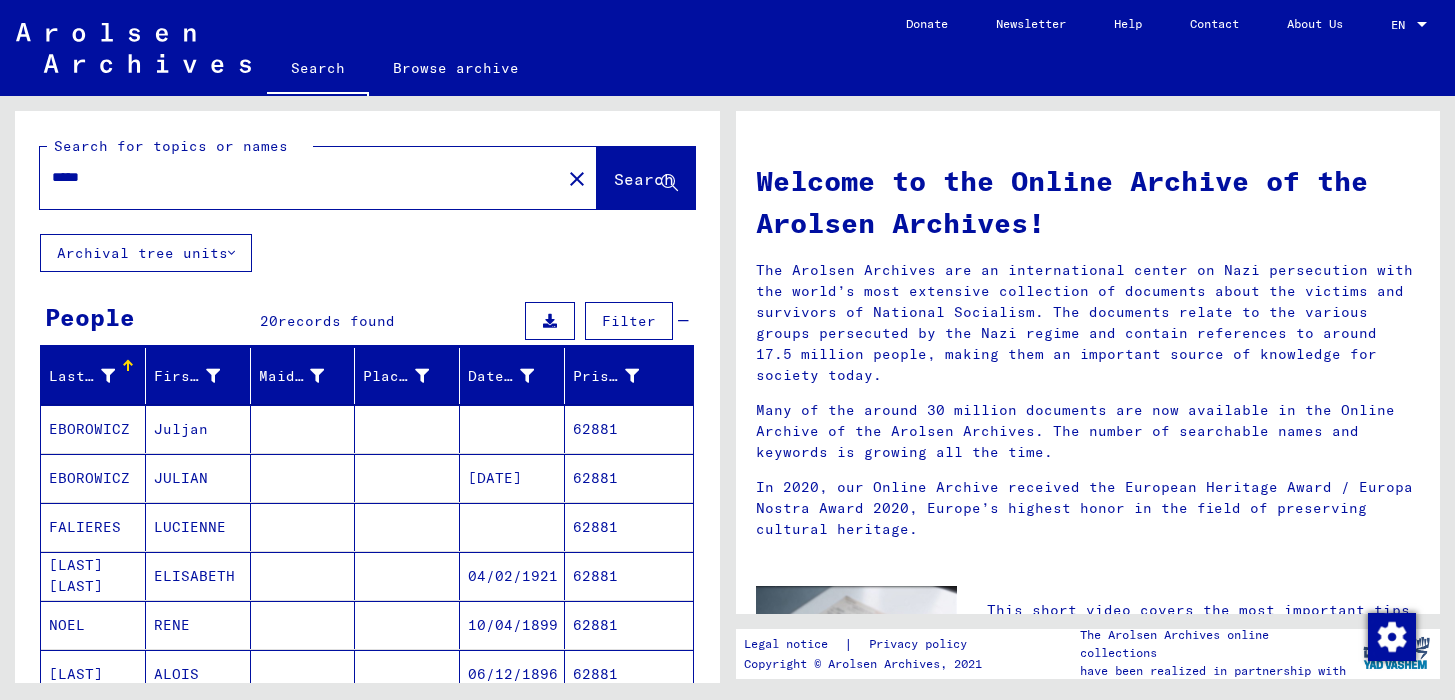 scroll, scrollTop: 0, scrollLeft: 0, axis: both 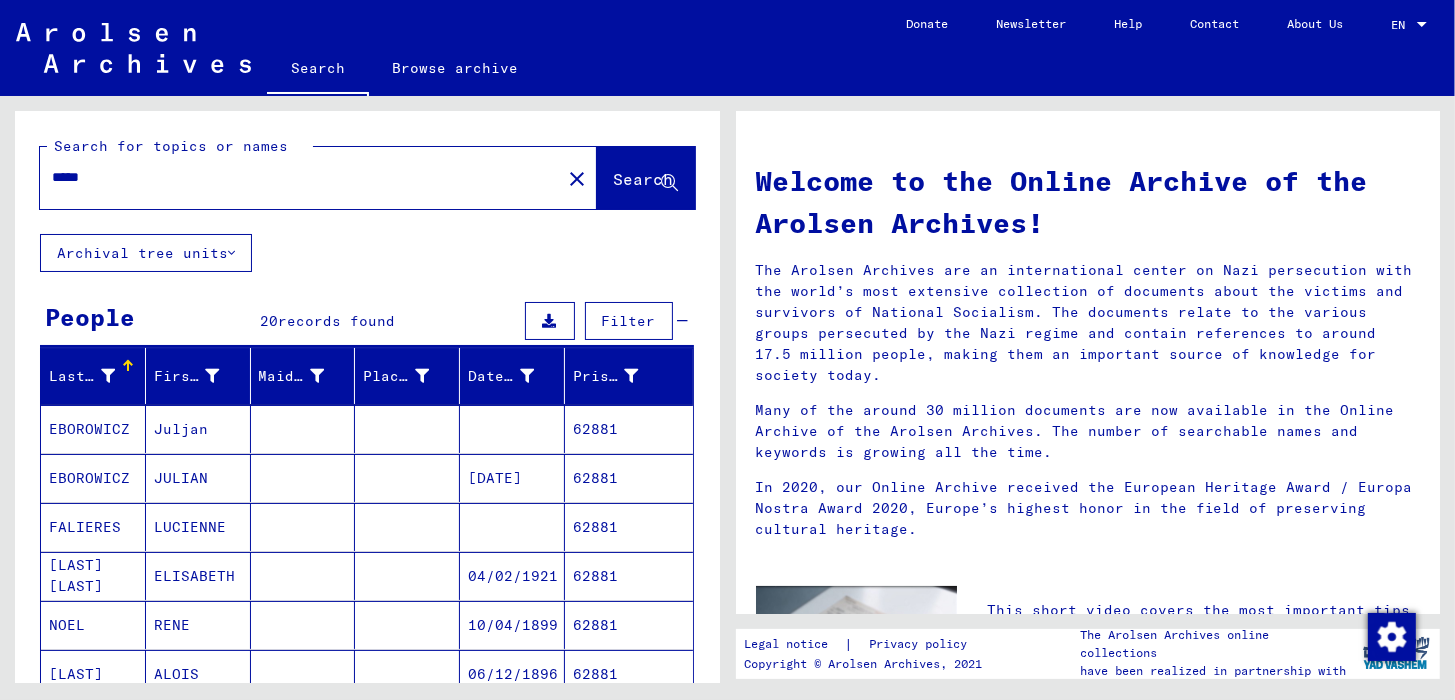 drag, startPoint x: 128, startPoint y: 180, endPoint x: -4, endPoint y: 193, distance: 132.63861 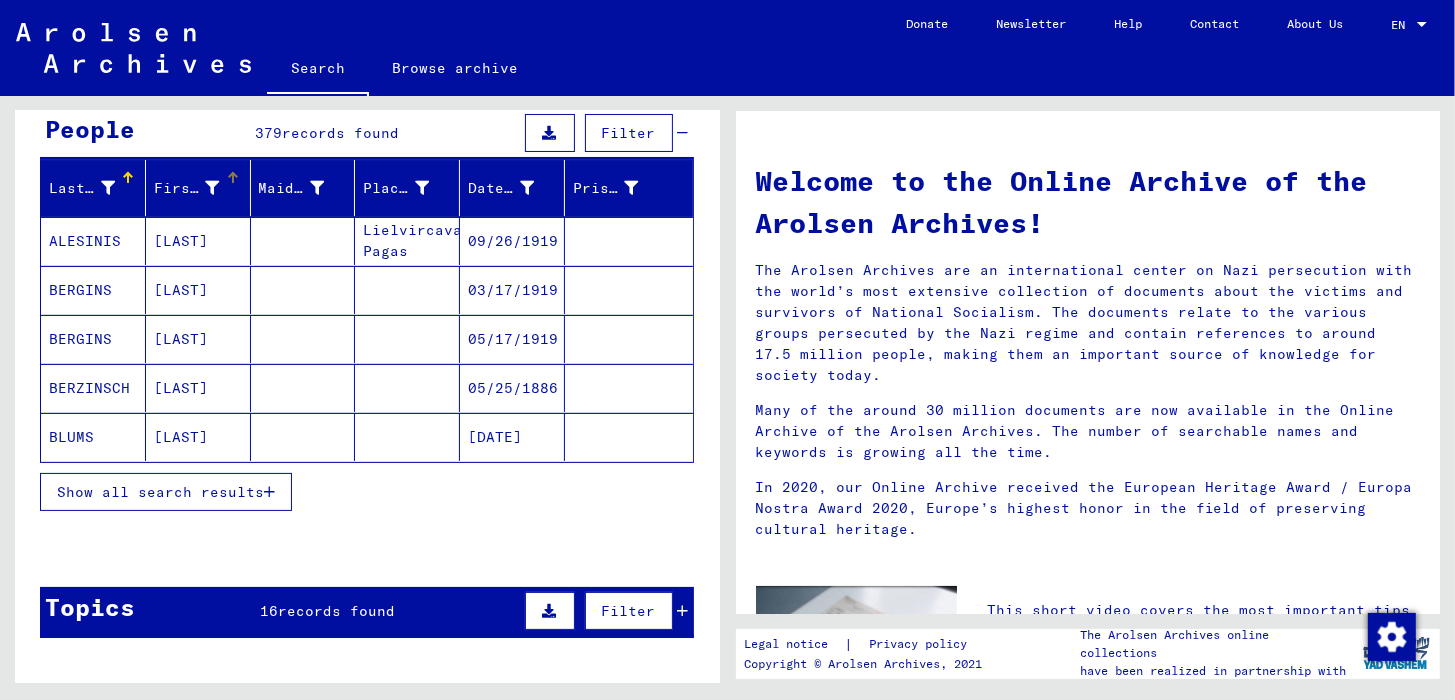 scroll, scrollTop: 200, scrollLeft: 0, axis: vertical 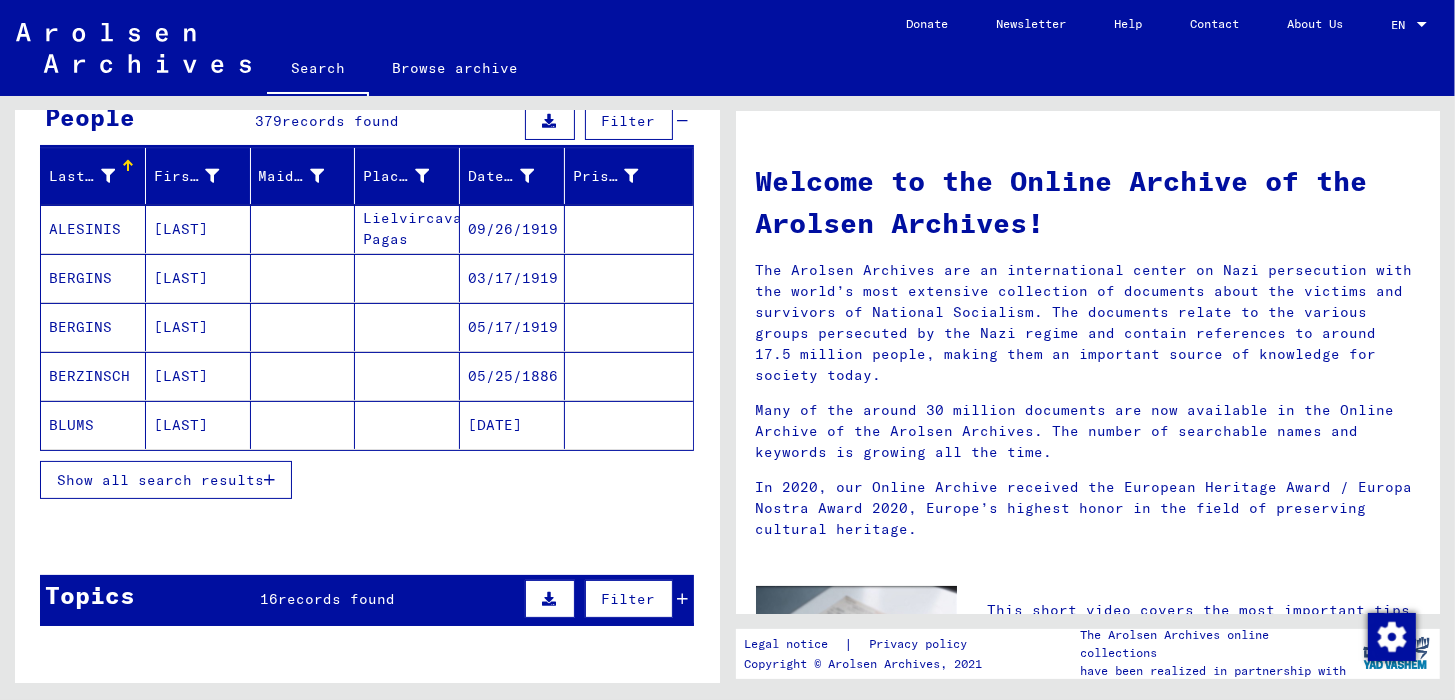 click on "Show all search results" at bounding box center [160, 480] 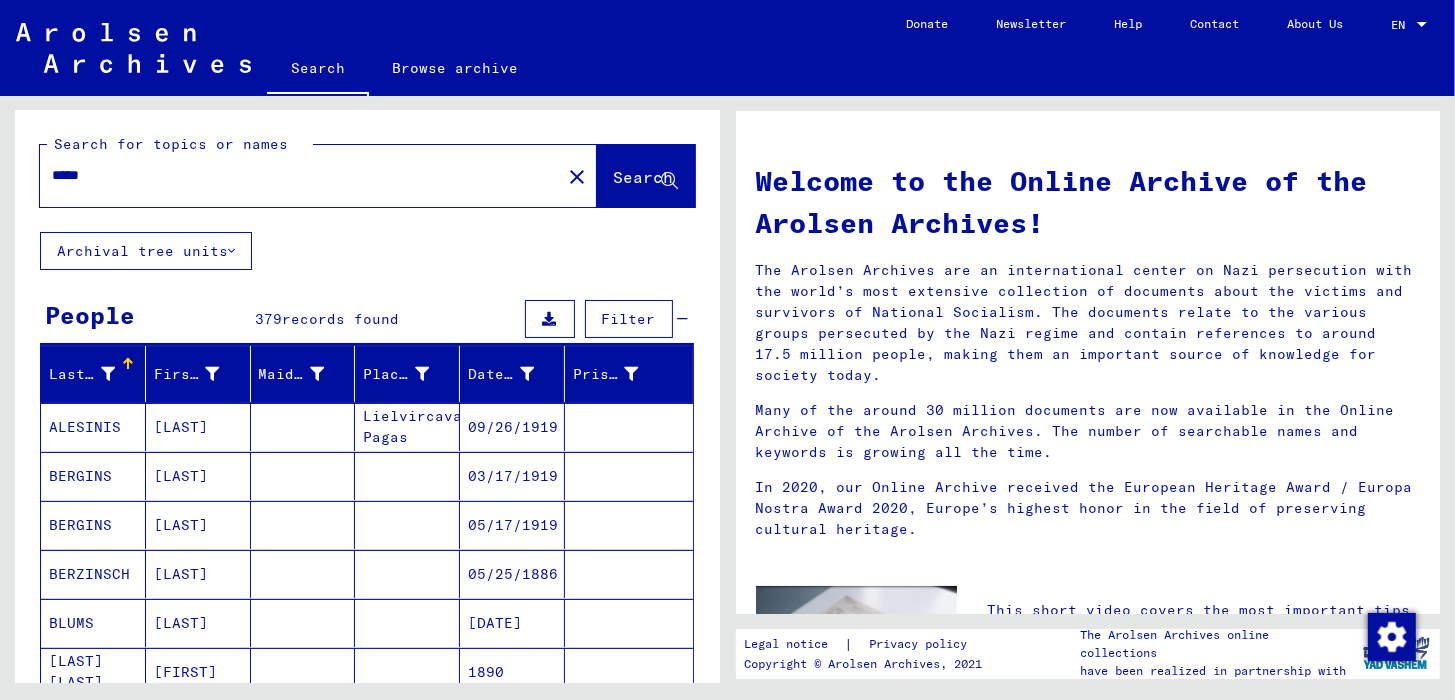 scroll, scrollTop: 0, scrollLeft: 0, axis: both 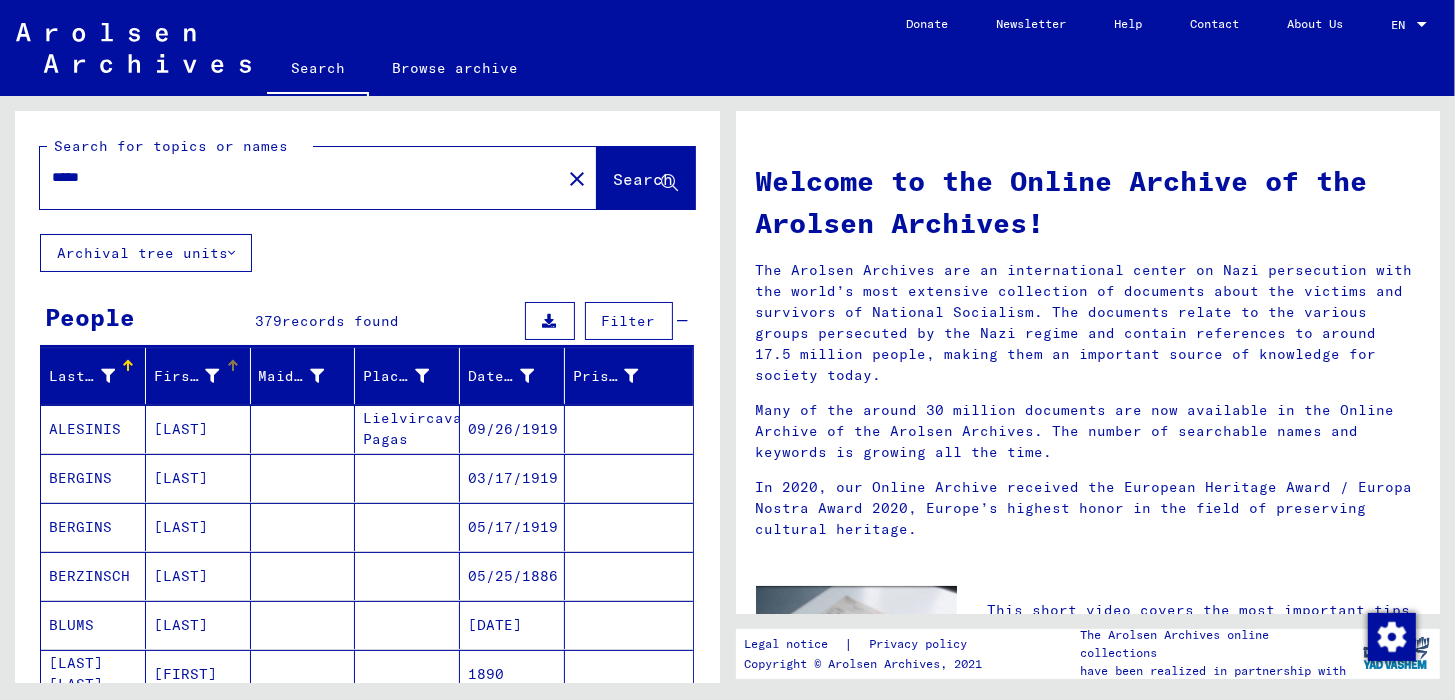 click at bounding box center (213, 376) 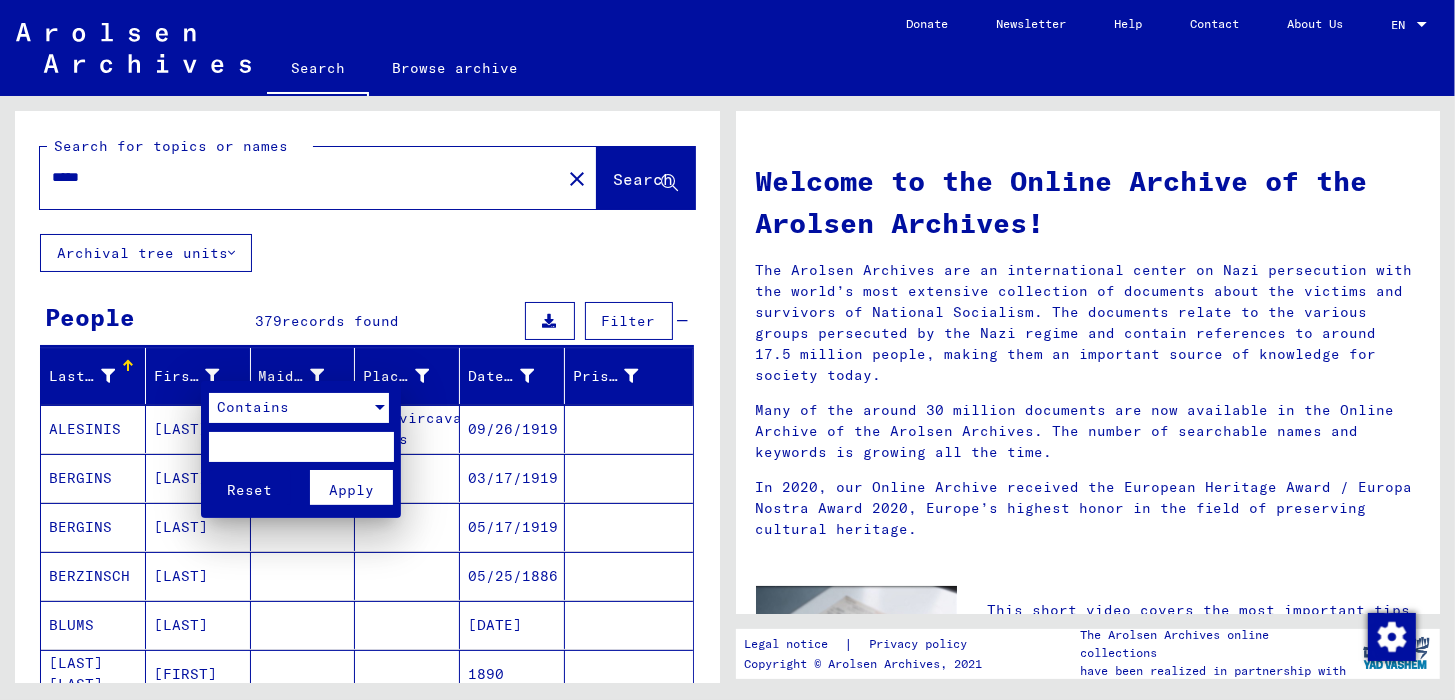 click on "Contains" at bounding box center (253, 407) 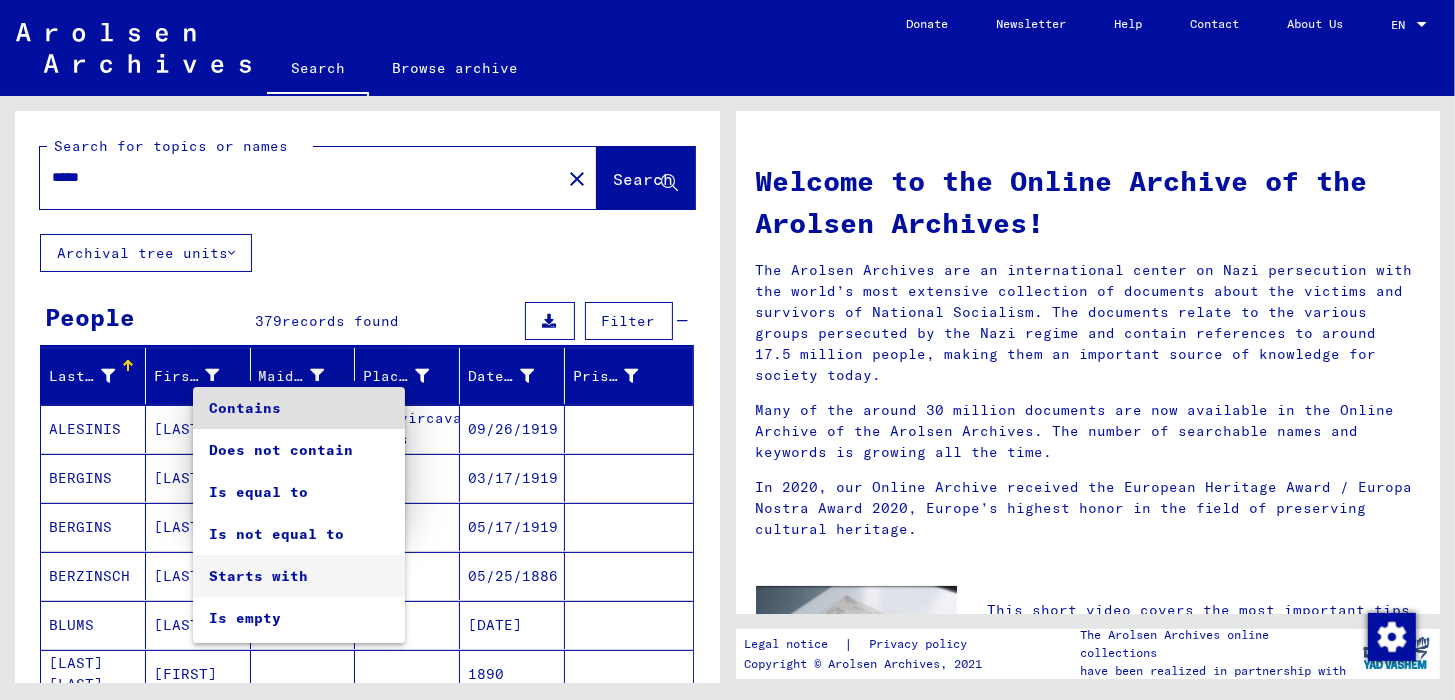 click on "Starts with" at bounding box center [299, 576] 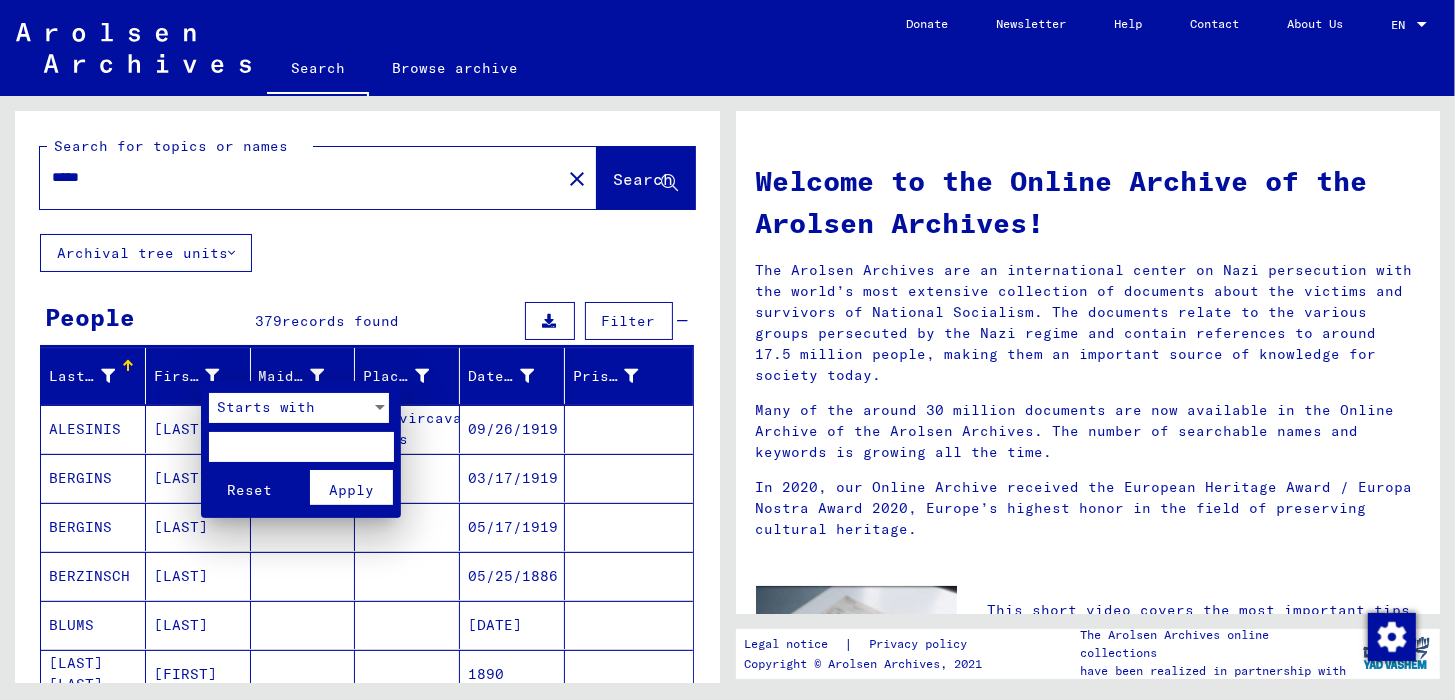 click at bounding box center [301, 447] 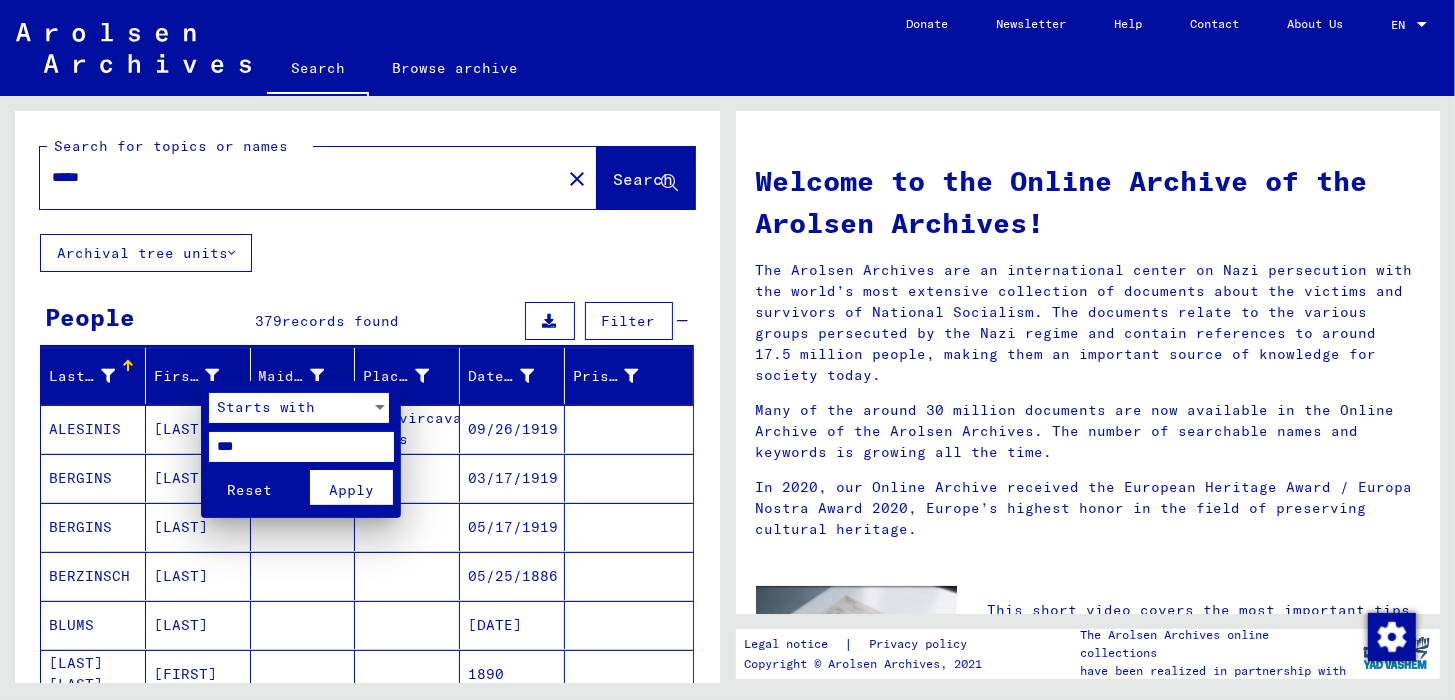 type on "***" 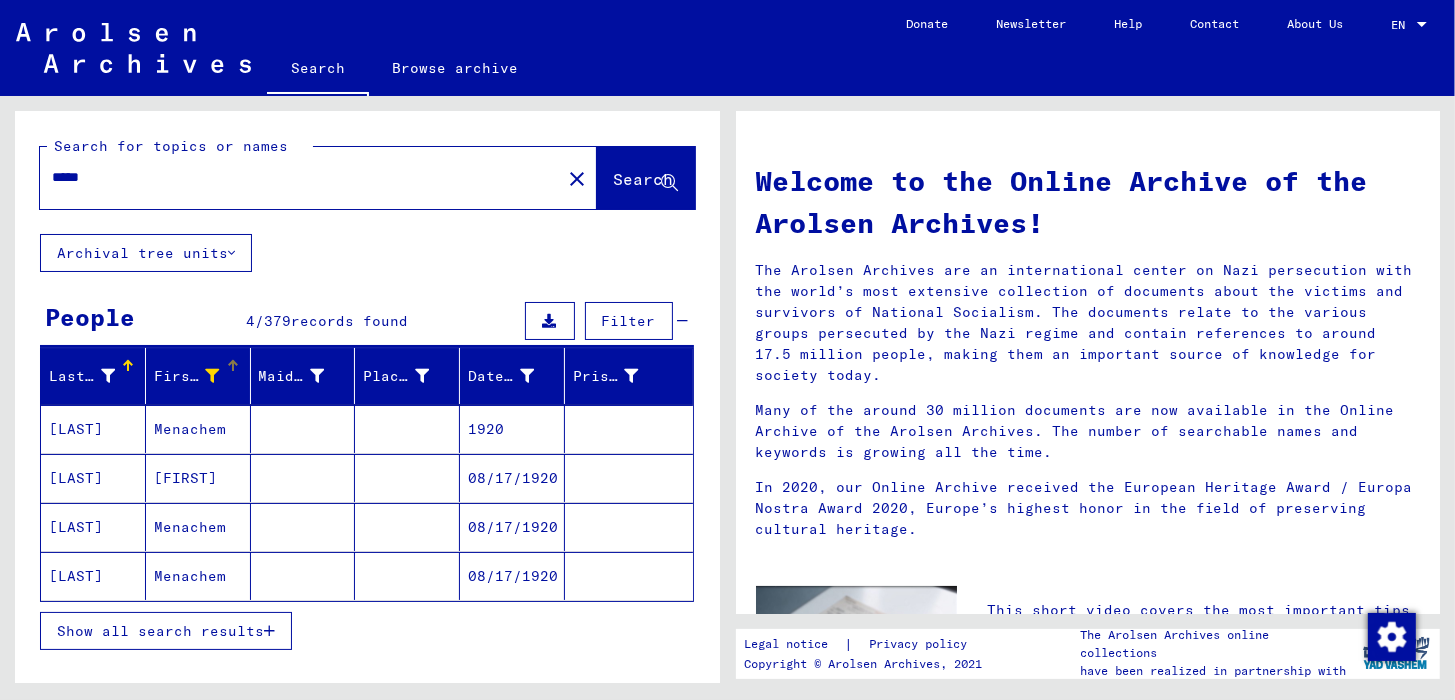 click on "Show all search results" at bounding box center [160, 631] 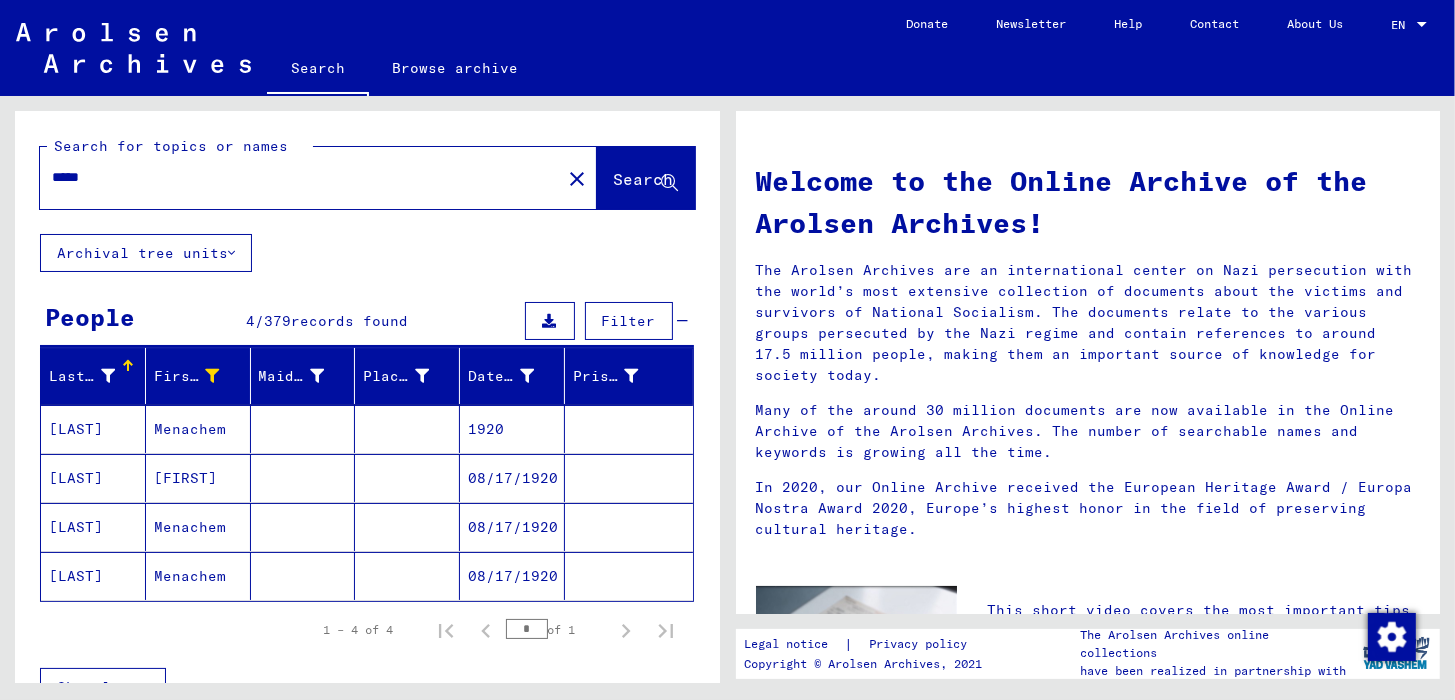 click on "[LAST]" at bounding box center [93, 478] 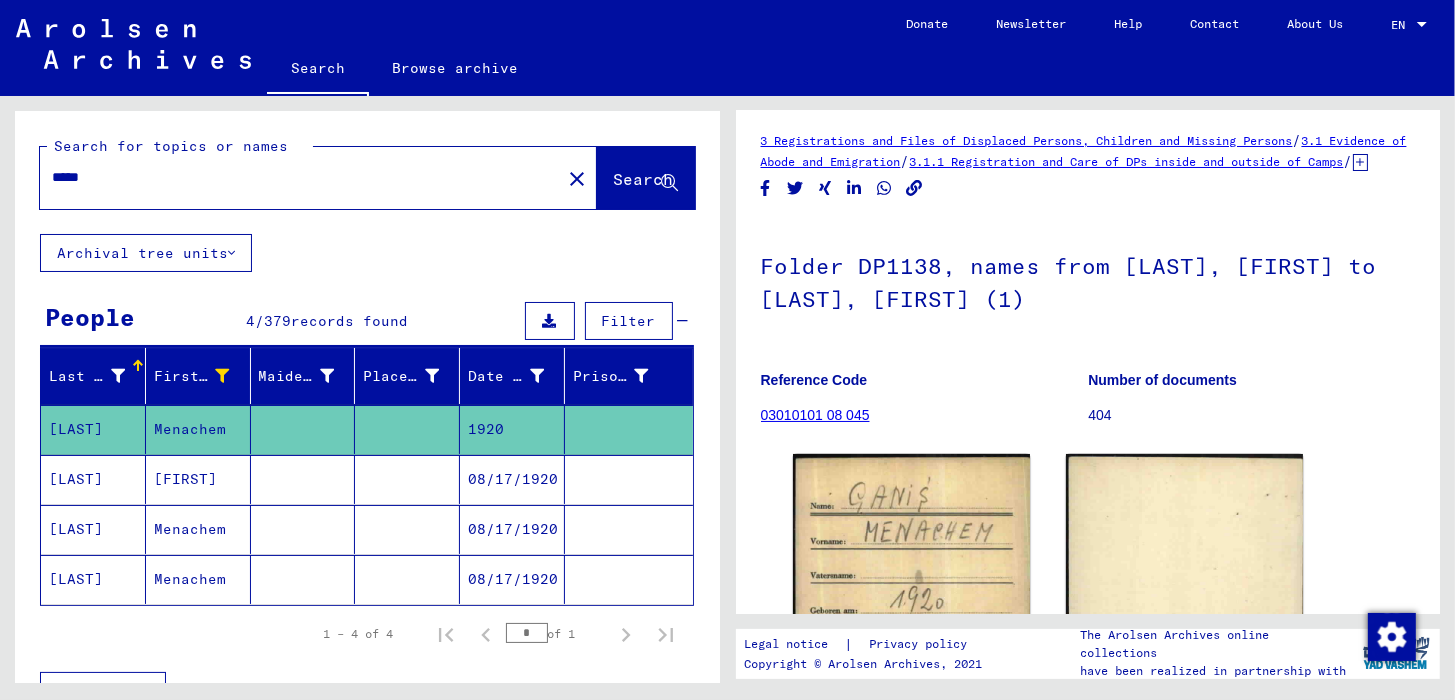 scroll, scrollTop: 0, scrollLeft: 0, axis: both 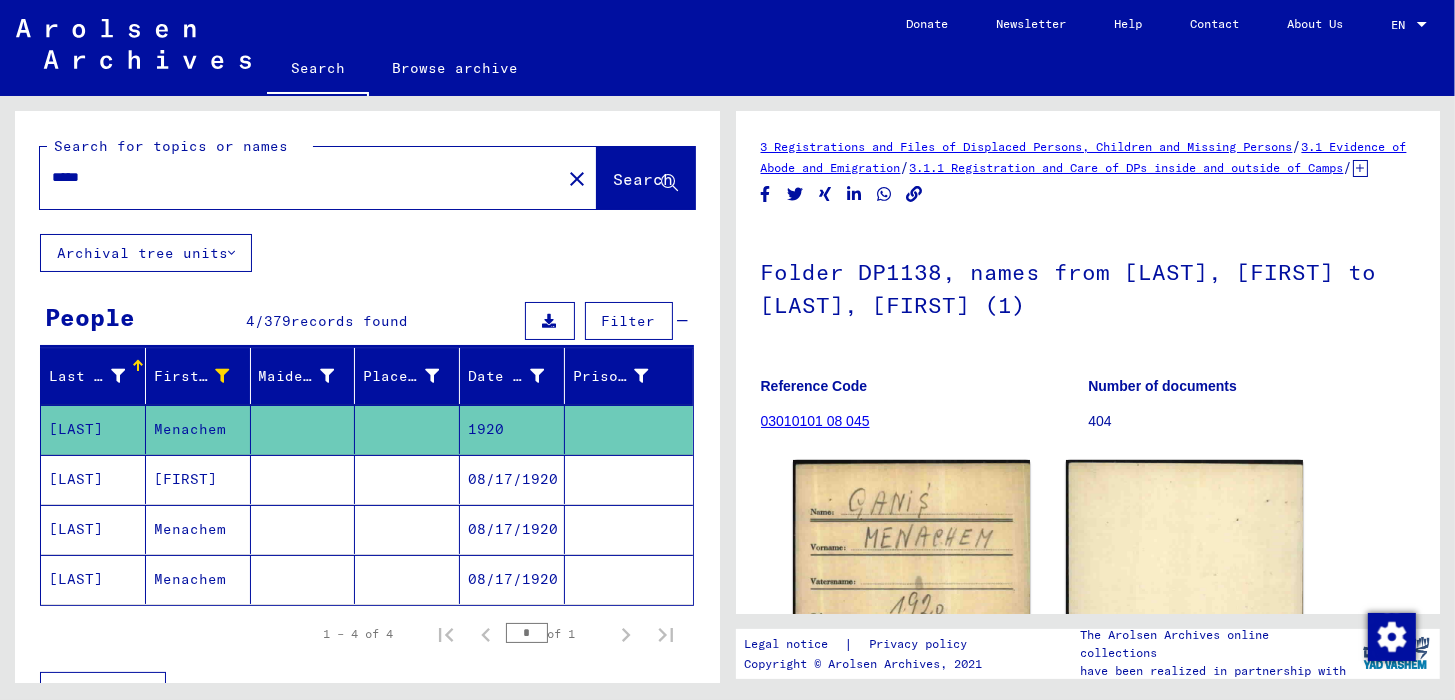 click on "[LAST]" at bounding box center [93, 529] 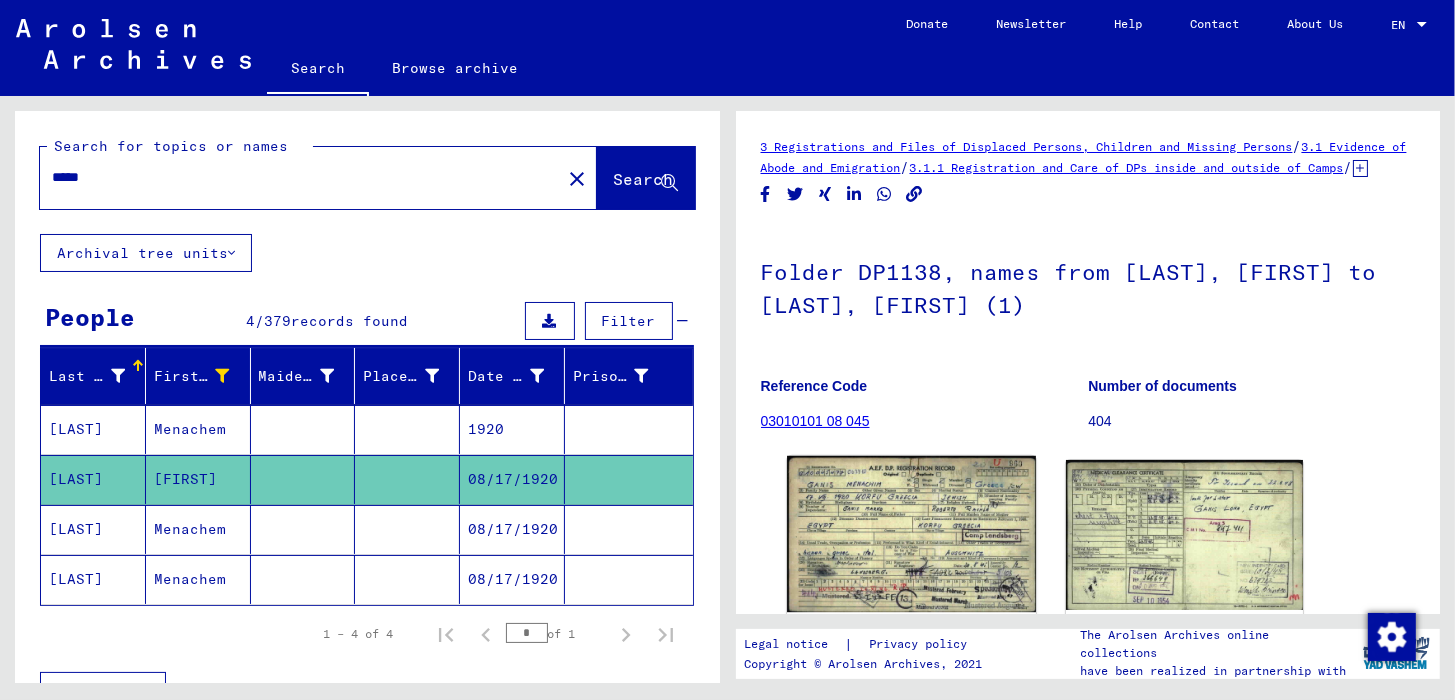 click 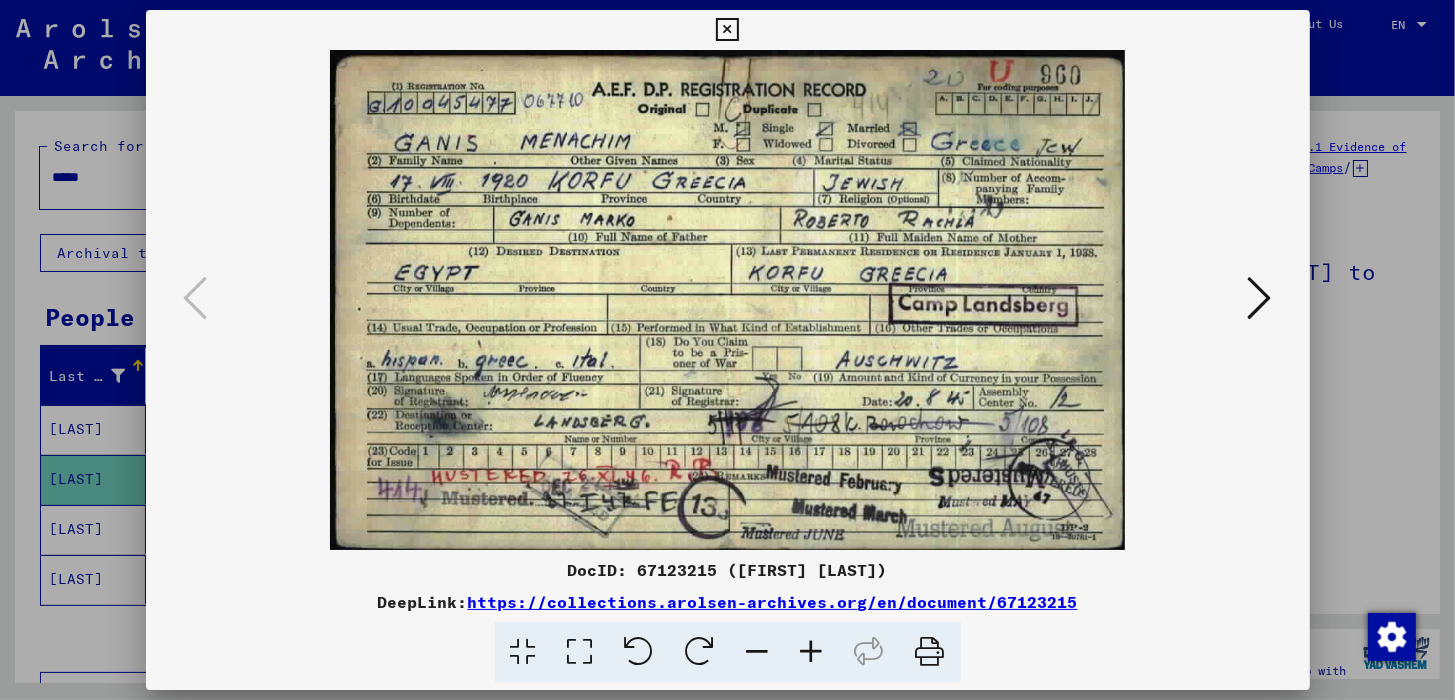 click at bounding box center [812, 652] 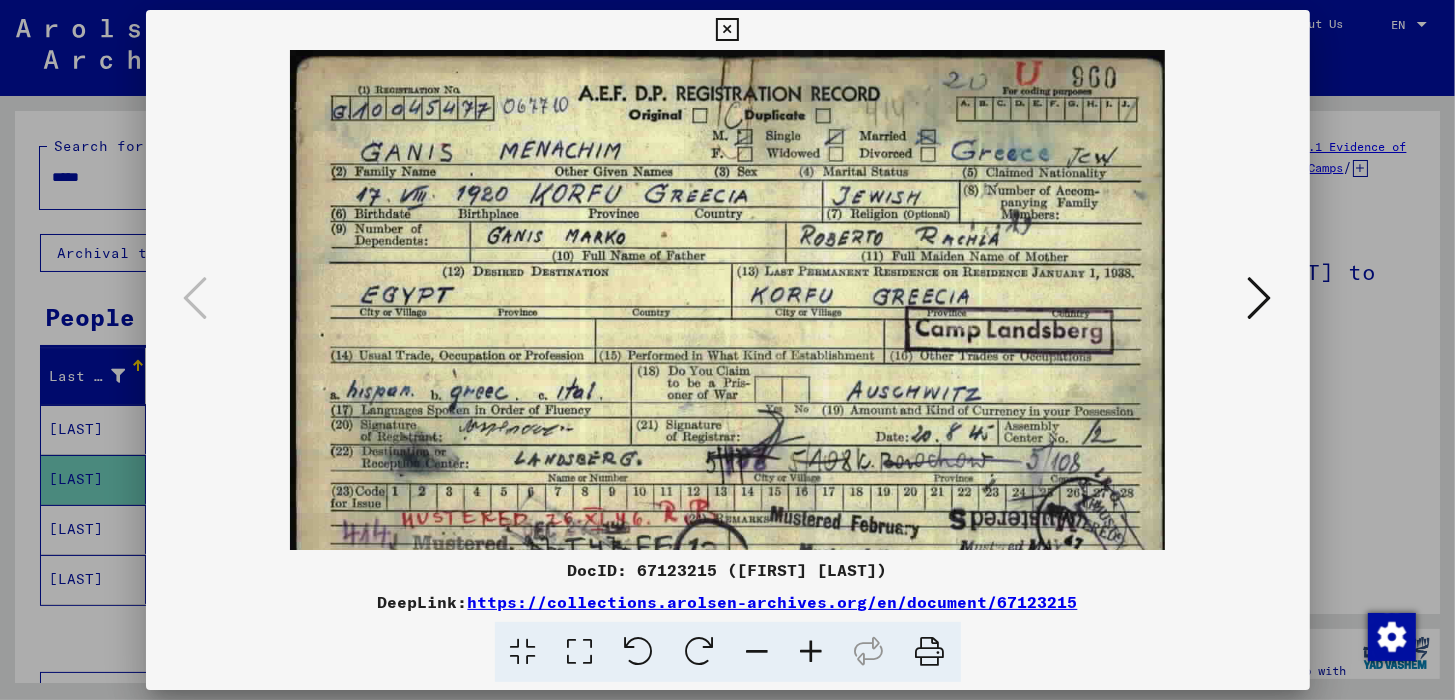click at bounding box center (812, 652) 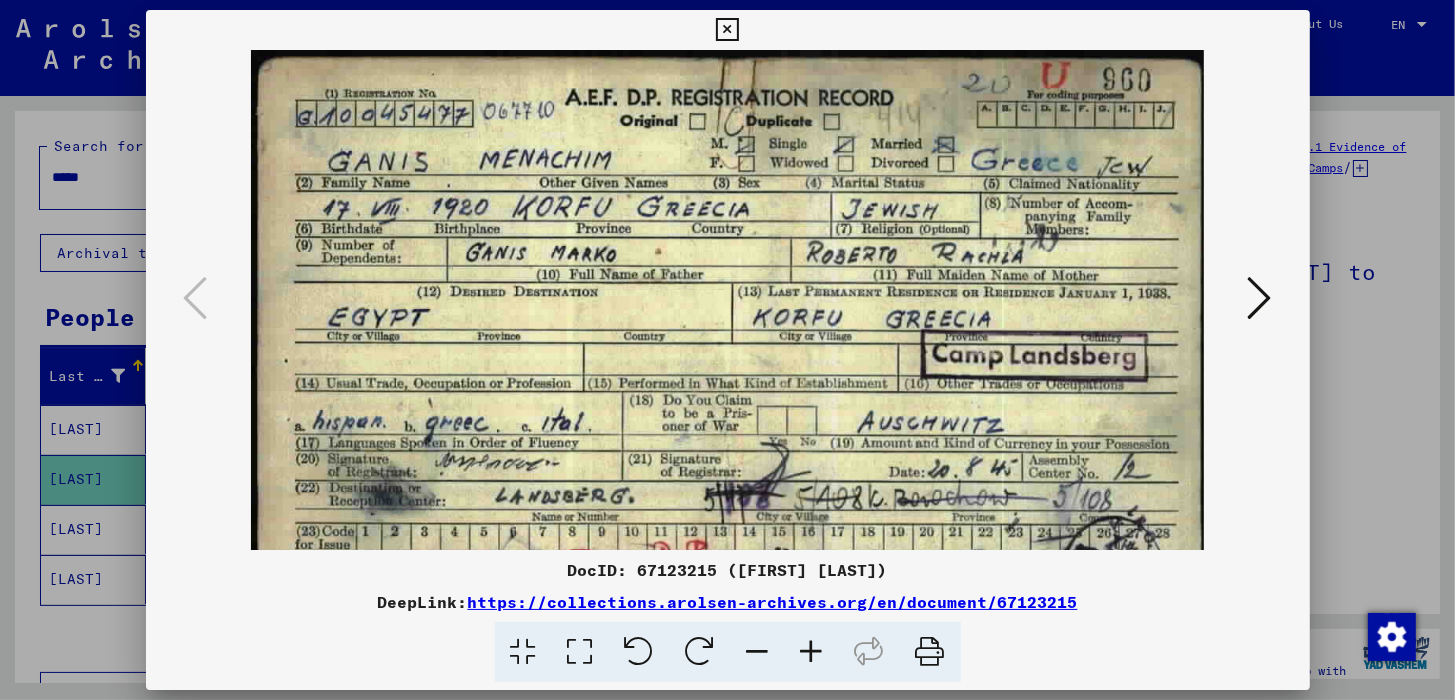 click at bounding box center [812, 652] 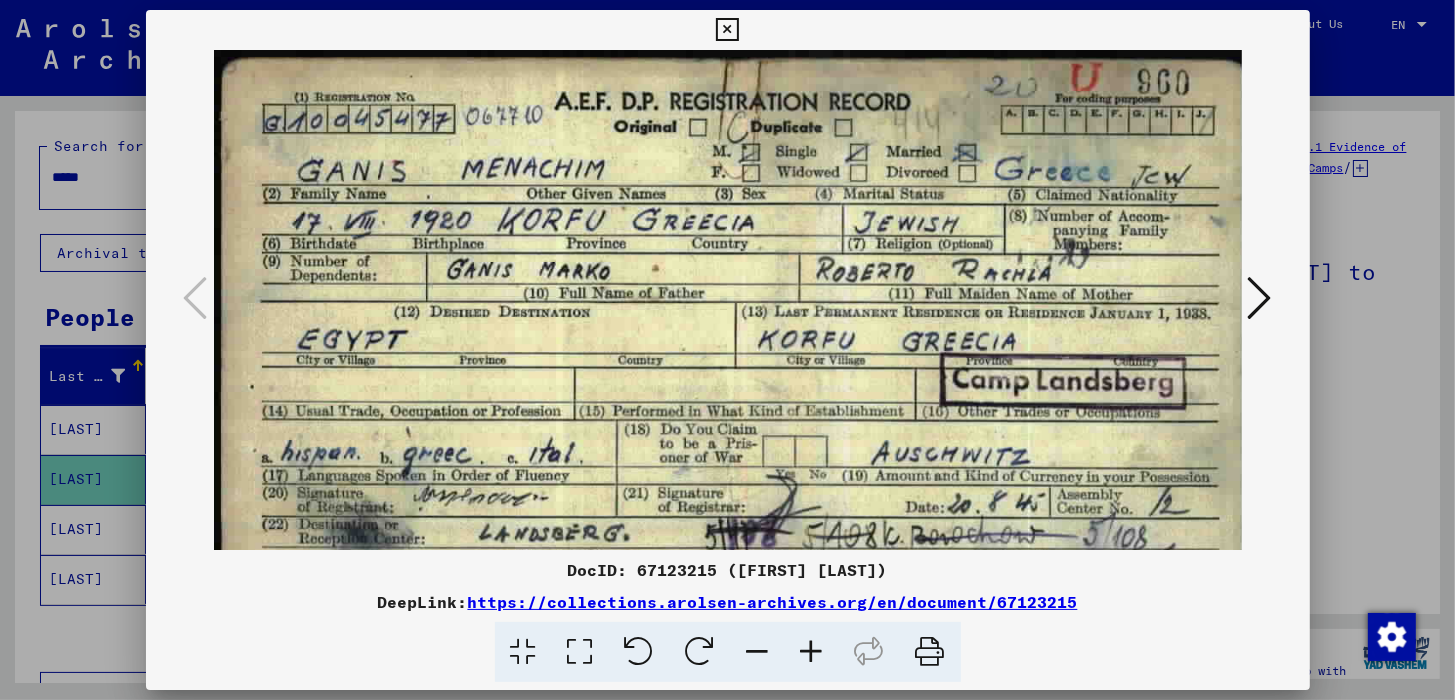 click at bounding box center (812, 652) 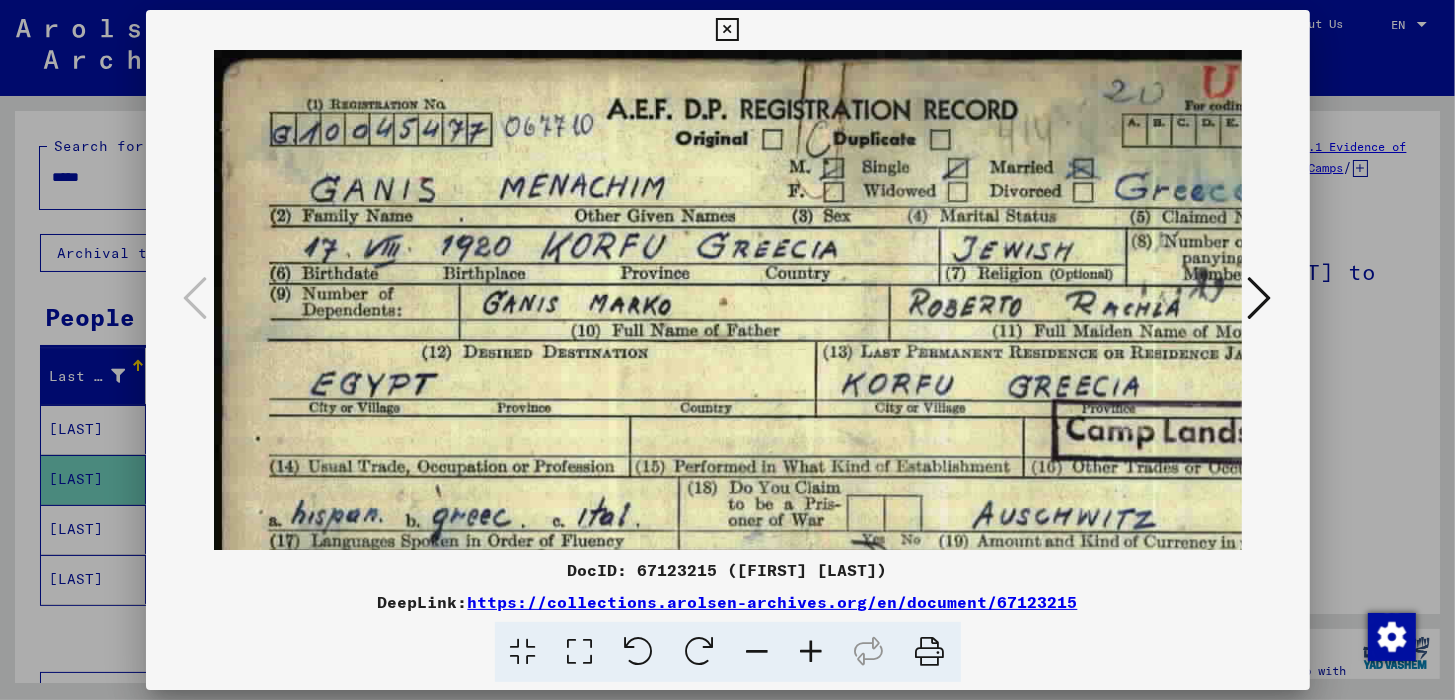 click at bounding box center (812, 652) 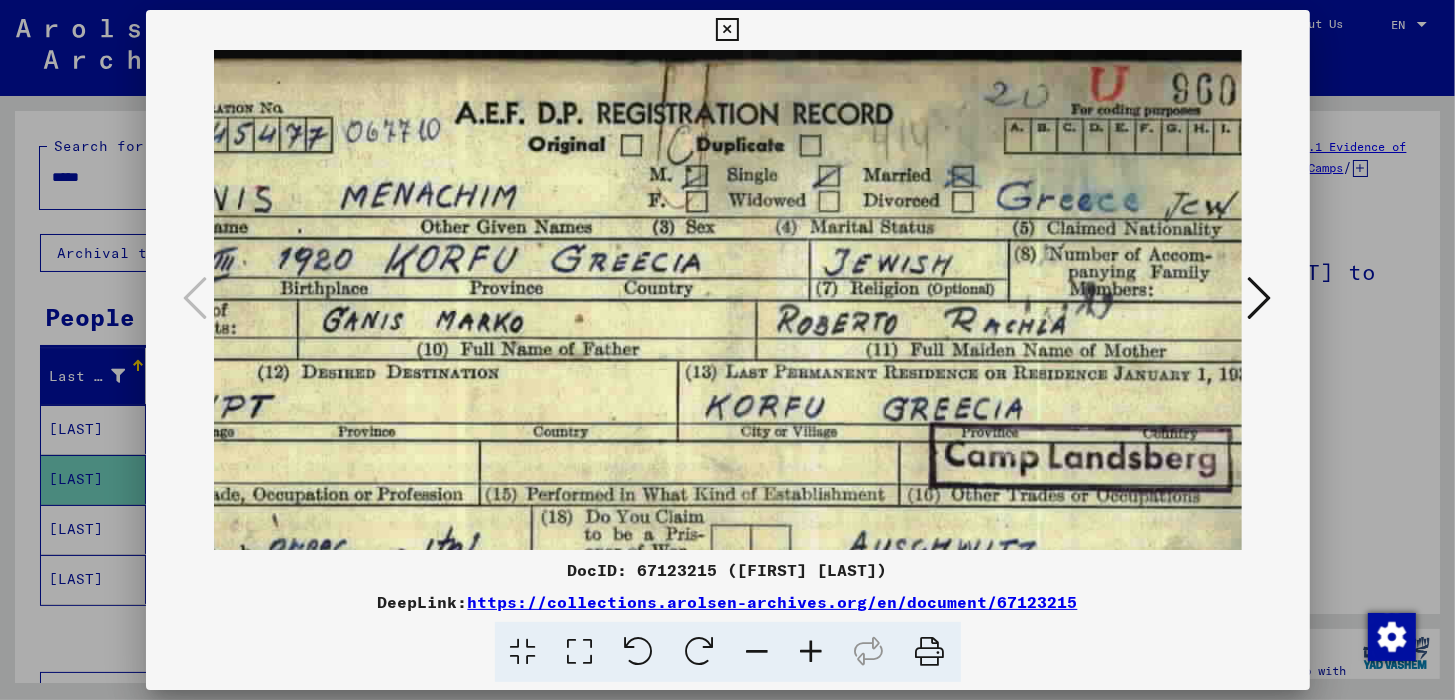 scroll, scrollTop: 0, scrollLeft: 188, axis: horizontal 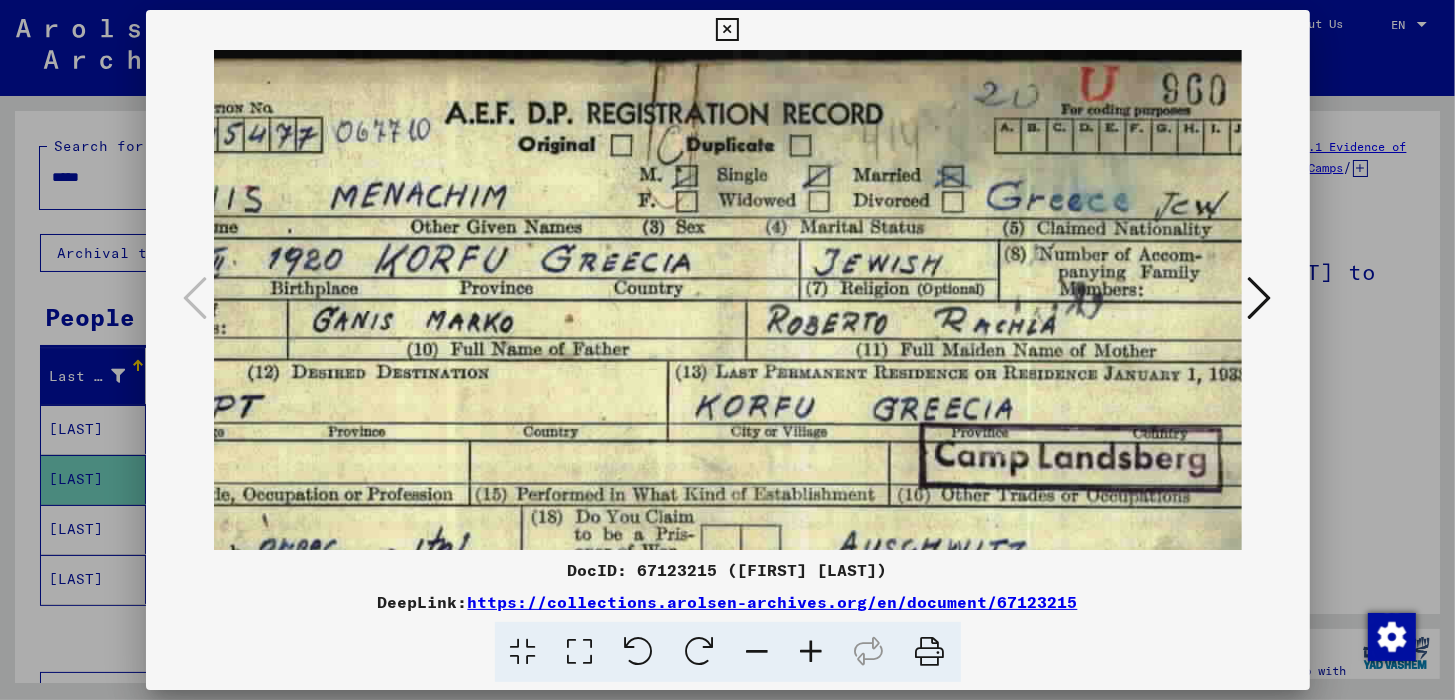 drag, startPoint x: 841, startPoint y: 312, endPoint x: 650, endPoint y: 374, distance: 200.81085 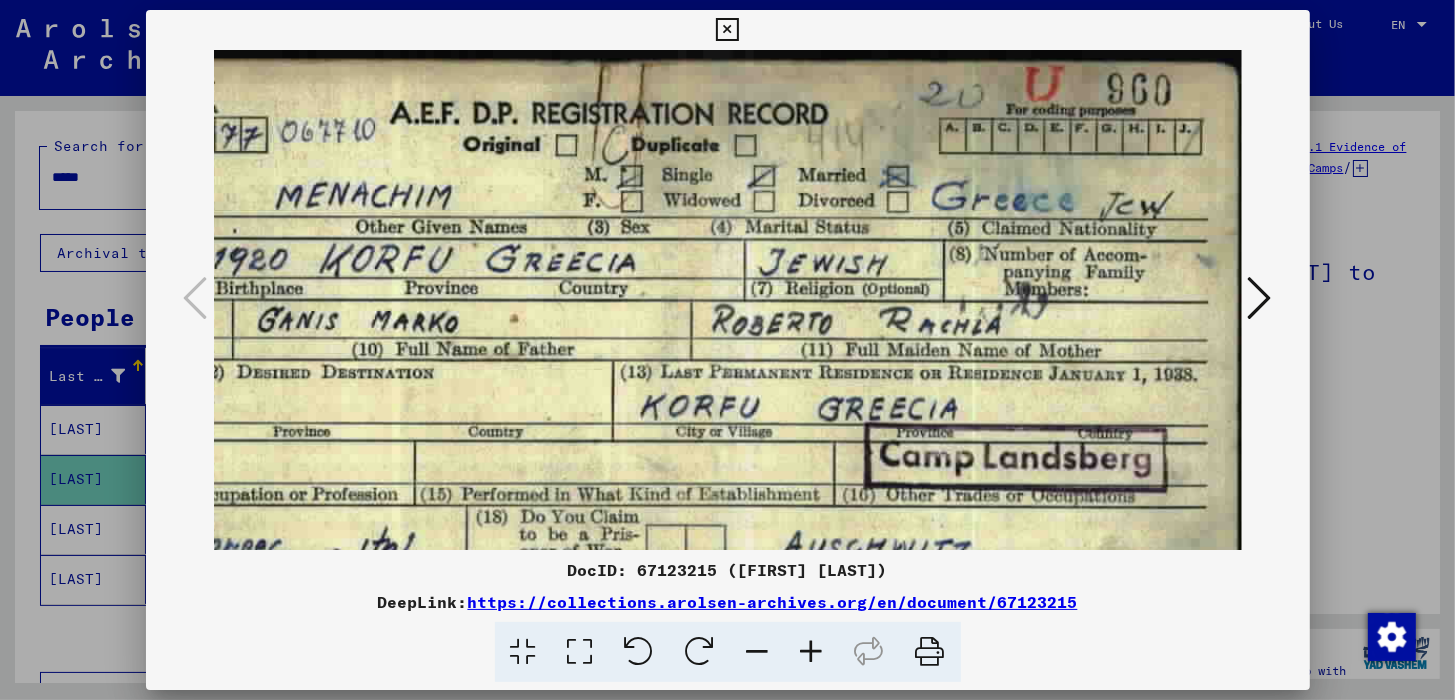 drag, startPoint x: 962, startPoint y: 335, endPoint x: 733, endPoint y: 366, distance: 231.08873 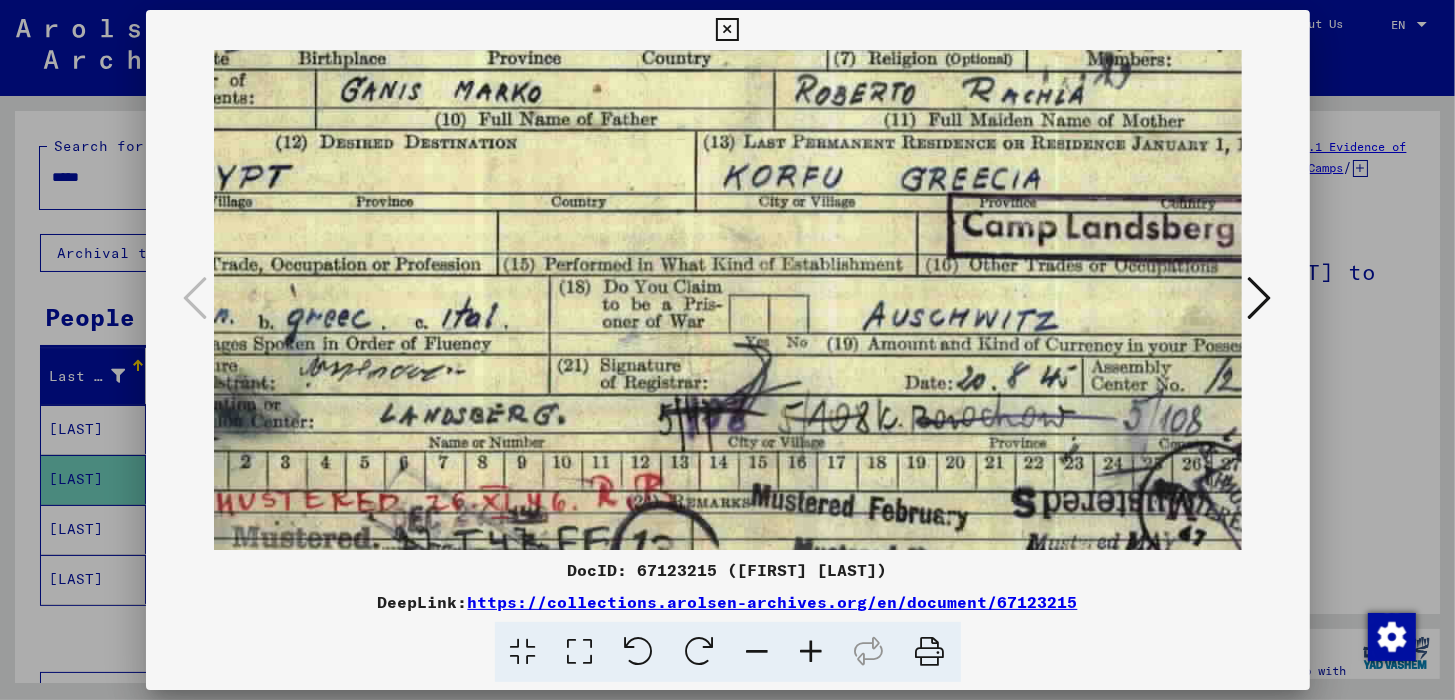 scroll, scrollTop: 253, scrollLeft: 134, axis: both 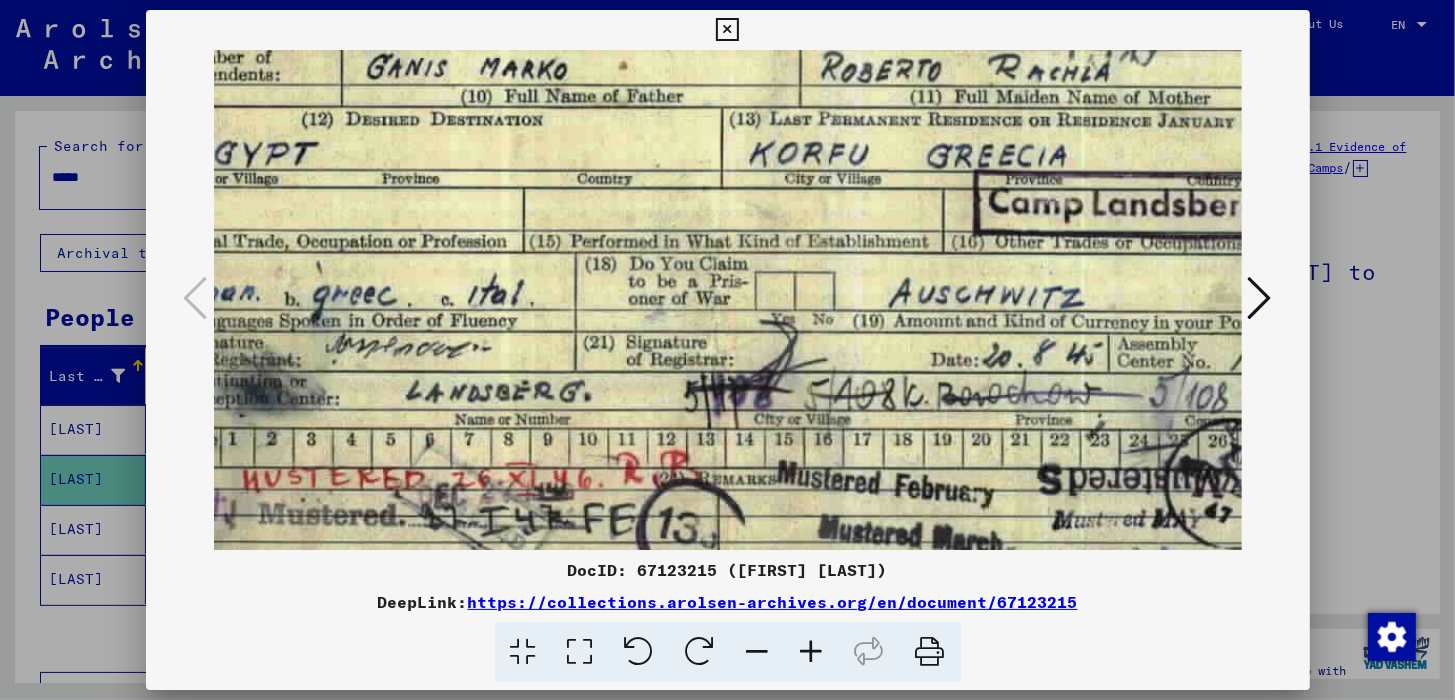 drag, startPoint x: 593, startPoint y: 527, endPoint x: 703, endPoint y: 278, distance: 272.215 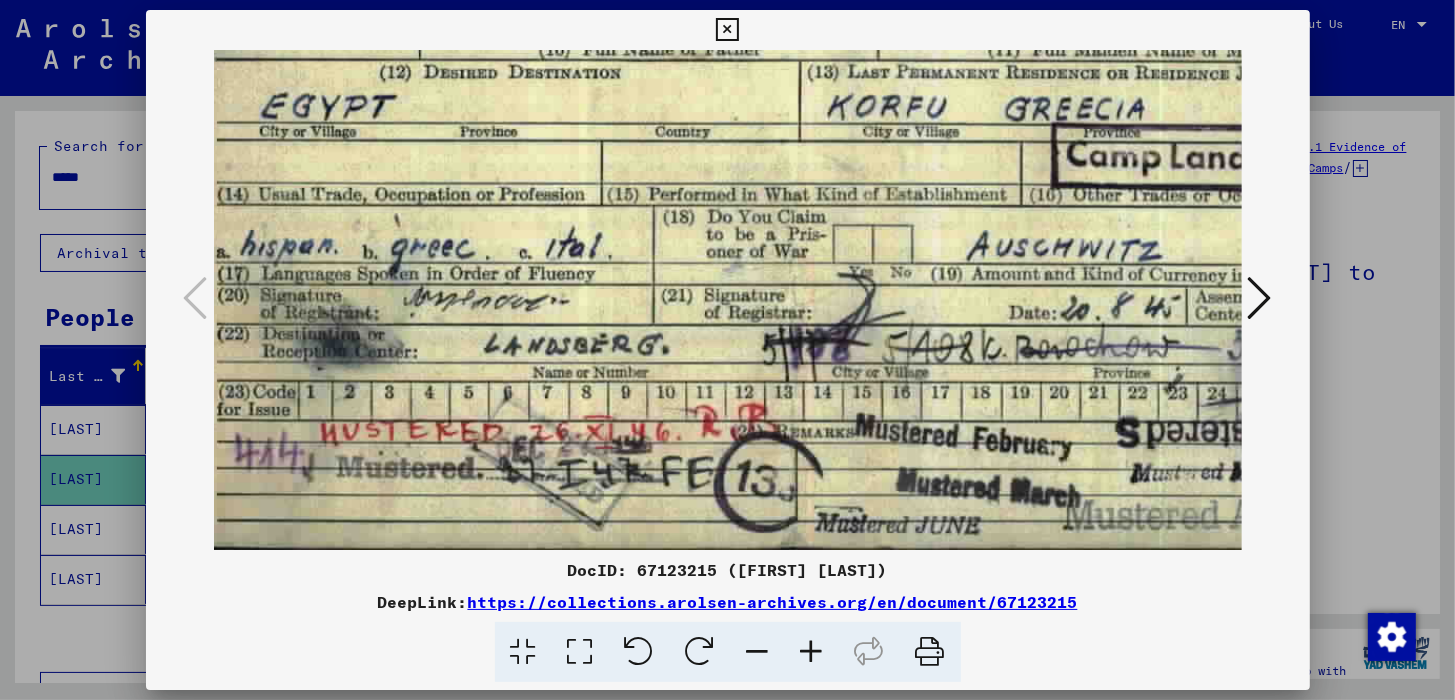 scroll, scrollTop: 300, scrollLeft: 0, axis: vertical 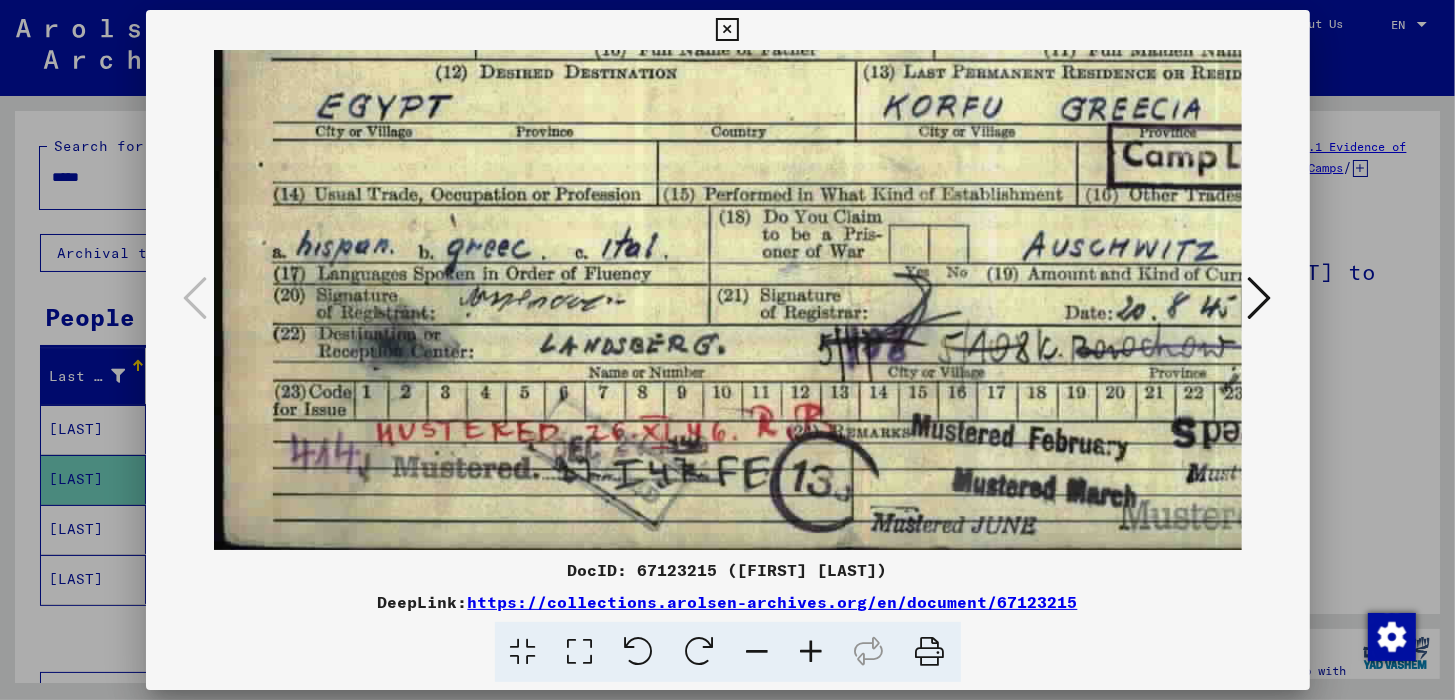 drag, startPoint x: 486, startPoint y: 490, endPoint x: 671, endPoint y: 374, distance: 218.3598 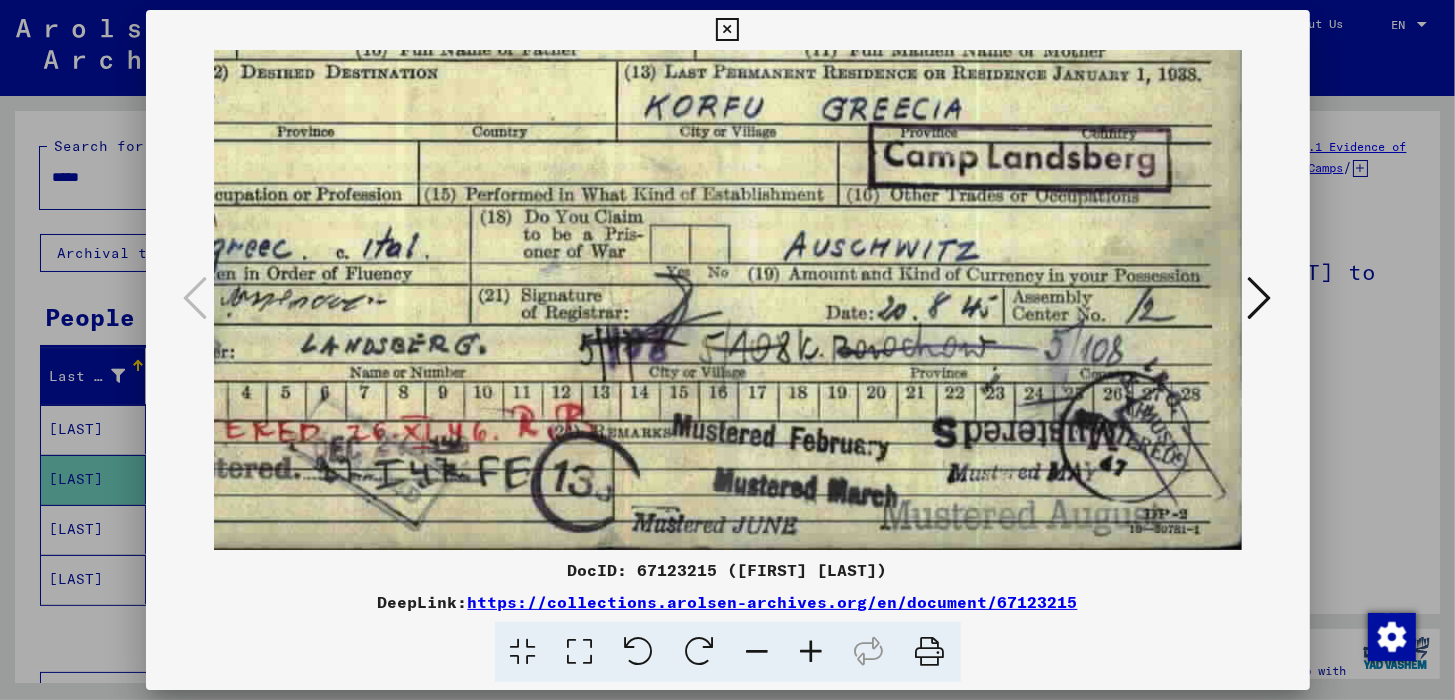 scroll, scrollTop: 300, scrollLeft: 243, axis: both 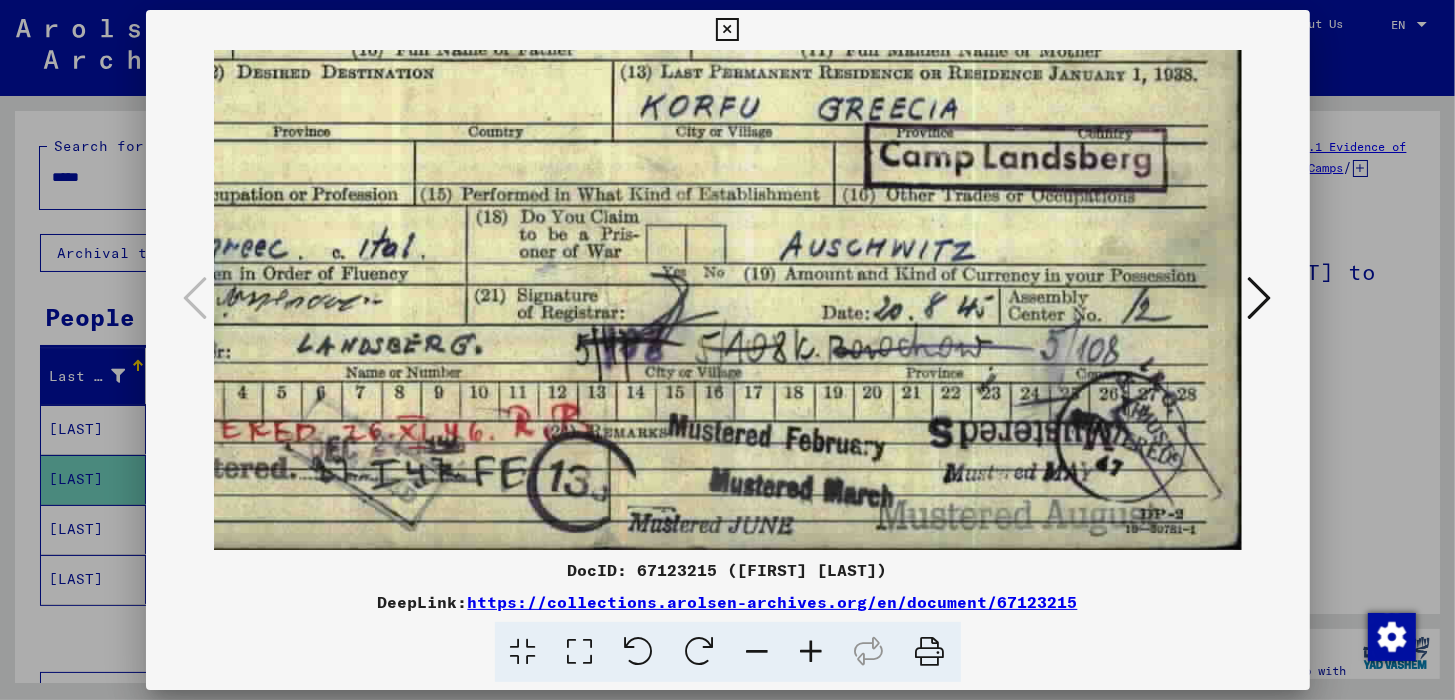 drag, startPoint x: 890, startPoint y: 332, endPoint x: 638, endPoint y: 249, distance: 265.3168 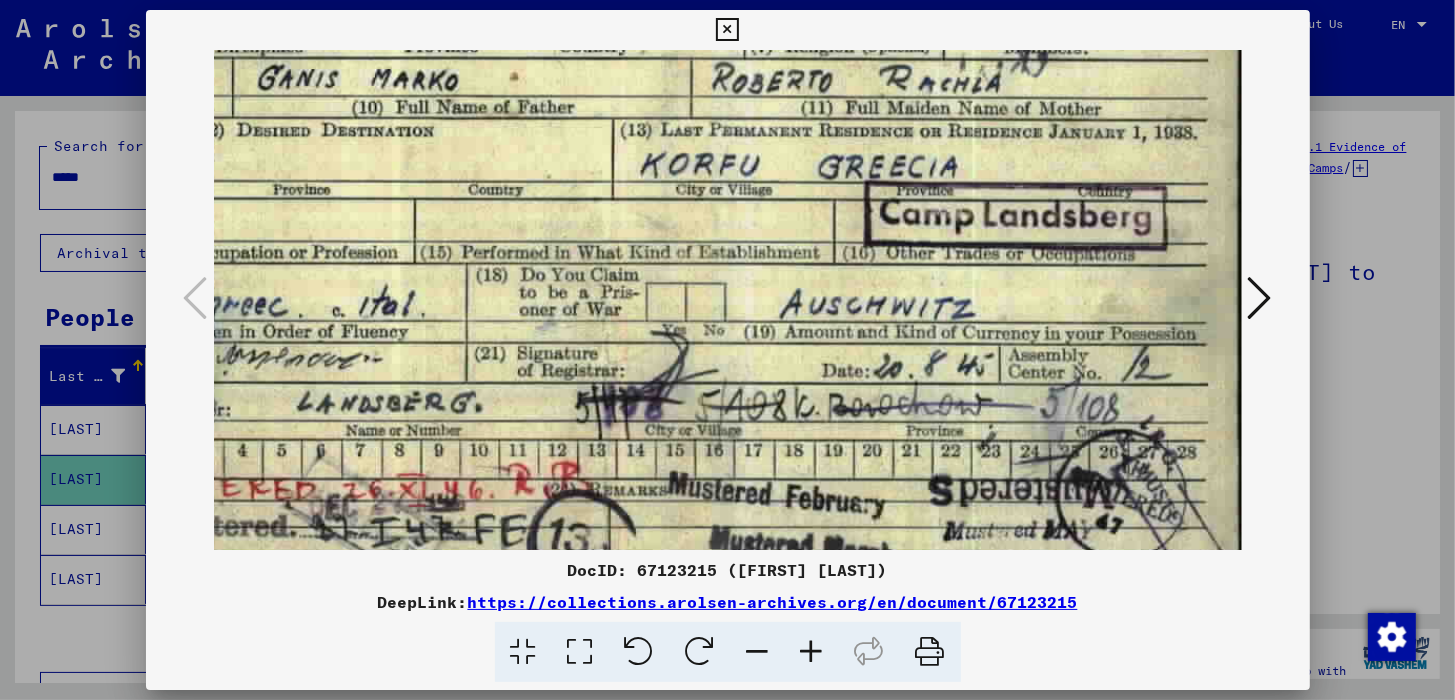scroll, scrollTop: 233, scrollLeft: 243, axis: both 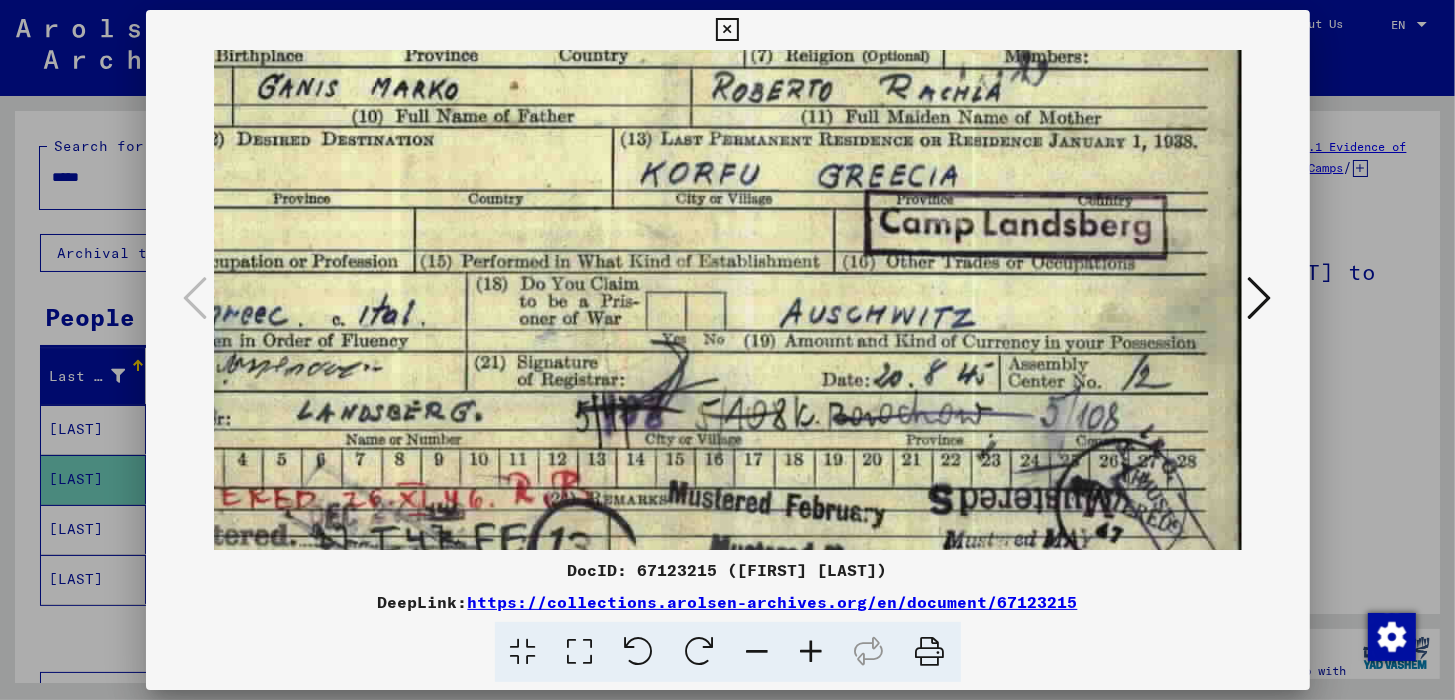 drag, startPoint x: 946, startPoint y: 302, endPoint x: 906, endPoint y: 367, distance: 76.321686 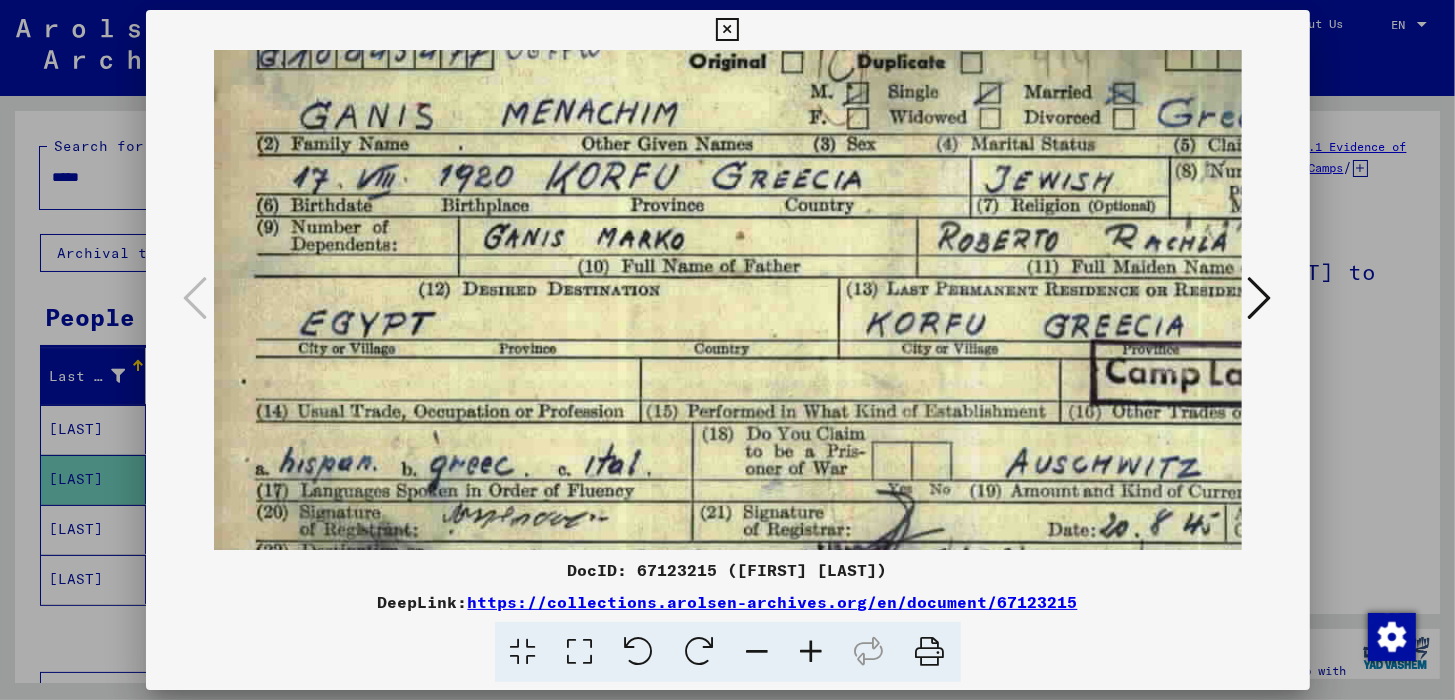 scroll, scrollTop: 80, scrollLeft: 18, axis: both 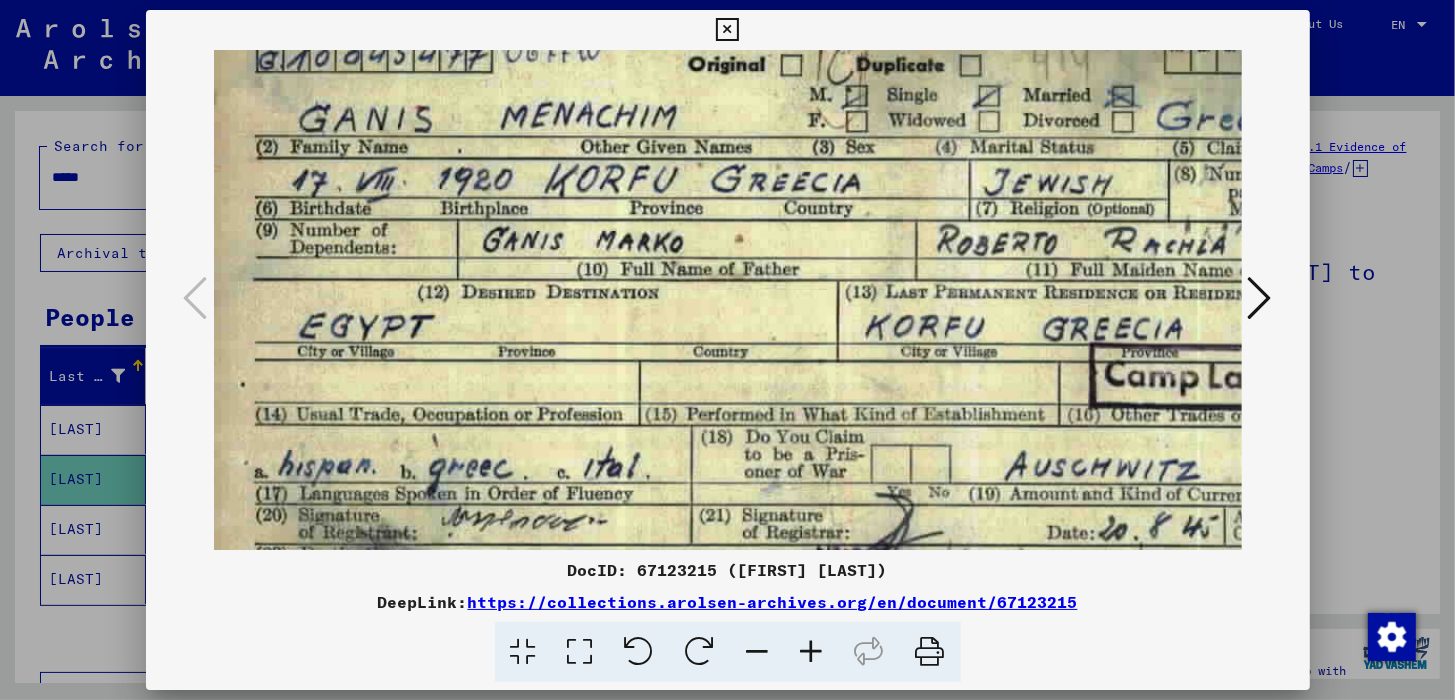 drag, startPoint x: 755, startPoint y: 273, endPoint x: 946, endPoint y: 319, distance: 196.4612 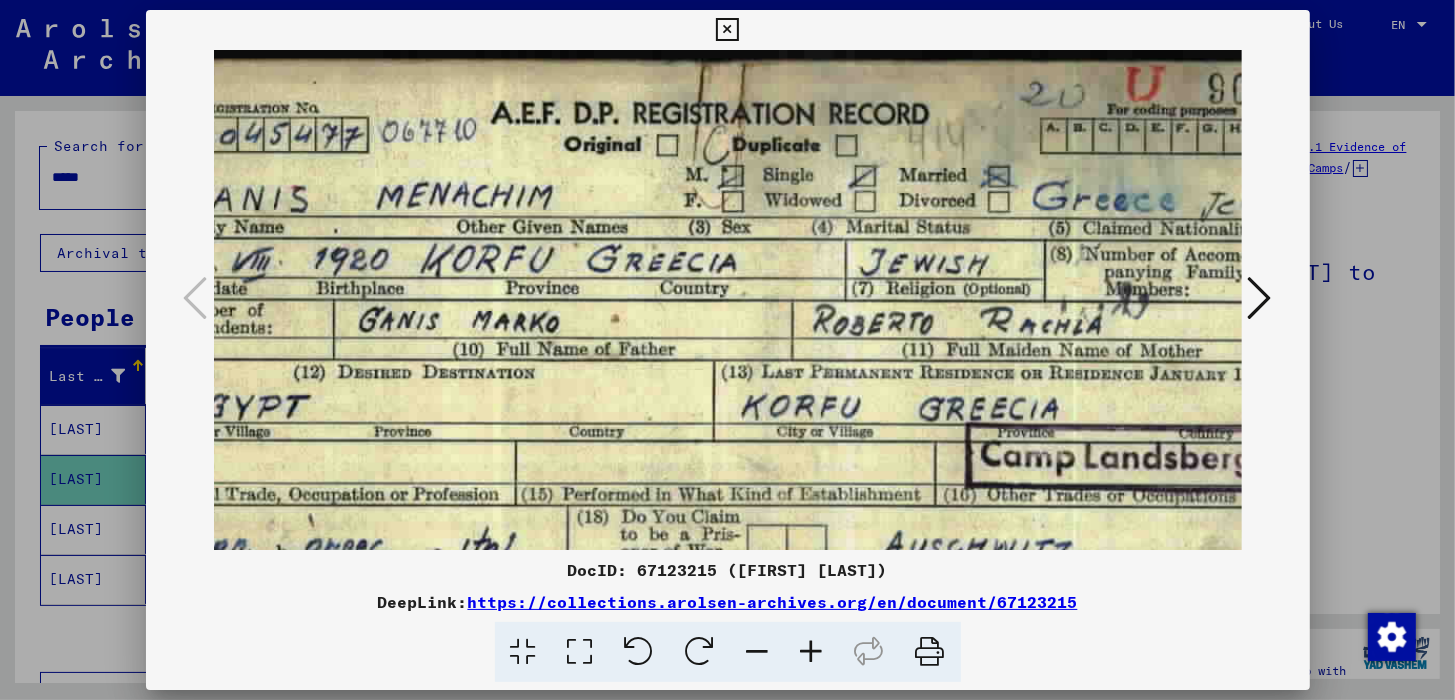 scroll, scrollTop: 0, scrollLeft: 143, axis: horizontal 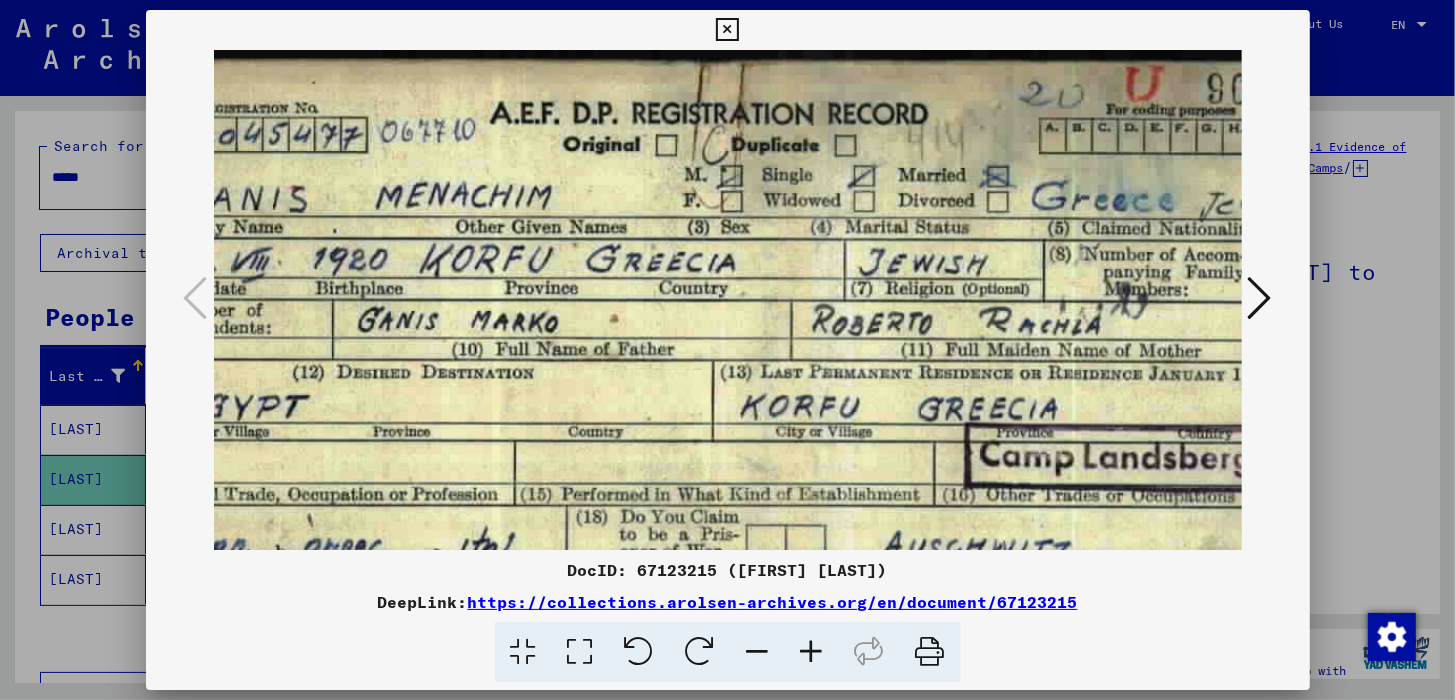 drag, startPoint x: 869, startPoint y: 174, endPoint x: 746, endPoint y: 374, distance: 234.79565 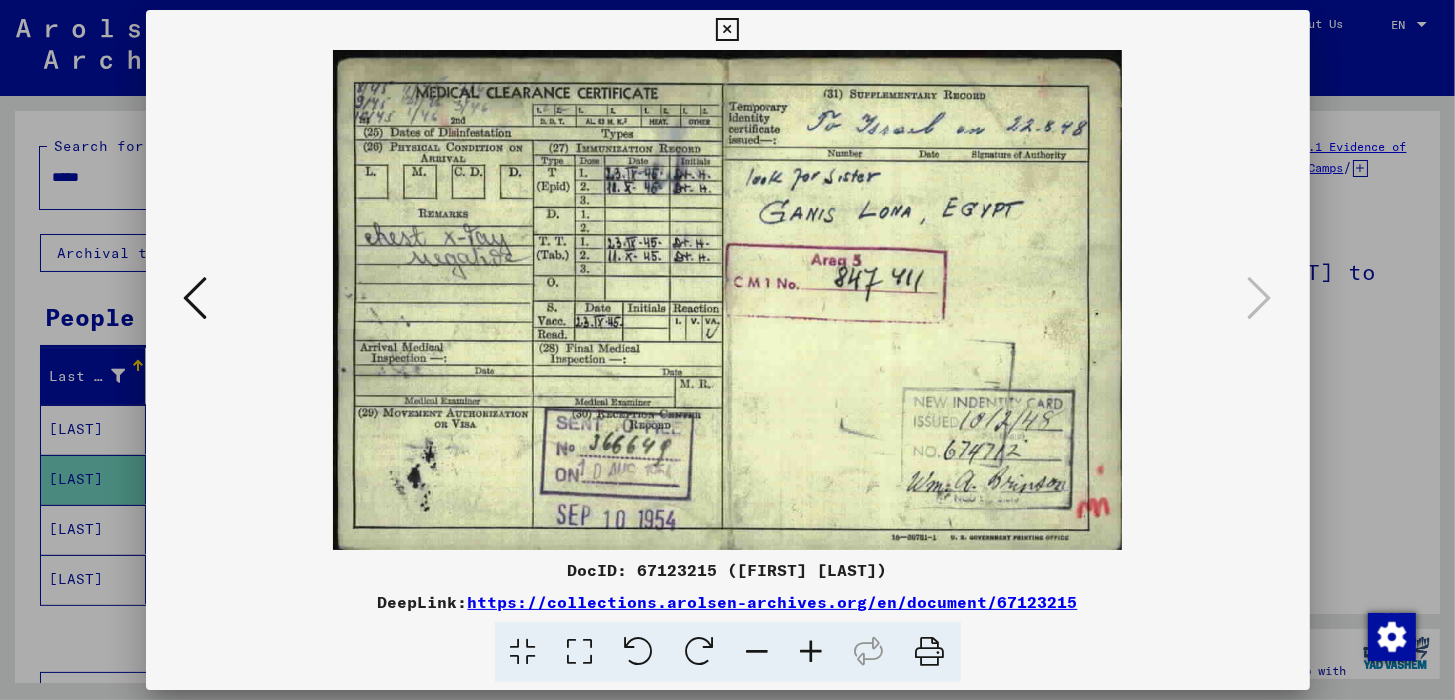 click at bounding box center (812, 652) 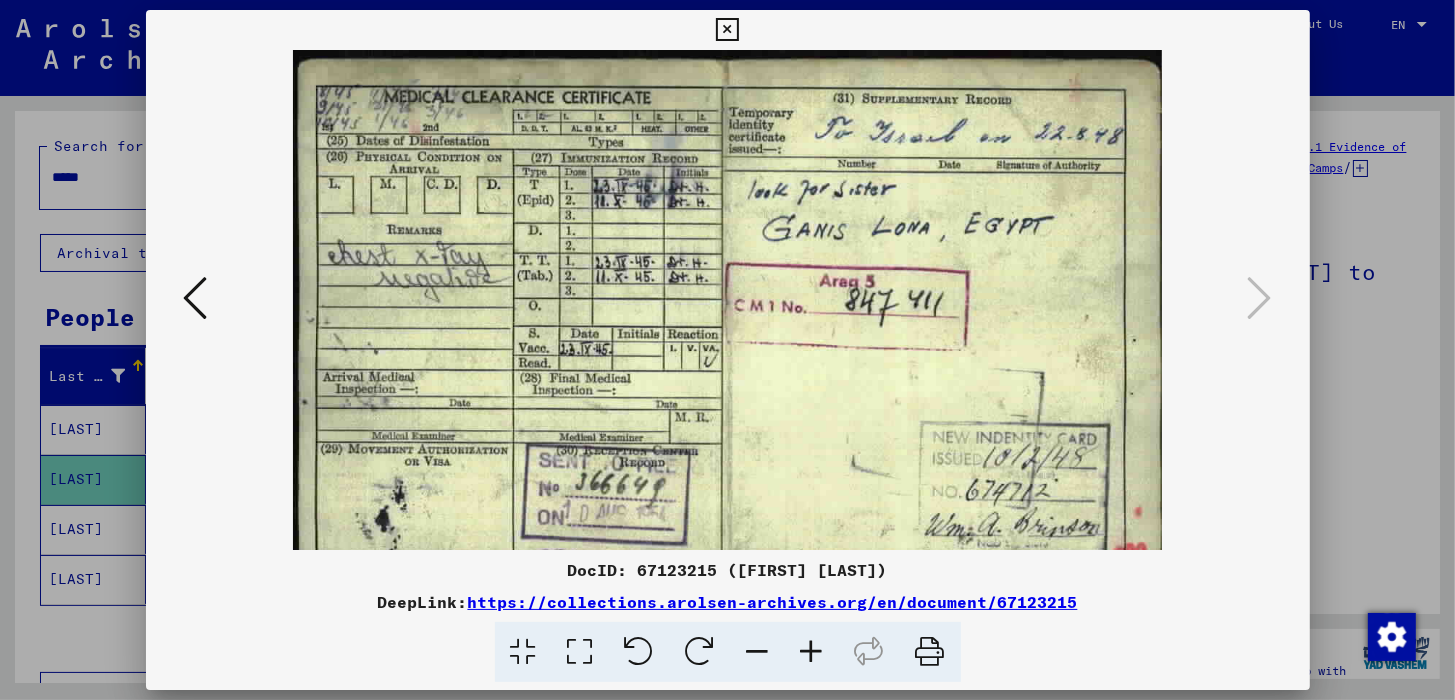 click at bounding box center [812, 652] 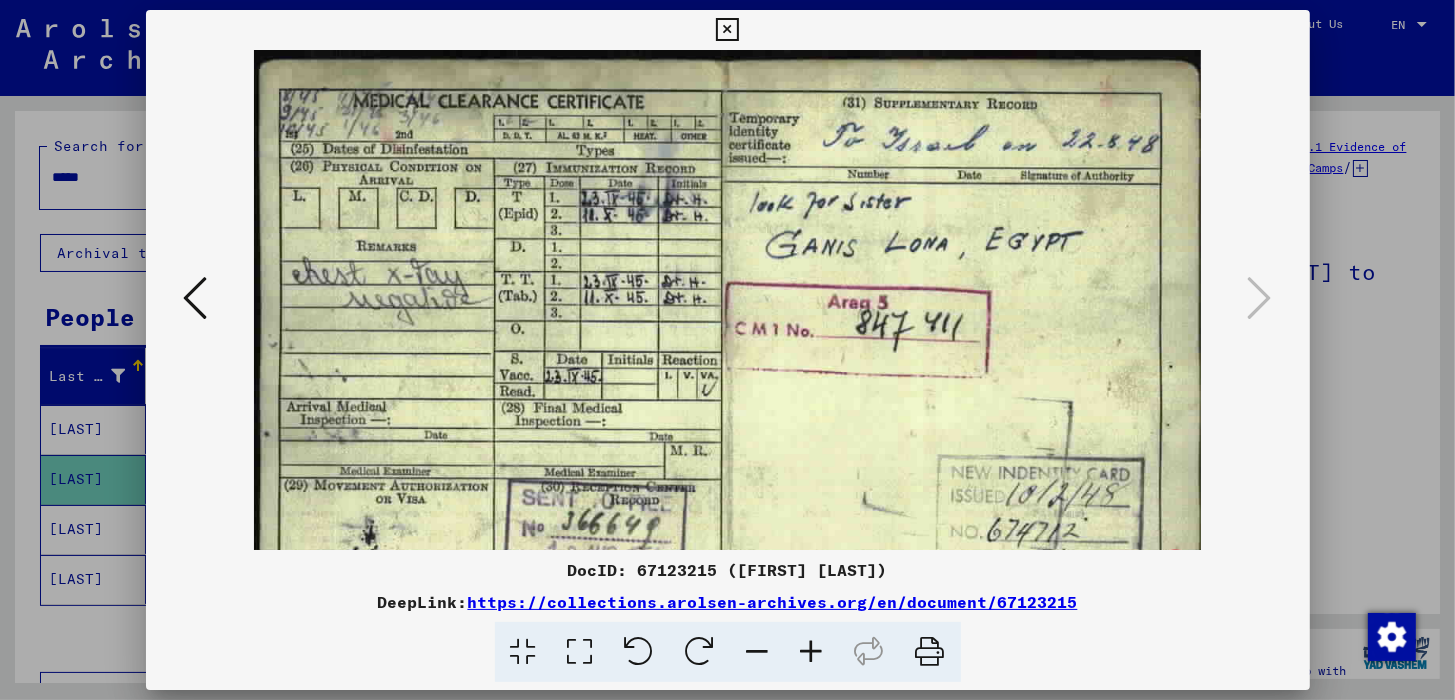 click at bounding box center (812, 652) 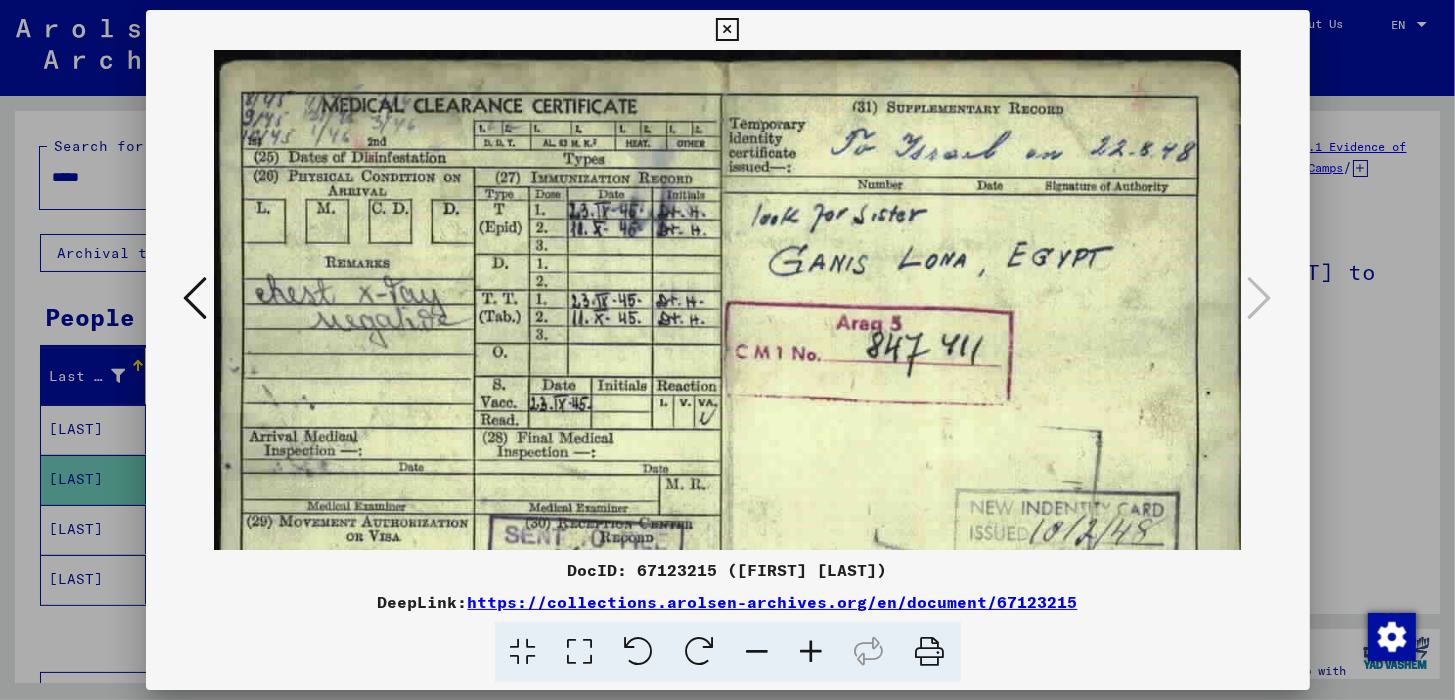 click at bounding box center (812, 652) 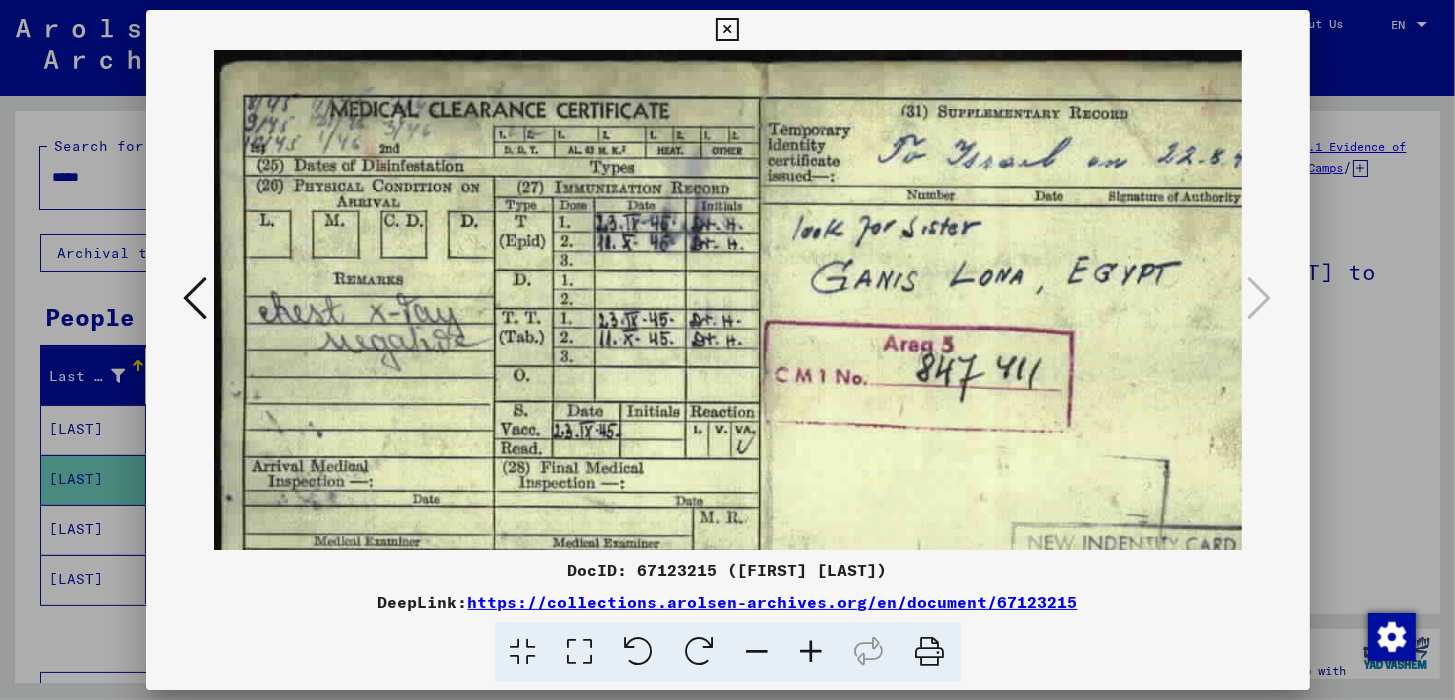 click at bounding box center (812, 652) 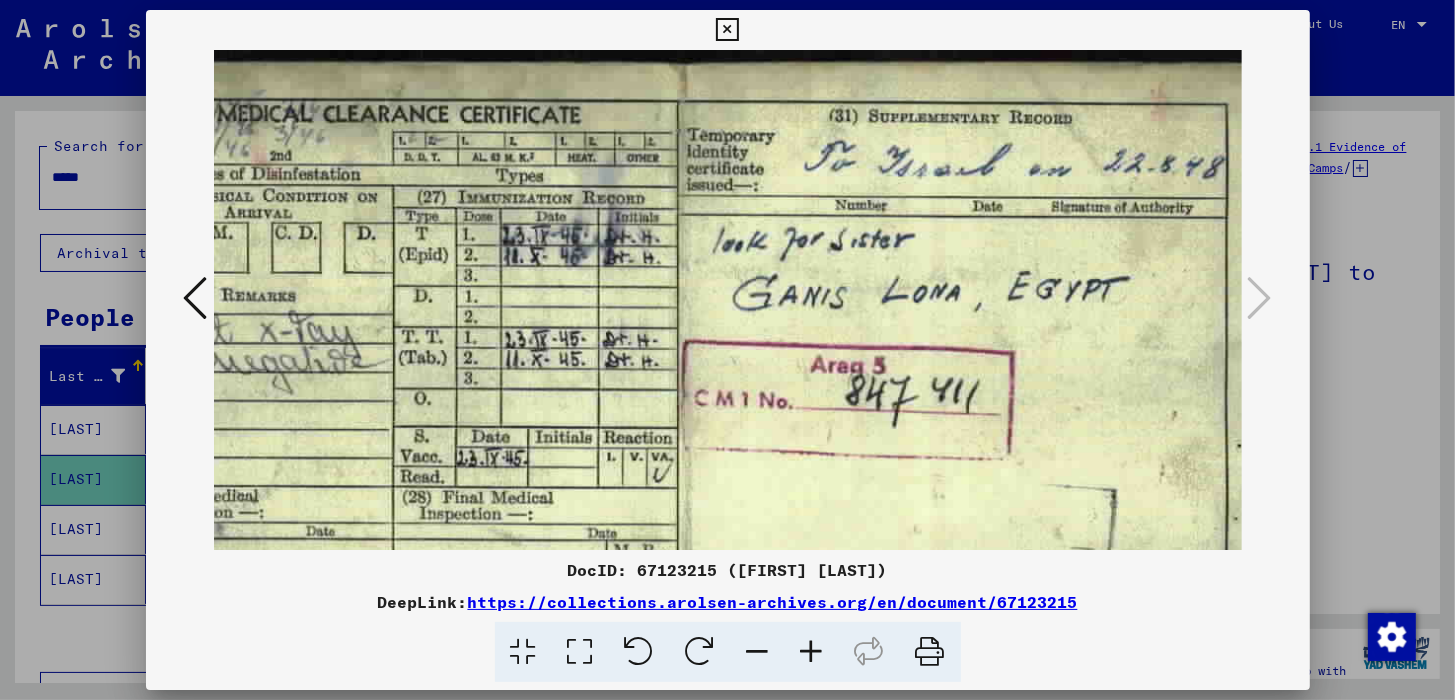 scroll, scrollTop: 0, scrollLeft: 153, axis: horizontal 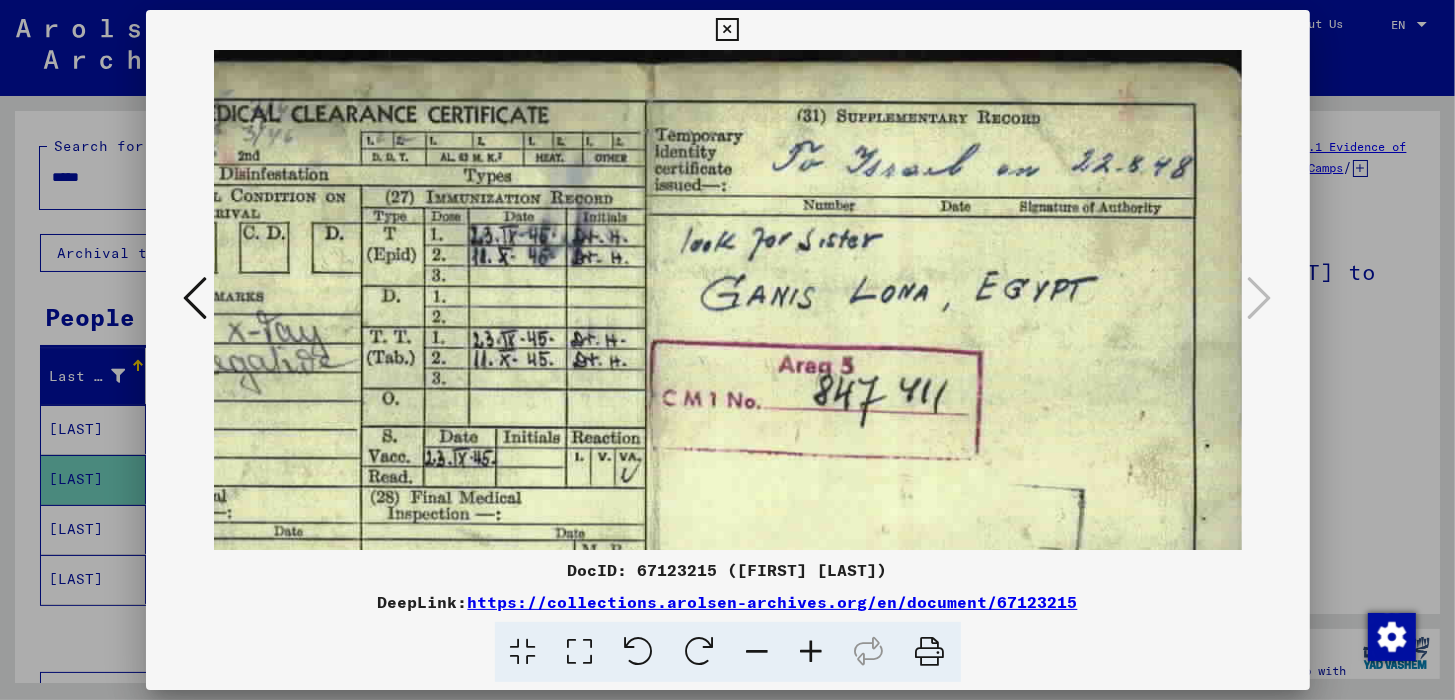 drag, startPoint x: 1032, startPoint y: 317, endPoint x: 879, endPoint y: 355, distance: 157.64835 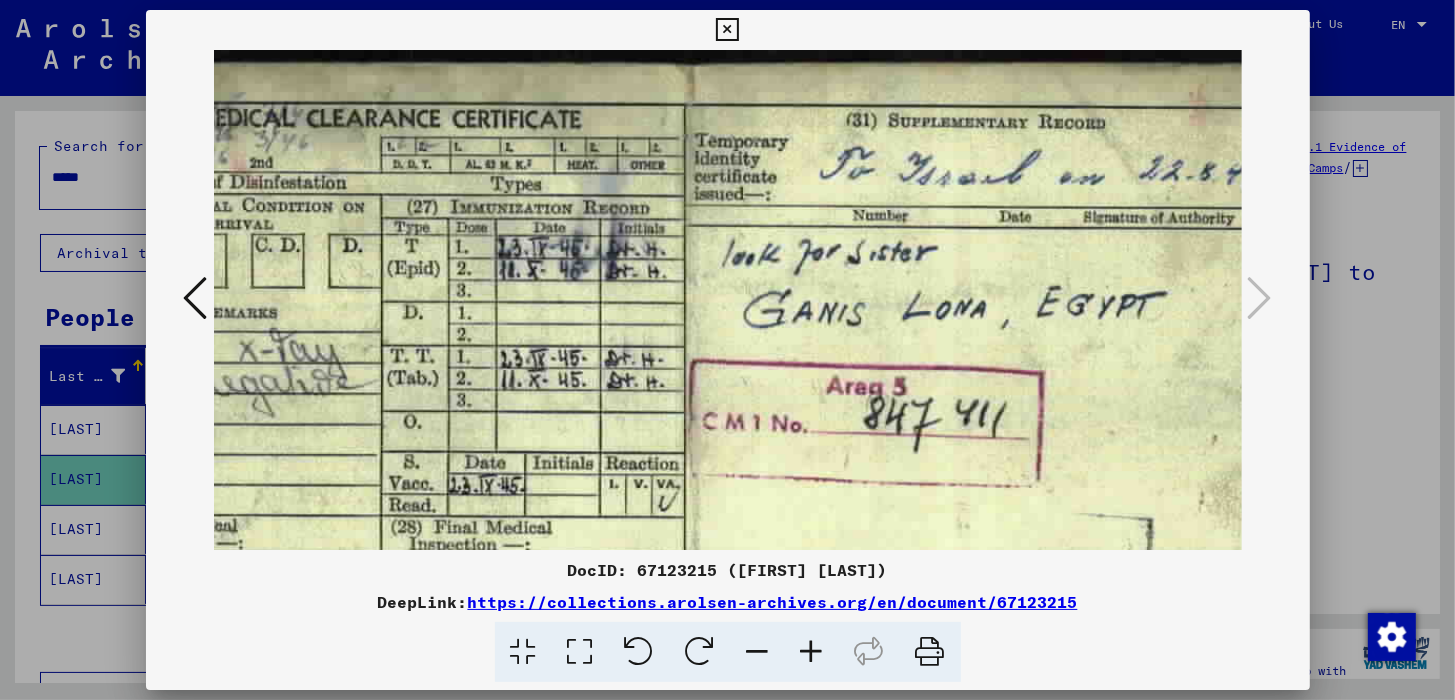 click at bounding box center (812, 652) 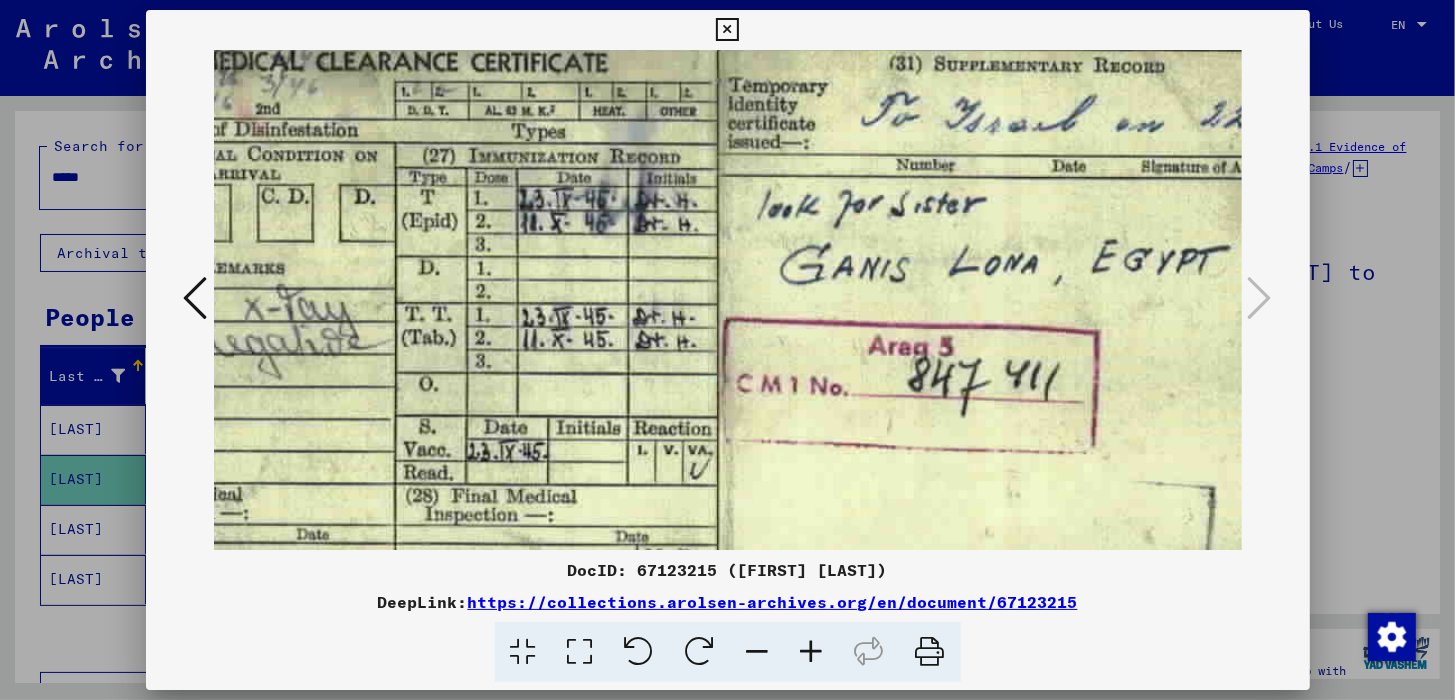 scroll, scrollTop: 0, scrollLeft: 313, axis: horizontal 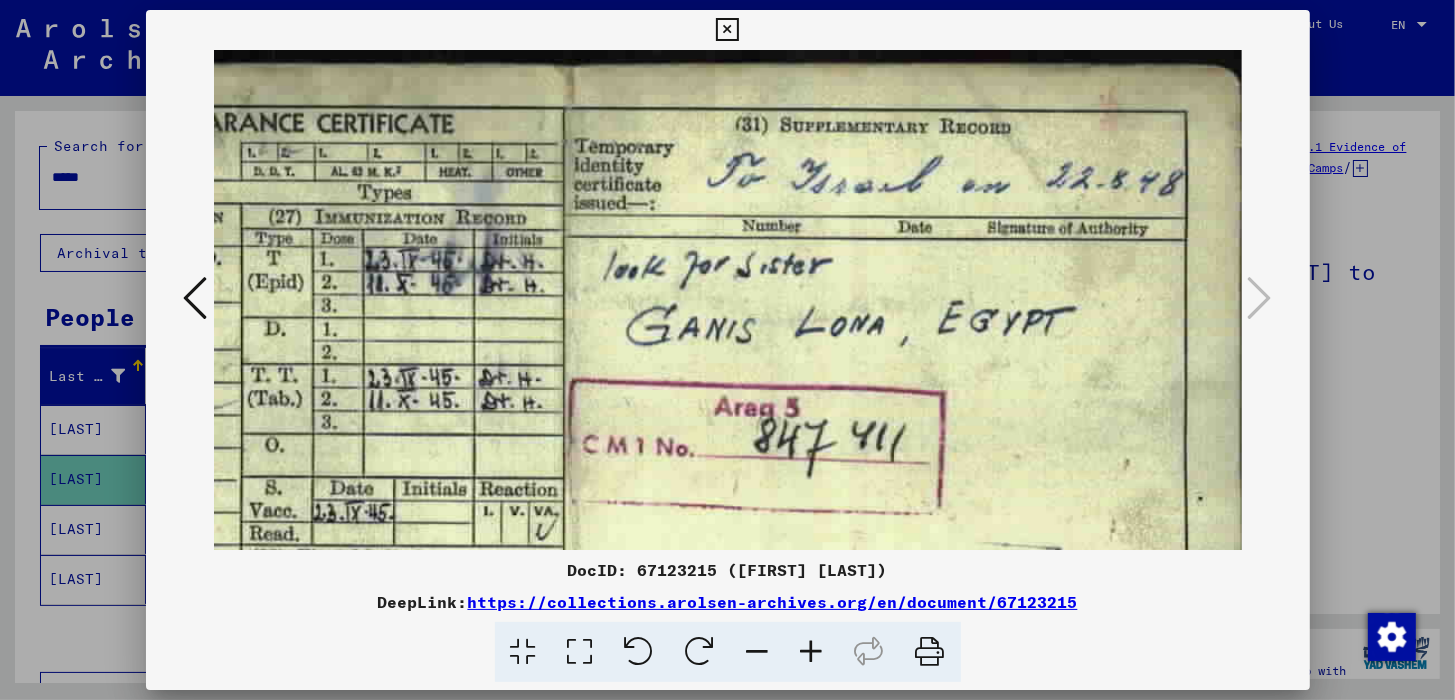 drag, startPoint x: 608, startPoint y: 420, endPoint x: 561, endPoint y: 533, distance: 122.384636 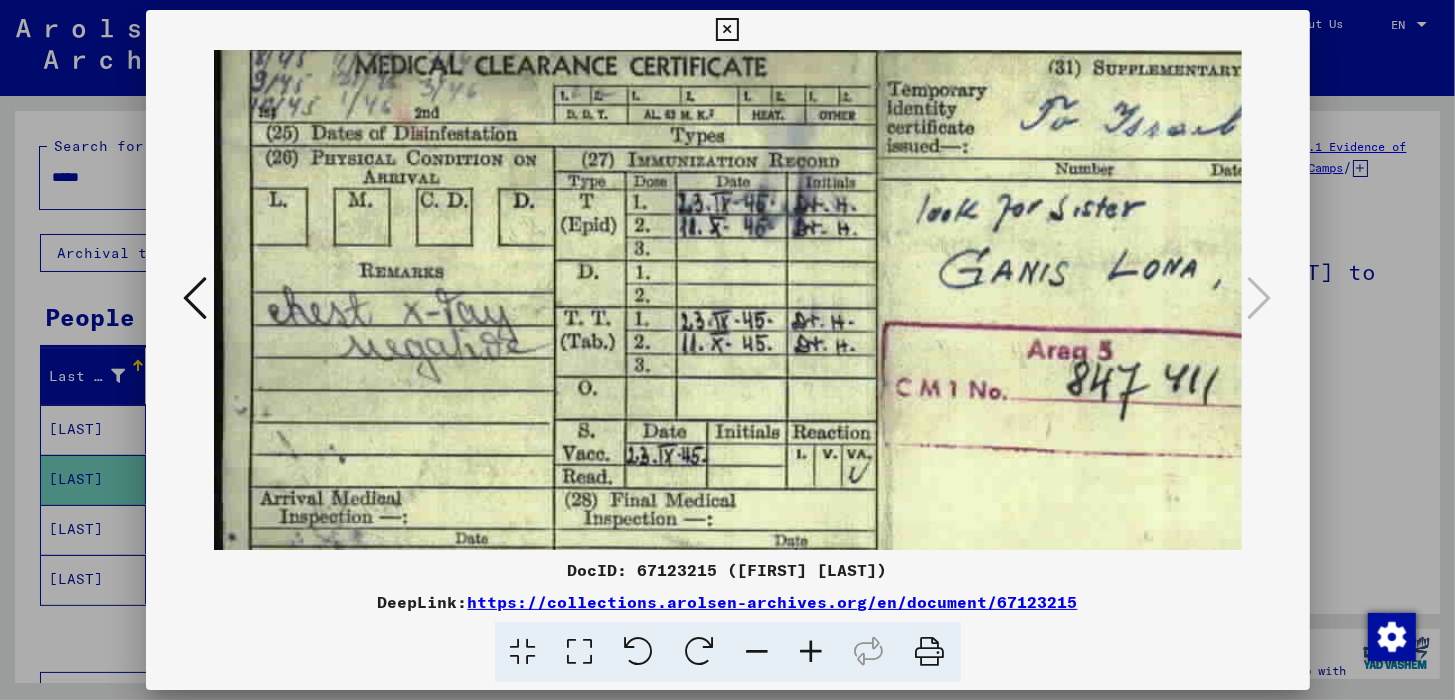 scroll, scrollTop: 63, scrollLeft: 0, axis: vertical 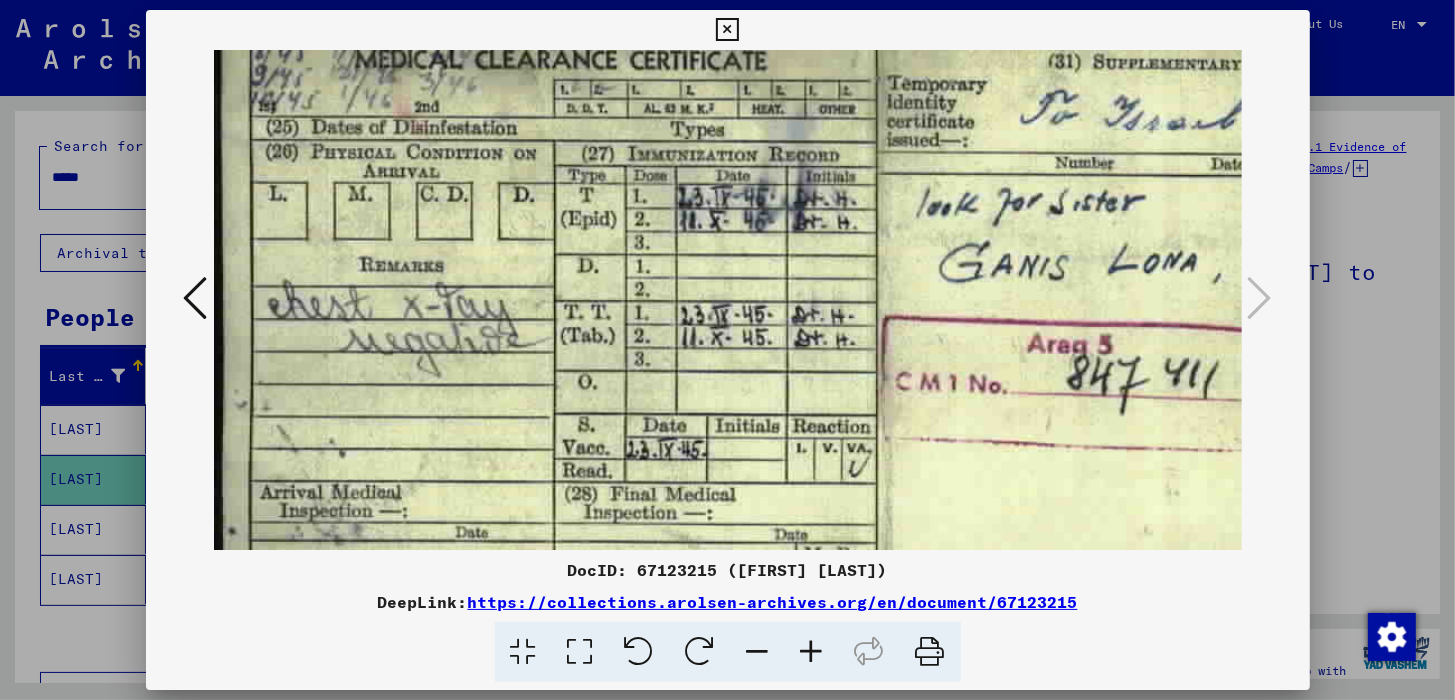 drag, startPoint x: 511, startPoint y: 331, endPoint x: 937, endPoint y: 268, distance: 430.63324 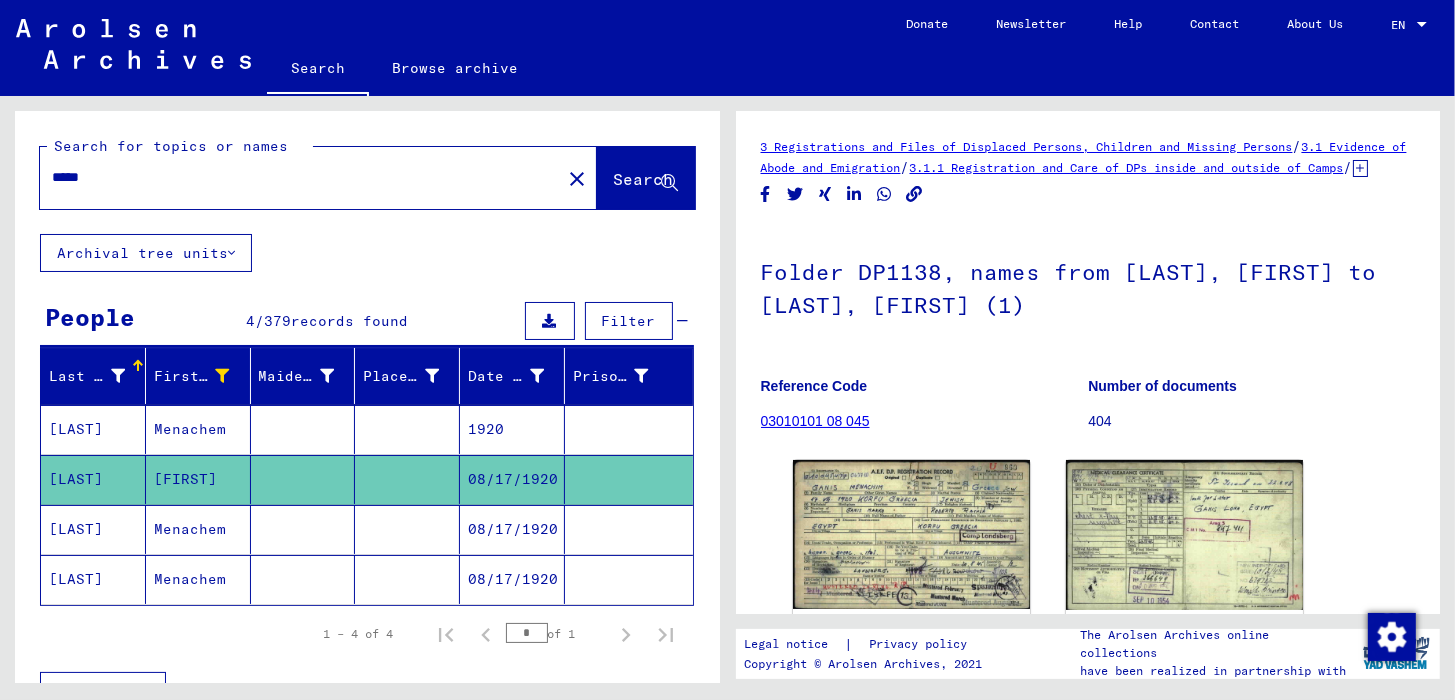 click on "[LAST]" at bounding box center [93, 479] 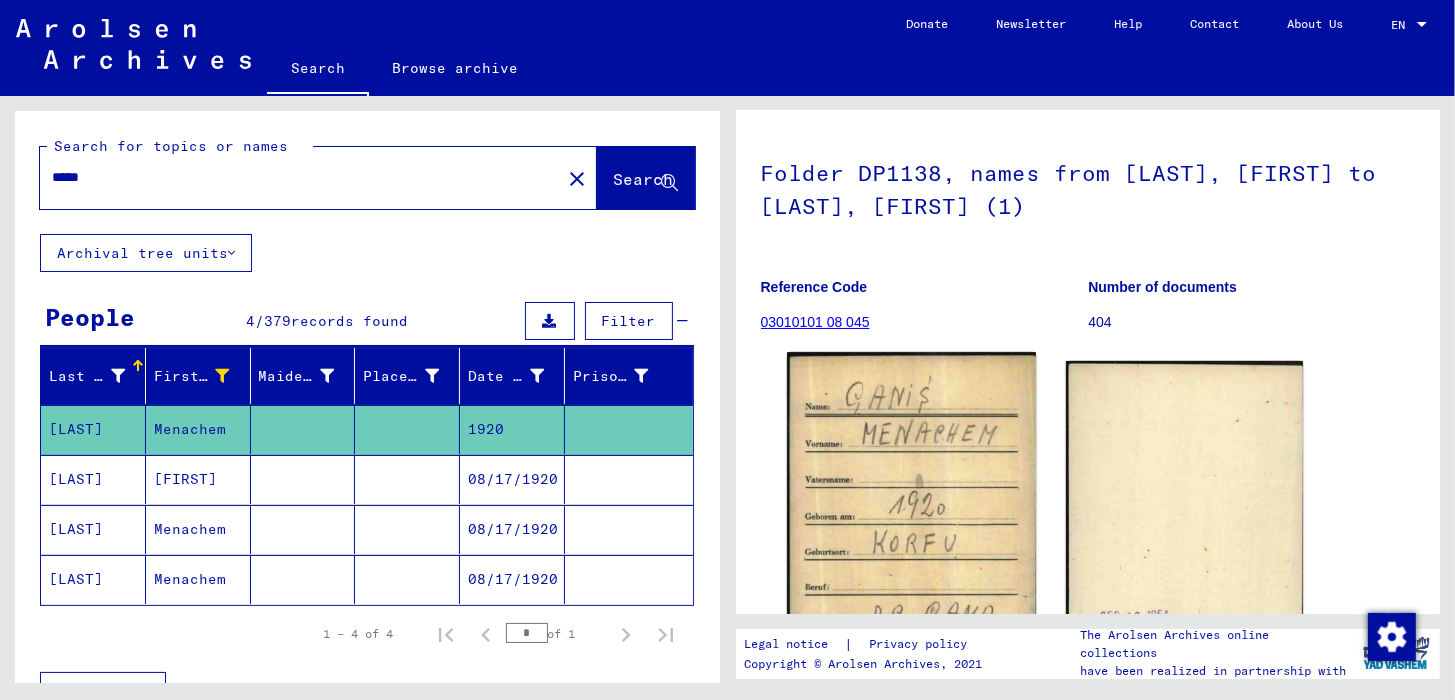 scroll, scrollTop: 0, scrollLeft: 0, axis: both 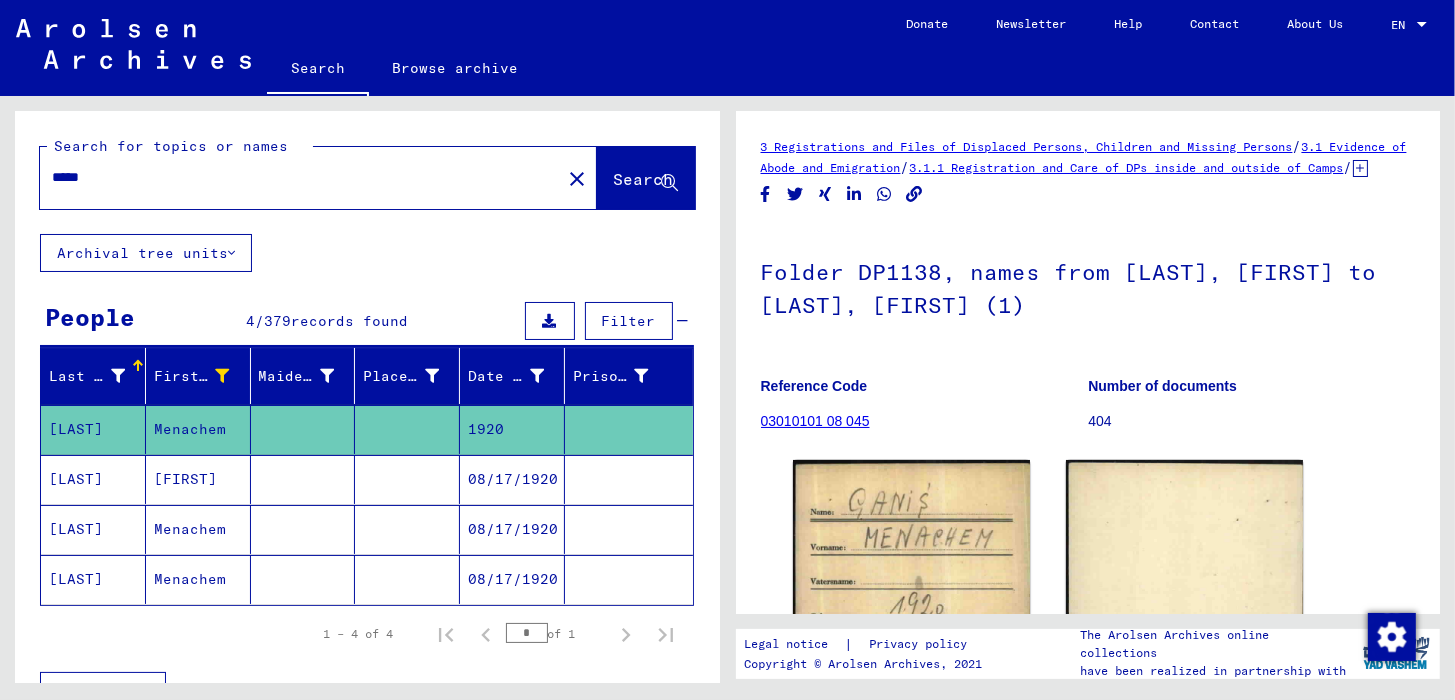 click on "[LAST]" at bounding box center [93, 579] 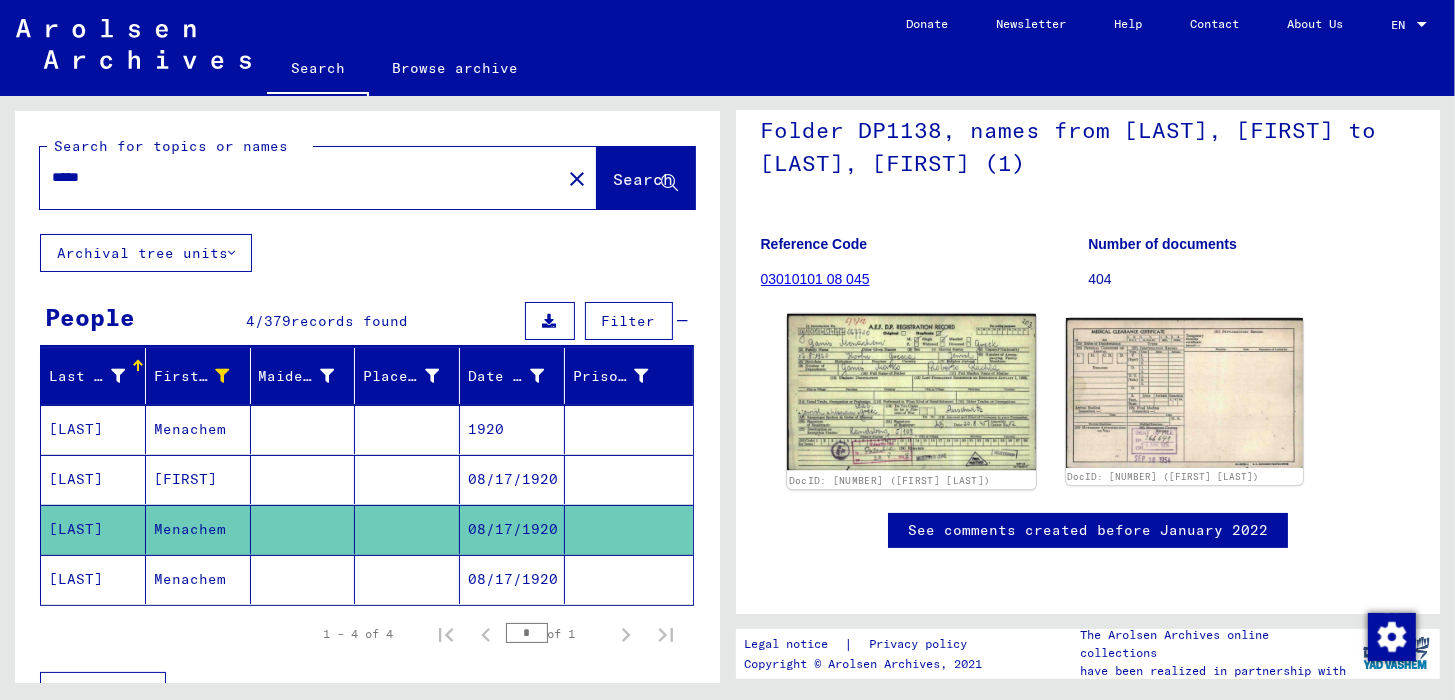 scroll, scrollTop: 200, scrollLeft: 0, axis: vertical 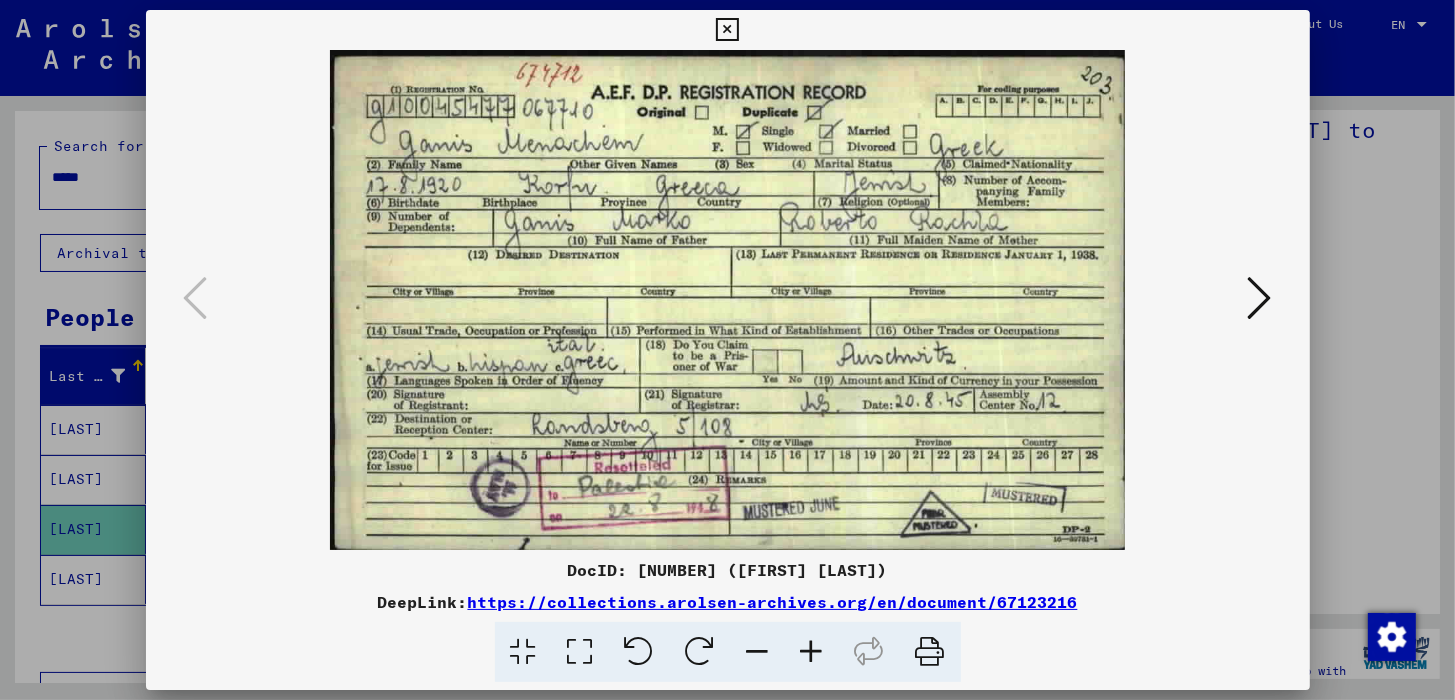 click at bounding box center [812, 652] 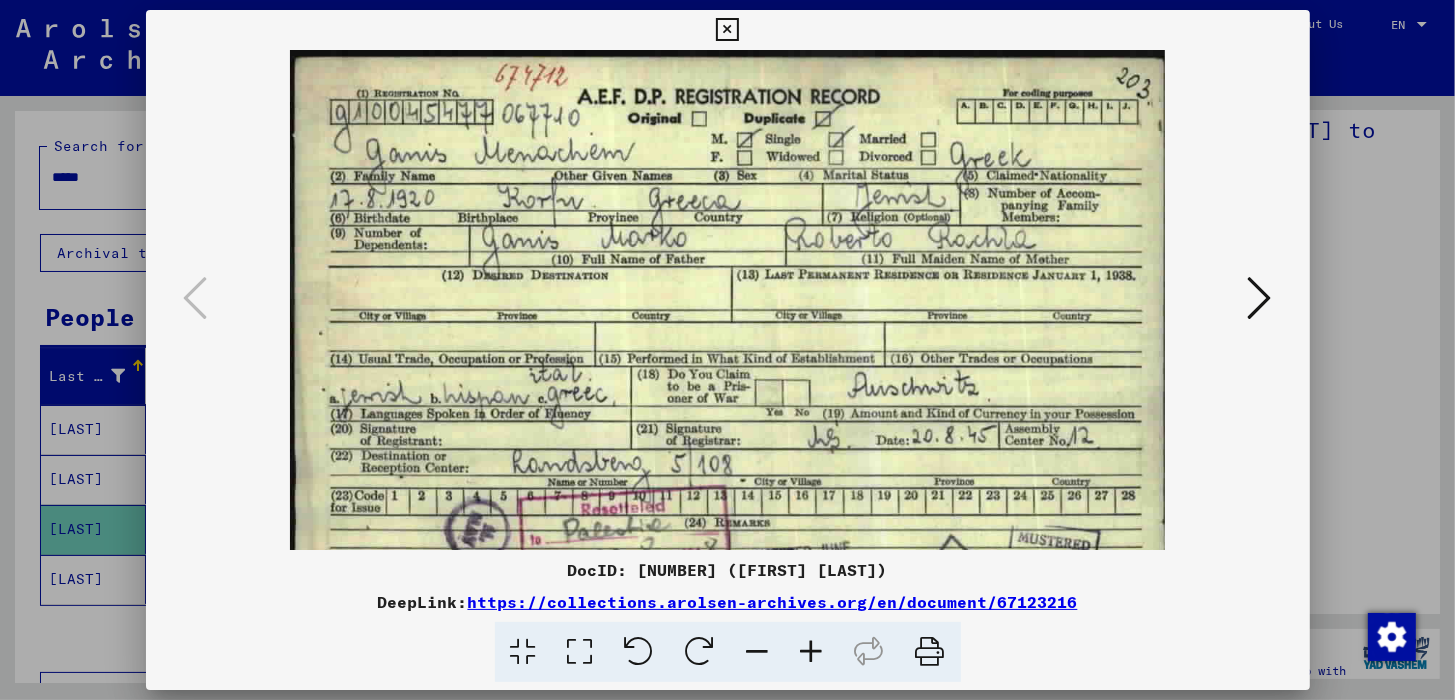 click at bounding box center (812, 652) 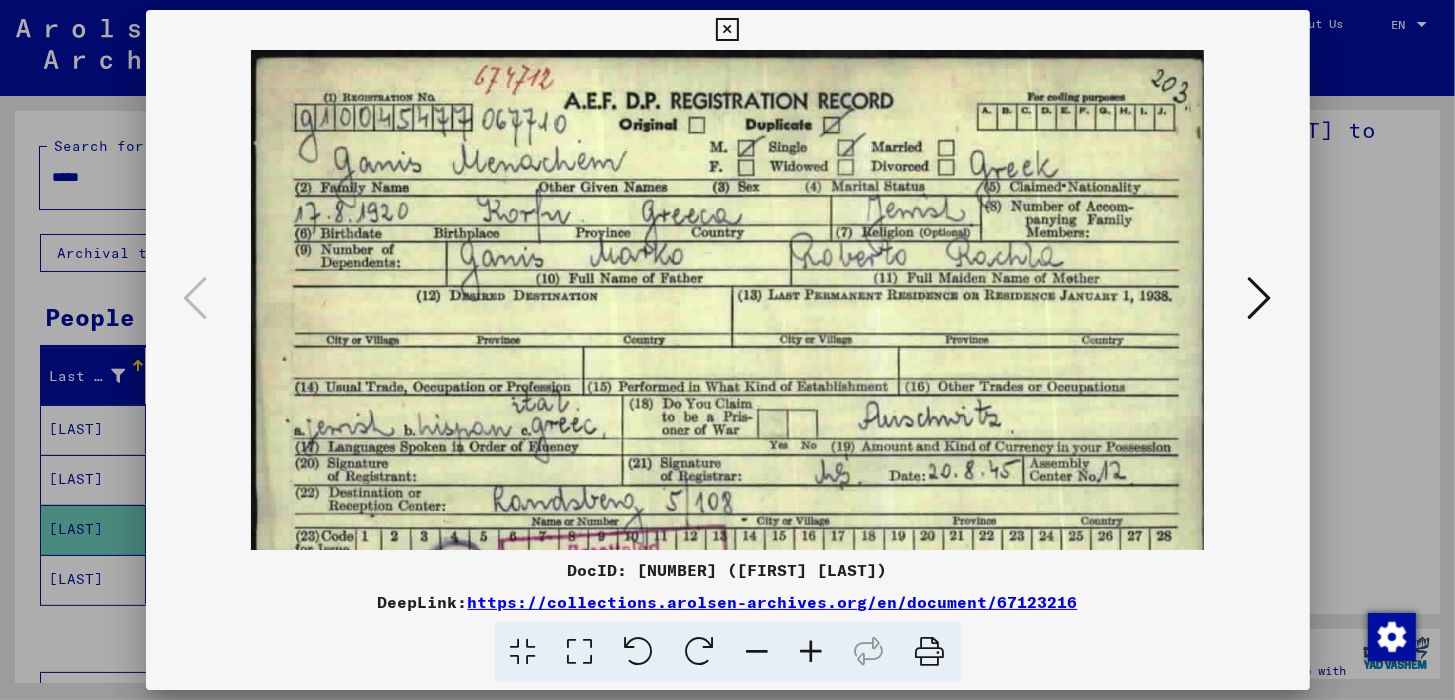 click at bounding box center [812, 652] 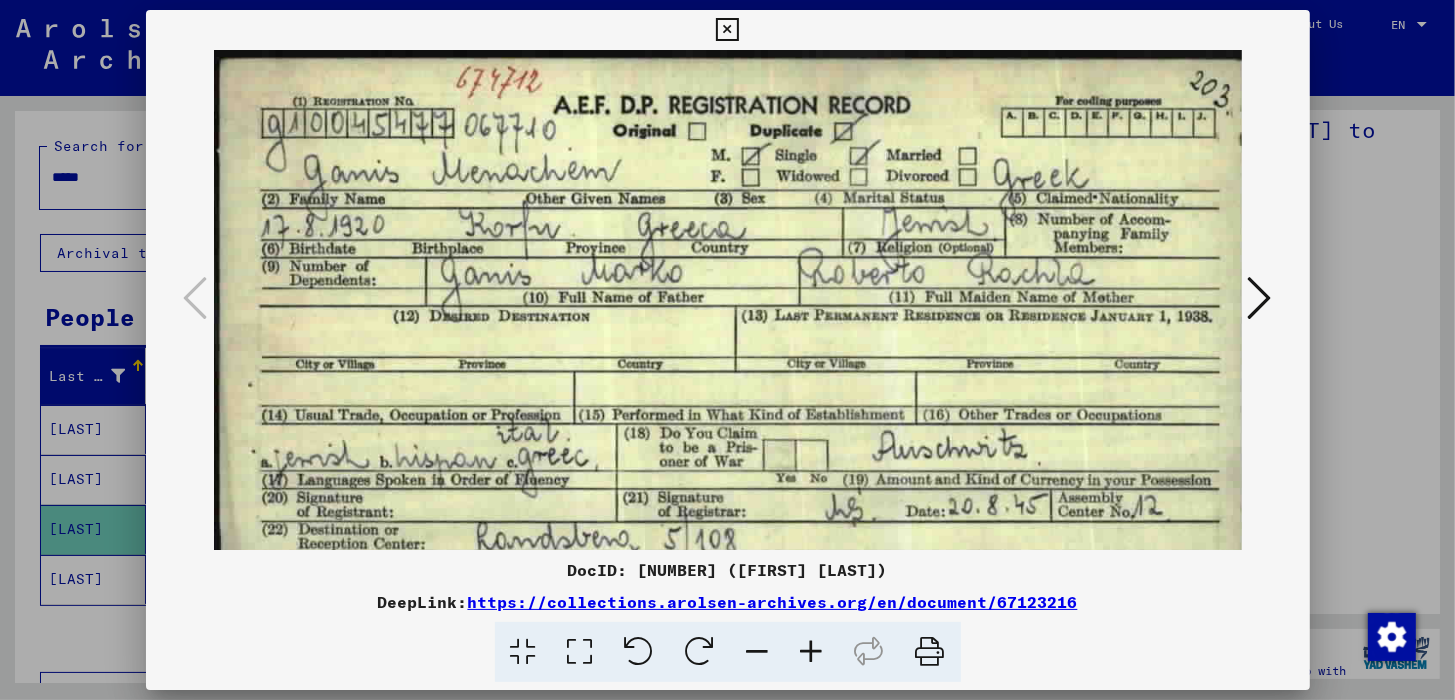 click at bounding box center (812, 652) 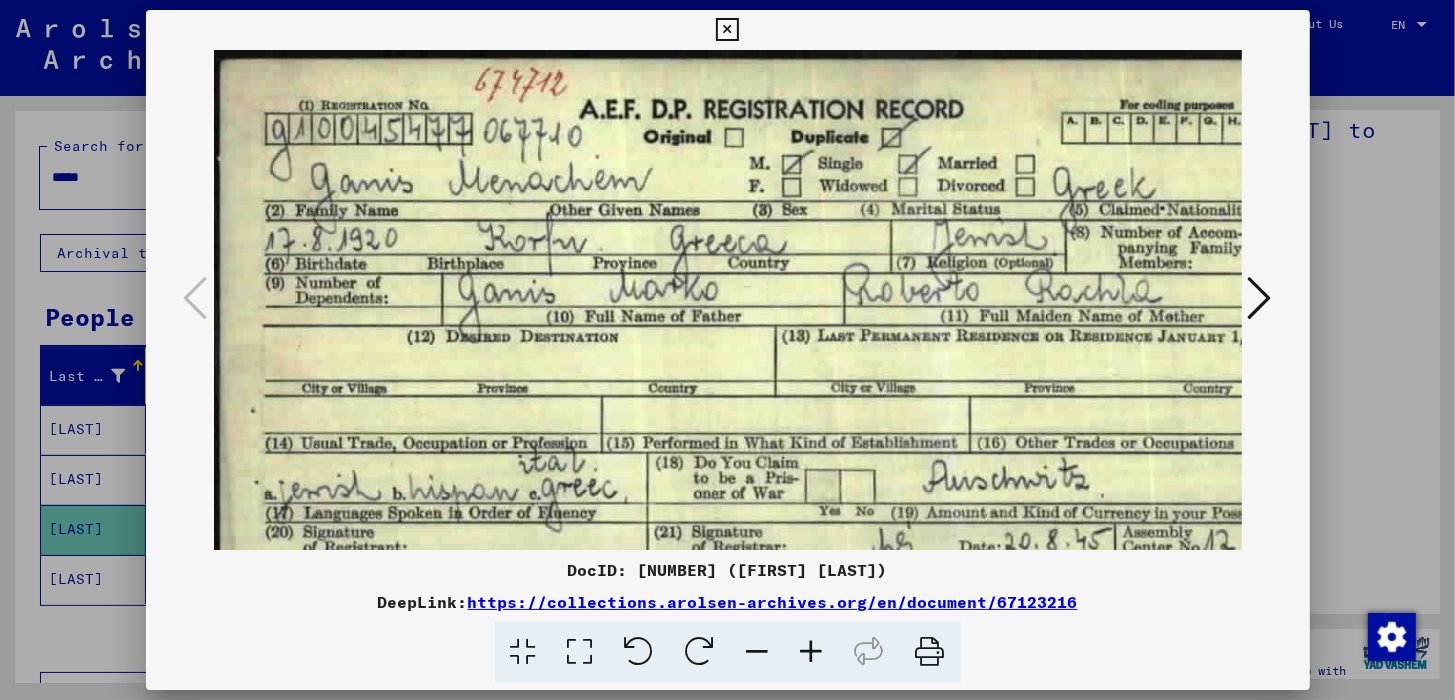 click at bounding box center (812, 652) 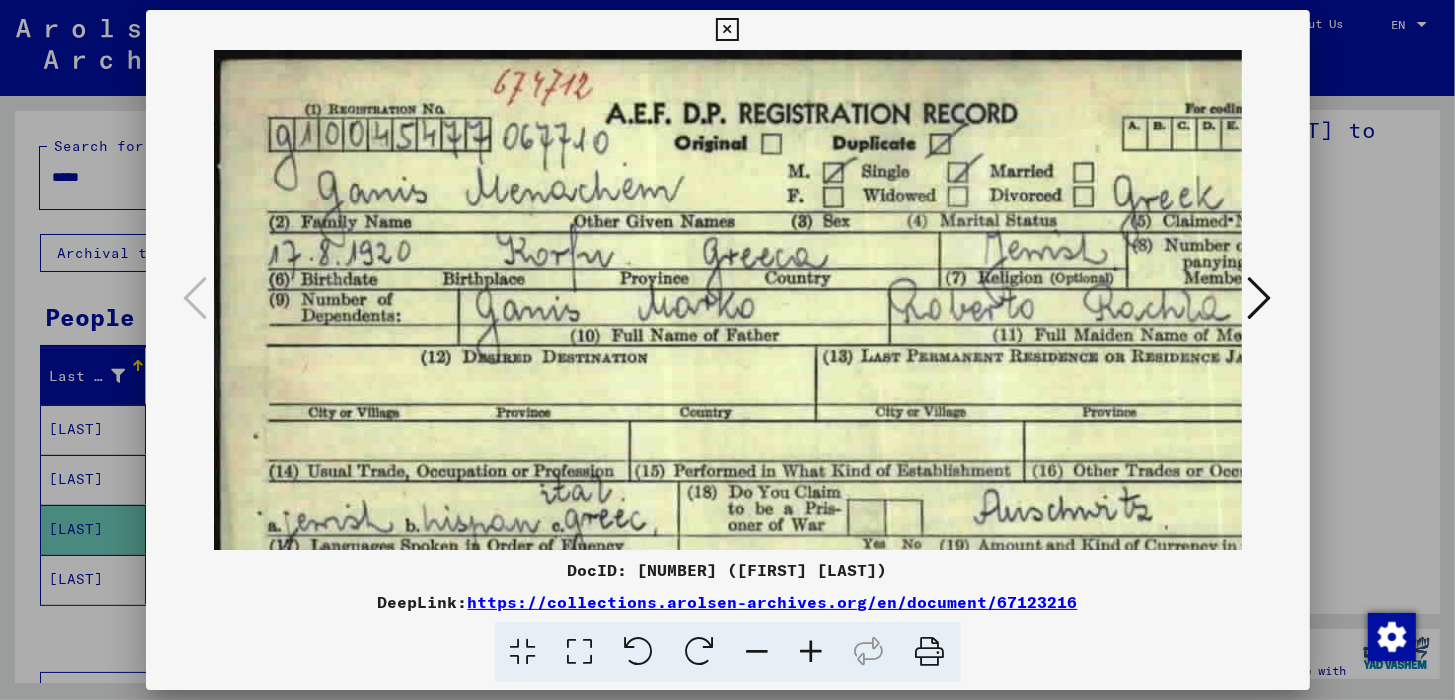 click at bounding box center [812, 652] 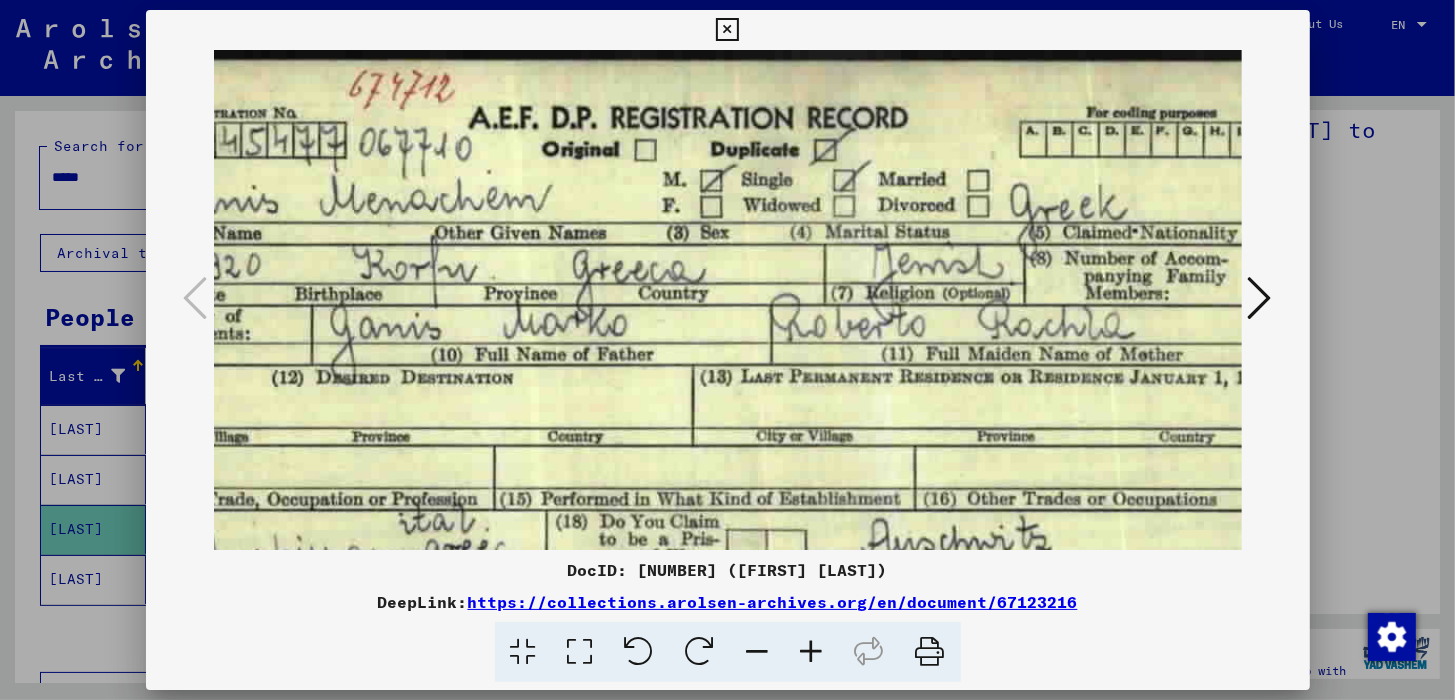 scroll, scrollTop: 0, scrollLeft: 167, axis: horizontal 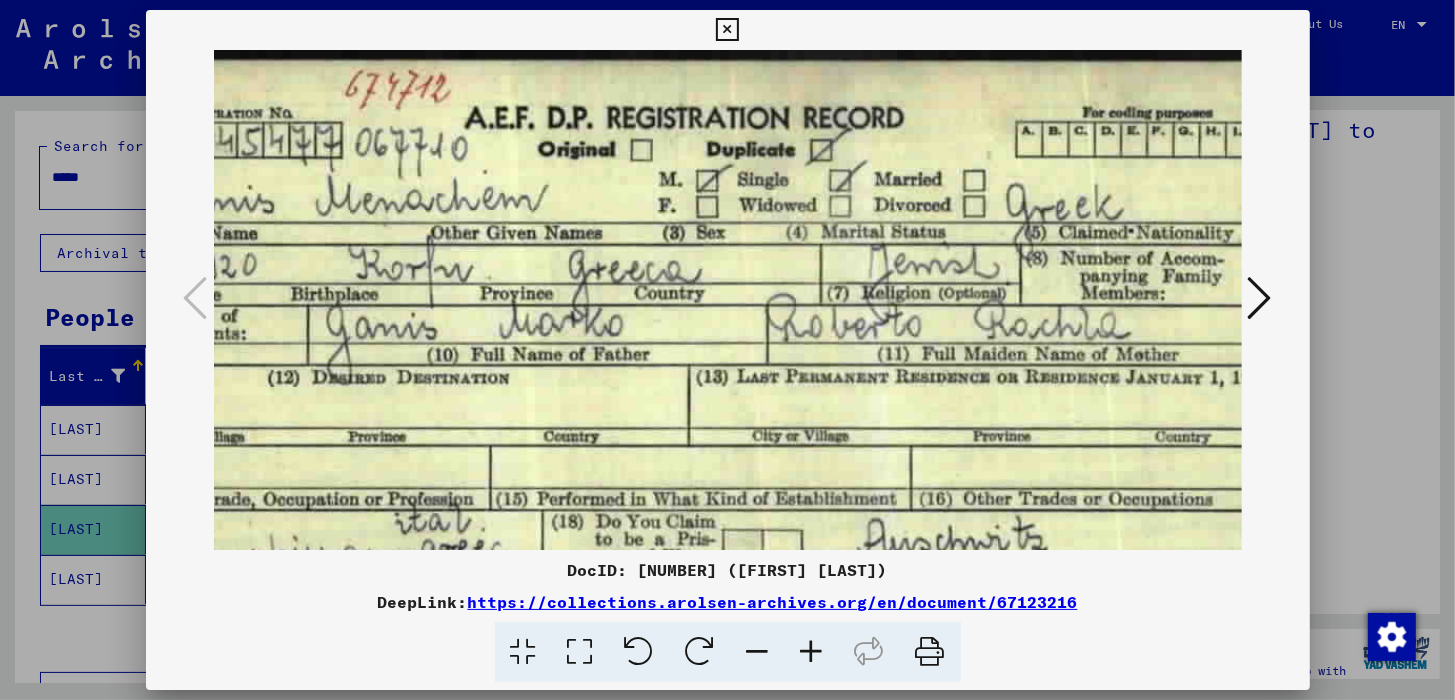 drag, startPoint x: 935, startPoint y: 390, endPoint x: 836, endPoint y: 413, distance: 101.636604 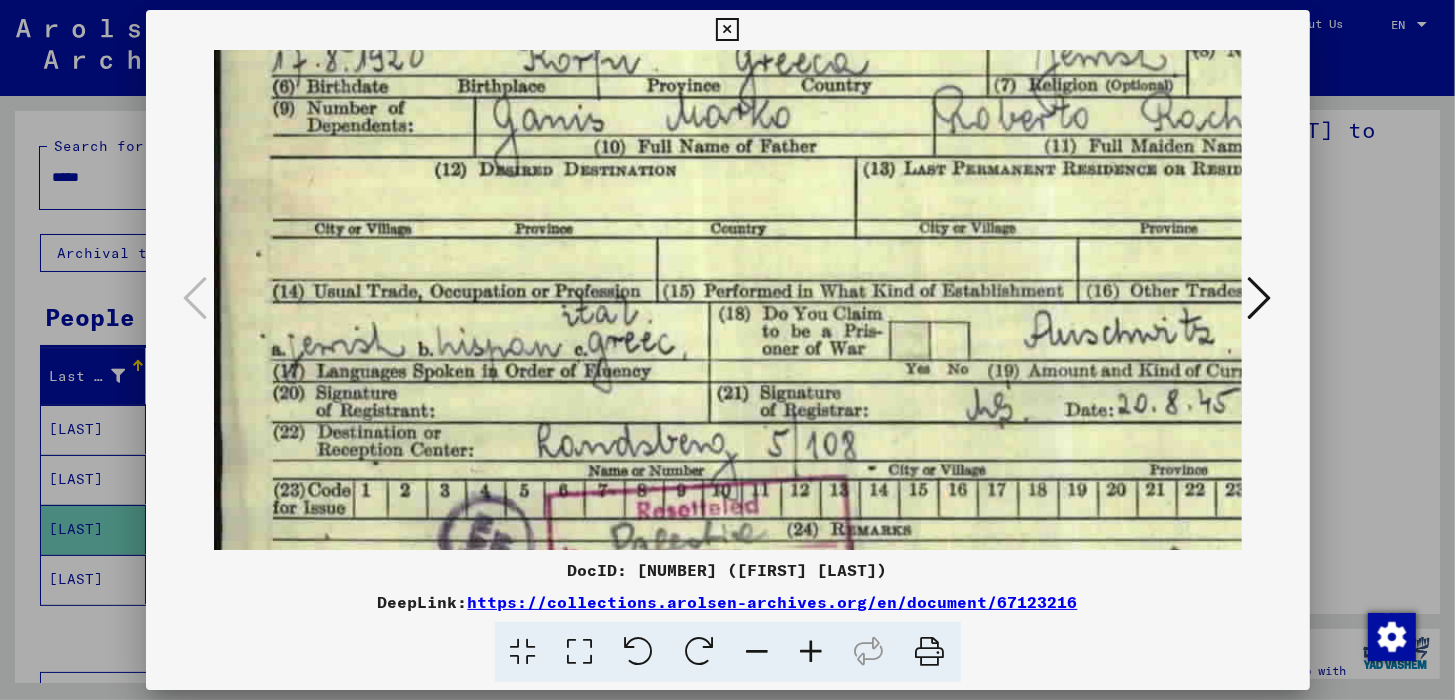 scroll, scrollTop: 210, scrollLeft: 0, axis: vertical 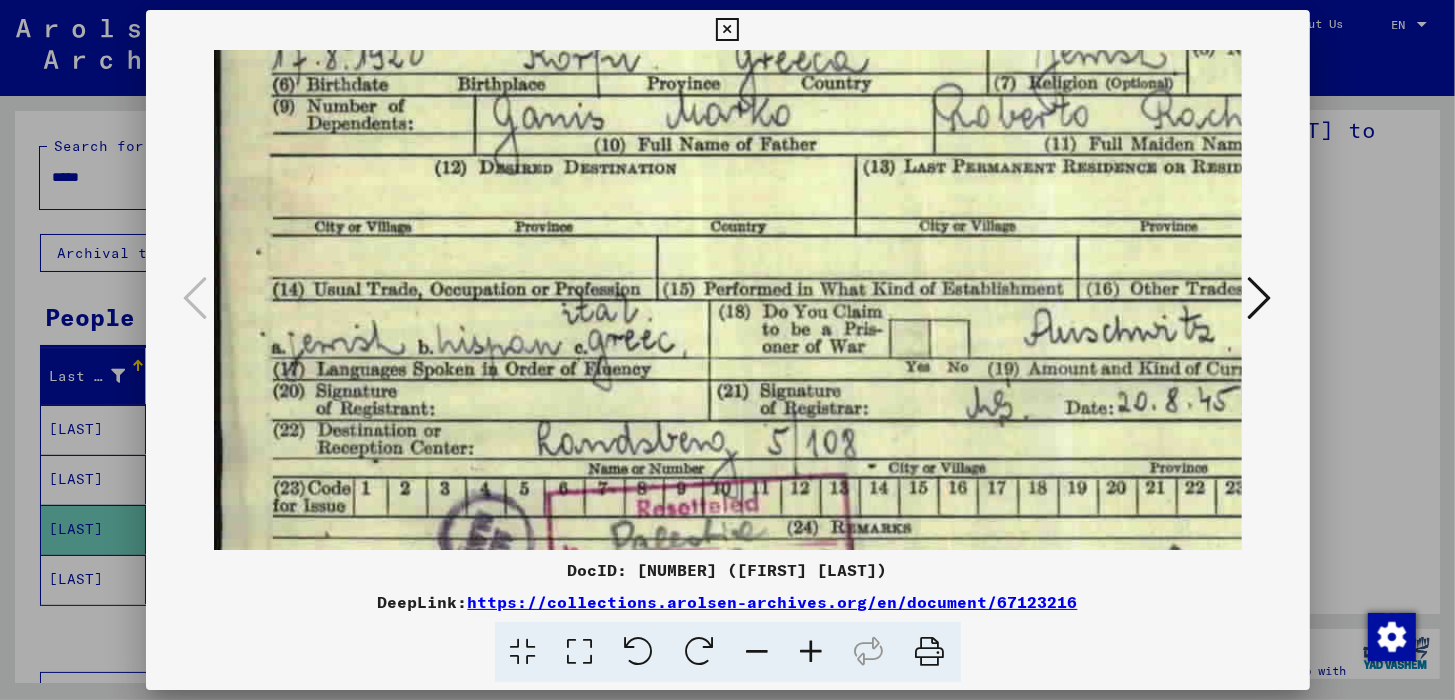 drag, startPoint x: 654, startPoint y: 365, endPoint x: 971, endPoint y: 167, distance: 373.75528 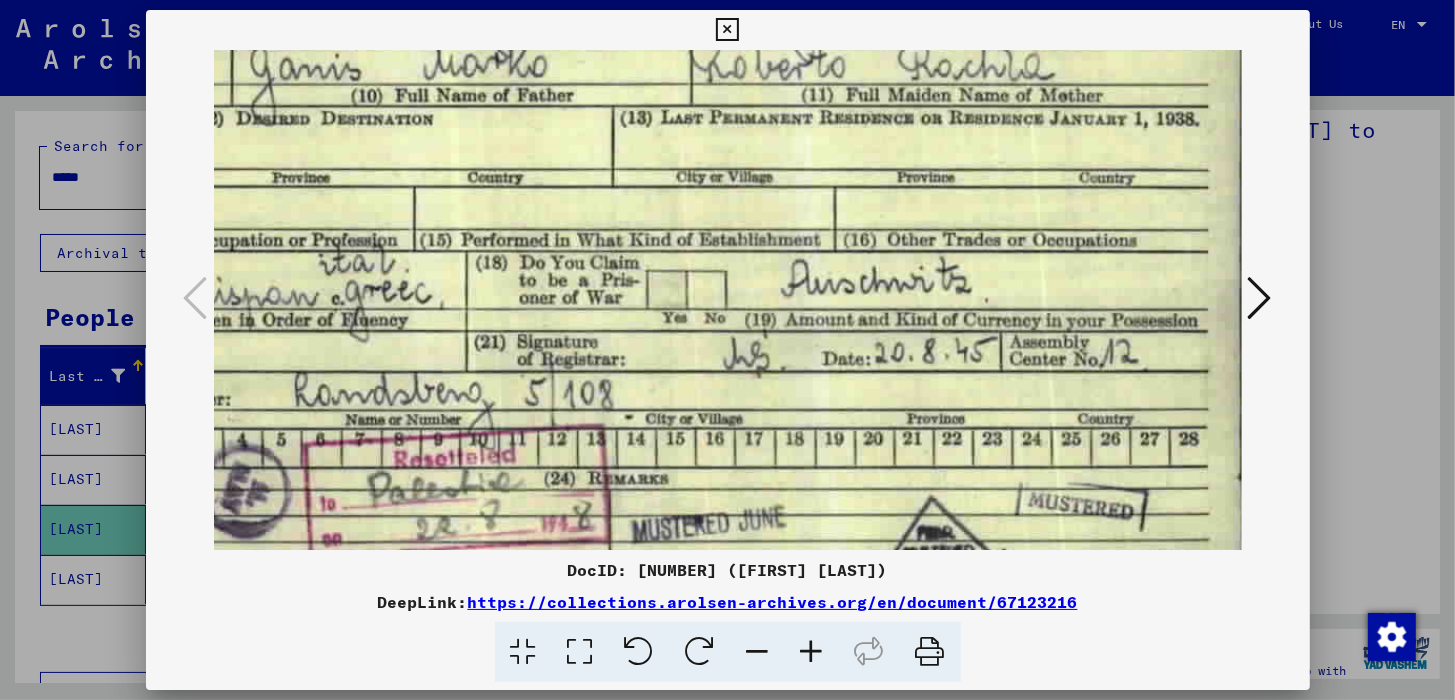scroll, scrollTop: 258, scrollLeft: 243, axis: both 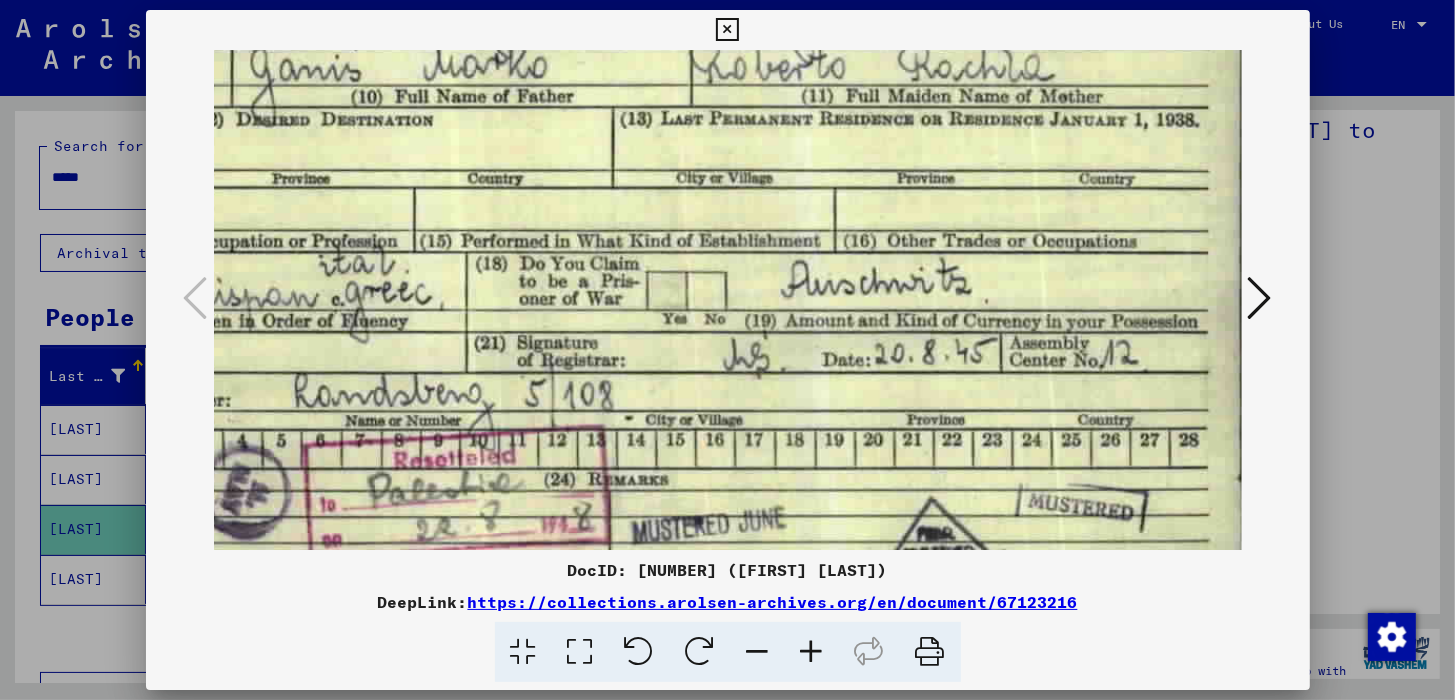drag, startPoint x: 1043, startPoint y: 410, endPoint x: 670, endPoint y: 274, distance: 397.02014 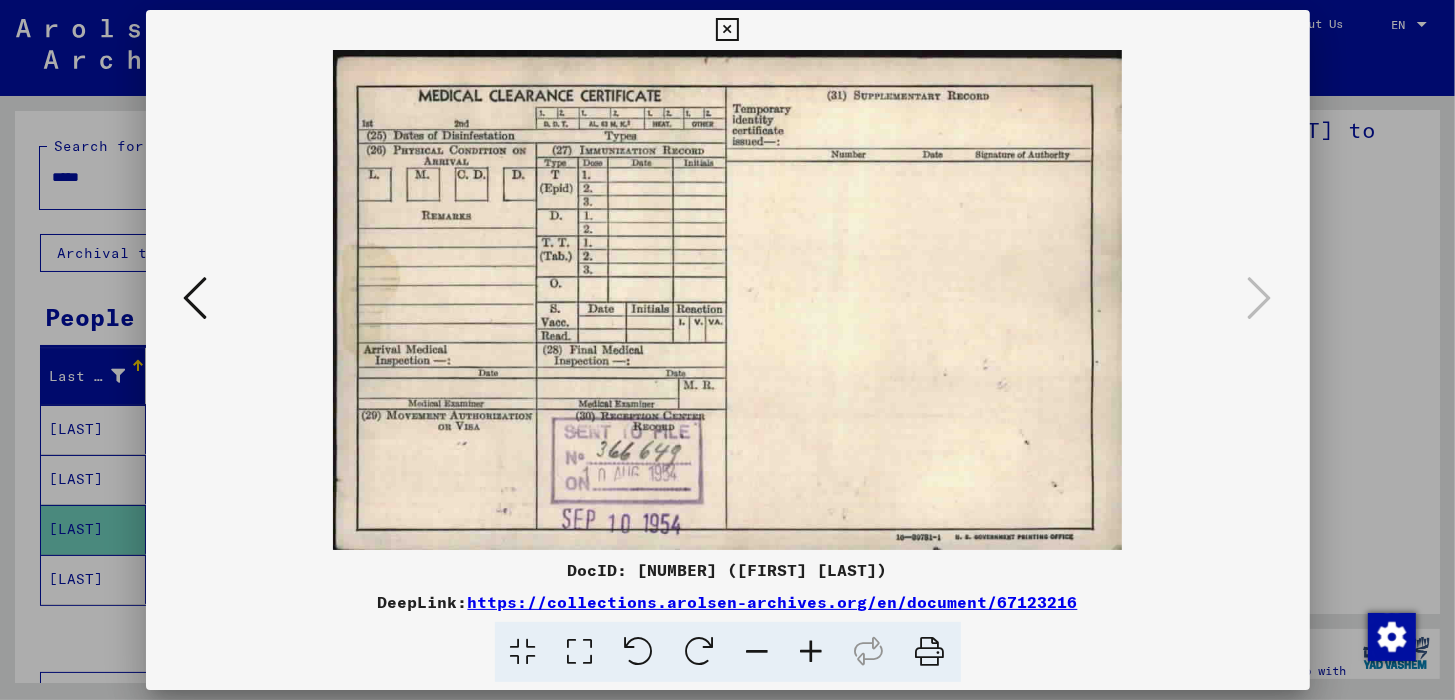 click at bounding box center [727, 30] 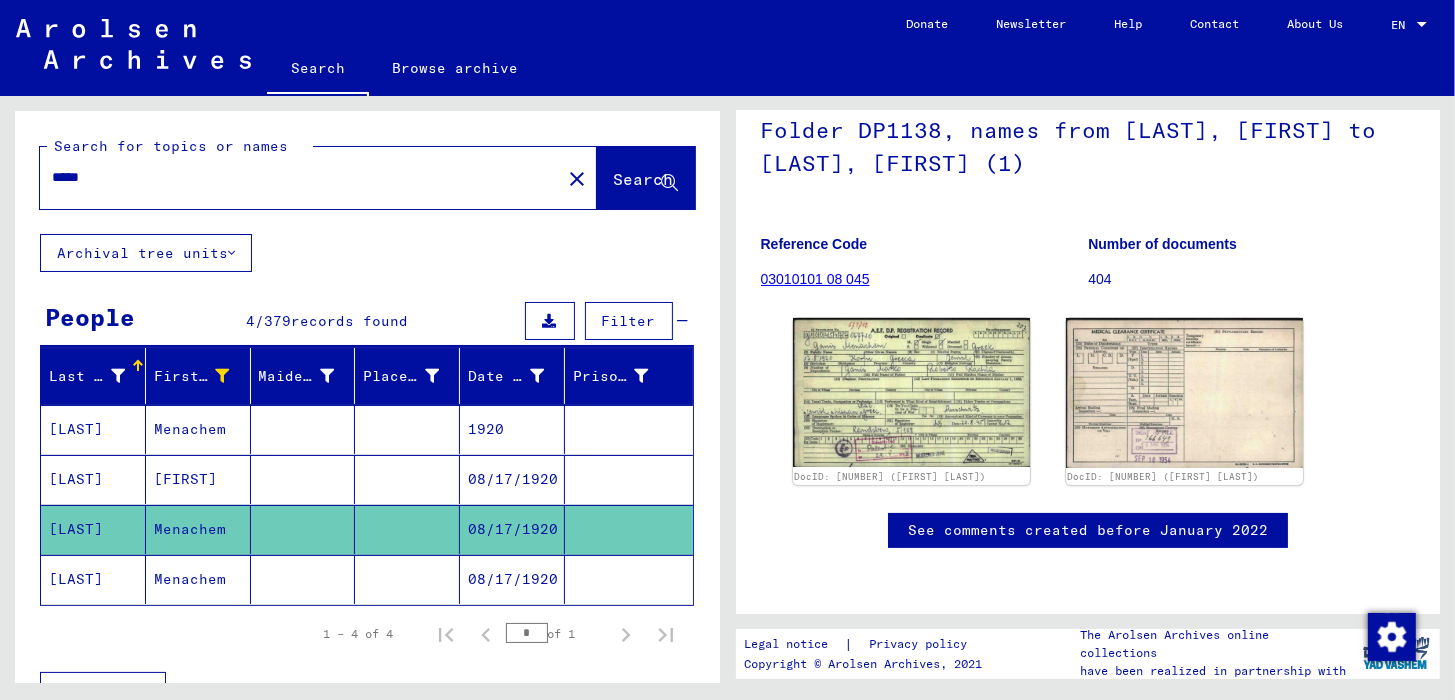 click 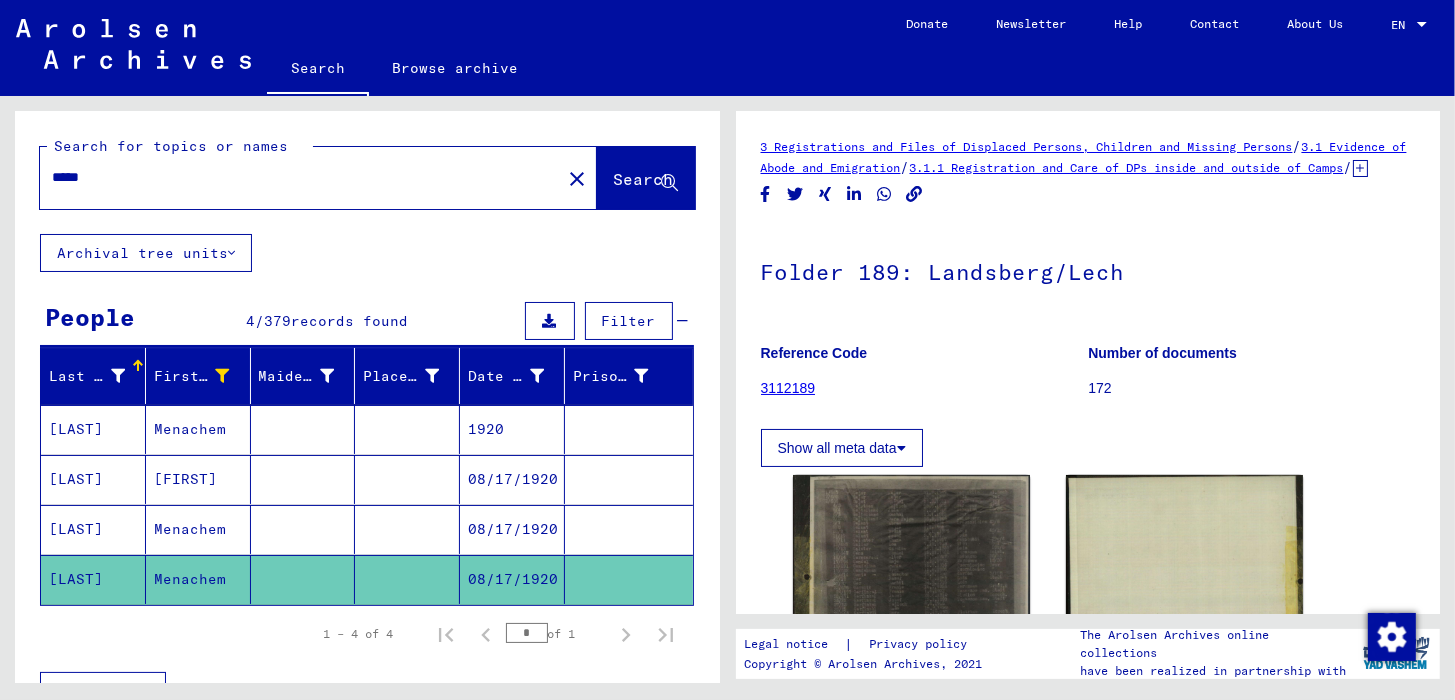 scroll, scrollTop: 0, scrollLeft: 0, axis: both 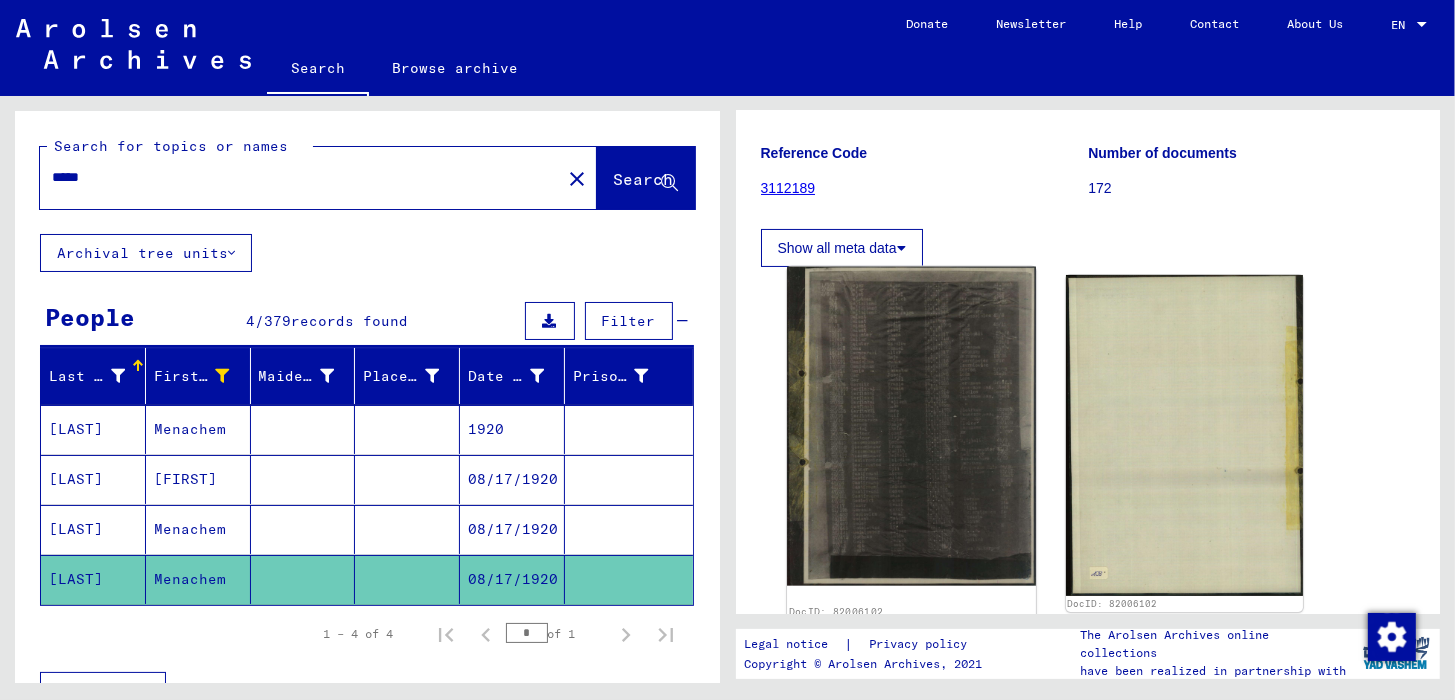 click 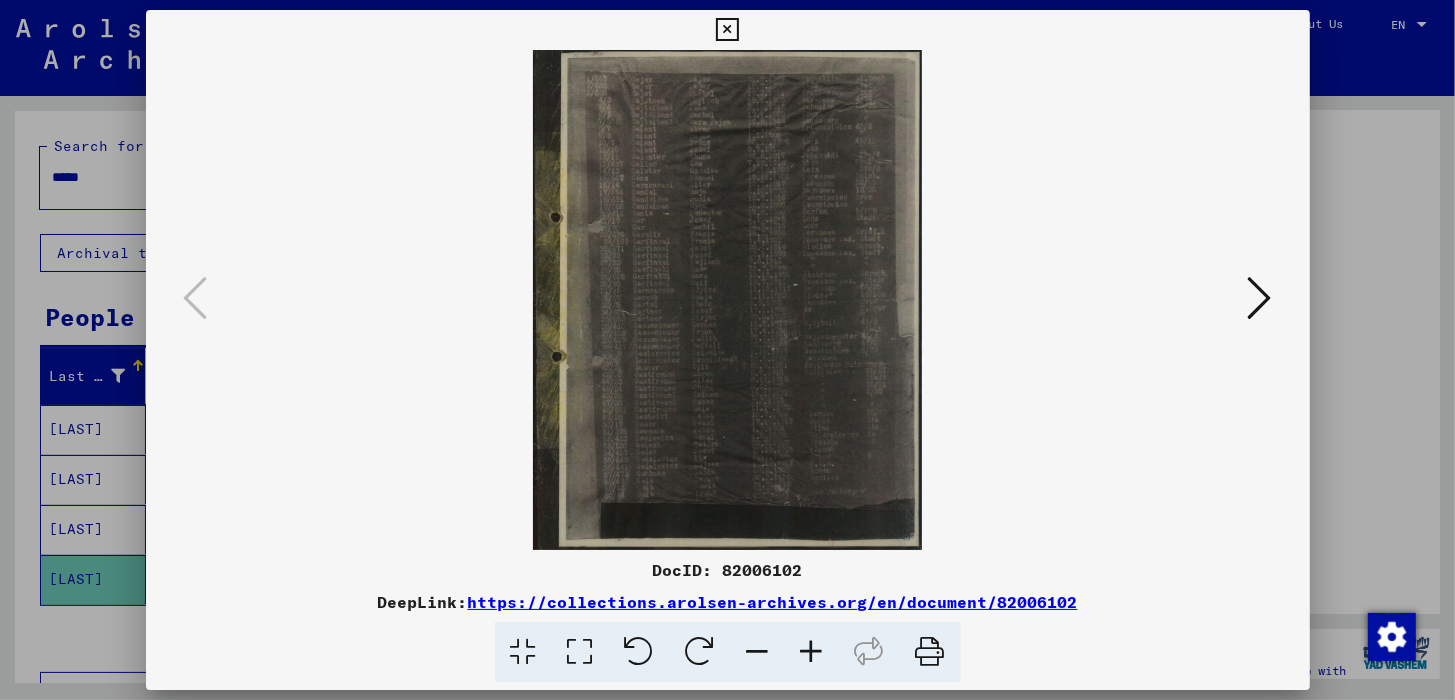 click at bounding box center (812, 652) 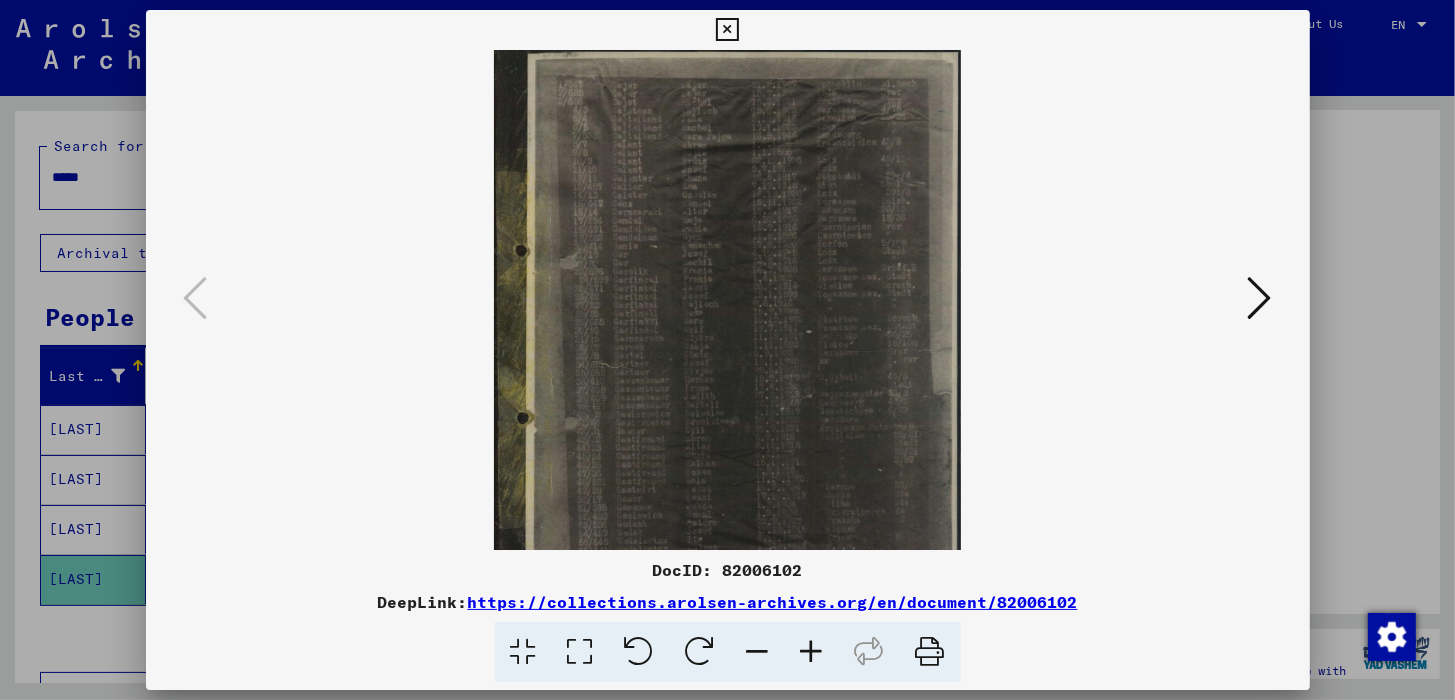 click at bounding box center [812, 652] 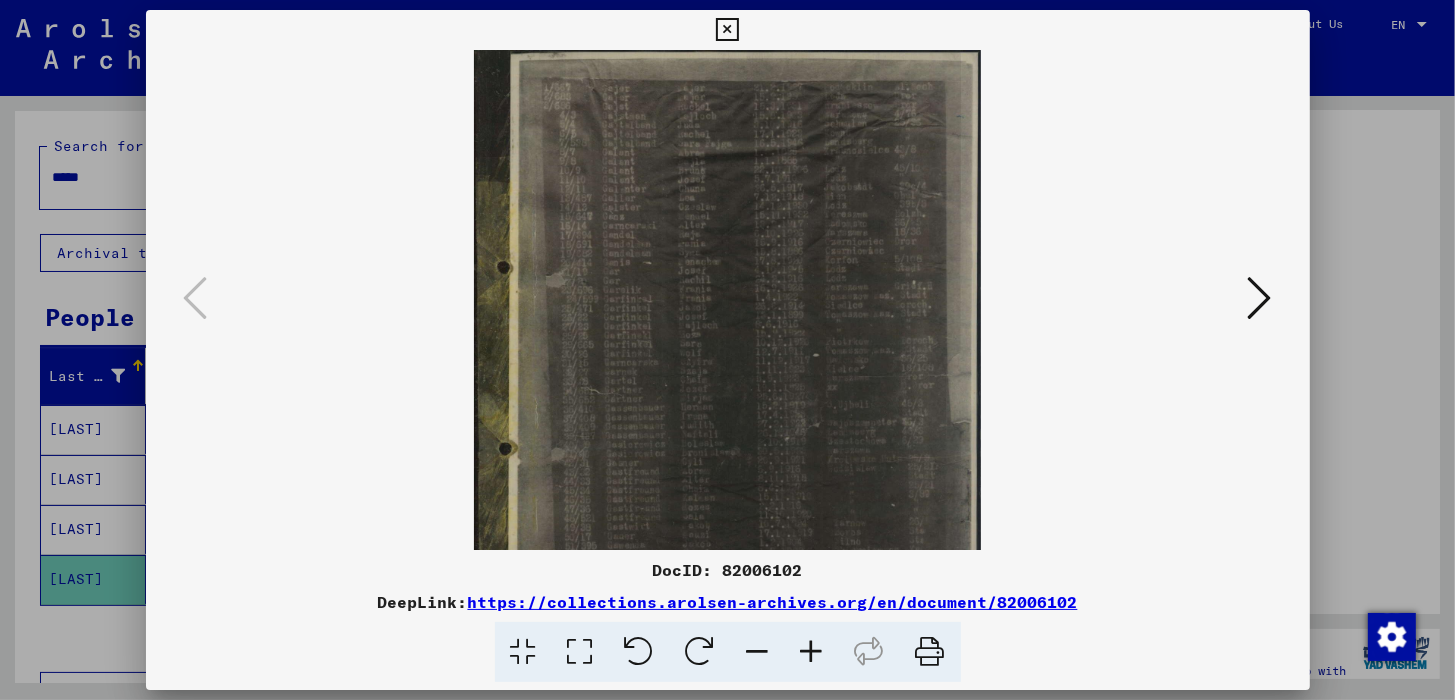 click at bounding box center (812, 652) 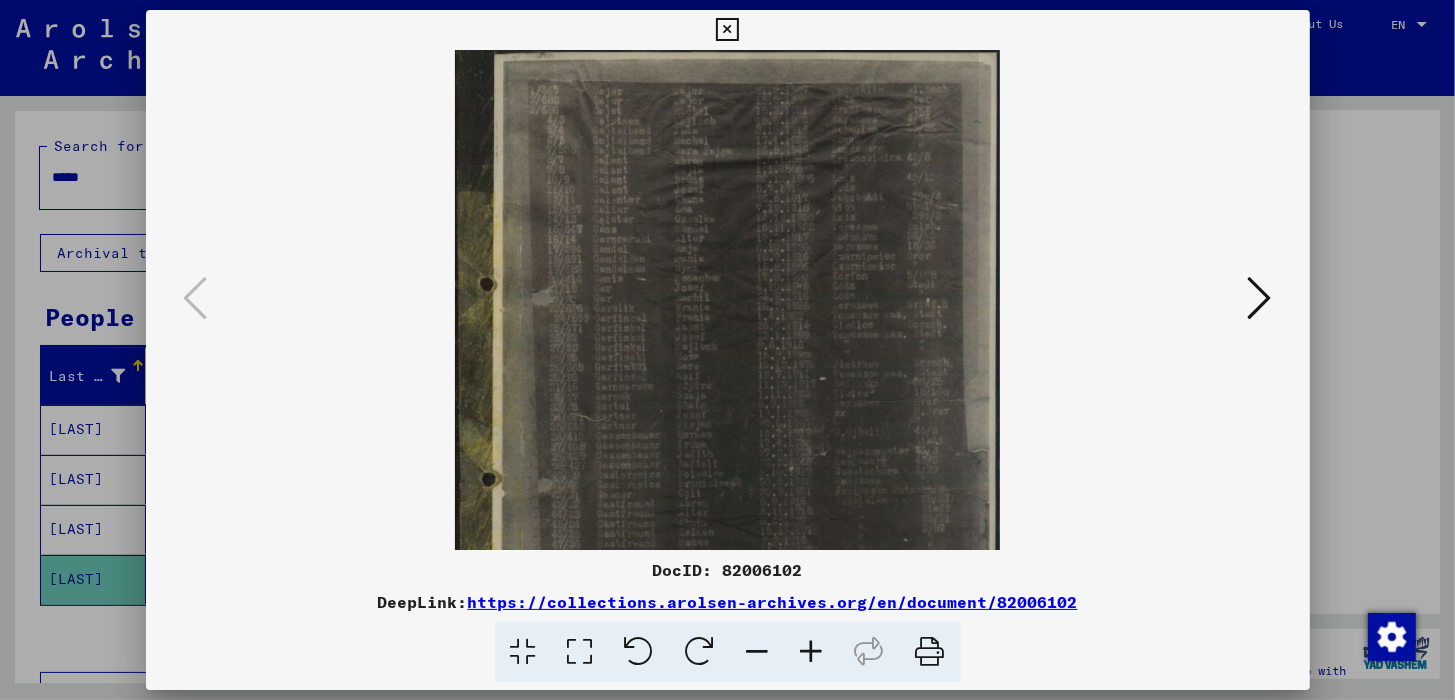 click at bounding box center [812, 652] 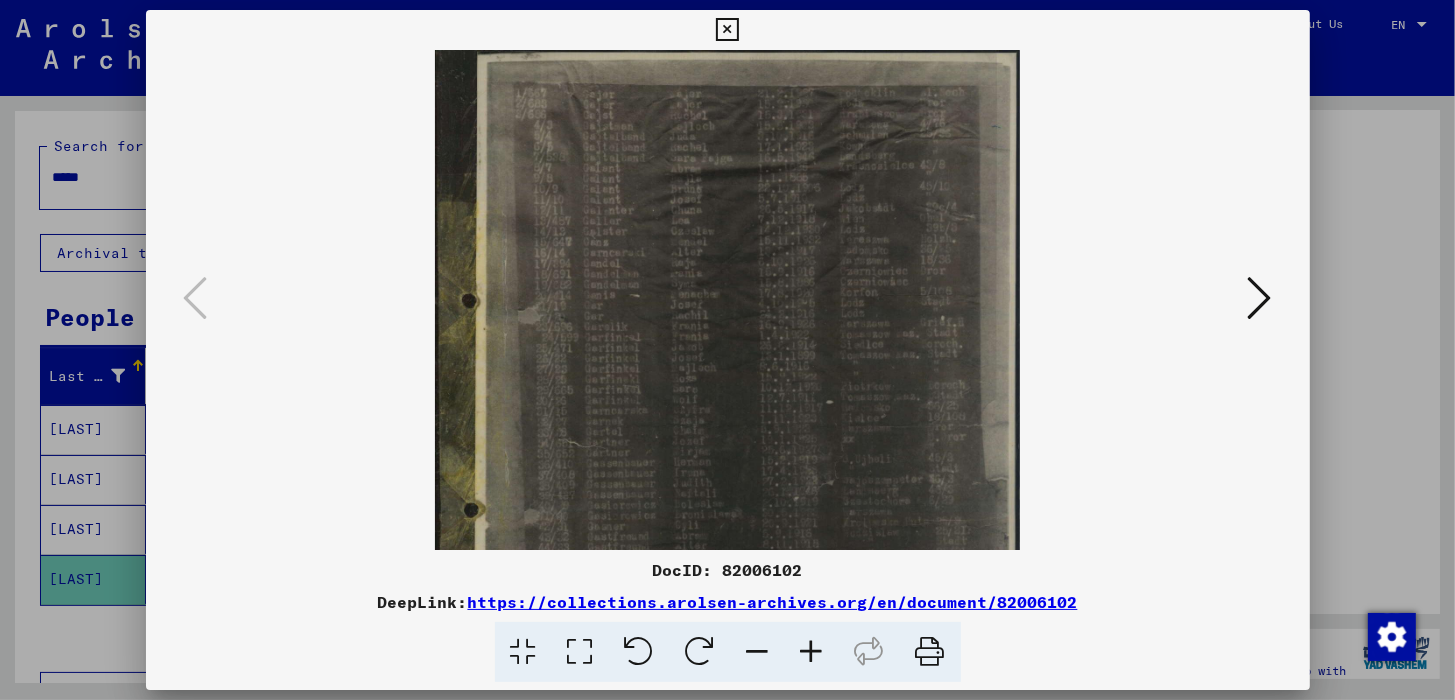 click at bounding box center (812, 652) 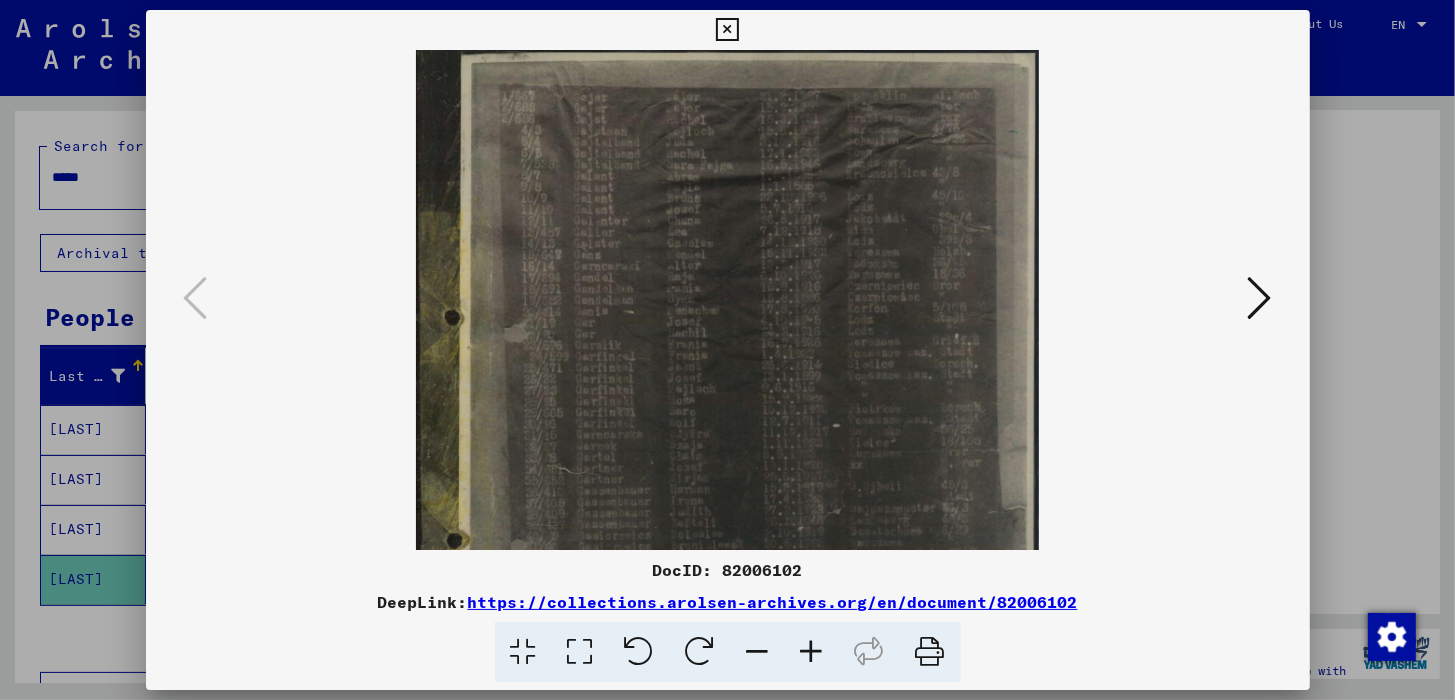 click at bounding box center (812, 652) 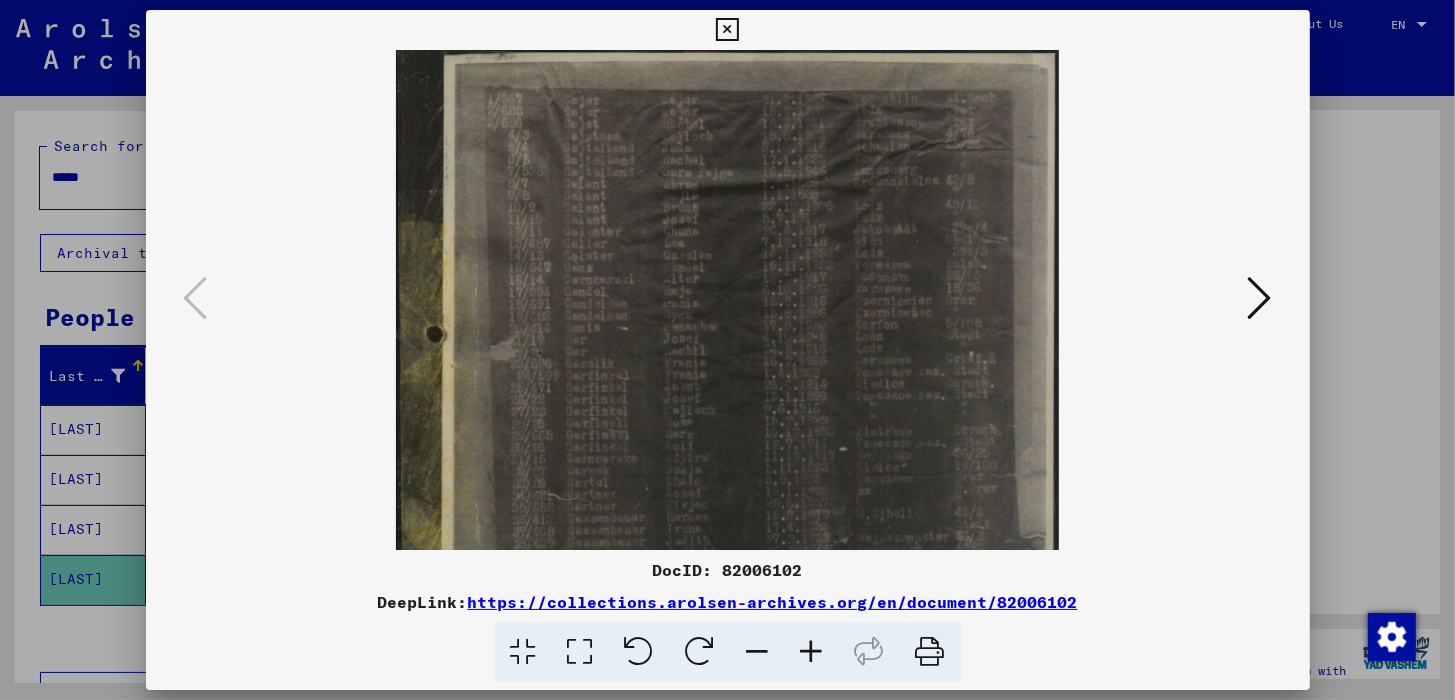 click at bounding box center [812, 652] 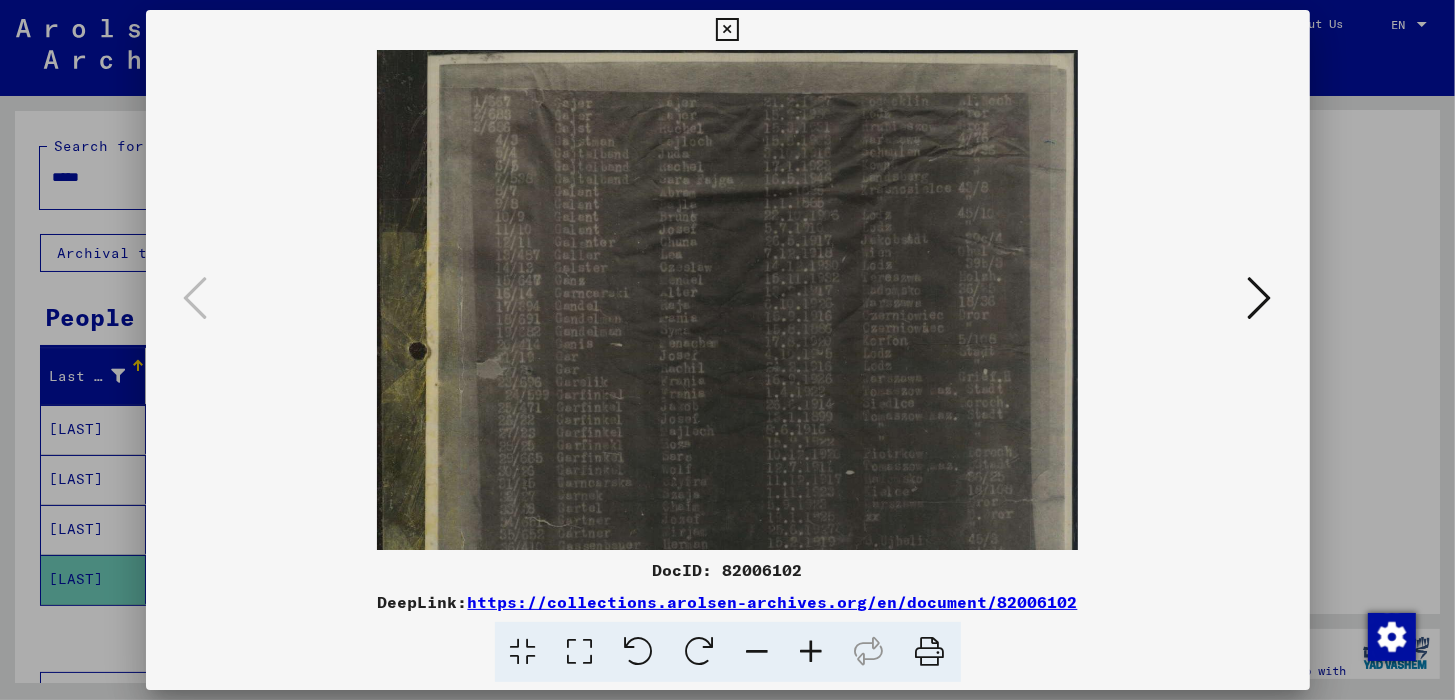 click at bounding box center (812, 652) 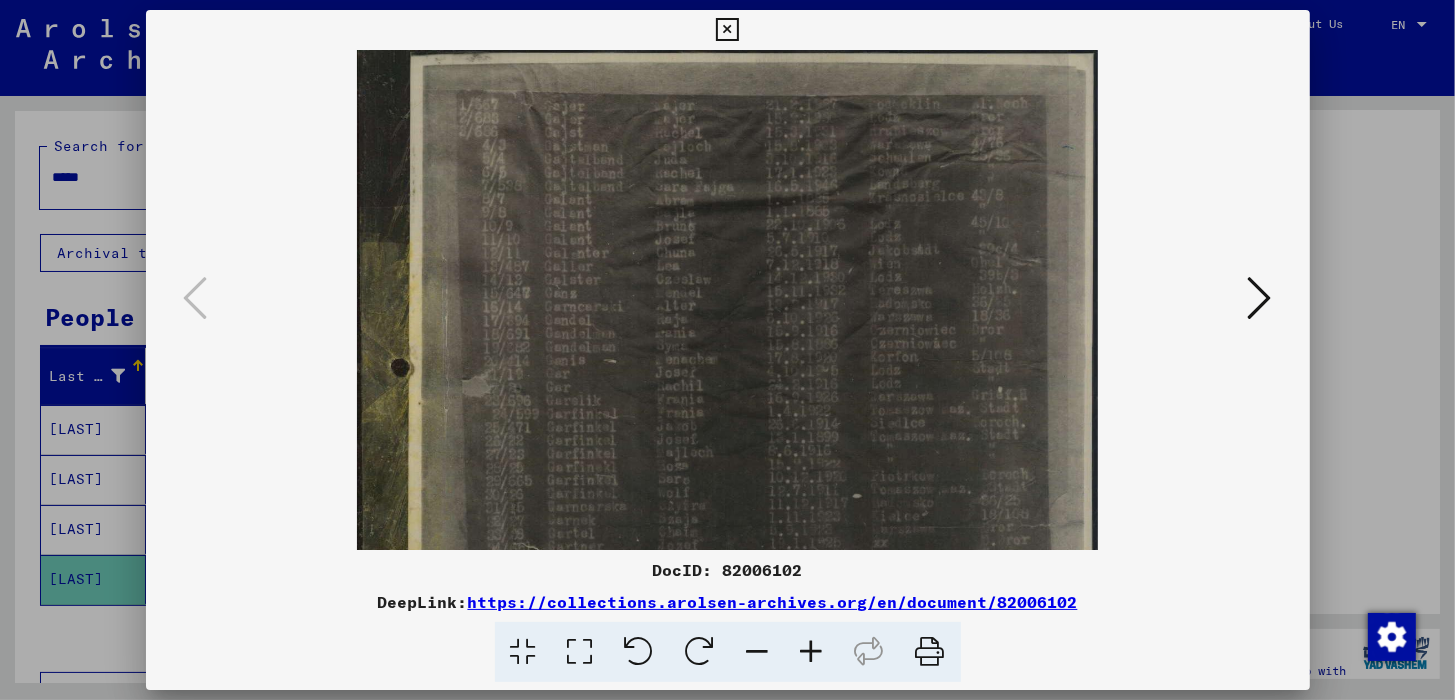 scroll, scrollTop: 3, scrollLeft: 0, axis: vertical 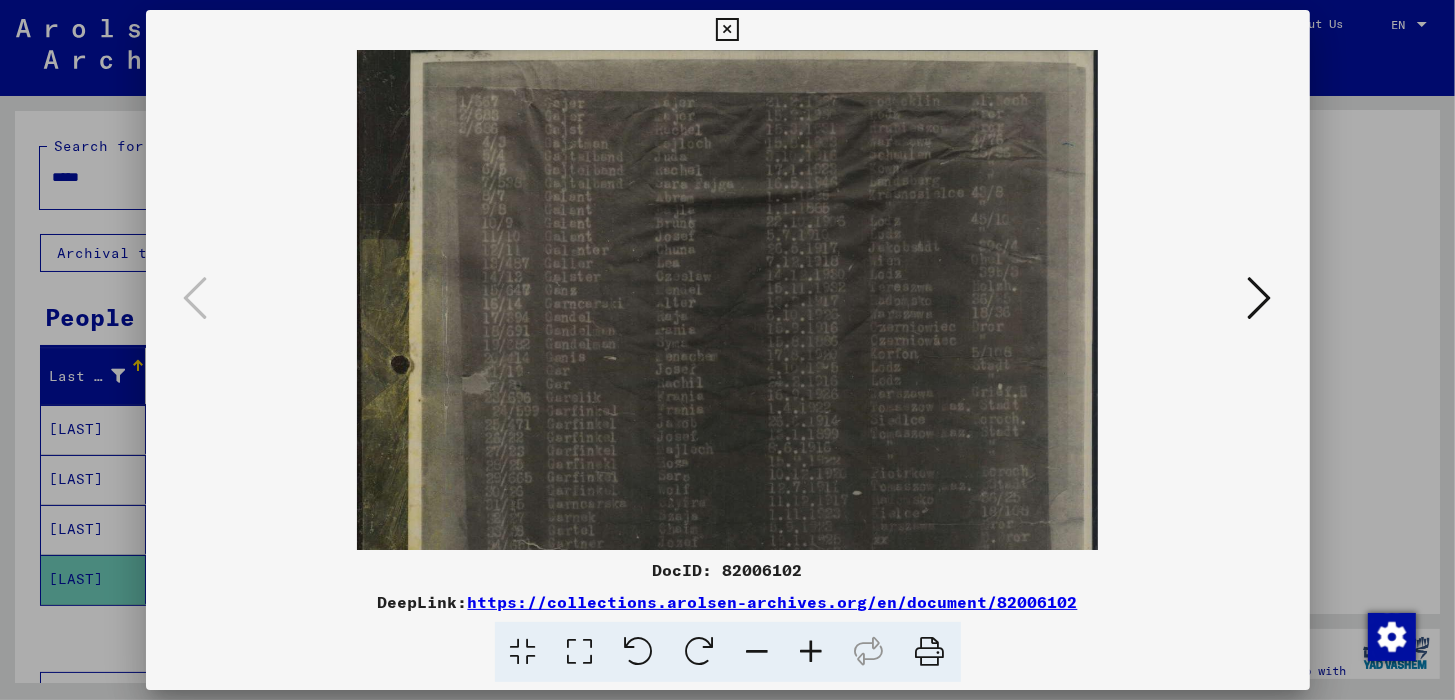 click at bounding box center (727, 30) 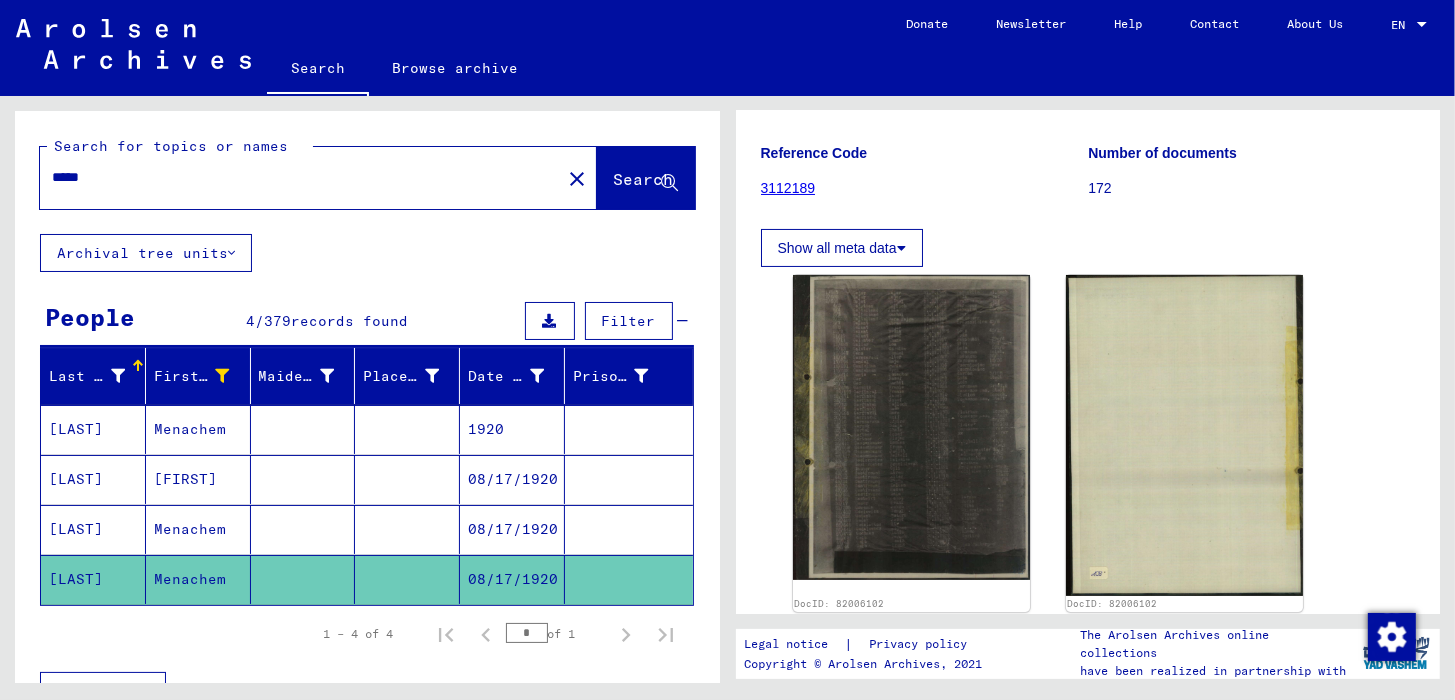 click on "[LAST]" at bounding box center (93, 529) 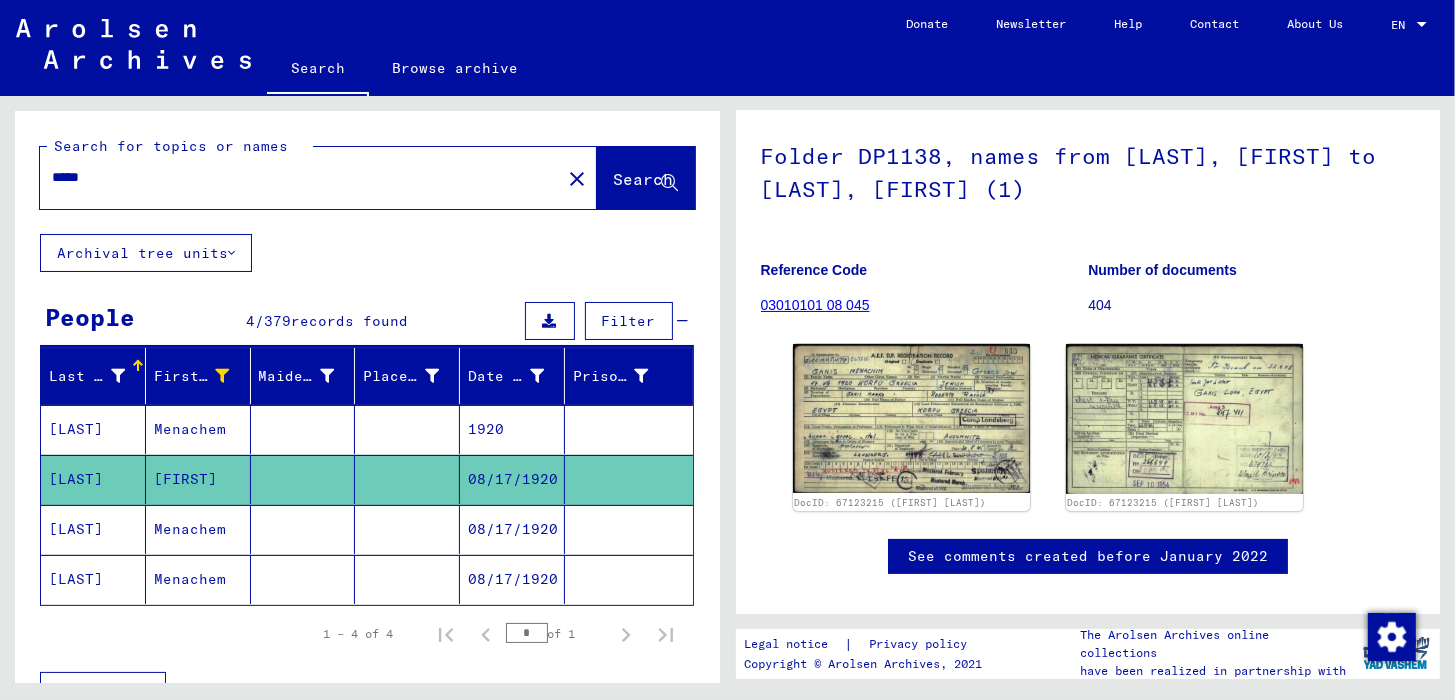 scroll, scrollTop: 200, scrollLeft: 0, axis: vertical 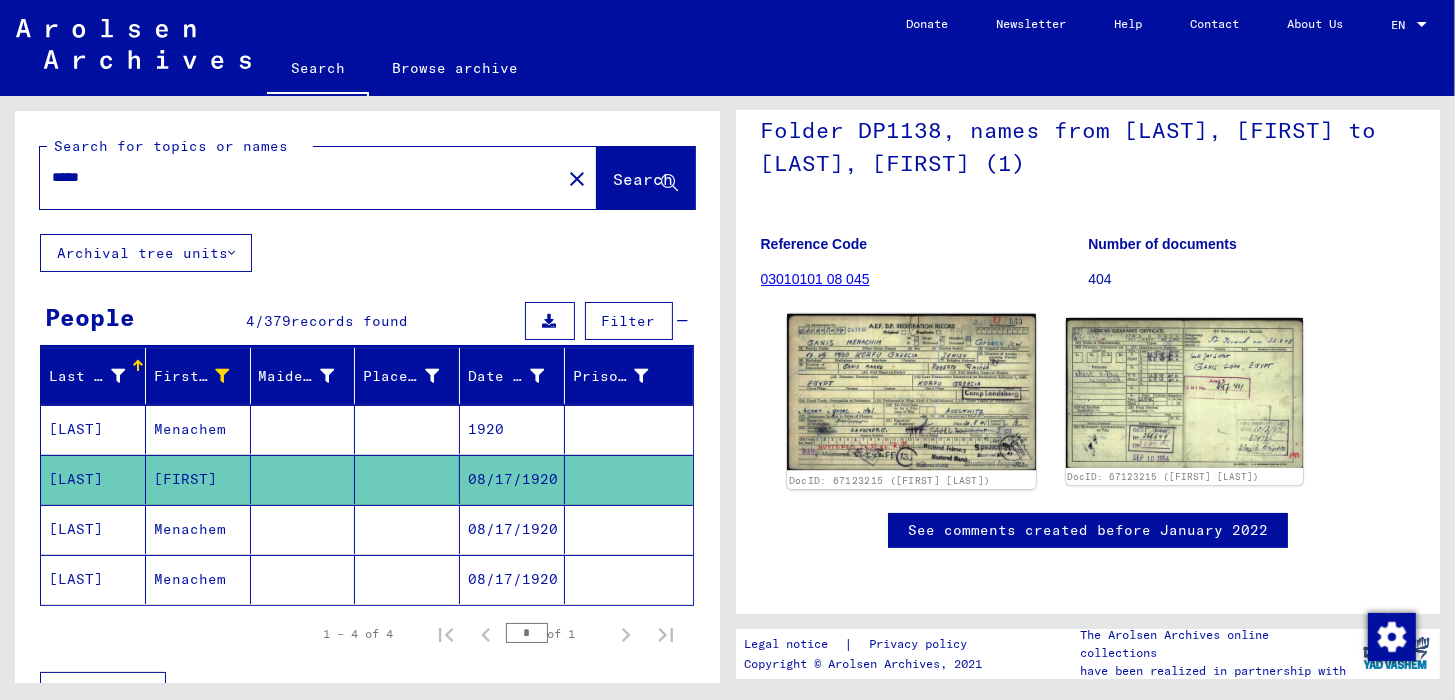 click 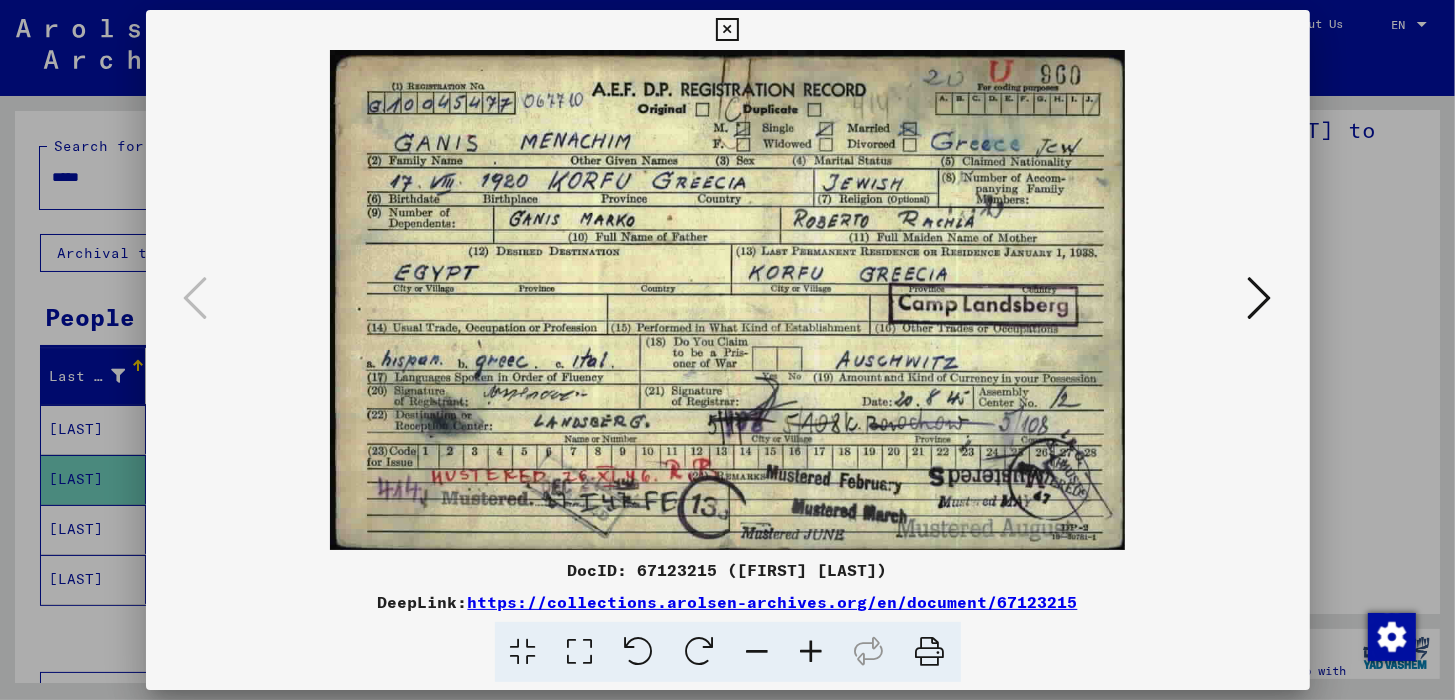 click at bounding box center [812, 652] 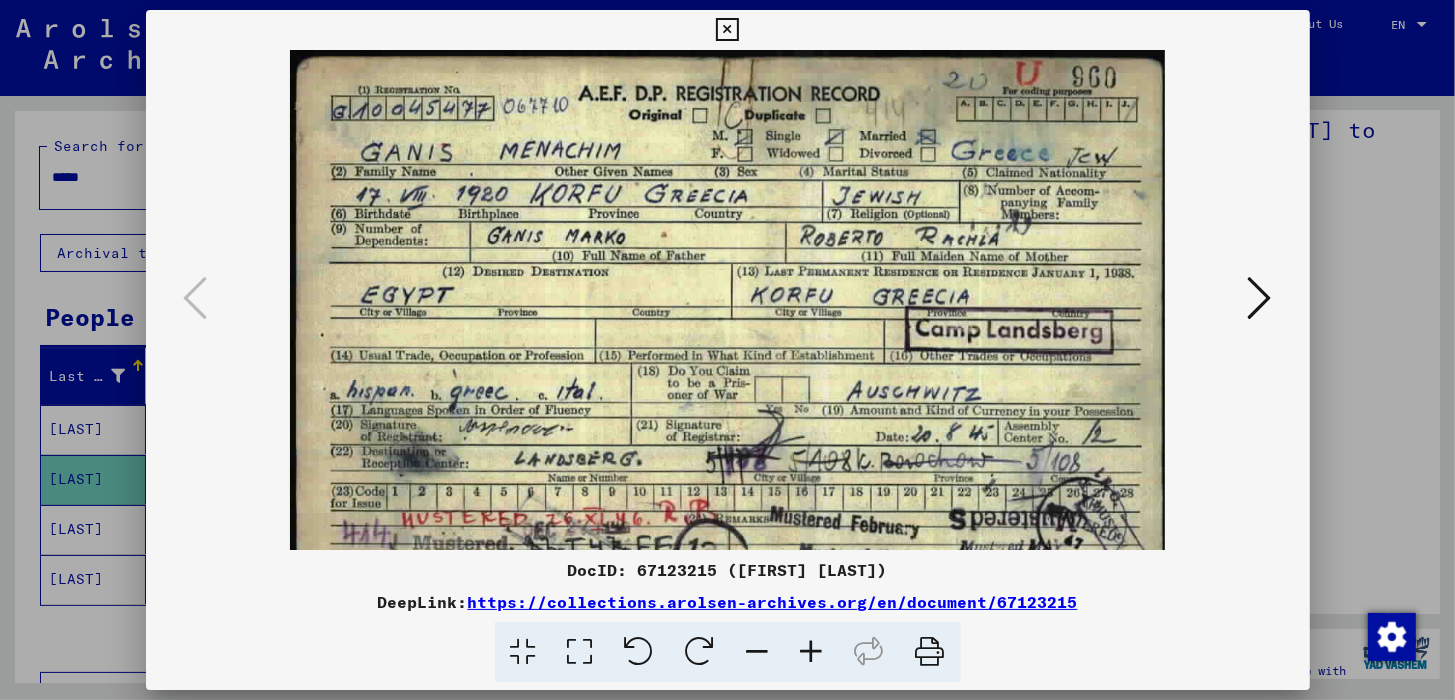 click at bounding box center [812, 652] 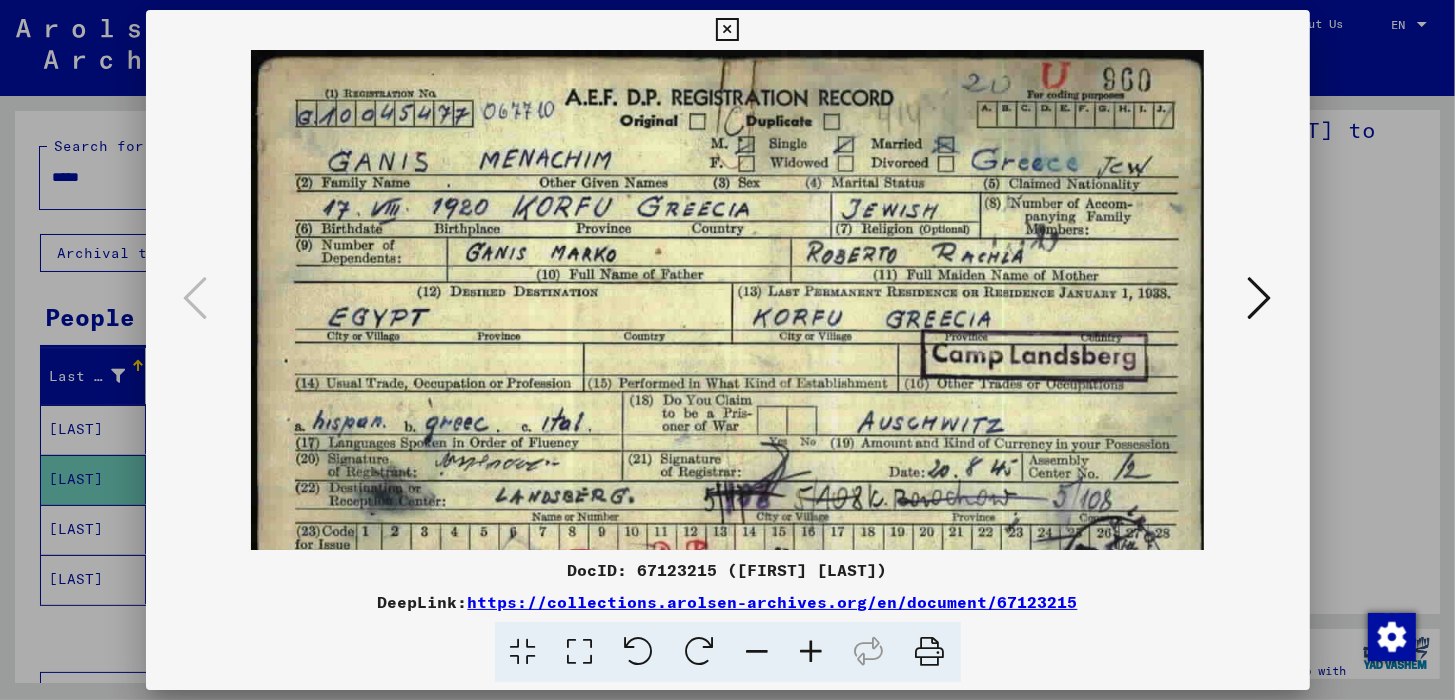 click at bounding box center (812, 652) 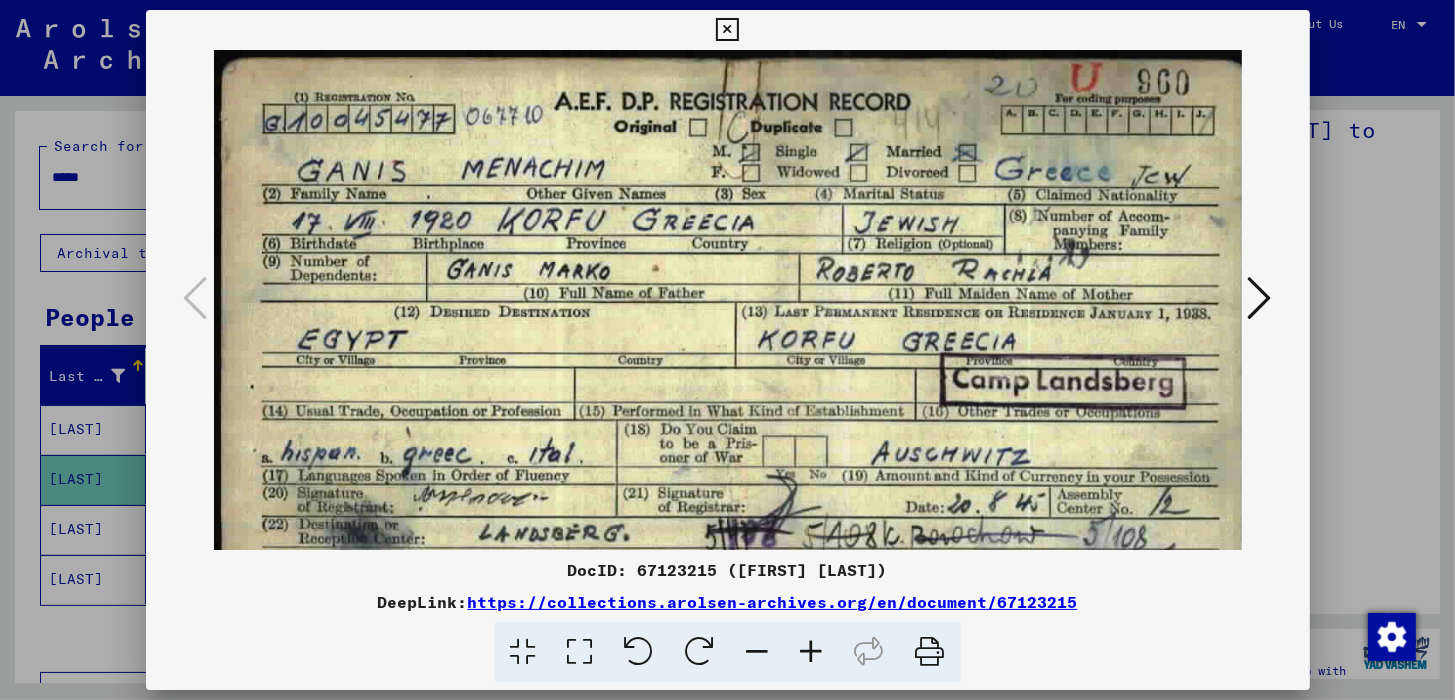 click at bounding box center (812, 652) 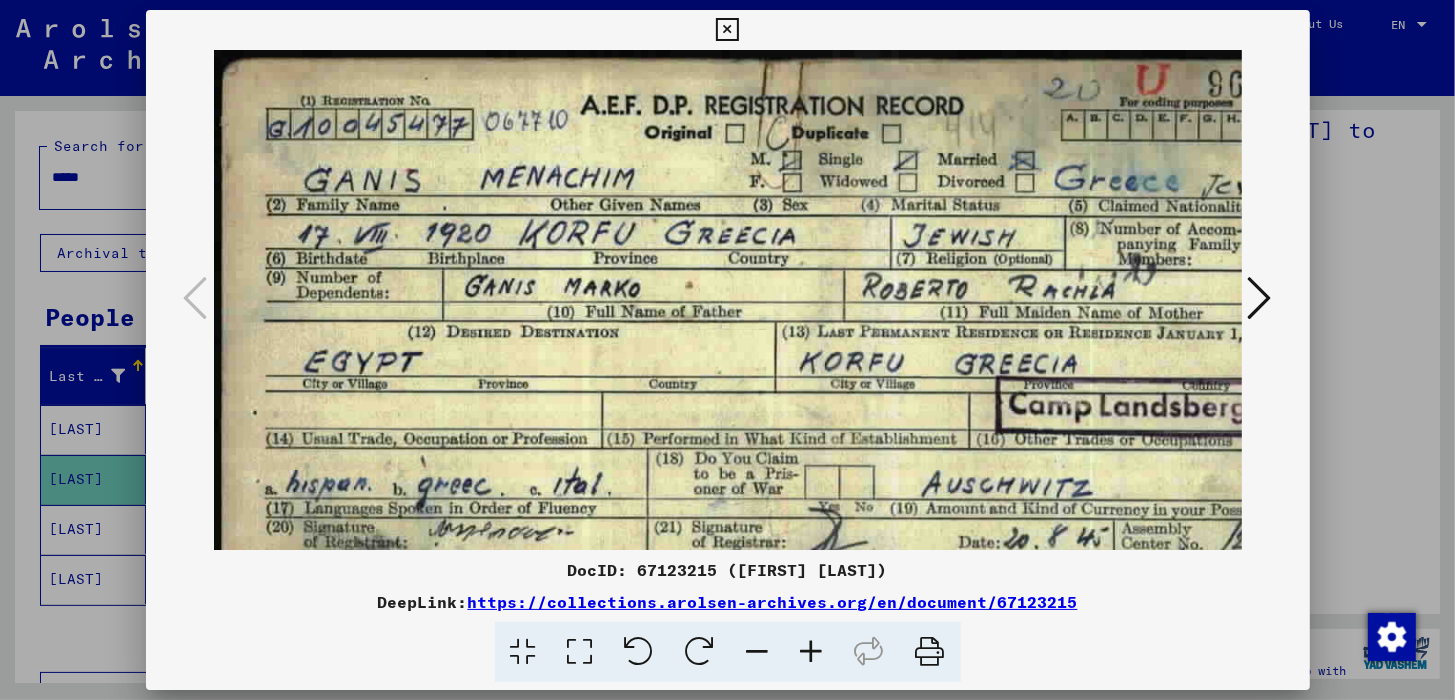 click at bounding box center (812, 652) 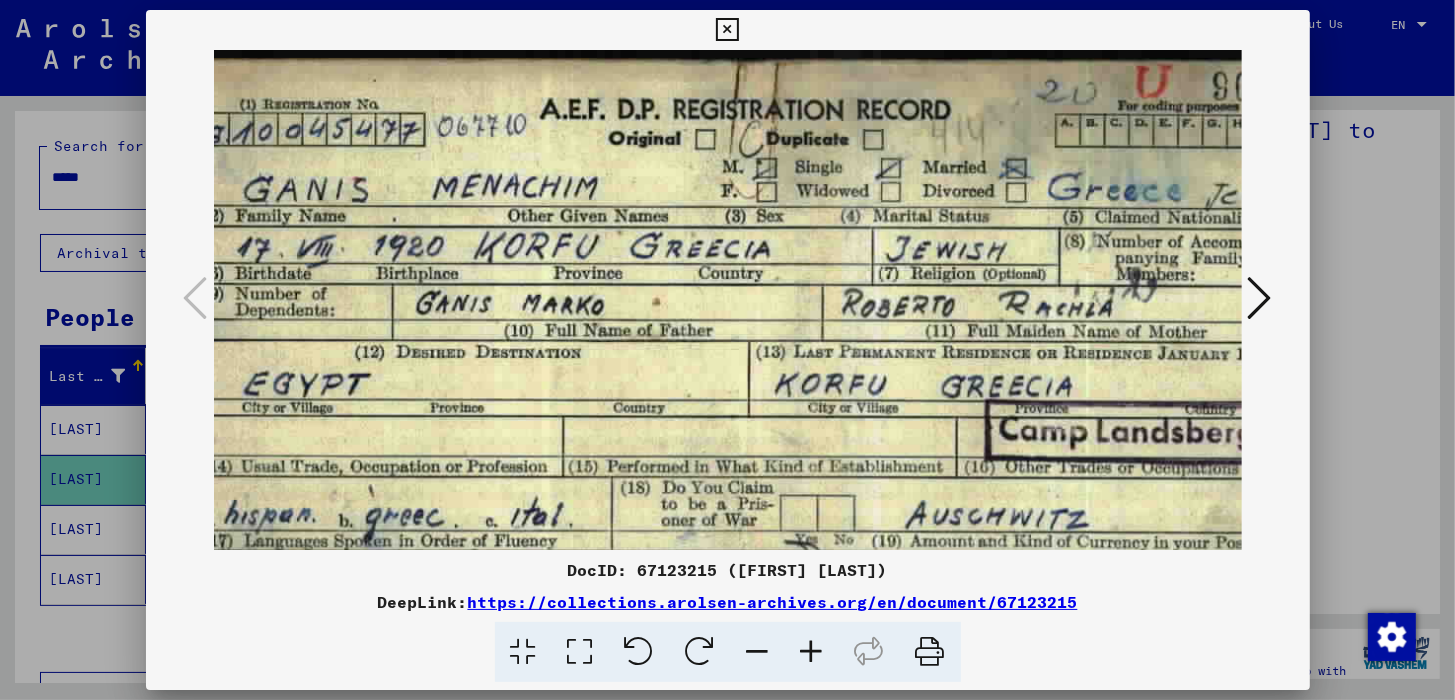 scroll, scrollTop: 0, scrollLeft: 68, axis: horizontal 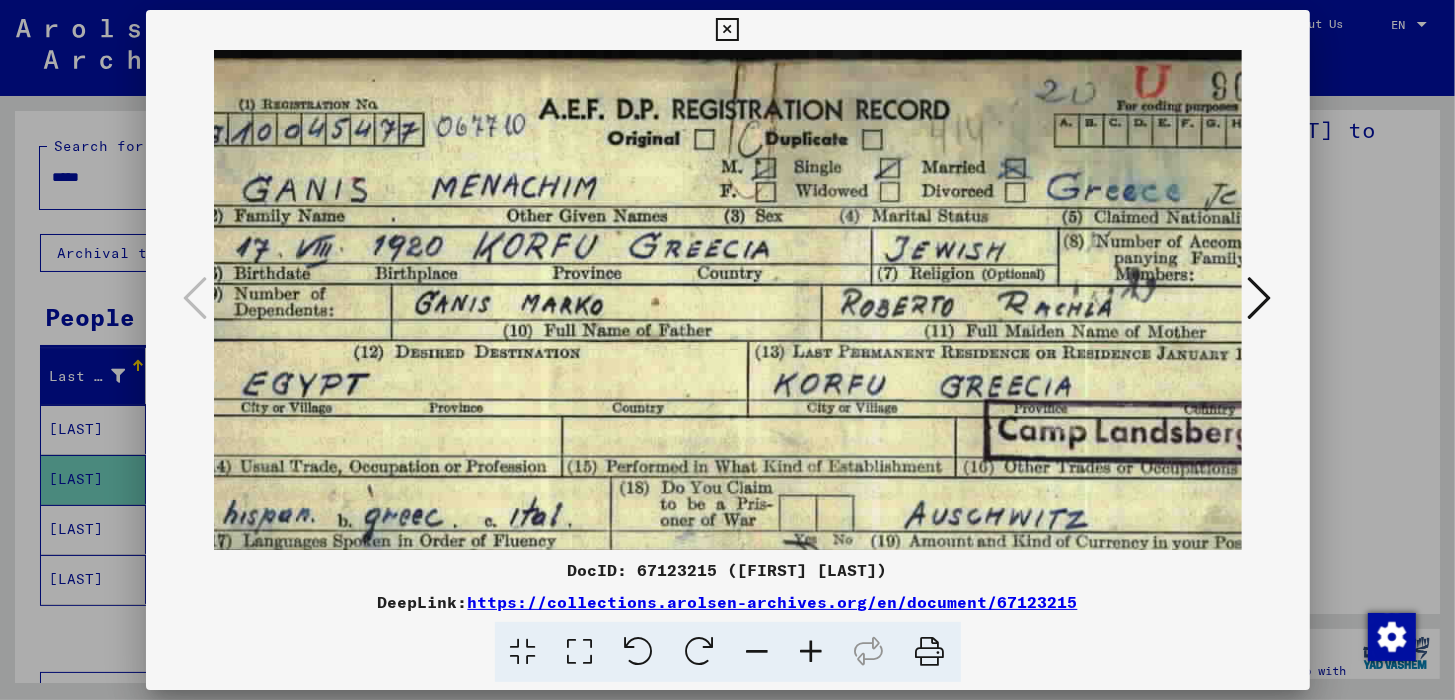 drag, startPoint x: 767, startPoint y: 246, endPoint x: 698, endPoint y: 301, distance: 88.23831 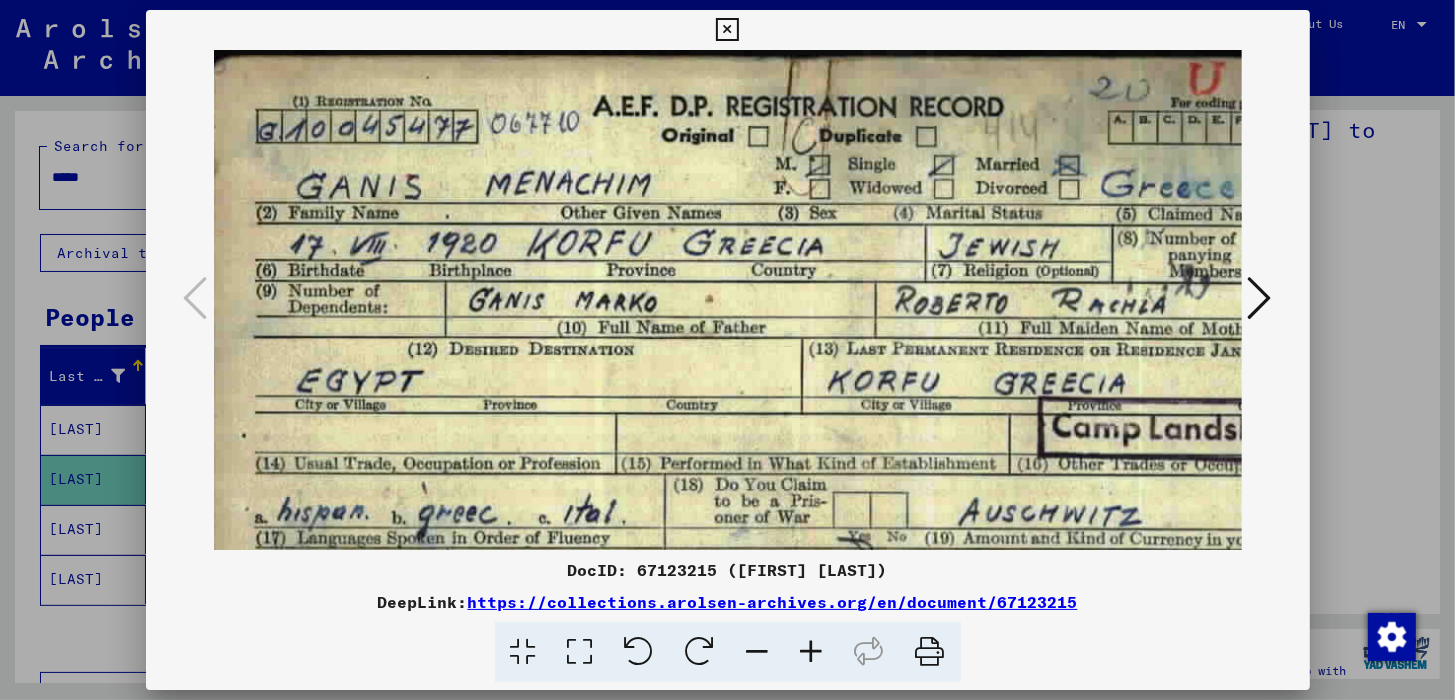scroll, scrollTop: 3, scrollLeft: 0, axis: vertical 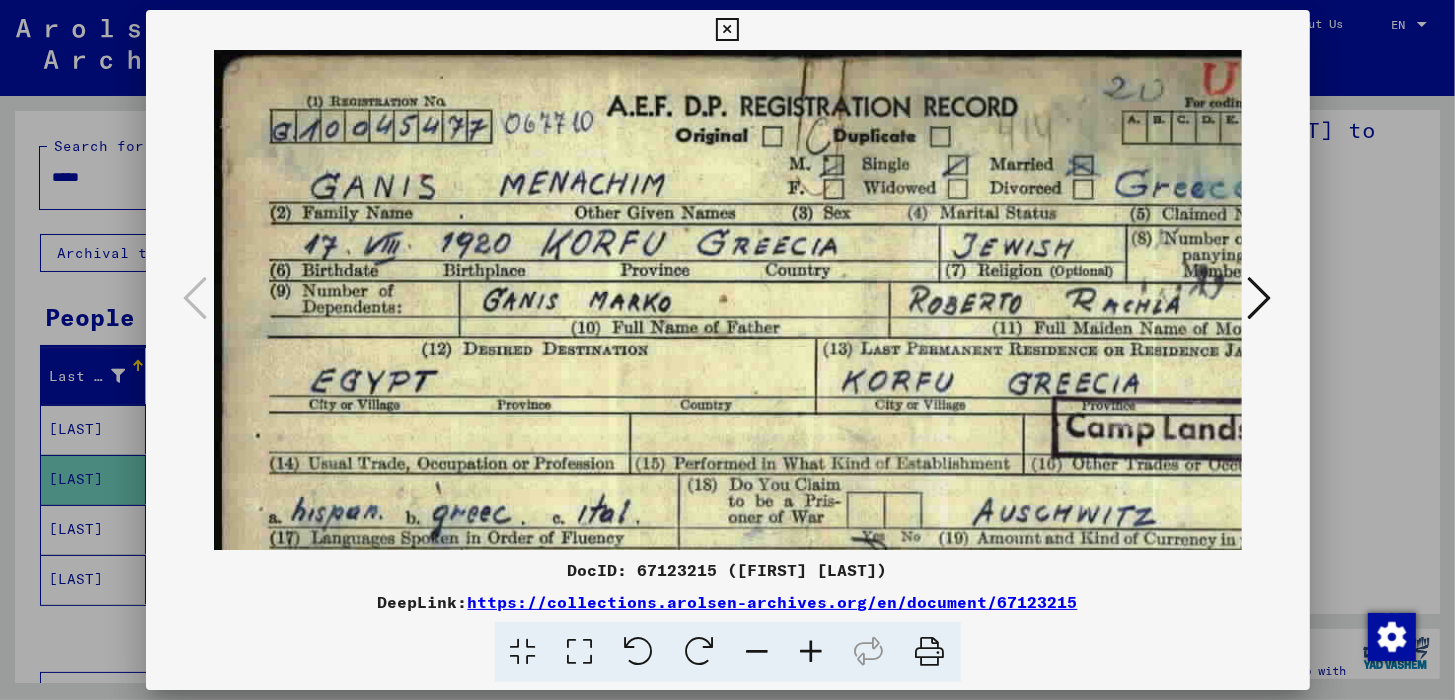 drag, startPoint x: 680, startPoint y: 305, endPoint x: 813, endPoint y: 303, distance: 133.01503 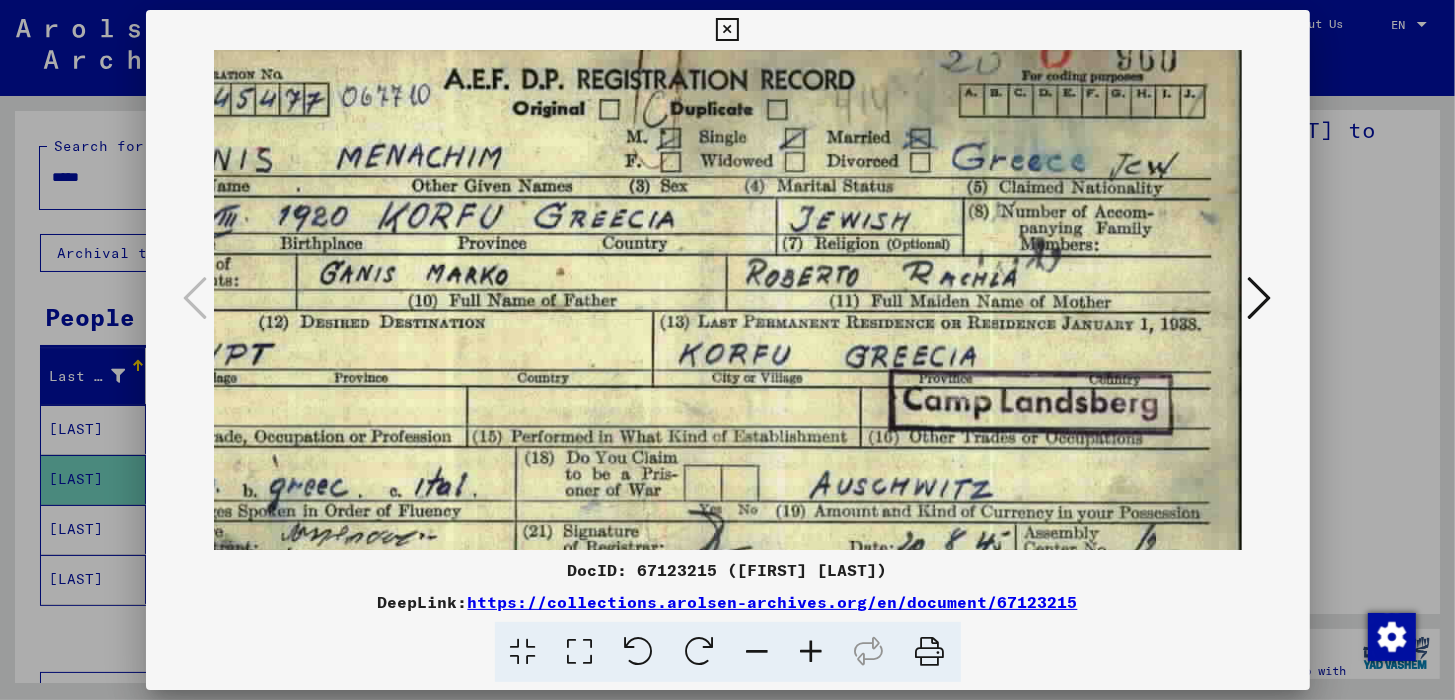 scroll, scrollTop: 33, scrollLeft: 163, axis: both 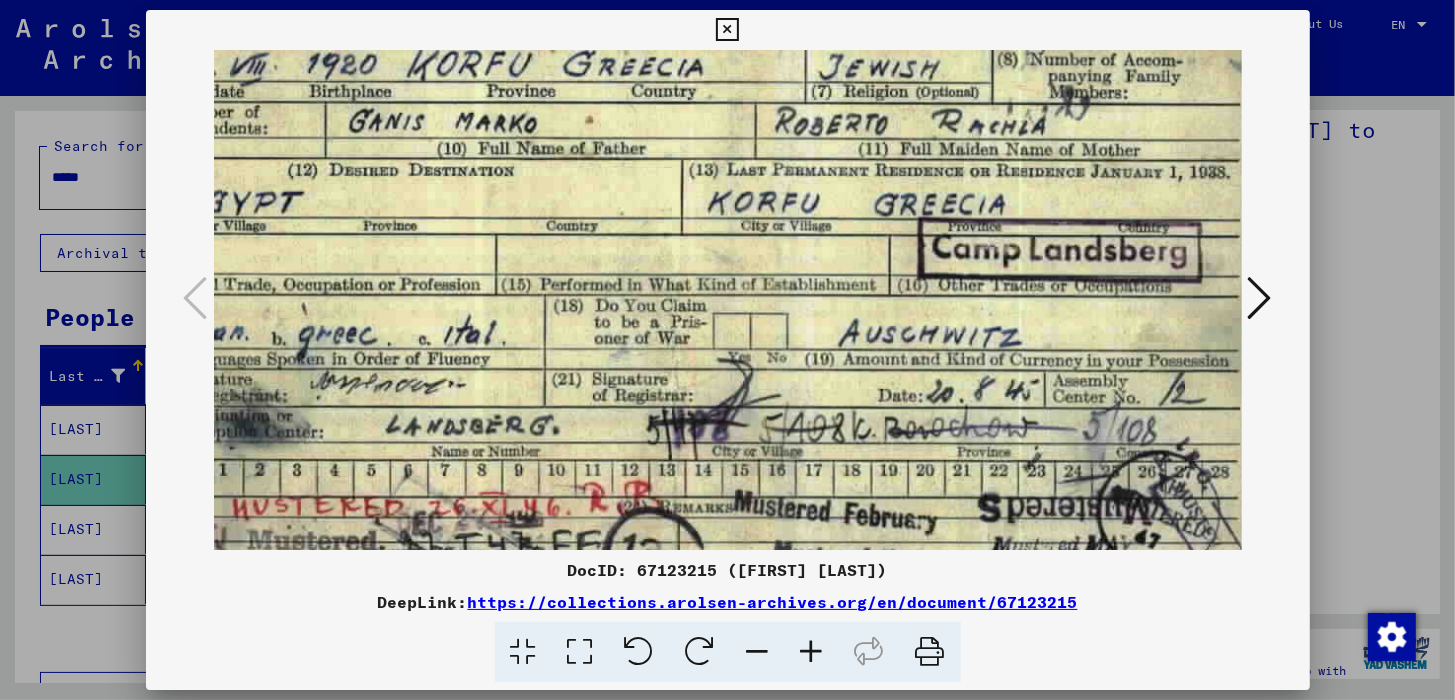 drag, startPoint x: 940, startPoint y: 347, endPoint x: 768, endPoint y: 178, distance: 241.13274 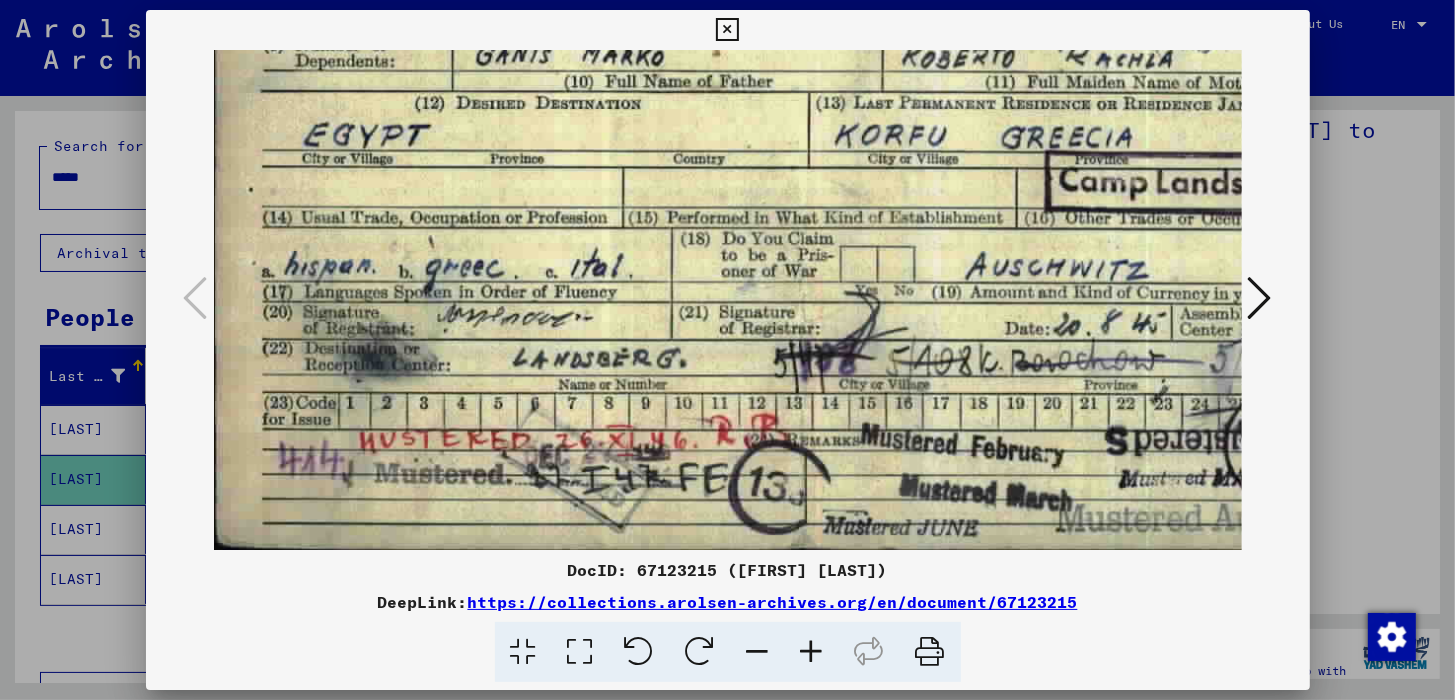 scroll, scrollTop: 249, scrollLeft: 0, axis: vertical 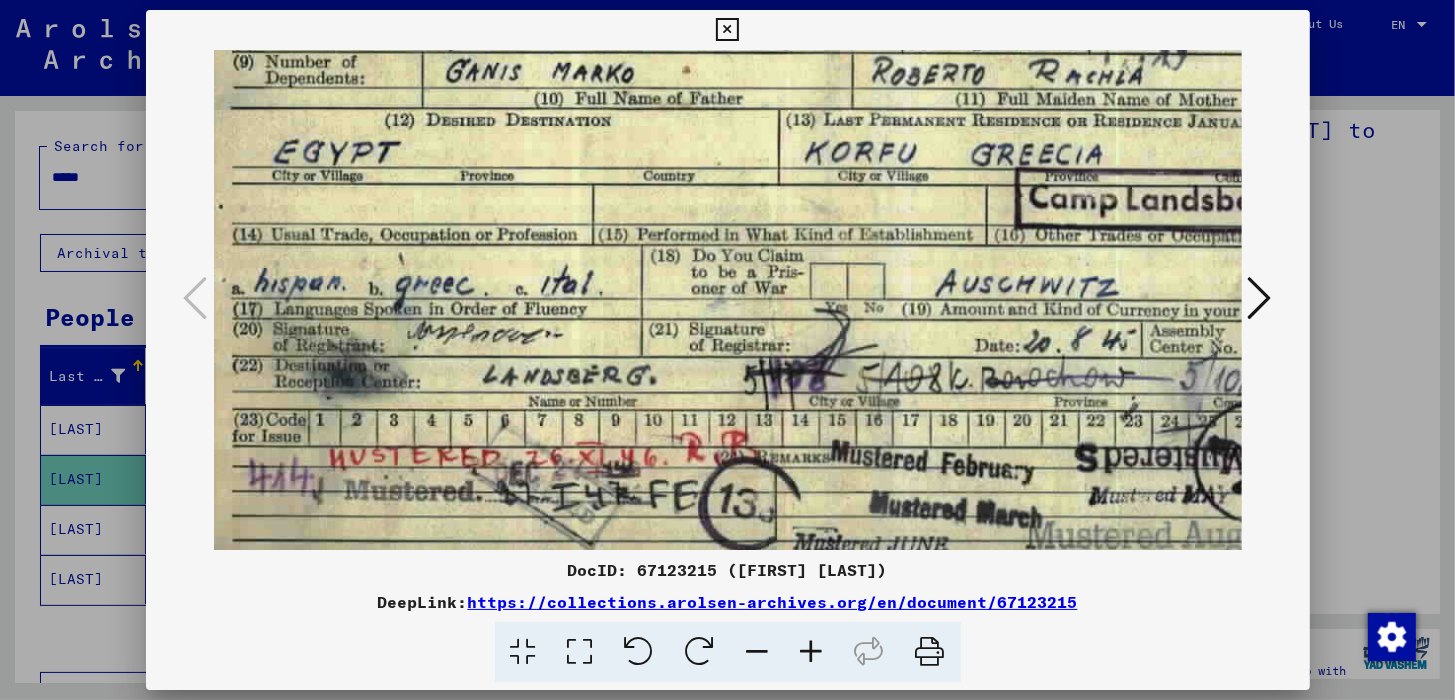 drag, startPoint x: 678, startPoint y: 438, endPoint x: 832, endPoint y: 305, distance: 203.4822 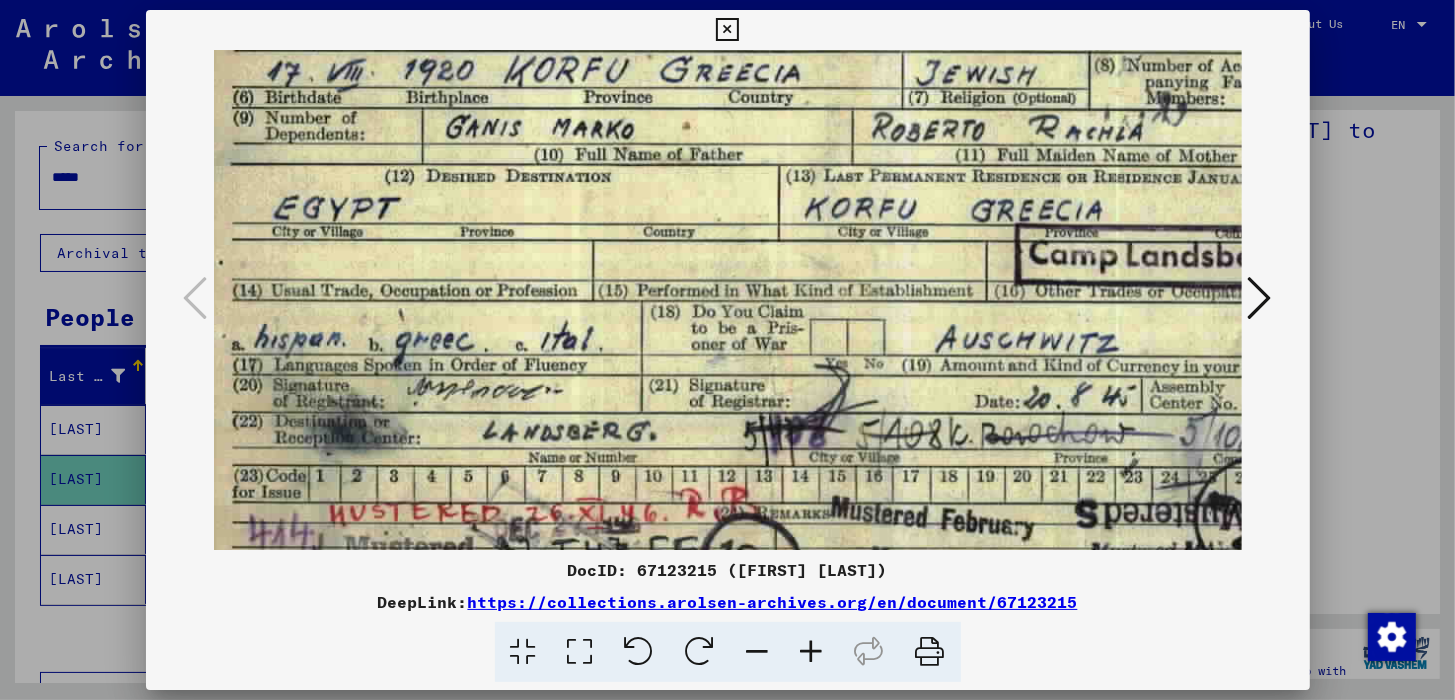 scroll, scrollTop: 57, scrollLeft: 43, axis: both 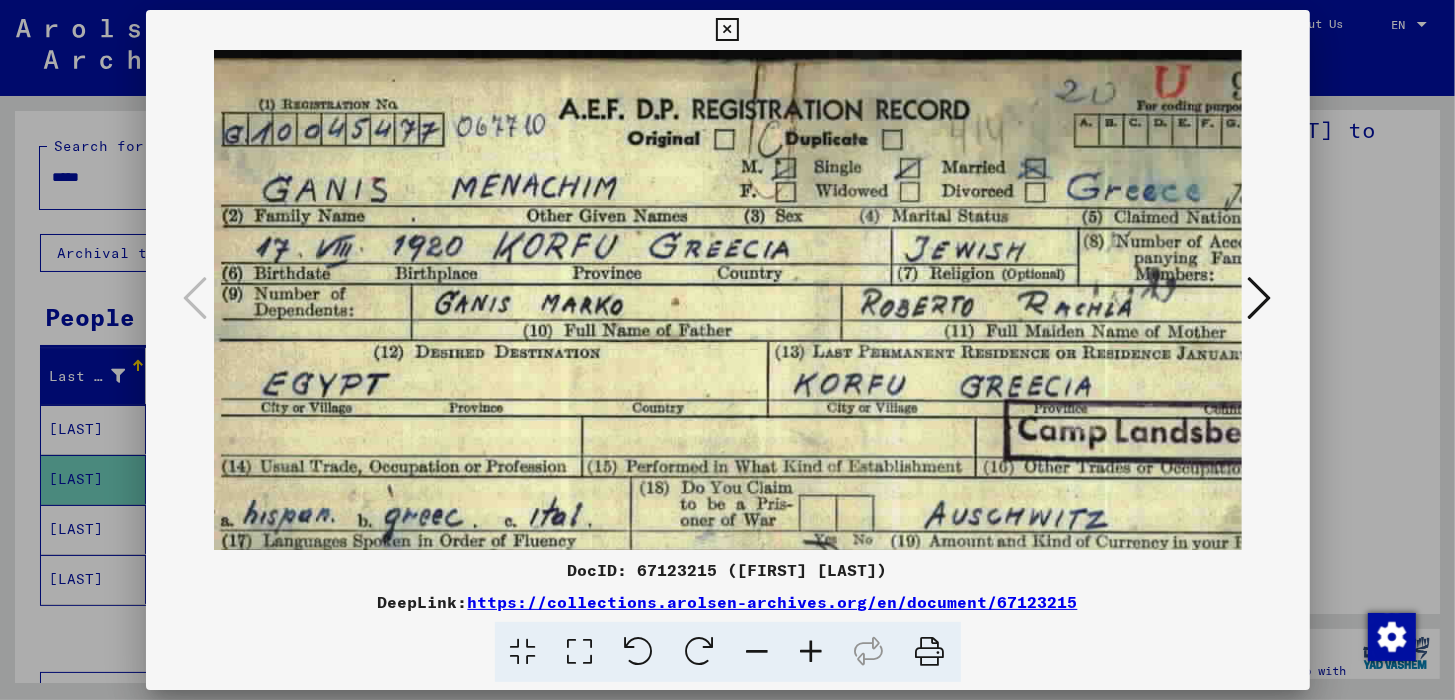 drag, startPoint x: 853, startPoint y: 198, endPoint x: 841, endPoint y: 454, distance: 256.2811 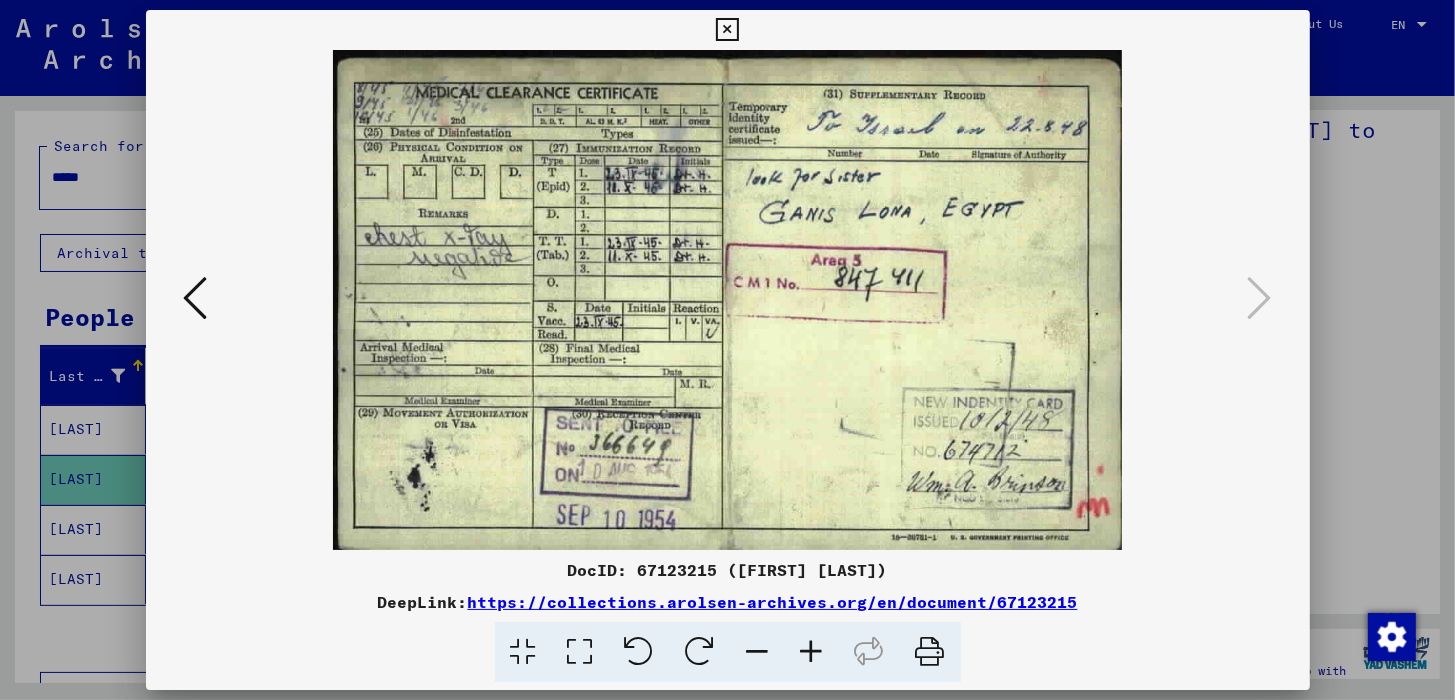 scroll, scrollTop: 0, scrollLeft: 0, axis: both 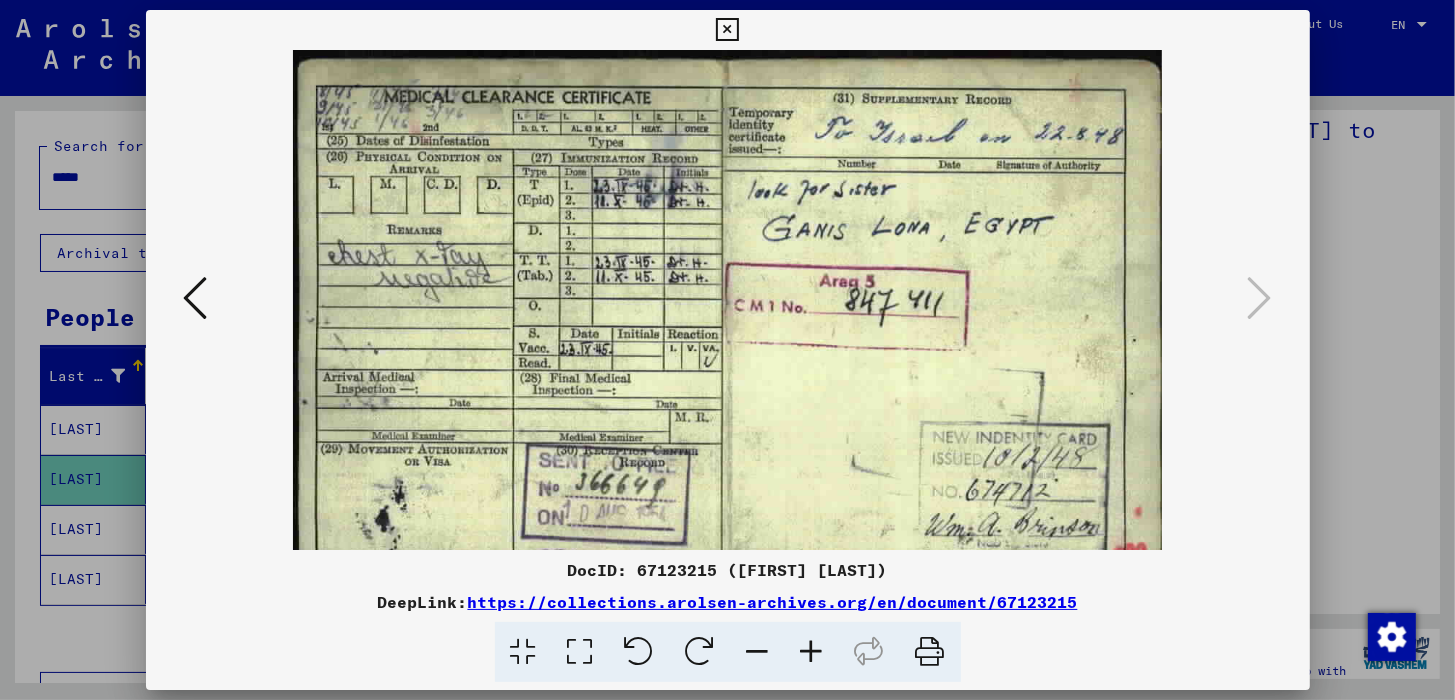 click at bounding box center (812, 652) 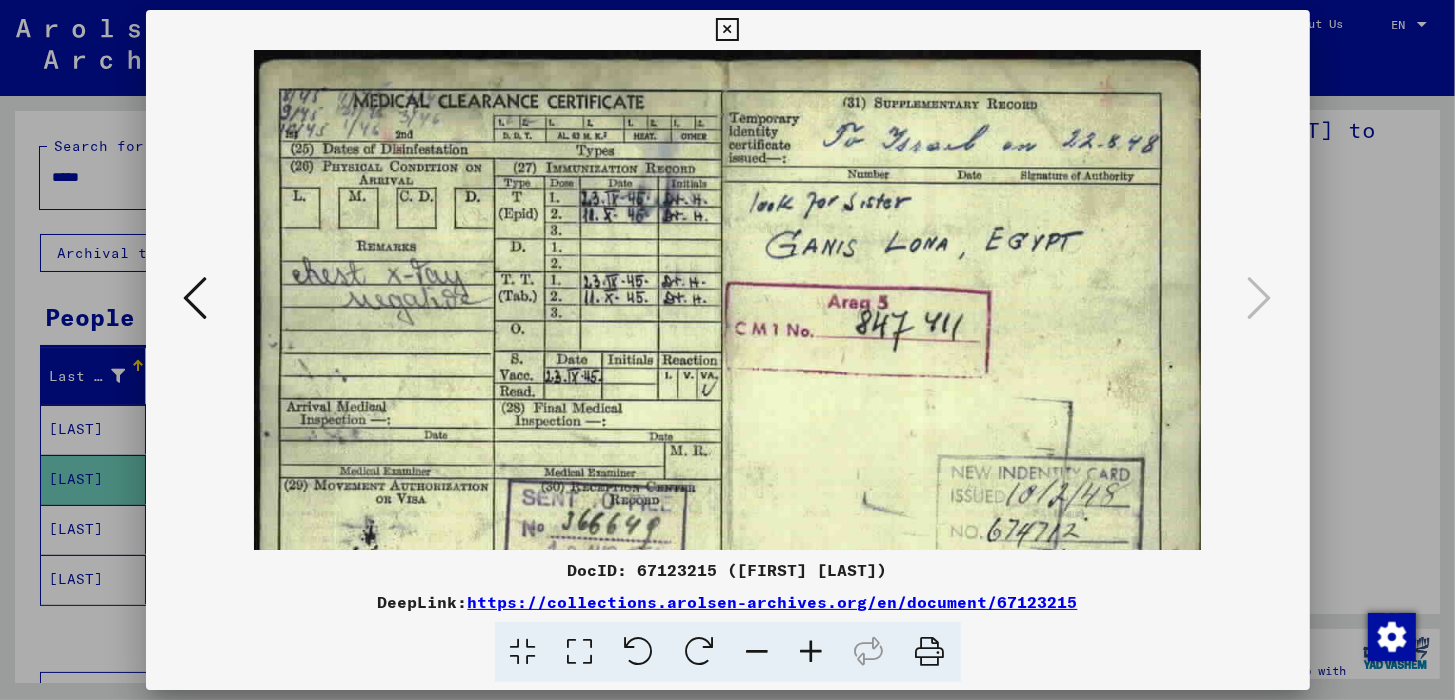 click at bounding box center (812, 652) 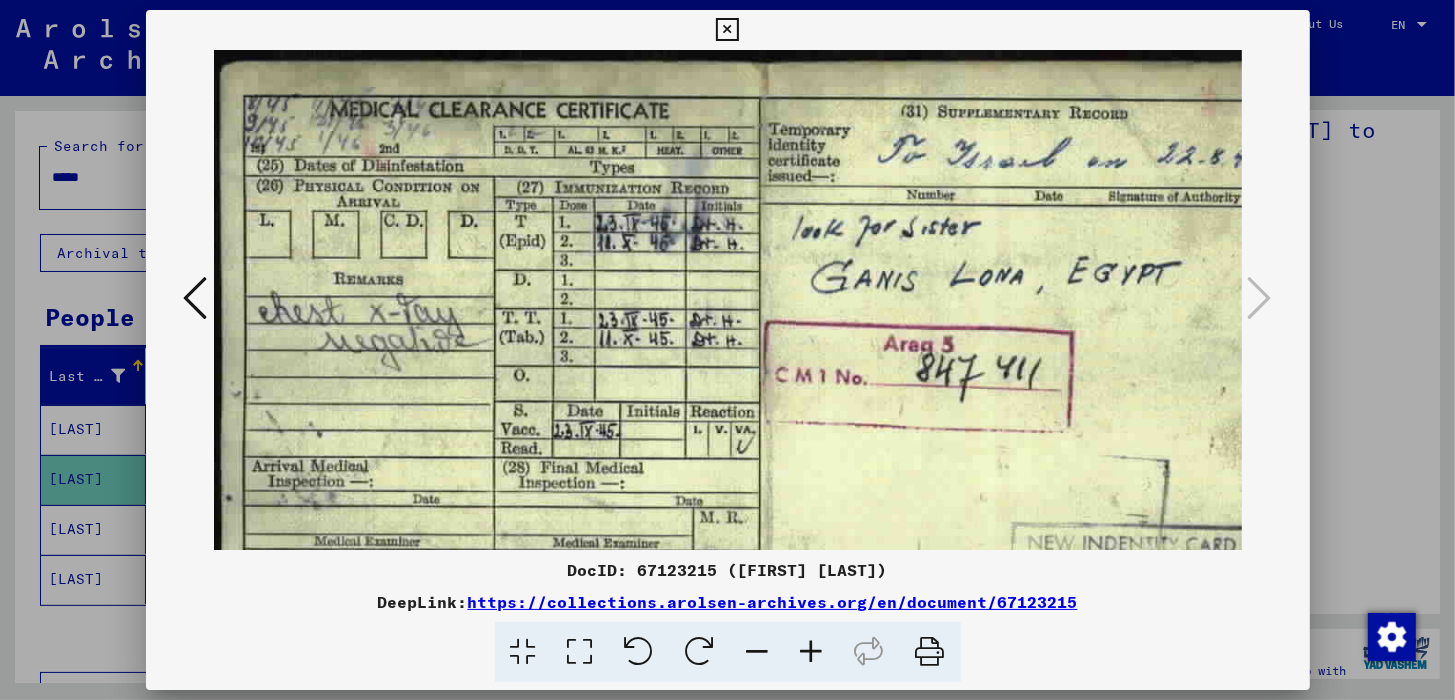 click at bounding box center (812, 652) 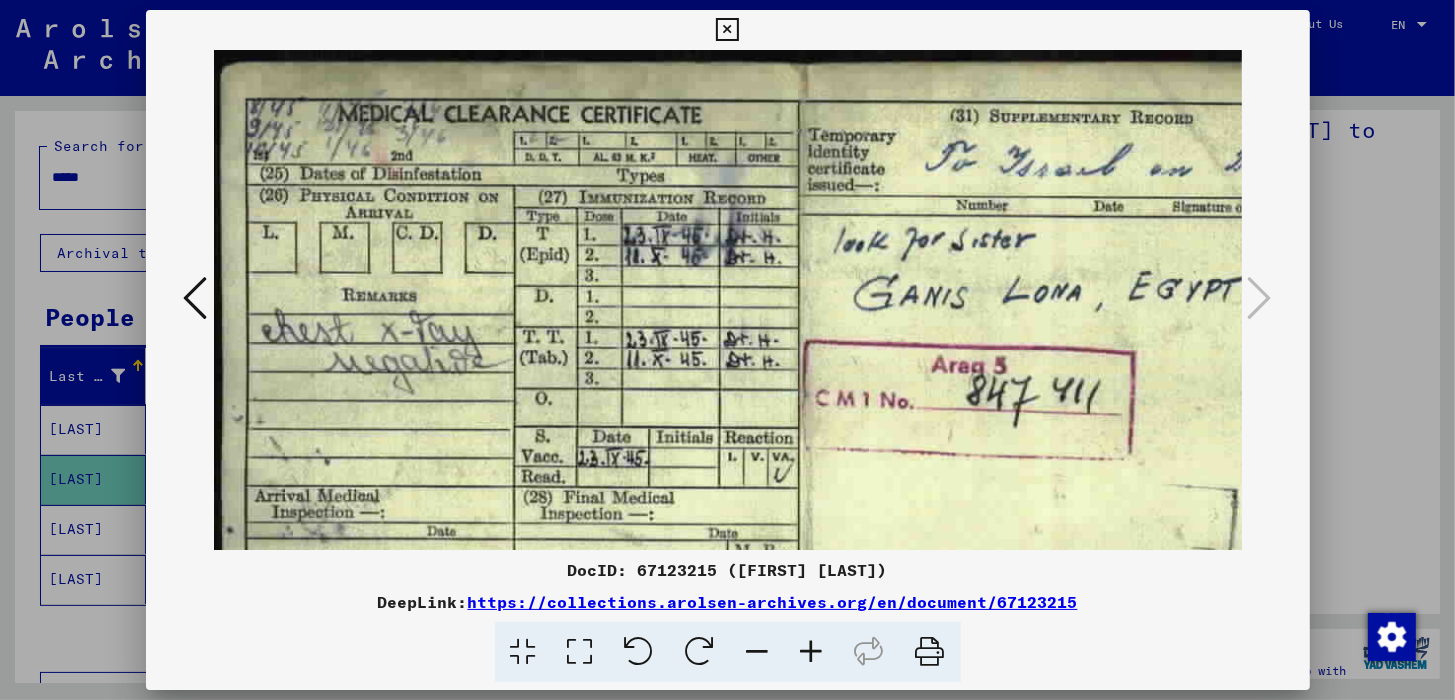 click at bounding box center [812, 652] 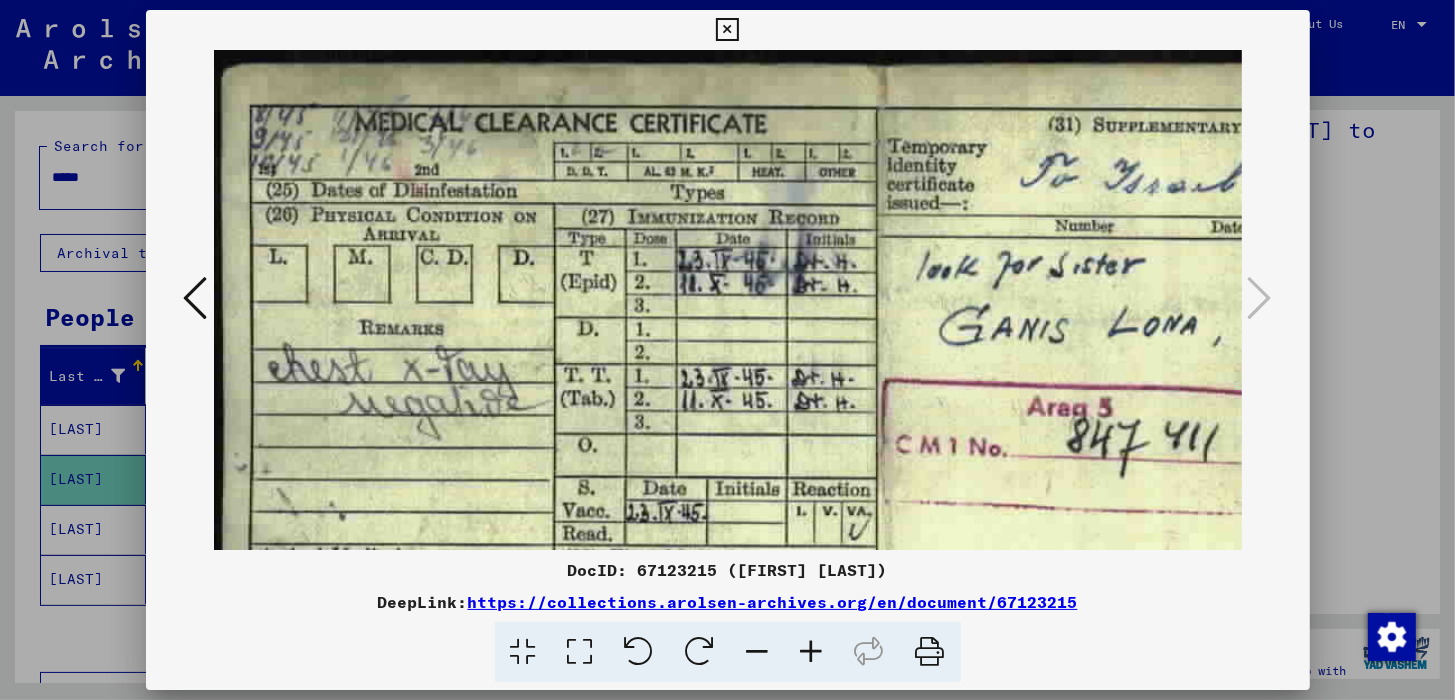 click at bounding box center [812, 652] 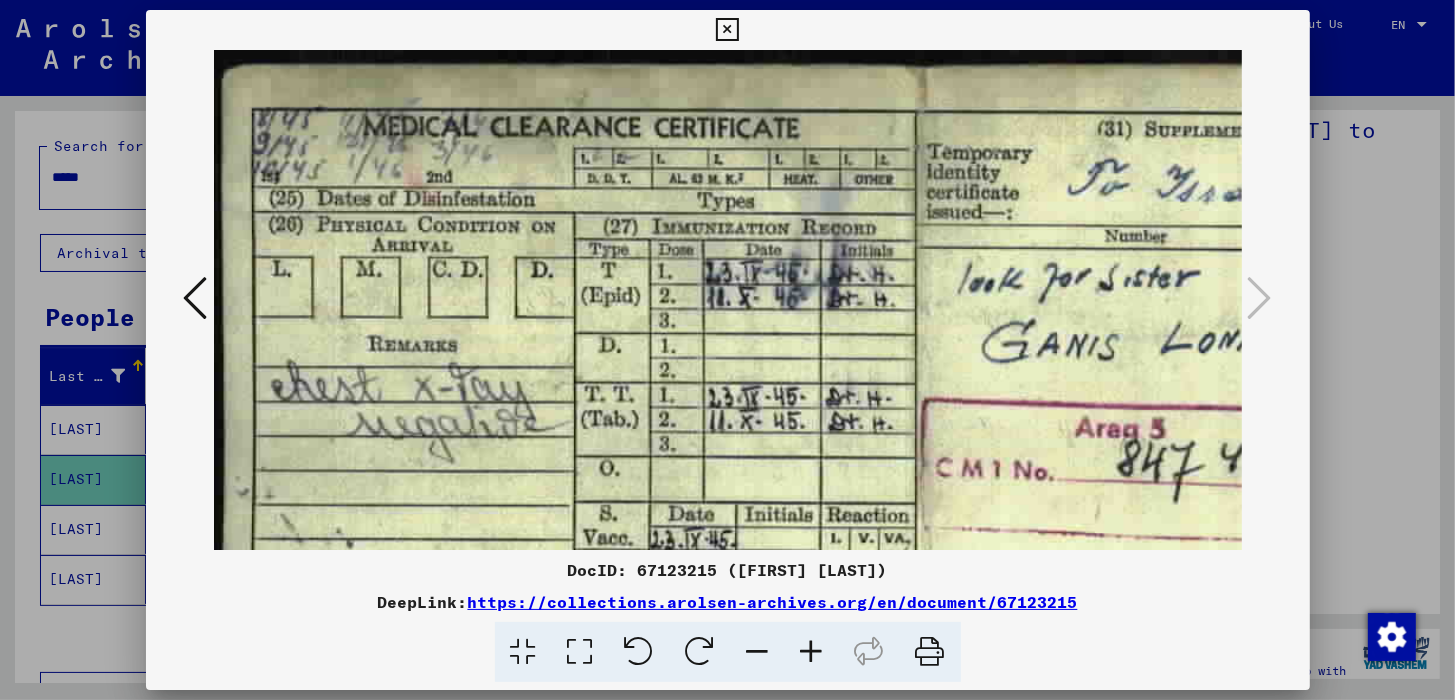 click at bounding box center [812, 652] 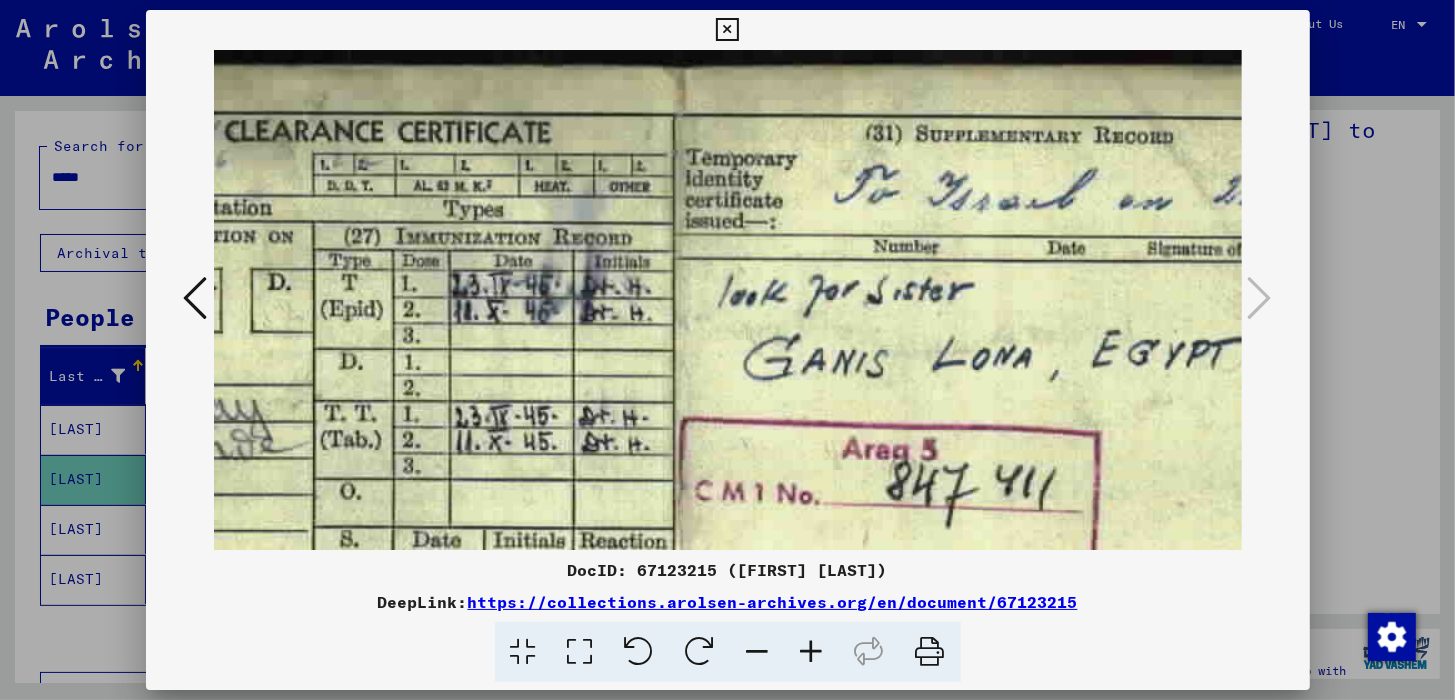 scroll, scrollTop: 0, scrollLeft: 326, axis: horizontal 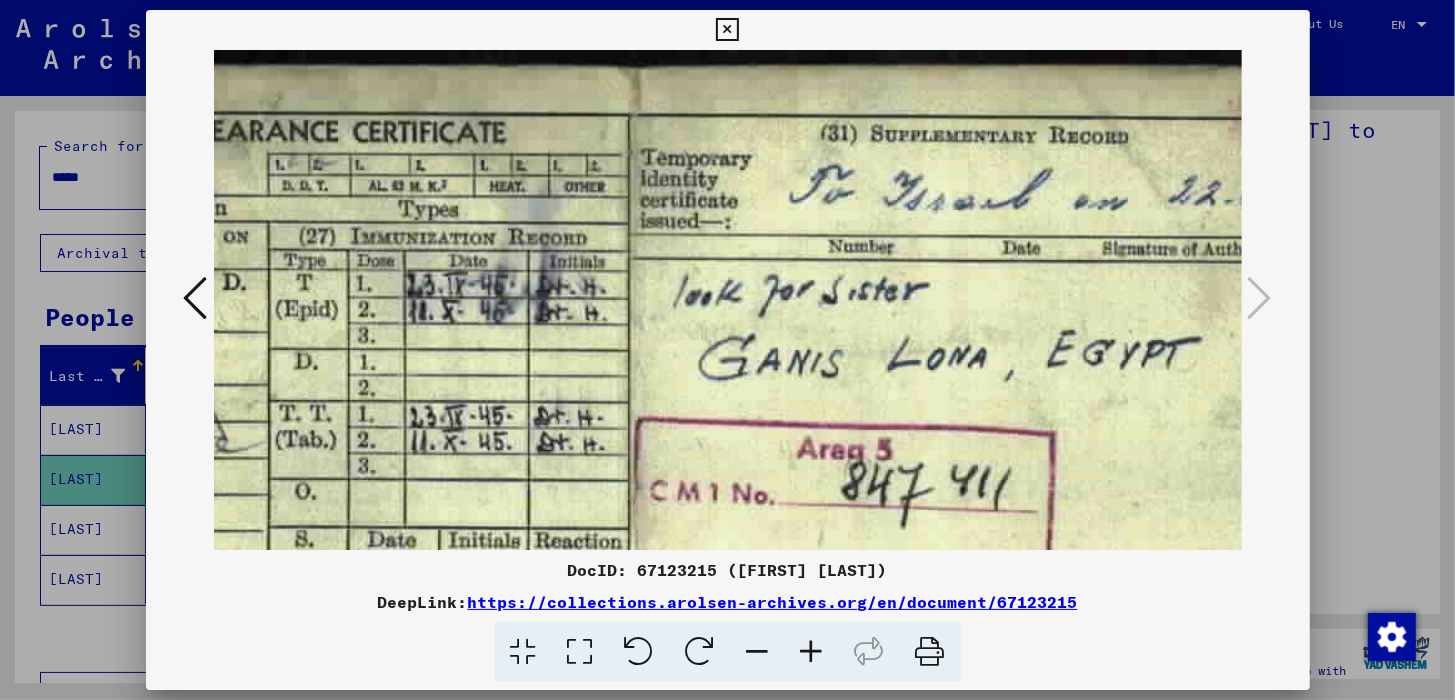 drag, startPoint x: 1059, startPoint y: 255, endPoint x: 734, endPoint y: 320, distance: 331.43628 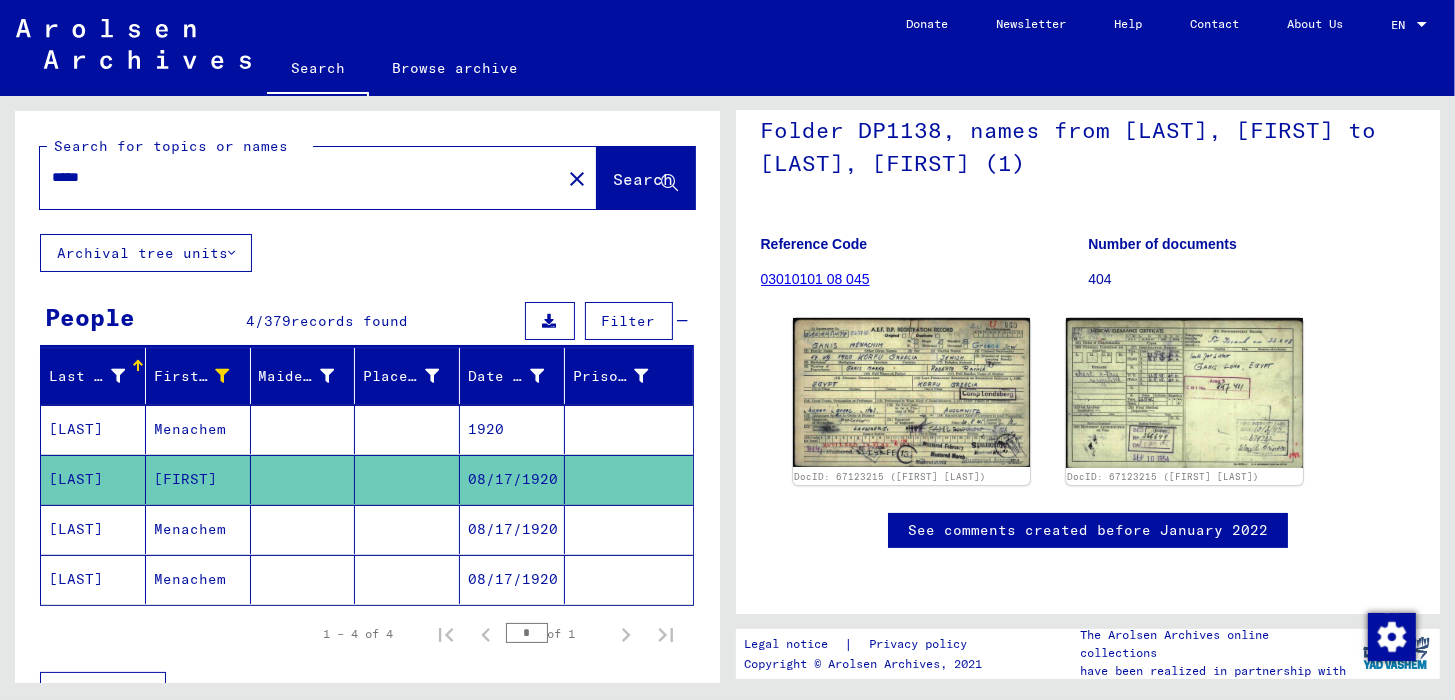 click on "[LAST]" at bounding box center (93, 579) 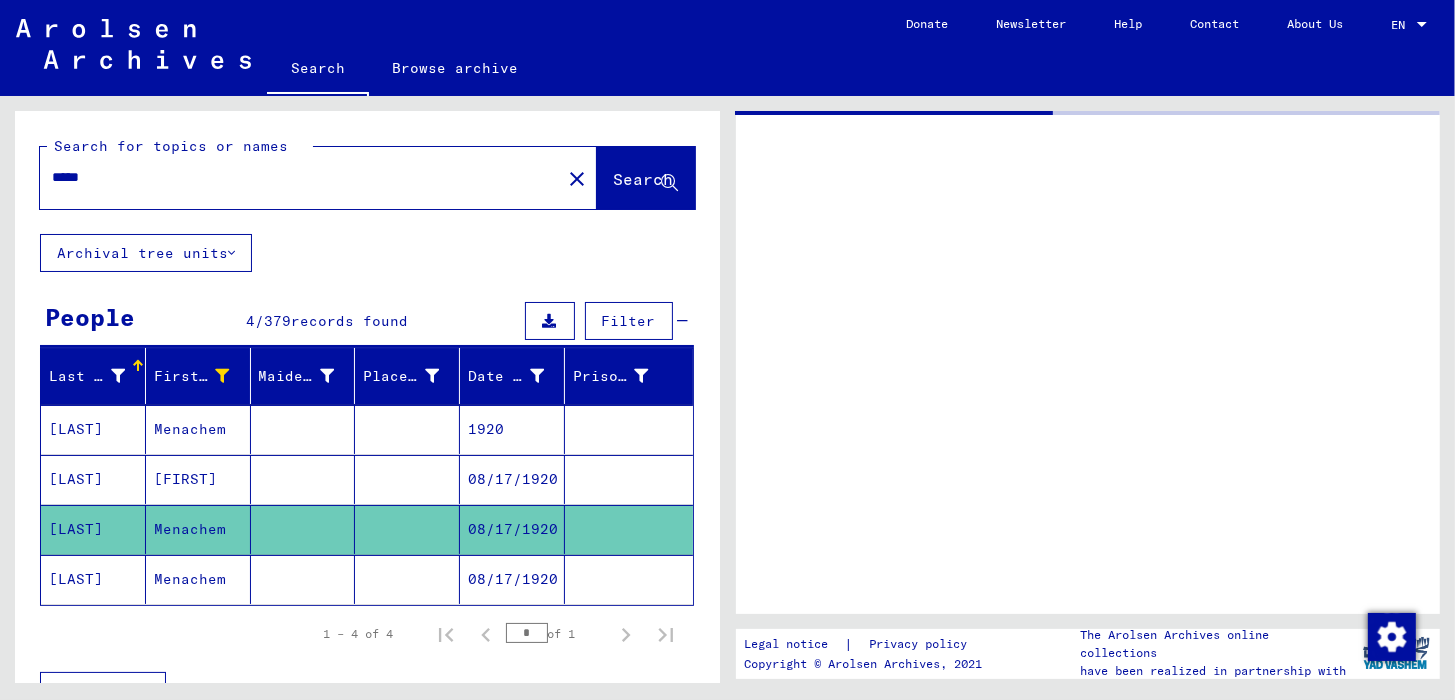 scroll, scrollTop: 0, scrollLeft: 0, axis: both 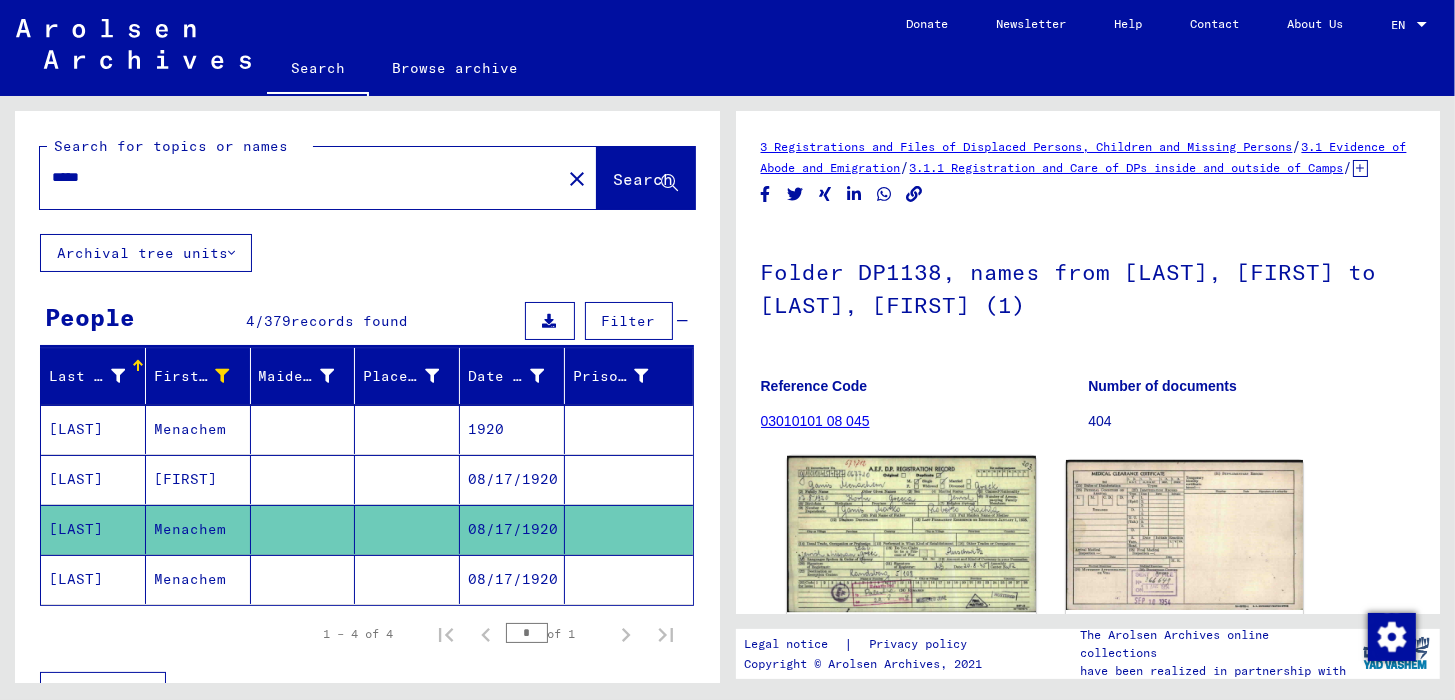 click 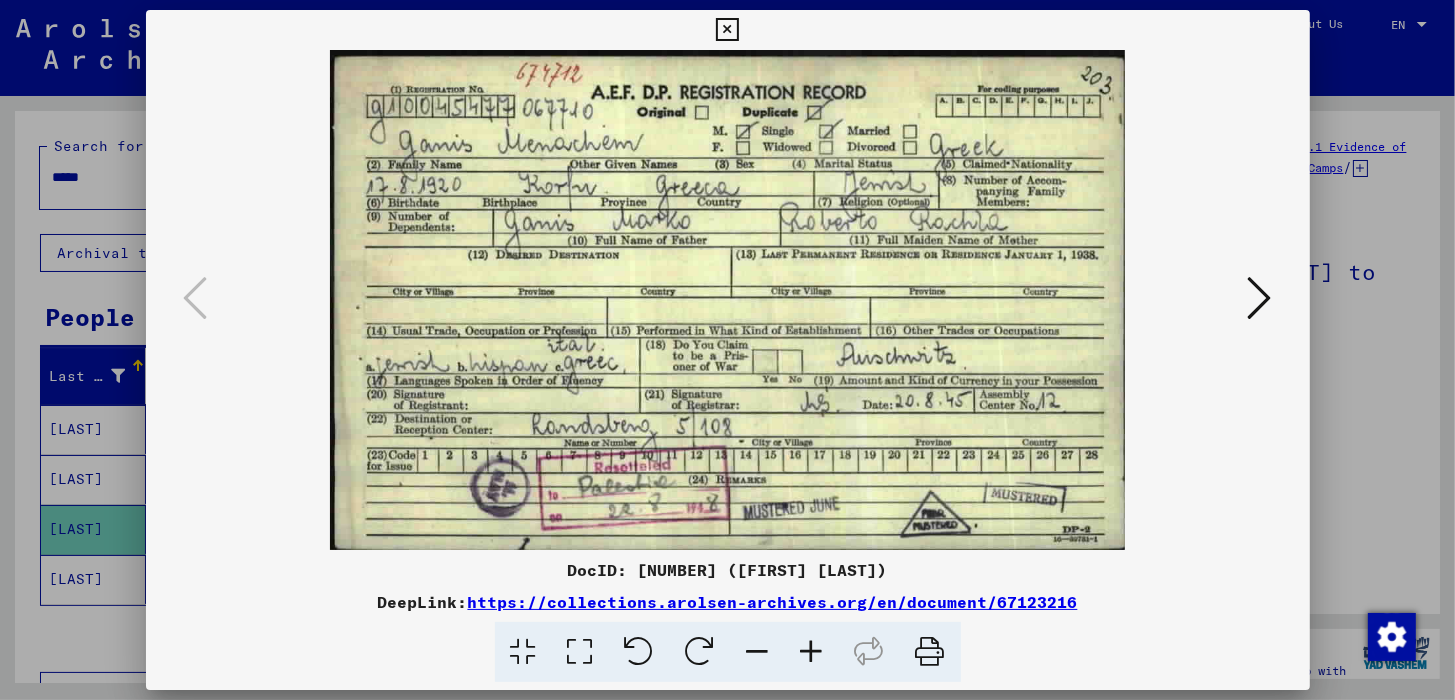 click at bounding box center (1260, 298) 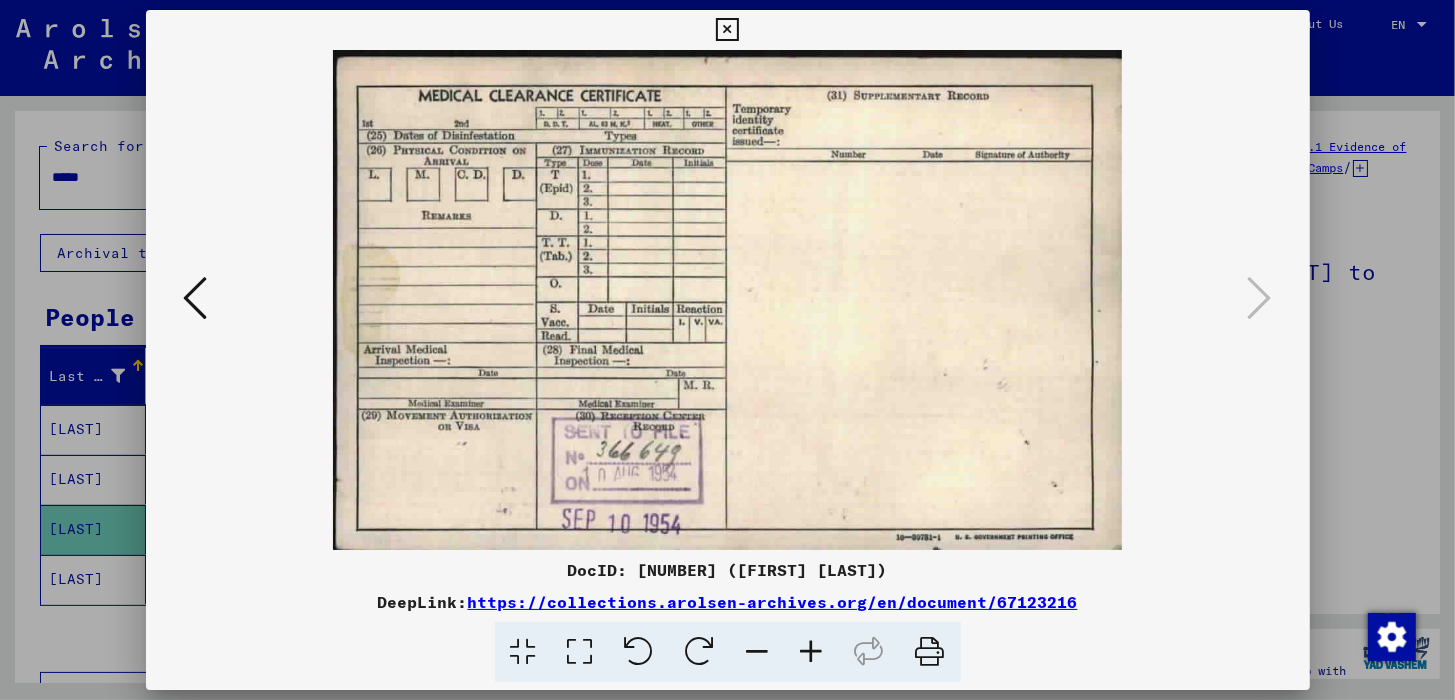 click at bounding box center [196, 298] 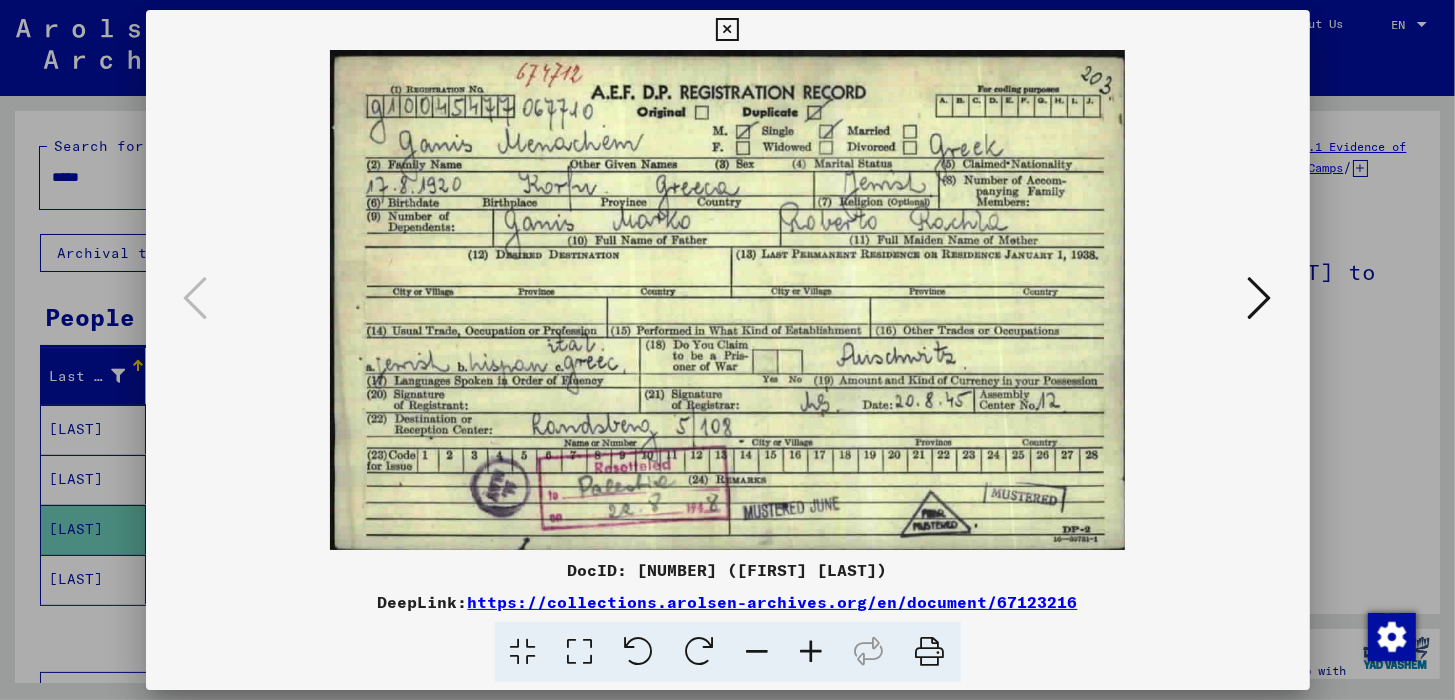 click at bounding box center (727, 30) 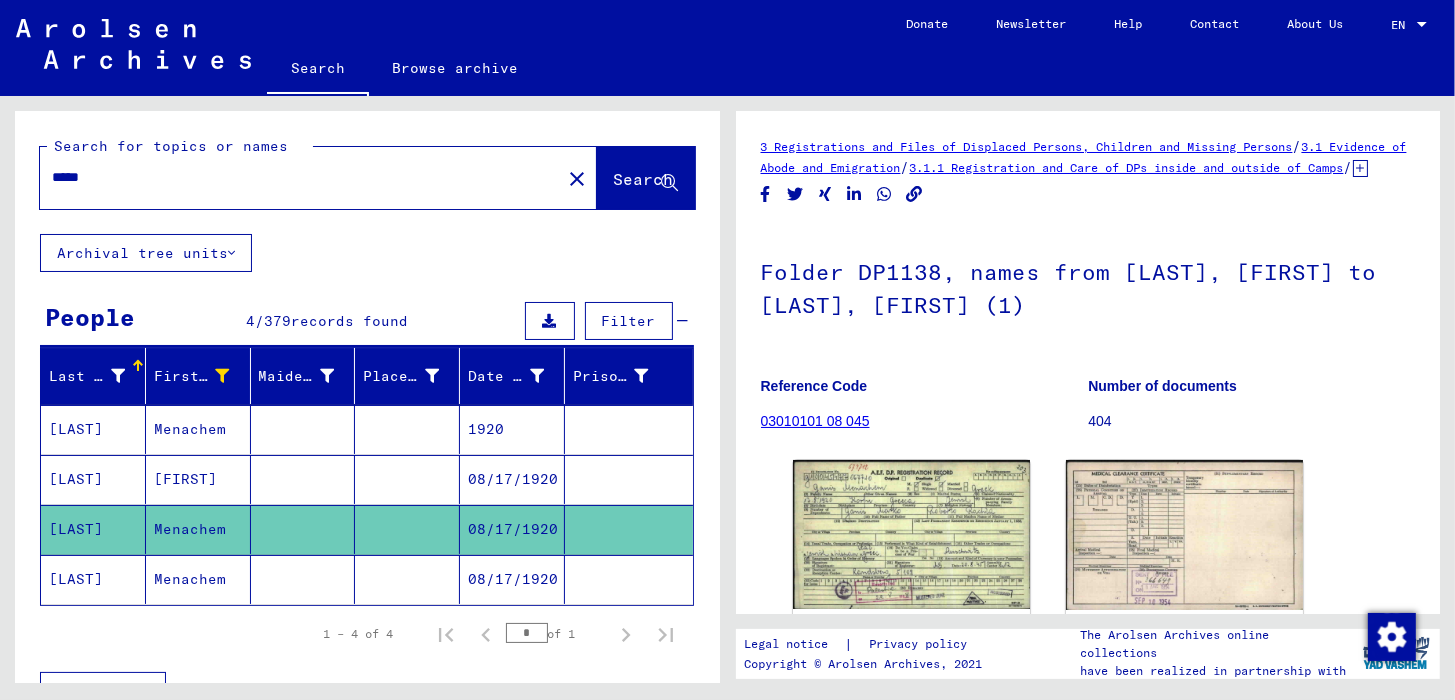click 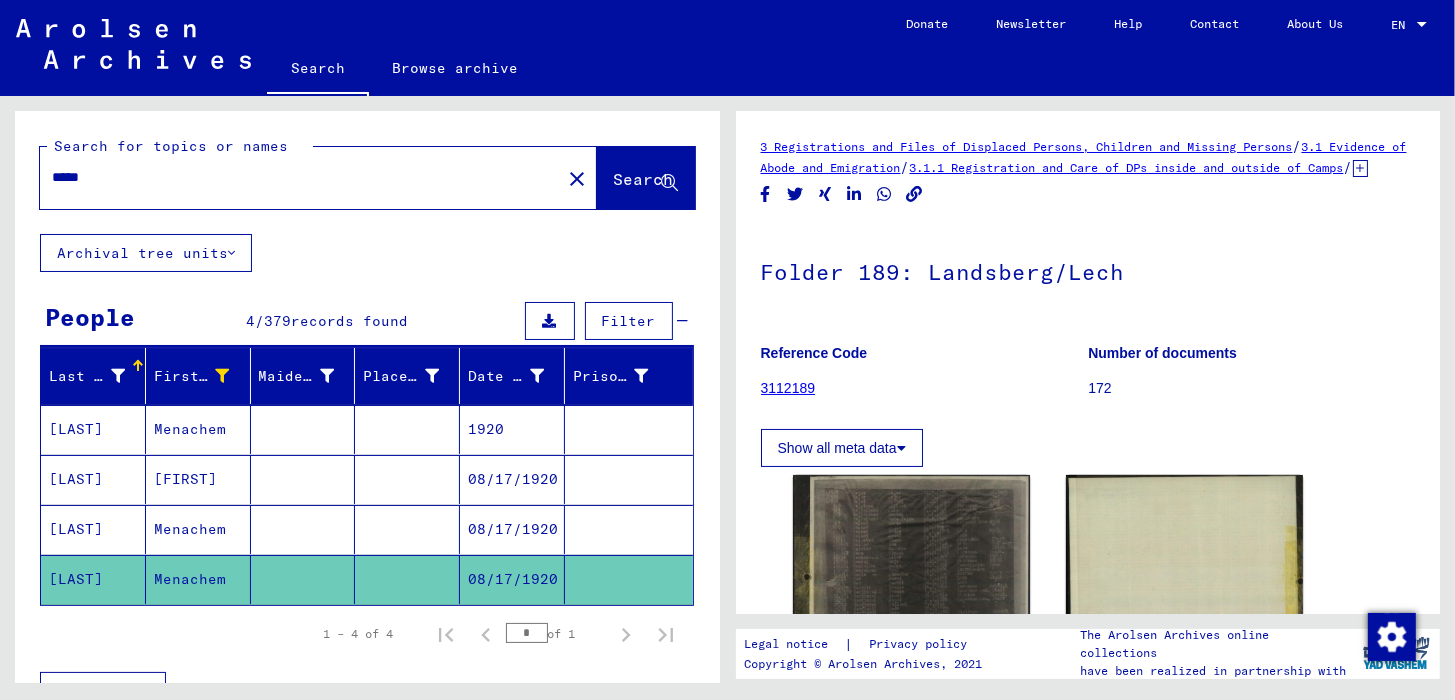scroll, scrollTop: 0, scrollLeft: 0, axis: both 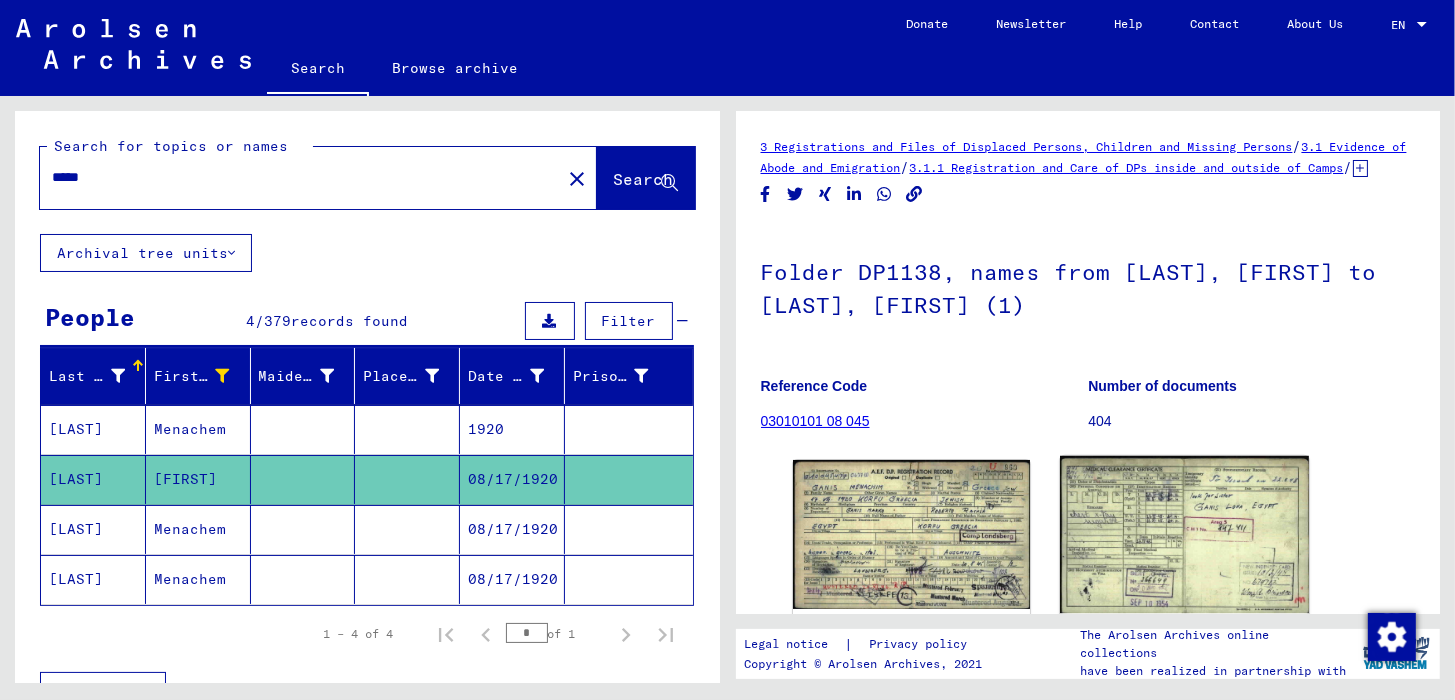 click 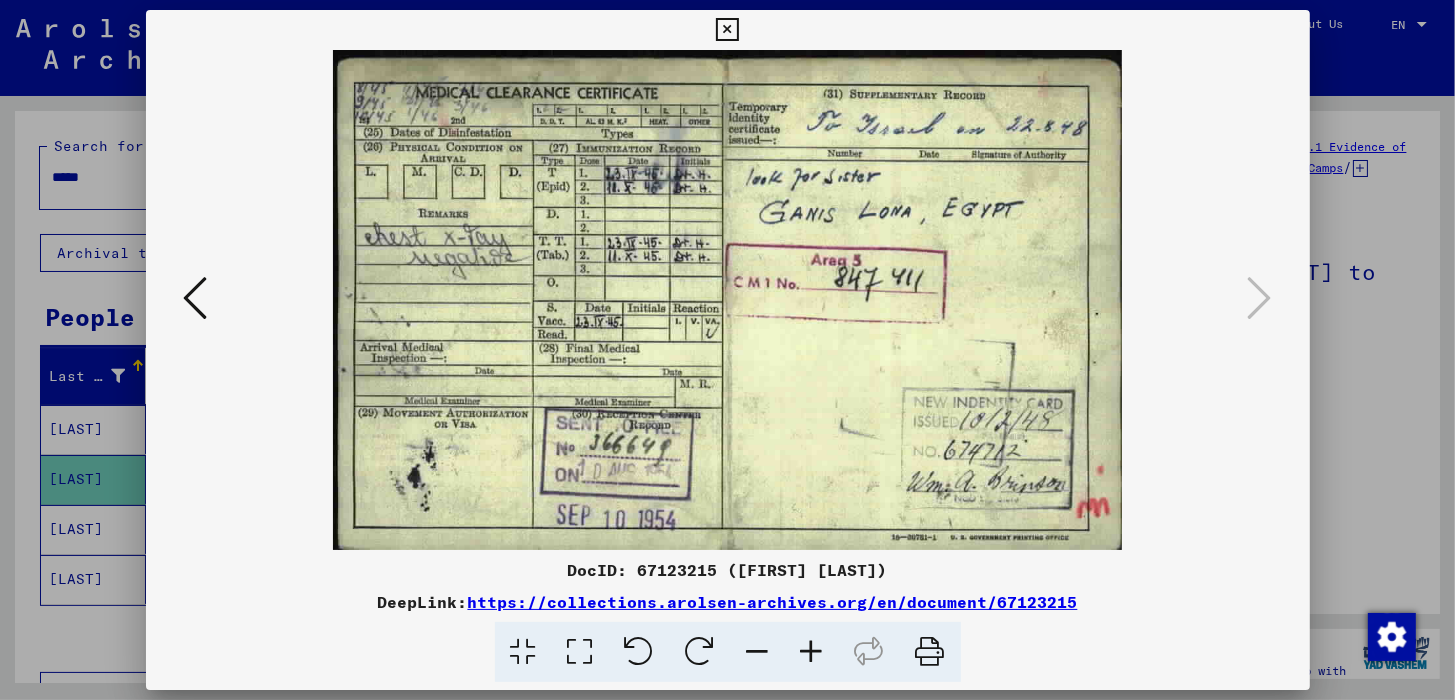 click at bounding box center [727, 30] 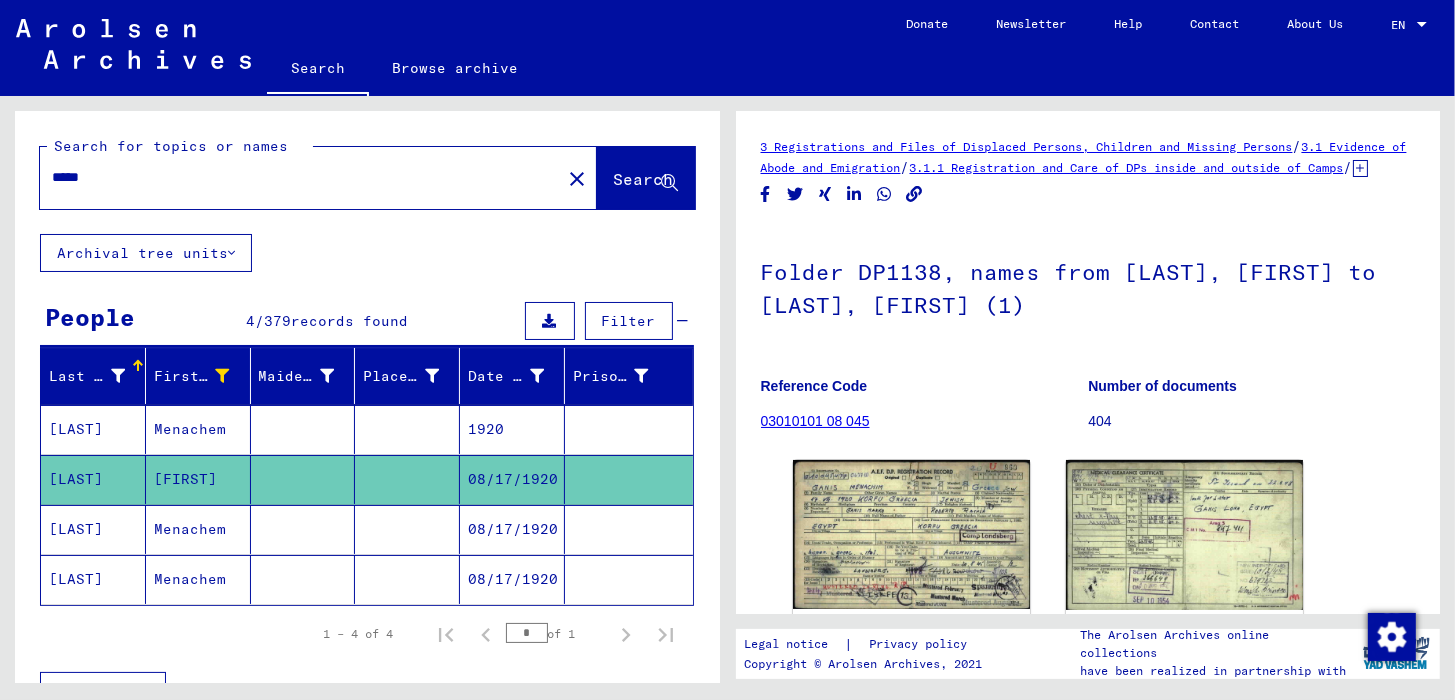 click on "[LAST]" at bounding box center [93, 579] 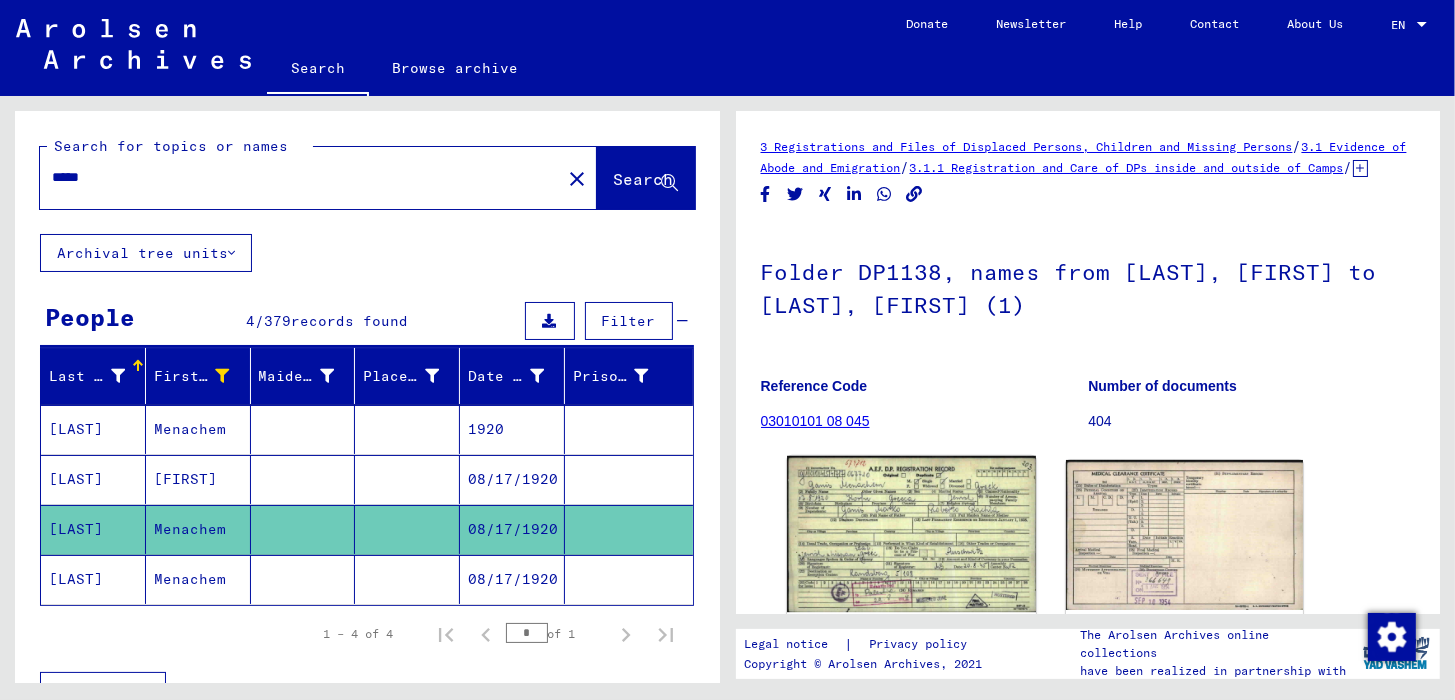 click 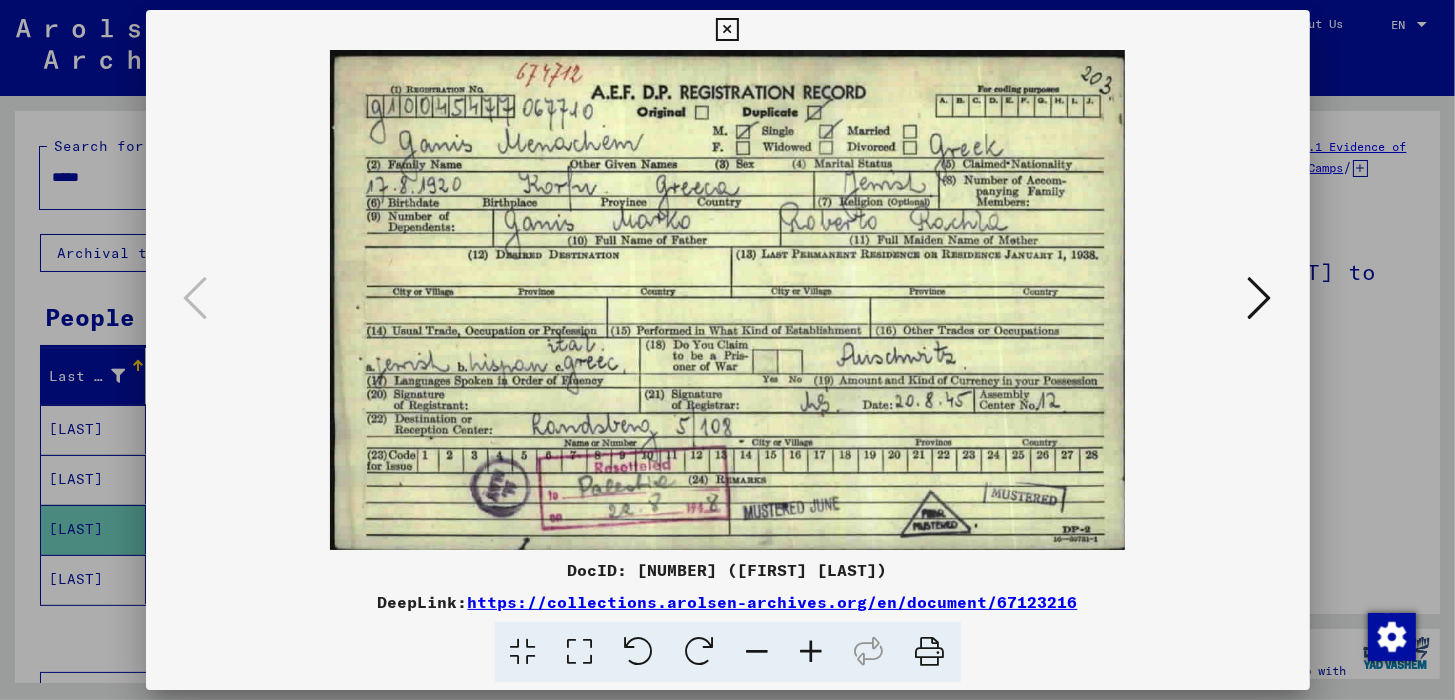 click at bounding box center [727, 30] 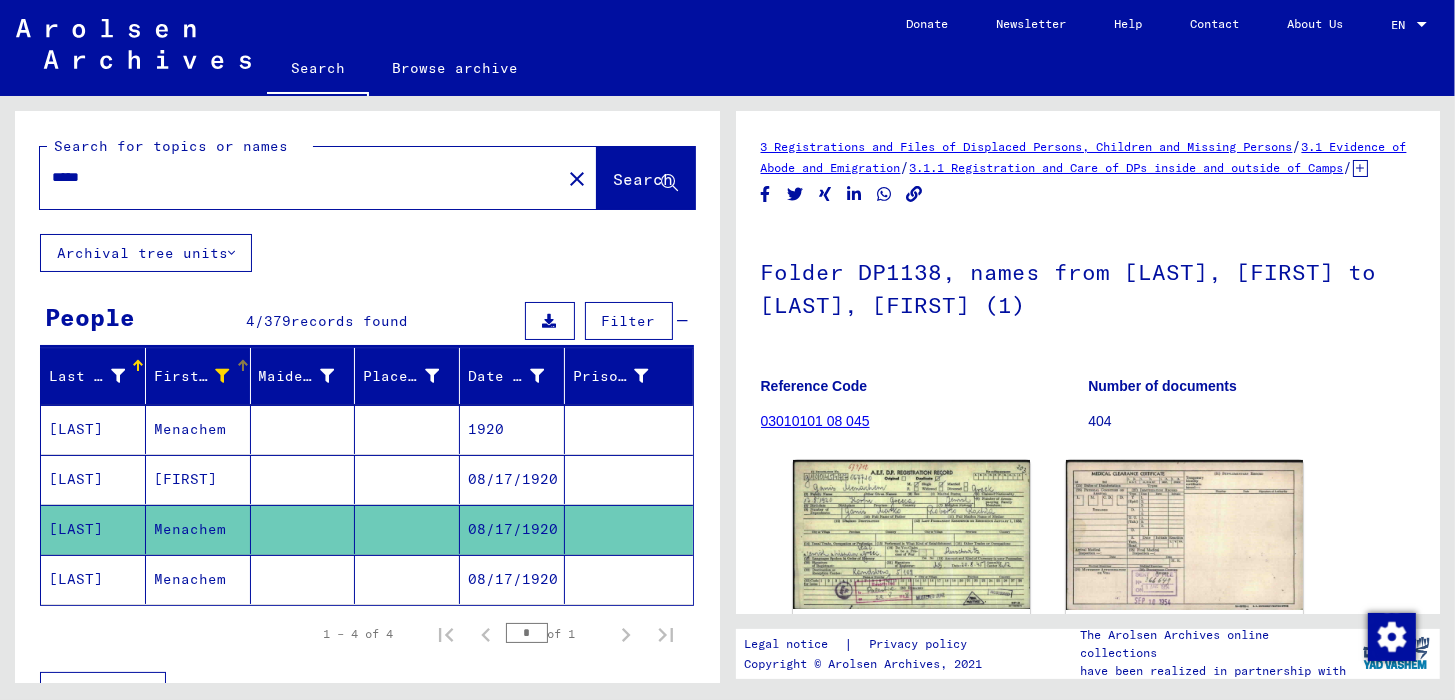 click at bounding box center (223, 376) 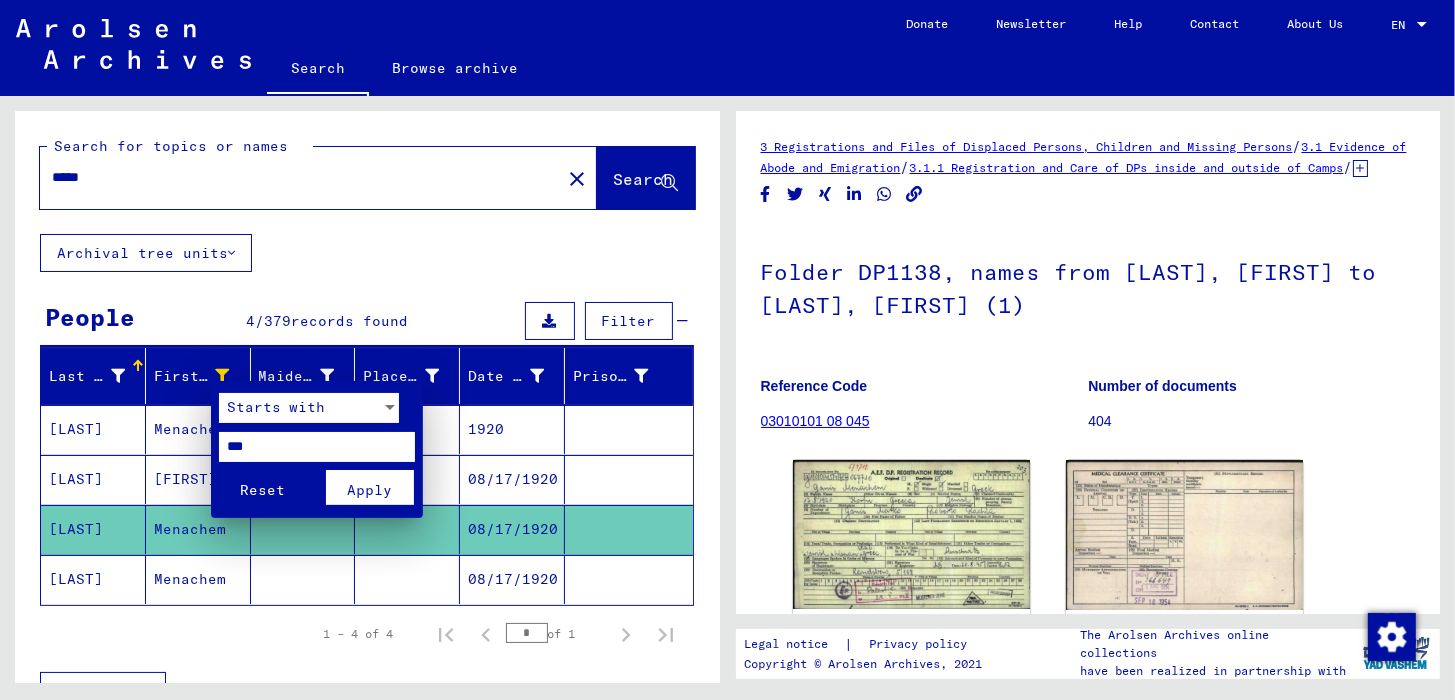 drag, startPoint x: 292, startPoint y: 443, endPoint x: 134, endPoint y: 450, distance: 158.15498 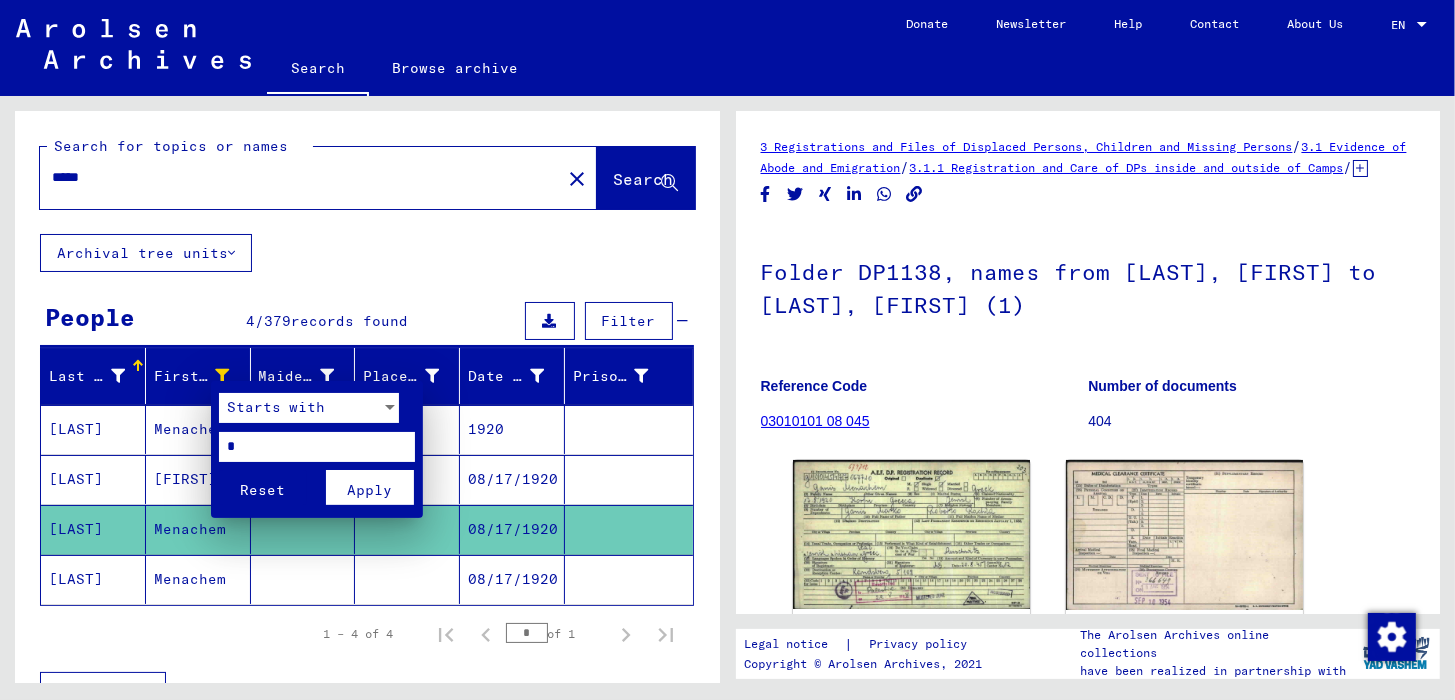 type on "*" 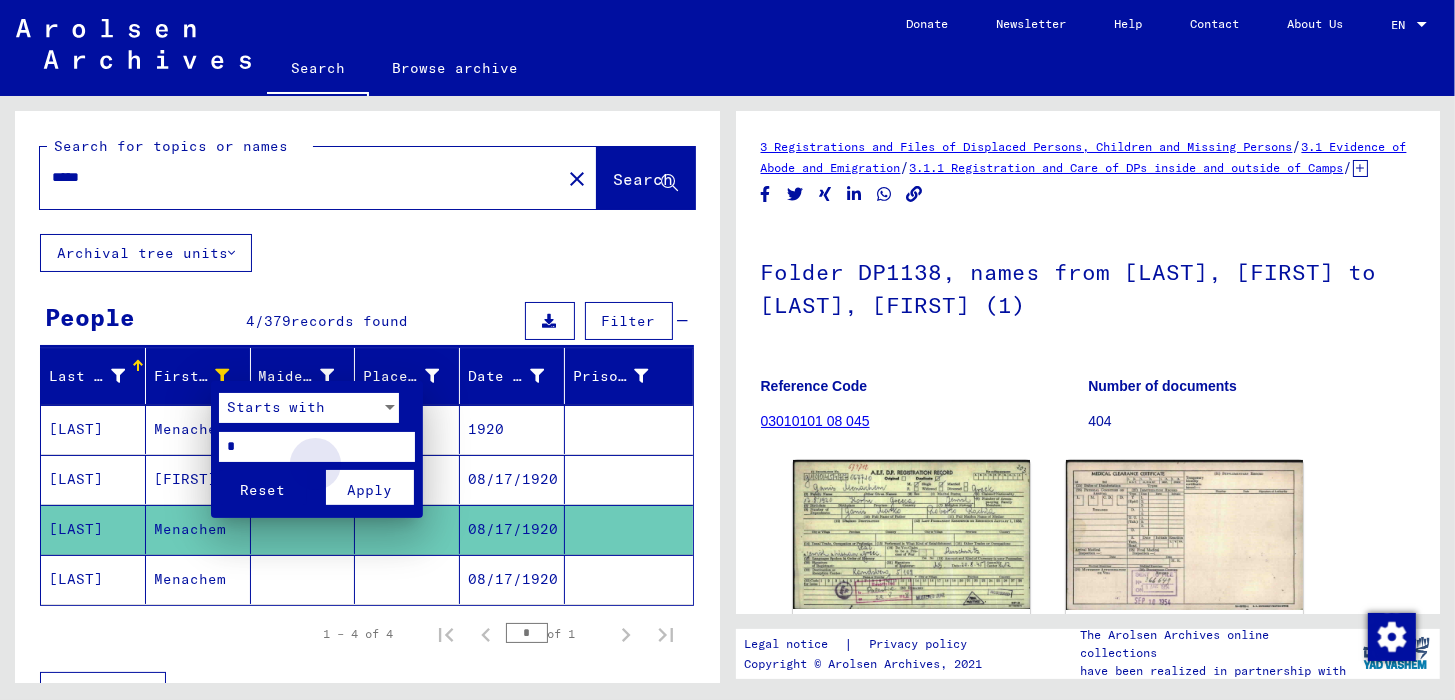 click on "Apply" at bounding box center (370, 487) 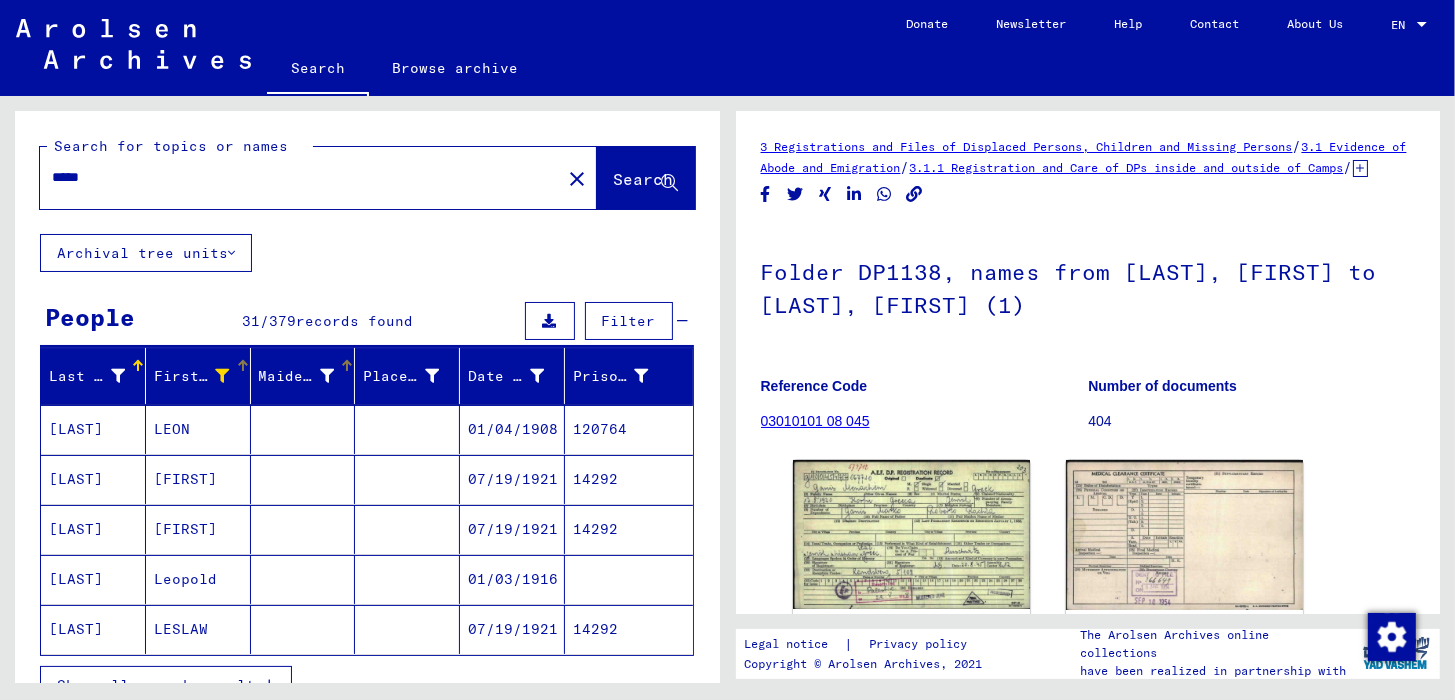scroll, scrollTop: 99, scrollLeft: 0, axis: vertical 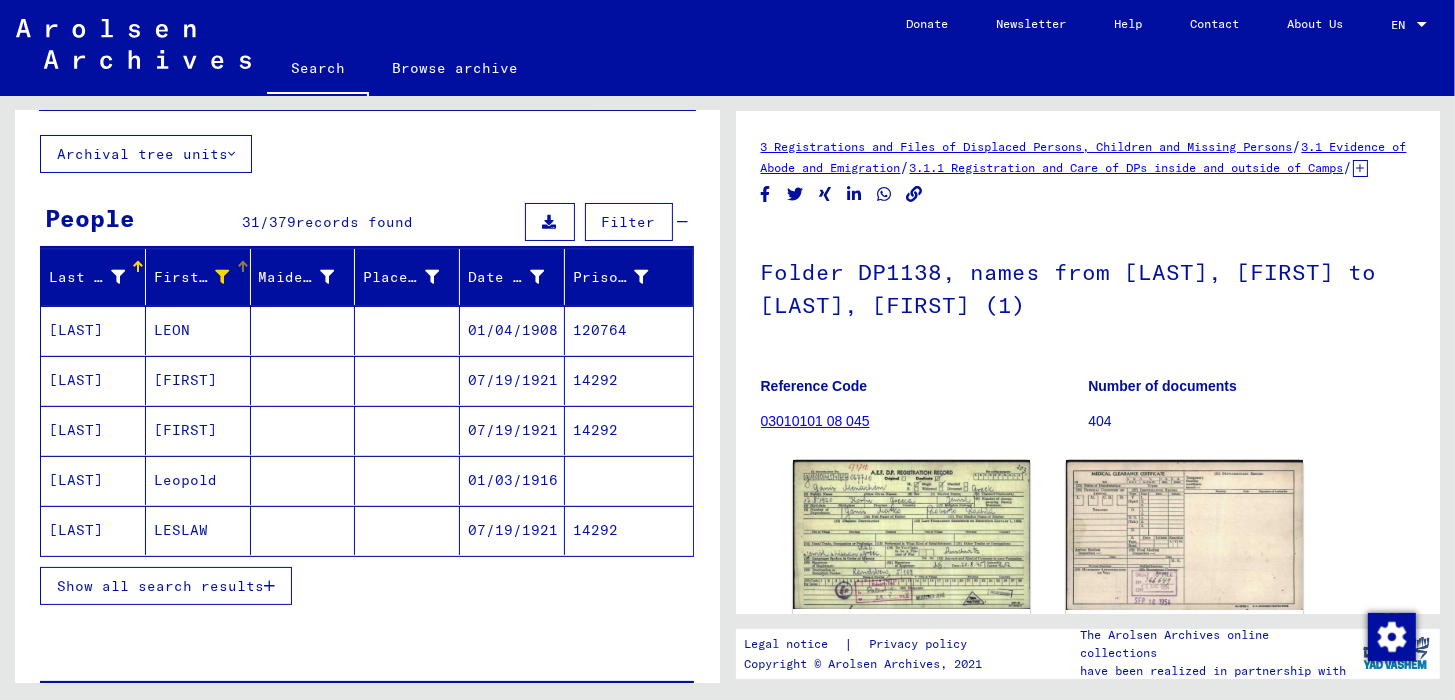 click on "Show all search results" at bounding box center [160, 586] 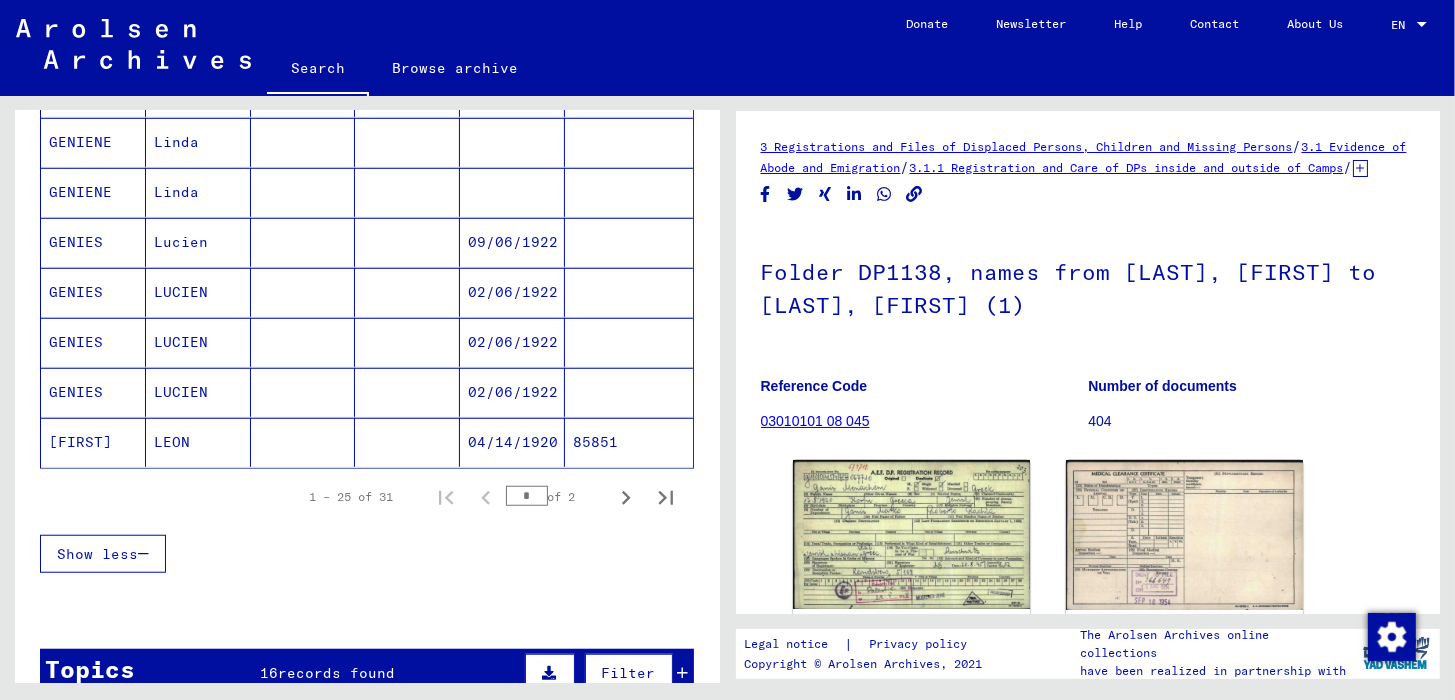 scroll, scrollTop: 1200, scrollLeft: 0, axis: vertical 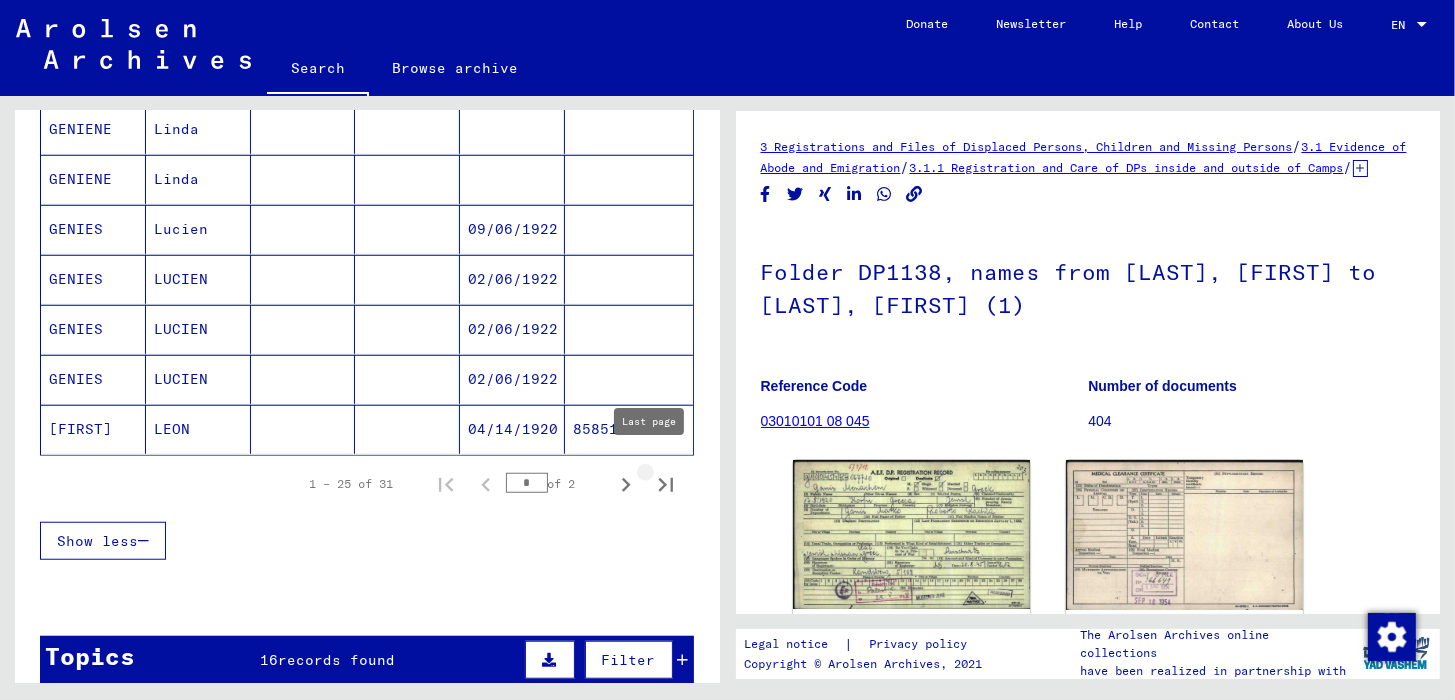 click 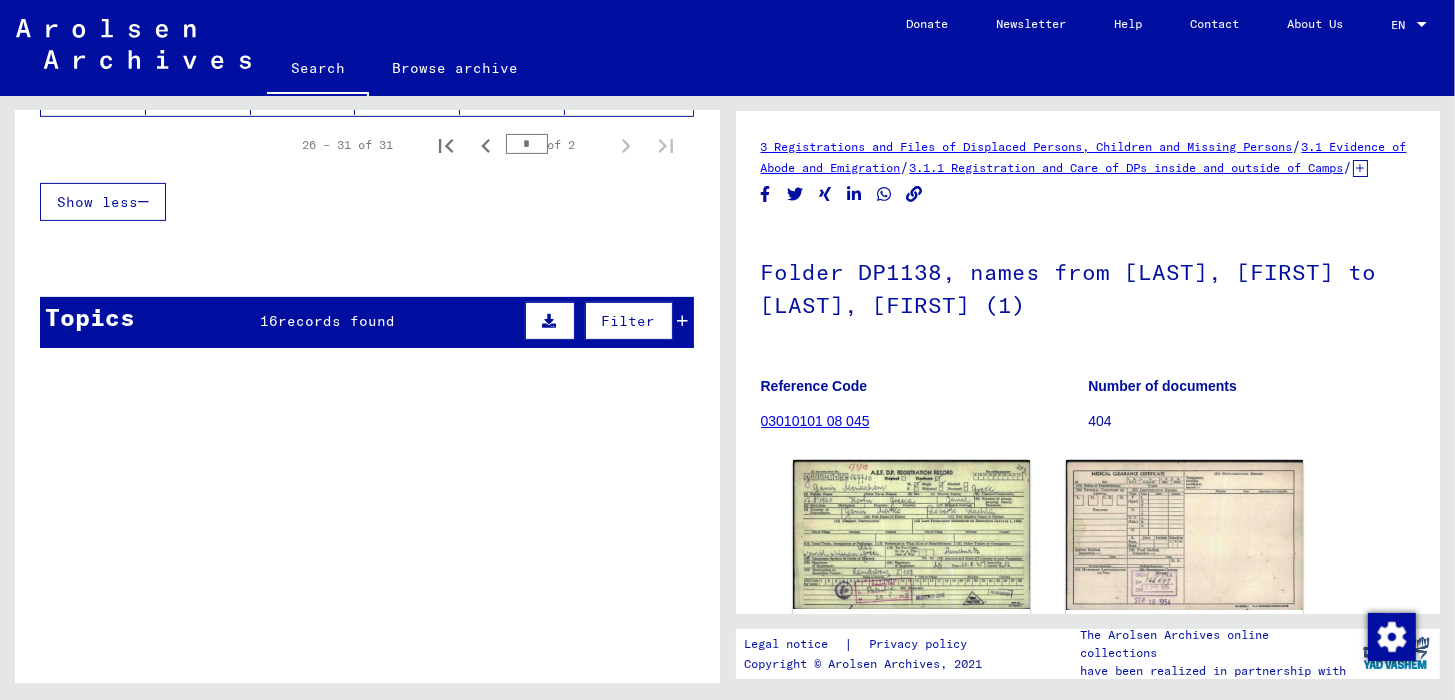 scroll, scrollTop: 600, scrollLeft: 0, axis: vertical 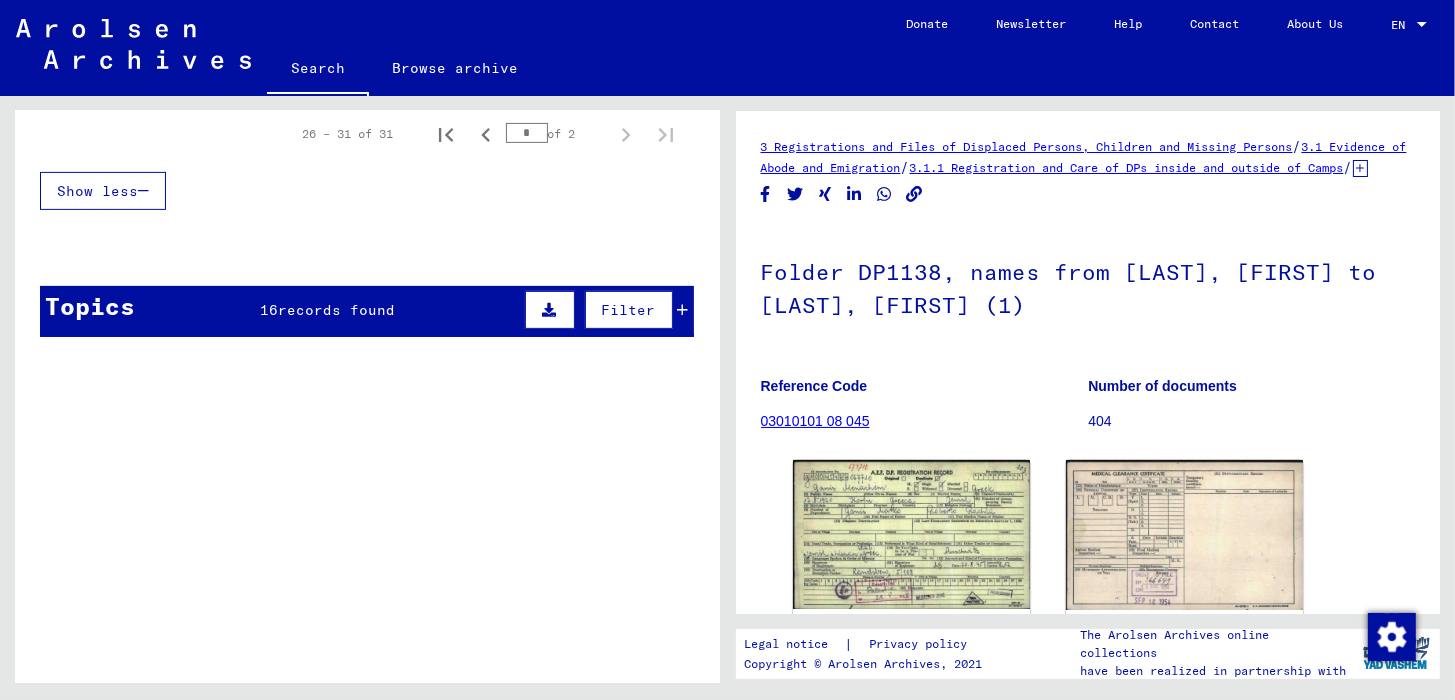 click on "records found" at bounding box center [336, 310] 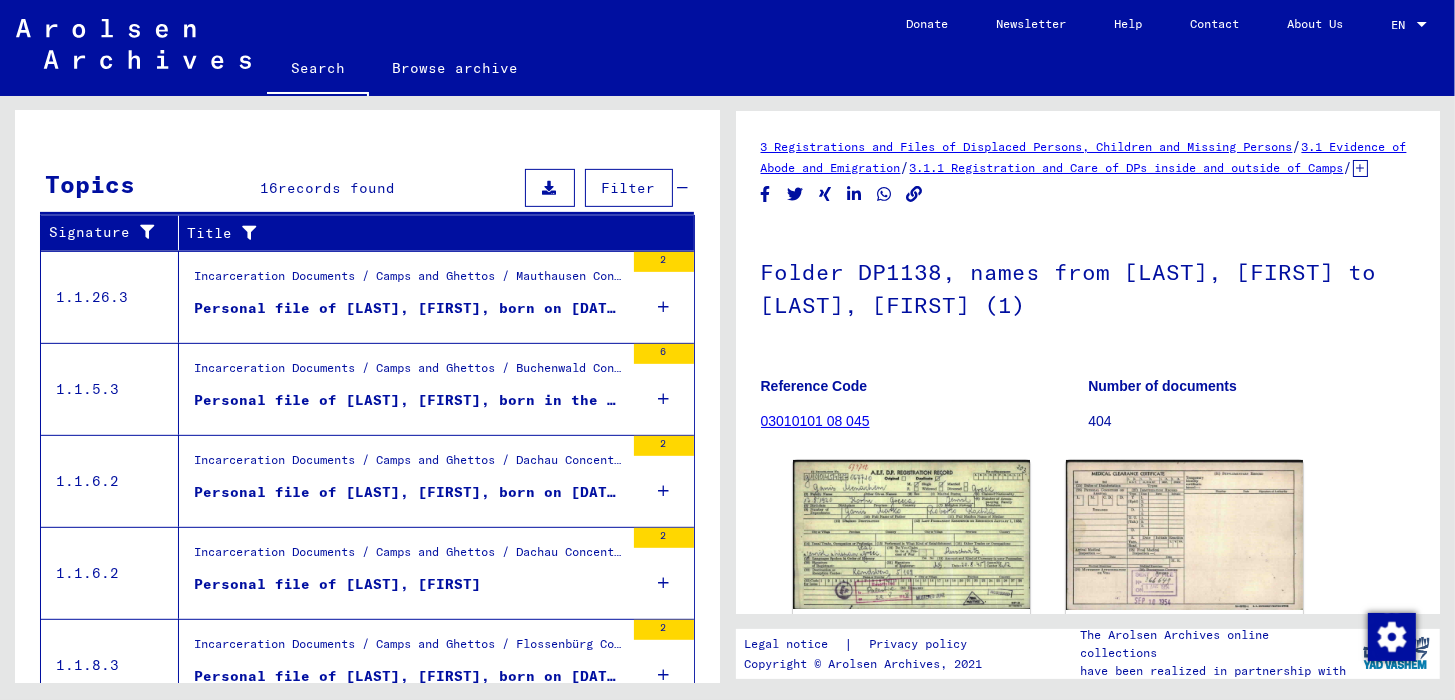 scroll, scrollTop: 800, scrollLeft: 0, axis: vertical 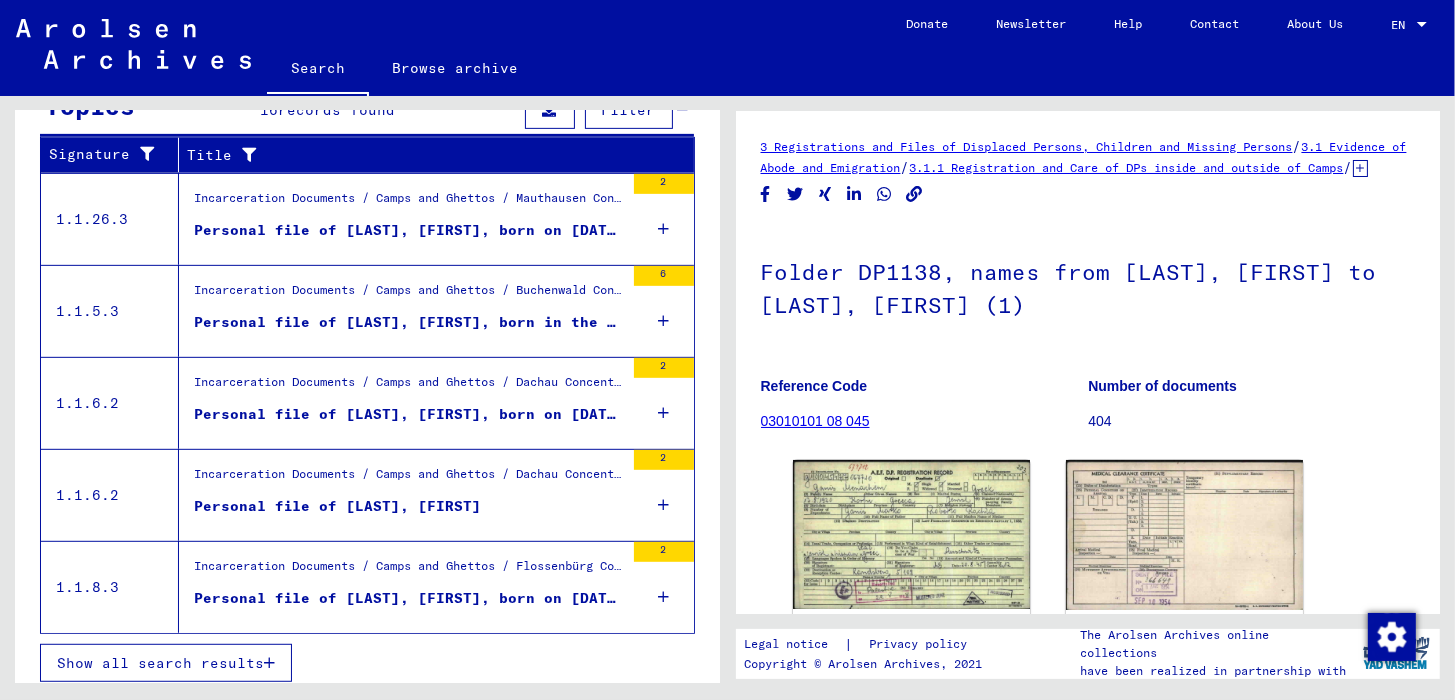 click on "Personal file of [LAST], [FIRST]" at bounding box center [337, 506] 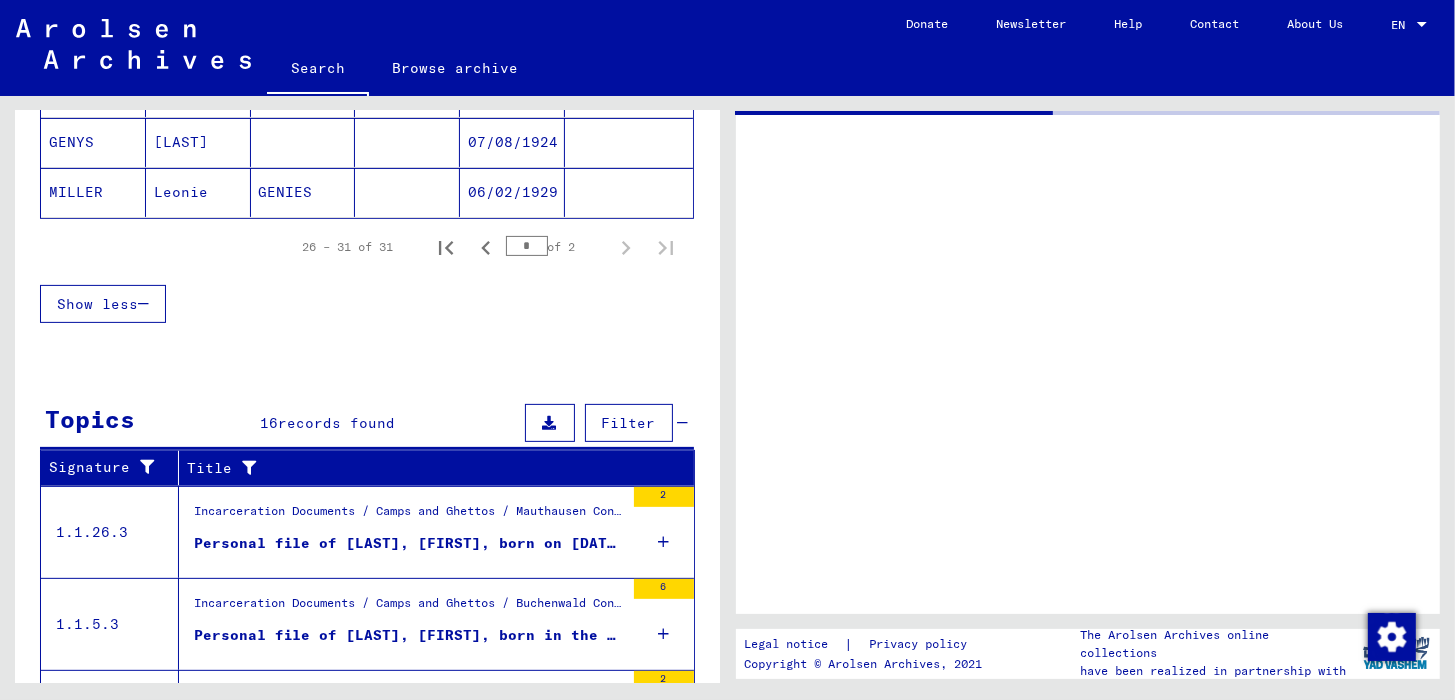 scroll, scrollTop: 331, scrollLeft: 0, axis: vertical 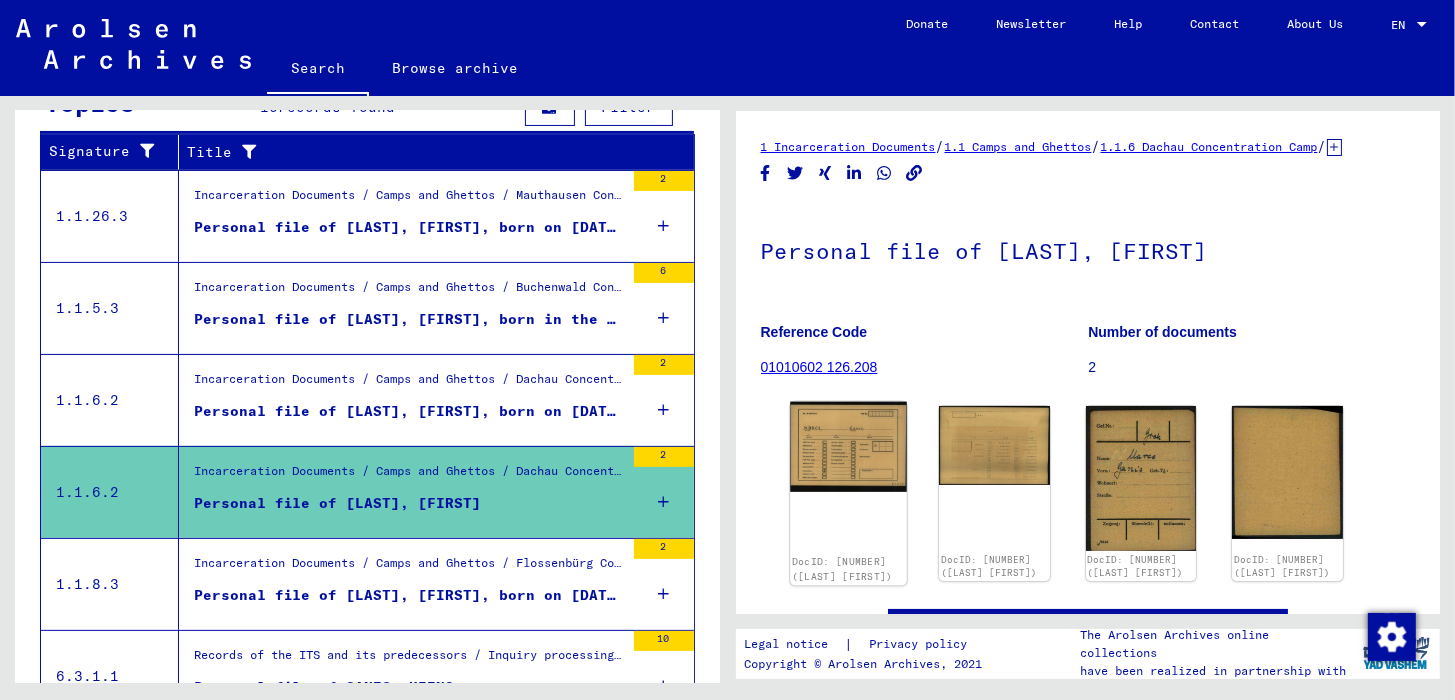 click 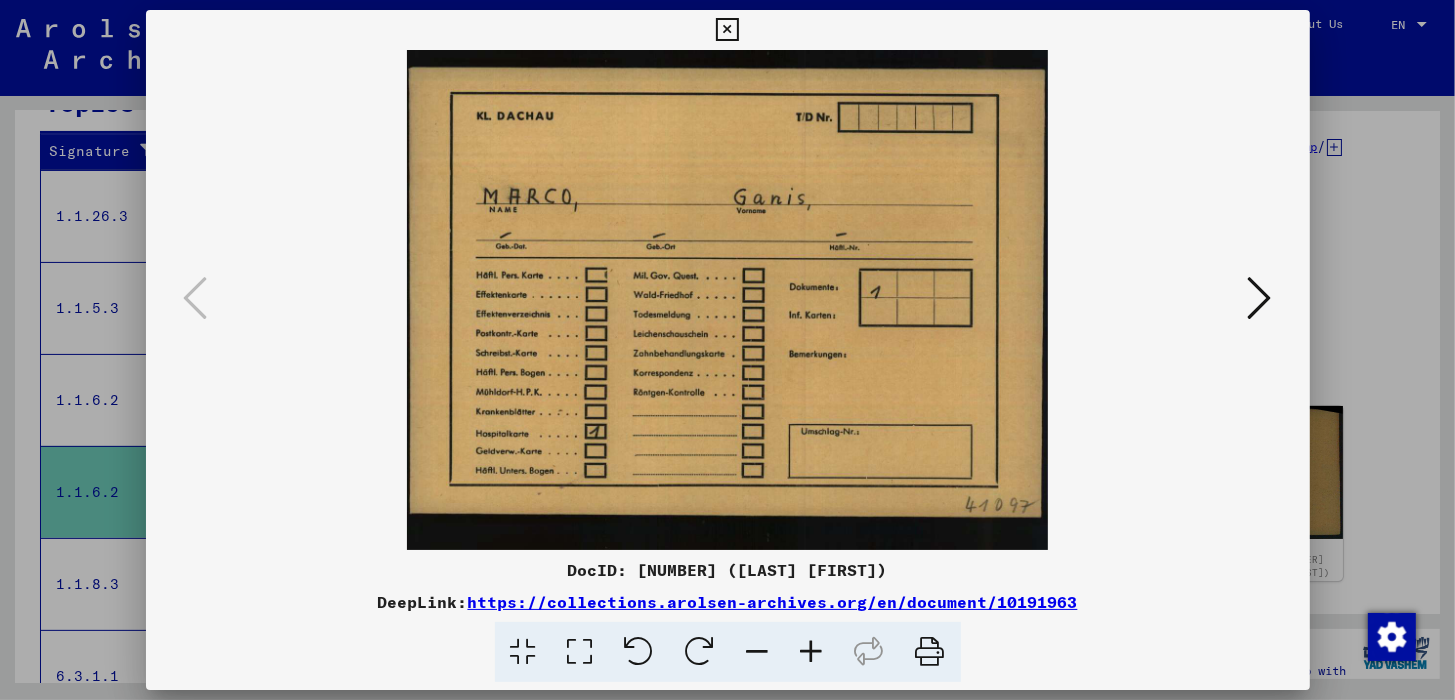 click at bounding box center (1260, 298) 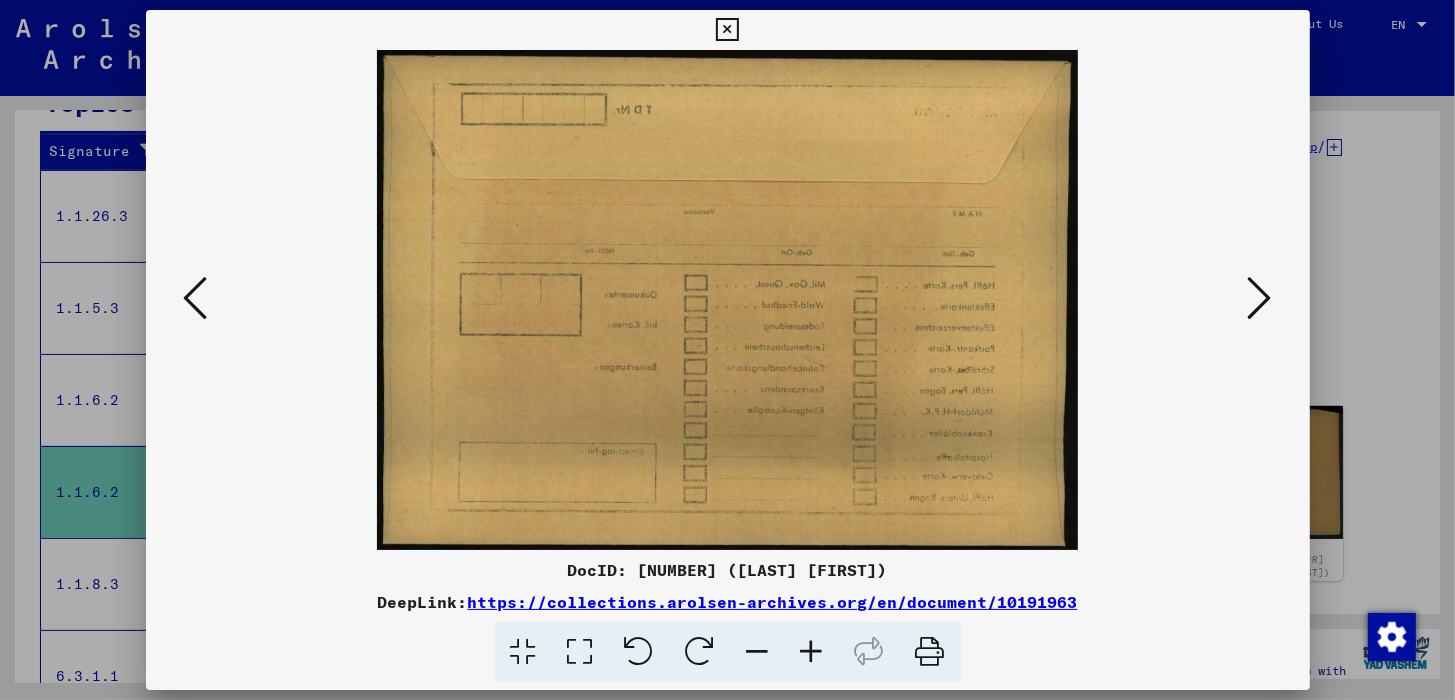 click at bounding box center [1260, 298] 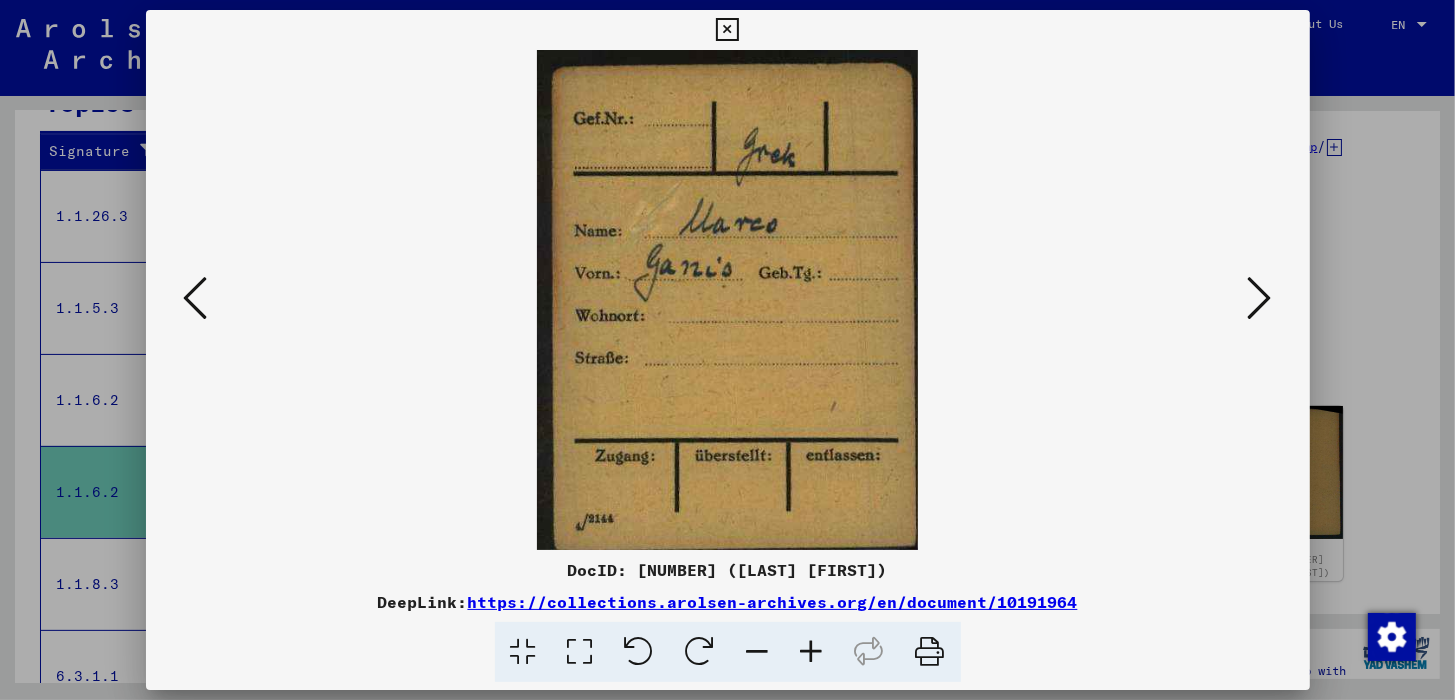 click at bounding box center (1260, 298) 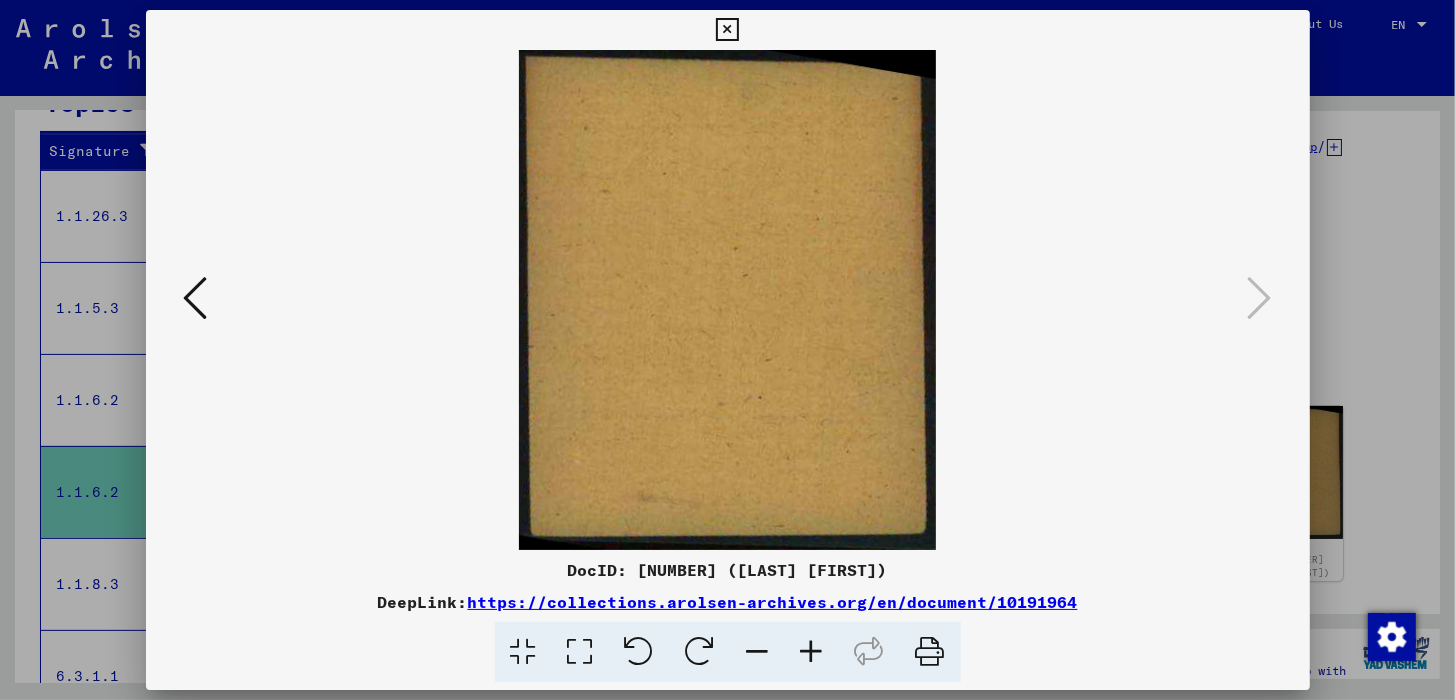 click at bounding box center [727, 30] 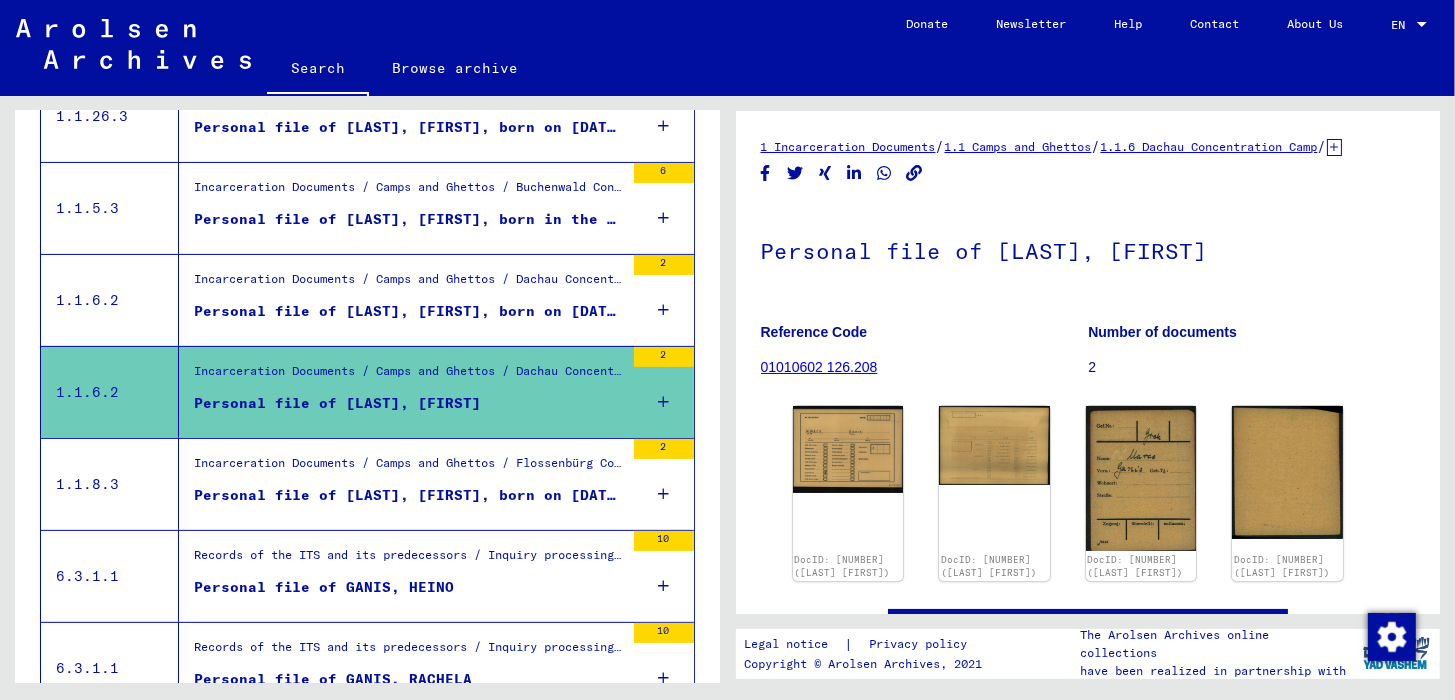 scroll, scrollTop: 531, scrollLeft: 0, axis: vertical 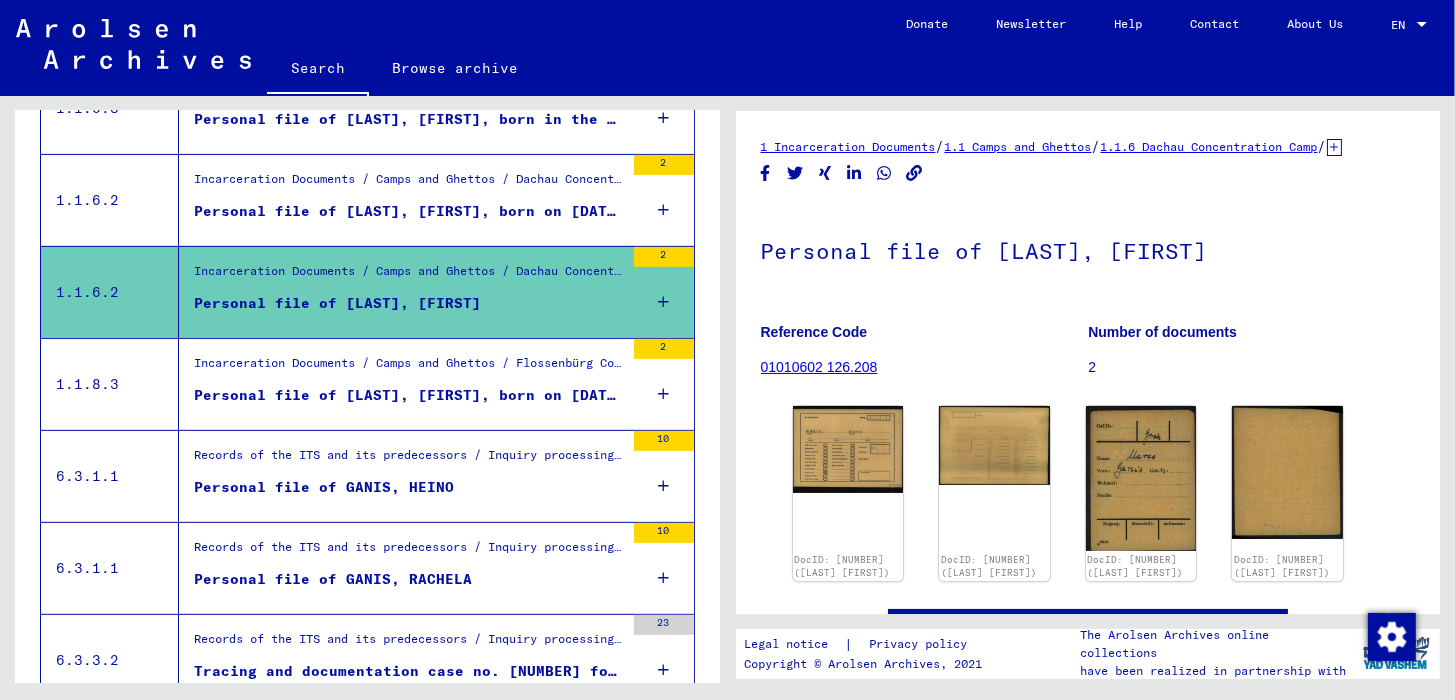click on "Personal file of [LAST], [FIRST], born on [DATE]" at bounding box center (409, 395) 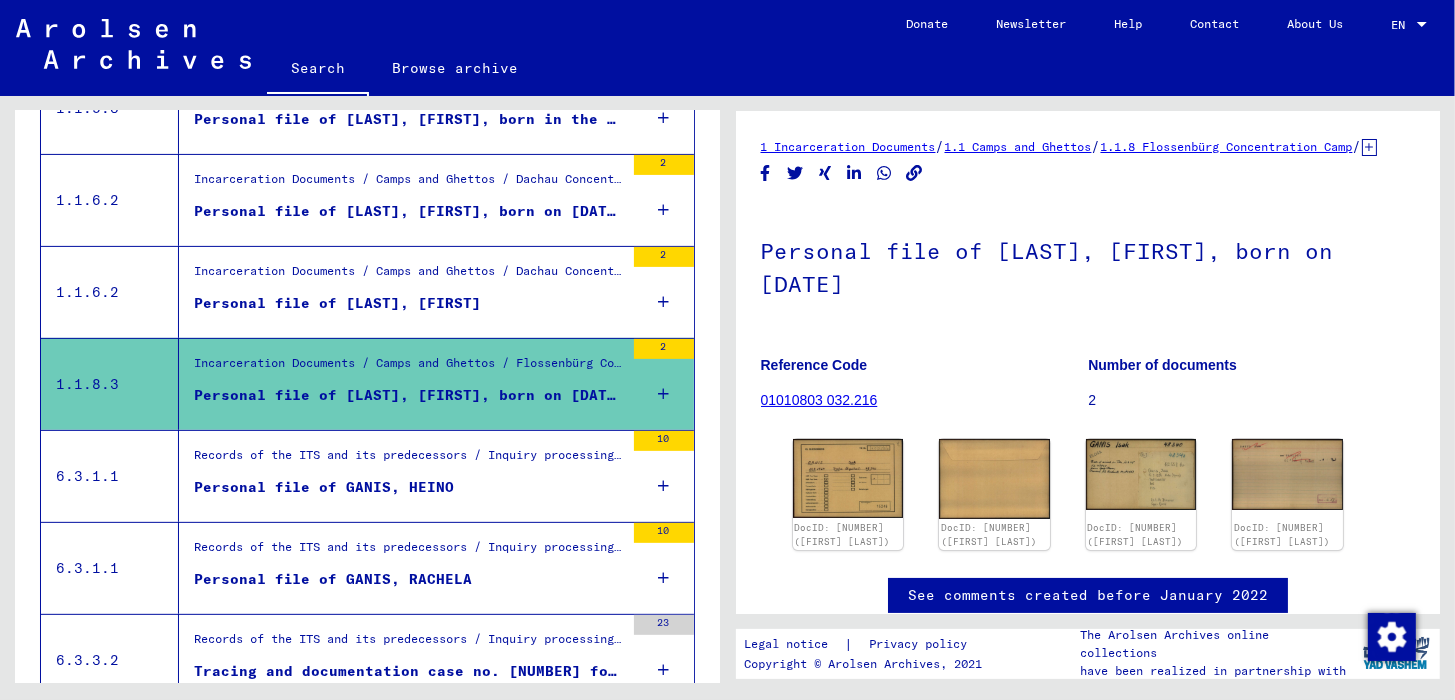 scroll, scrollTop: 0, scrollLeft: 0, axis: both 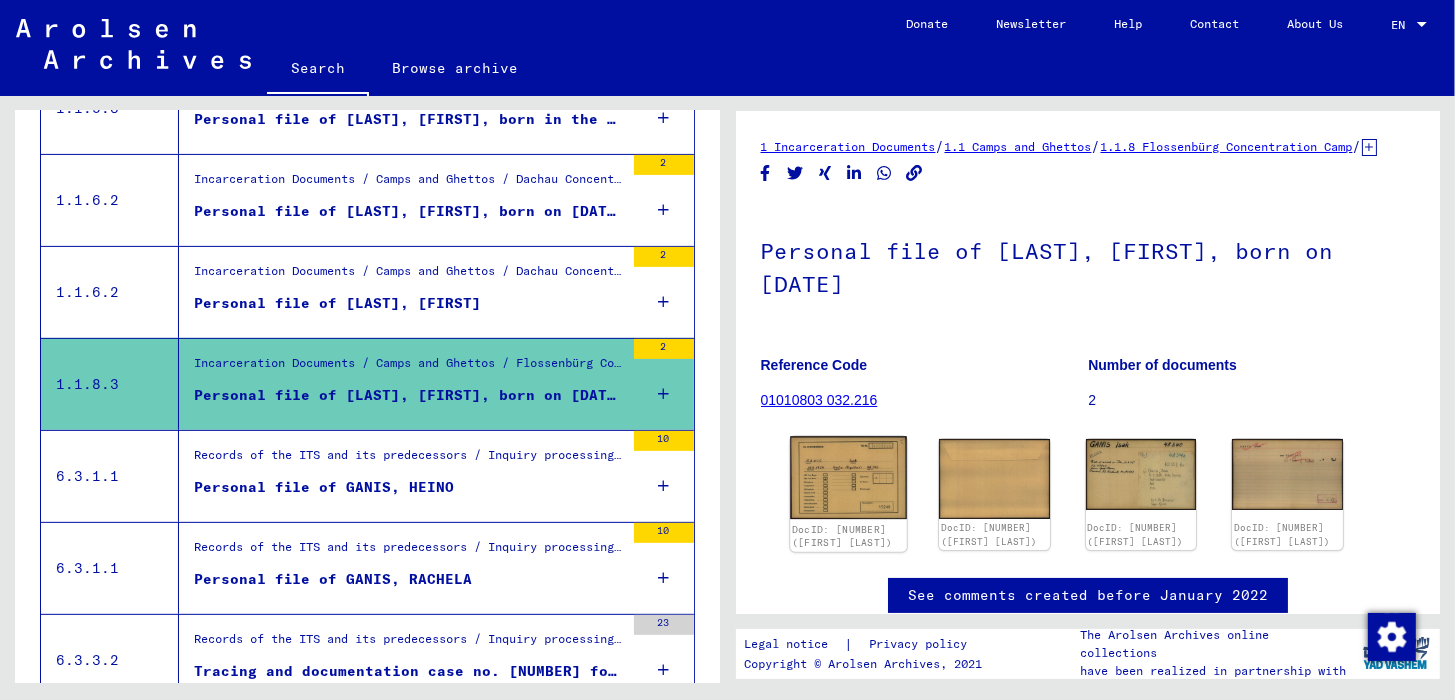 click 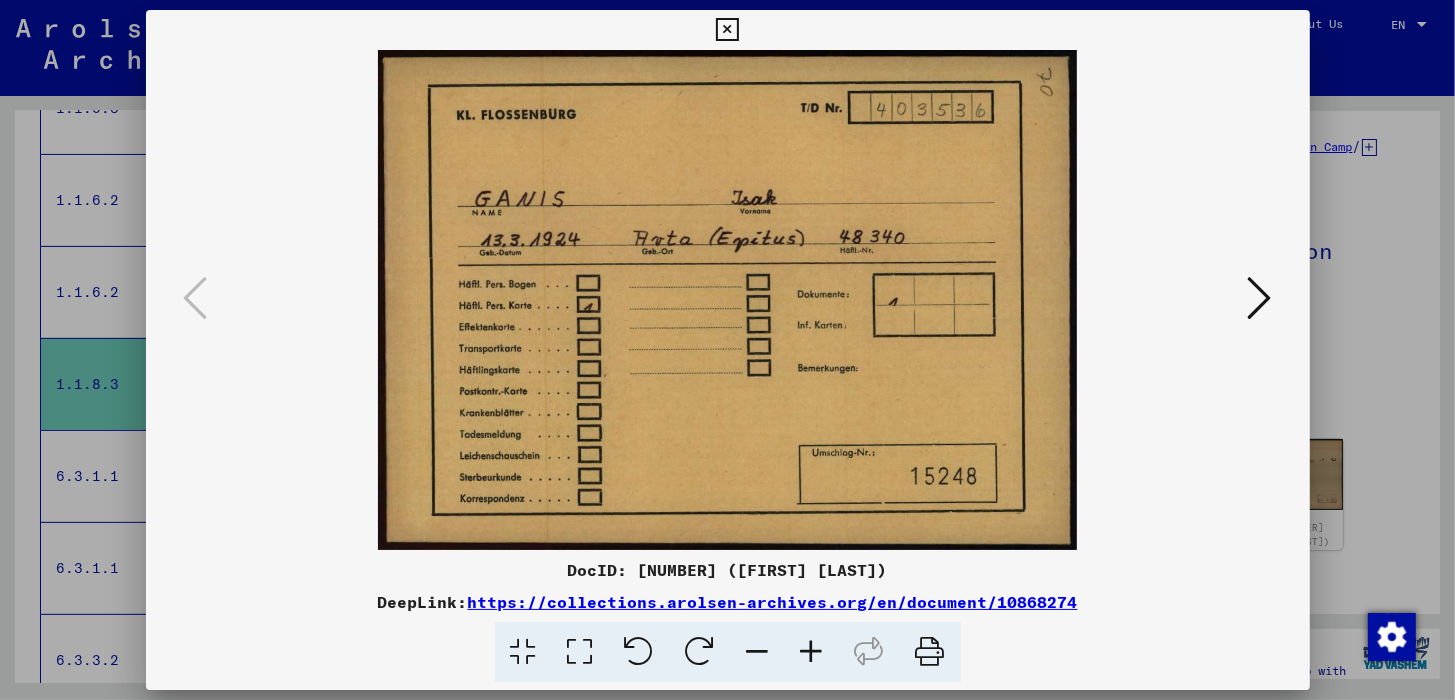 click at bounding box center [1260, 298] 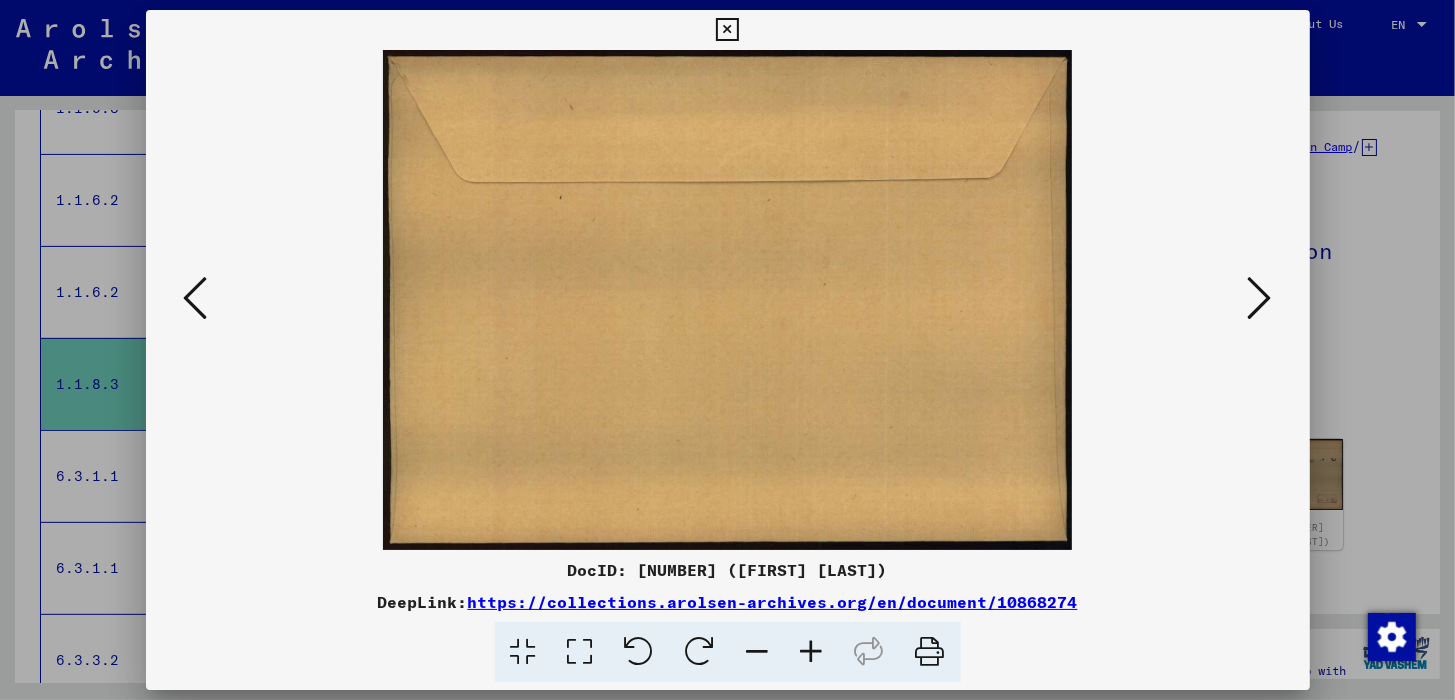 click at bounding box center [1260, 298] 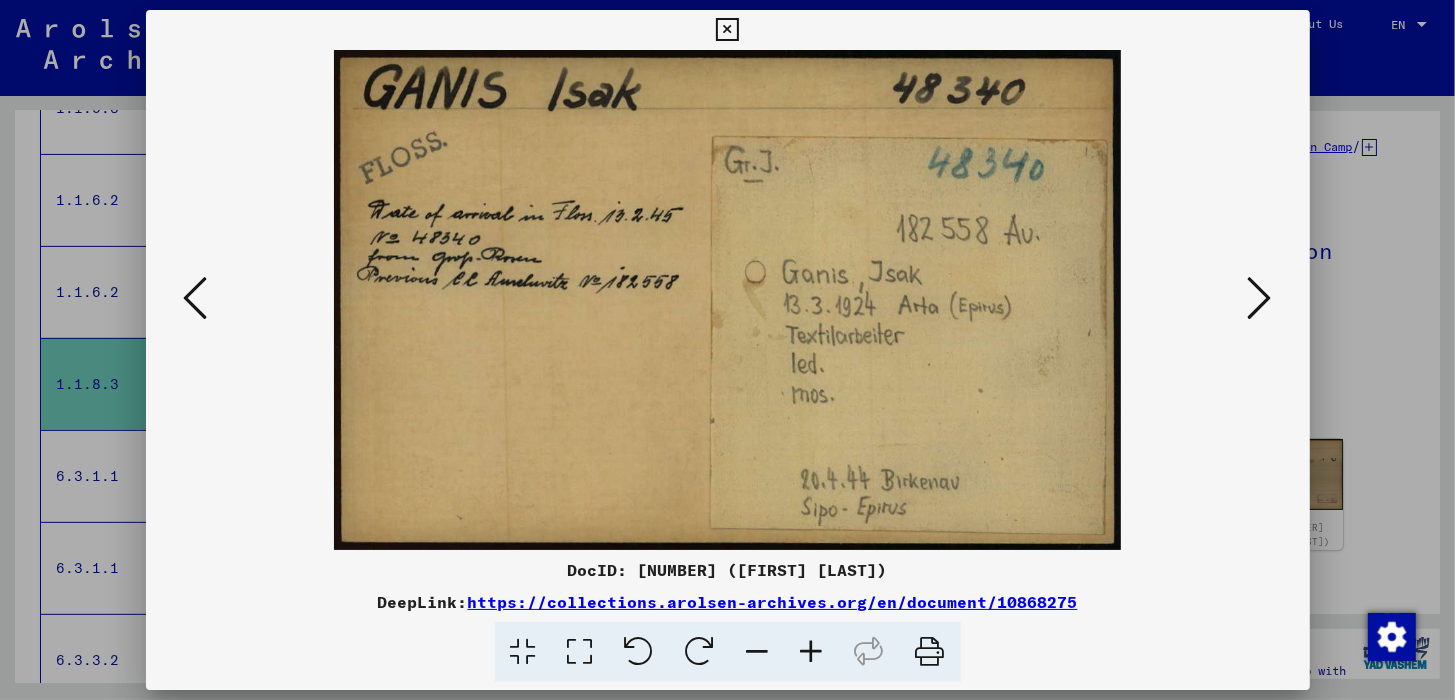 click at bounding box center [727, 30] 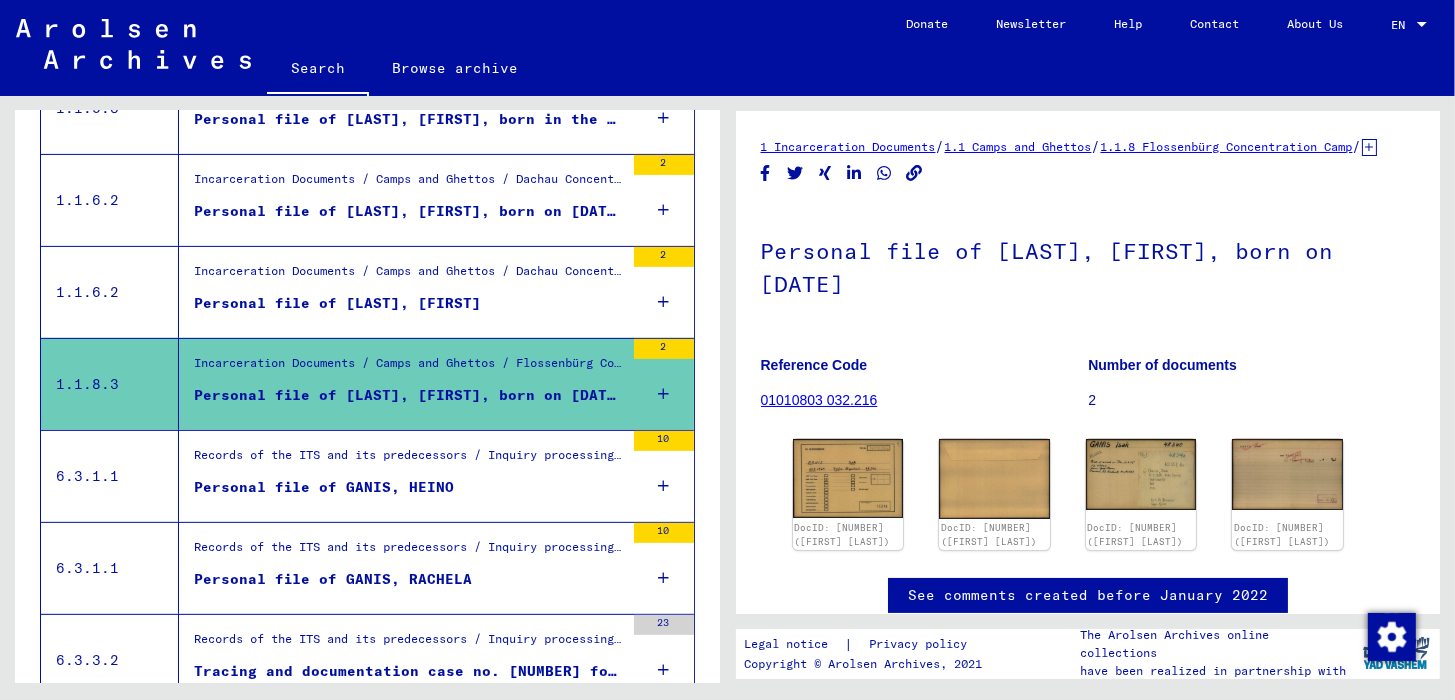 click on "Personal file of GANIS, HEINO" at bounding box center [324, 487] 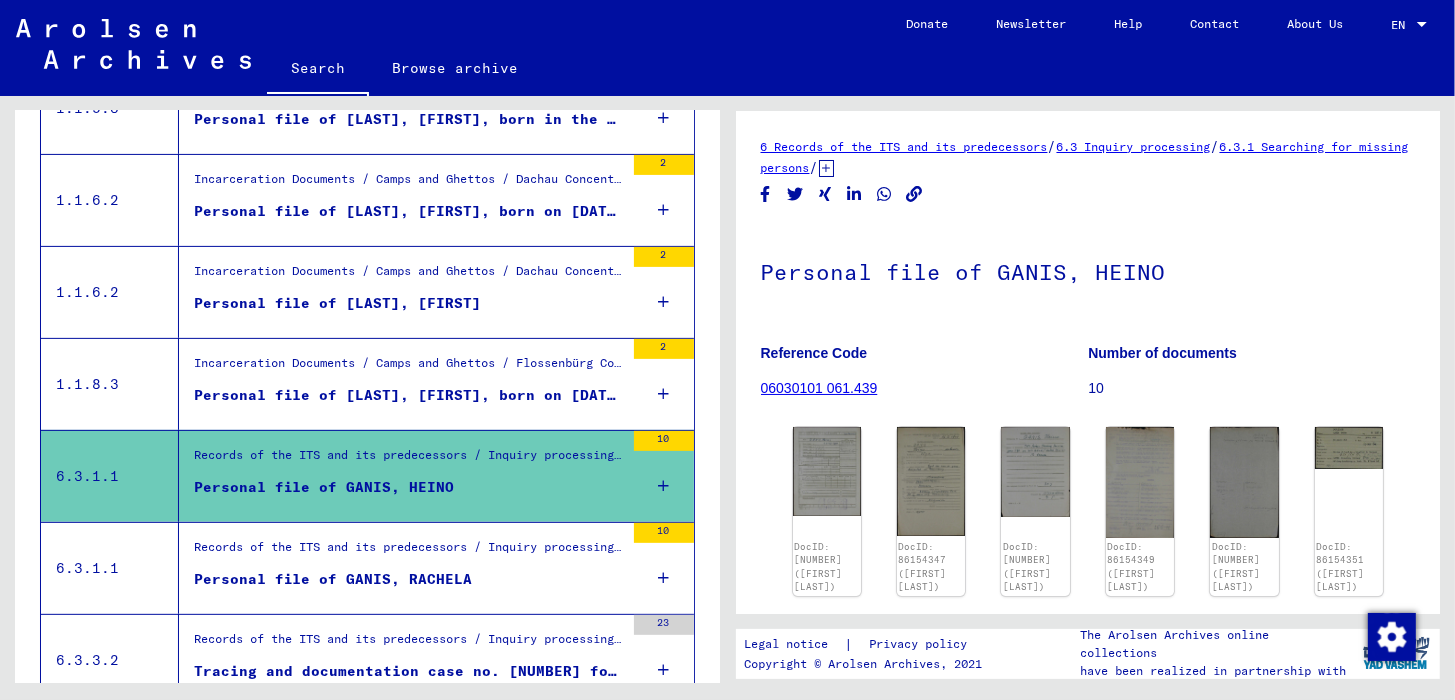 scroll, scrollTop: 0, scrollLeft: 0, axis: both 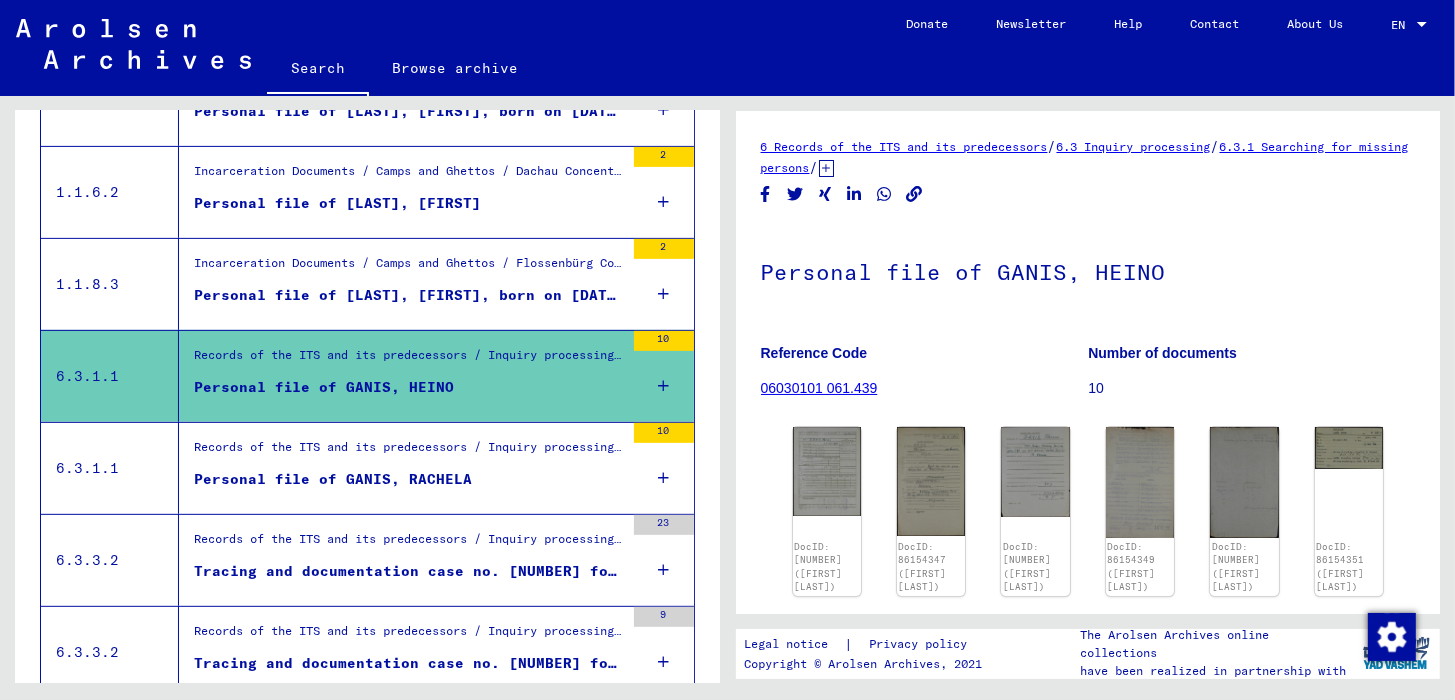 click on "Personal file of GANIS, RACHELA" at bounding box center [333, 479] 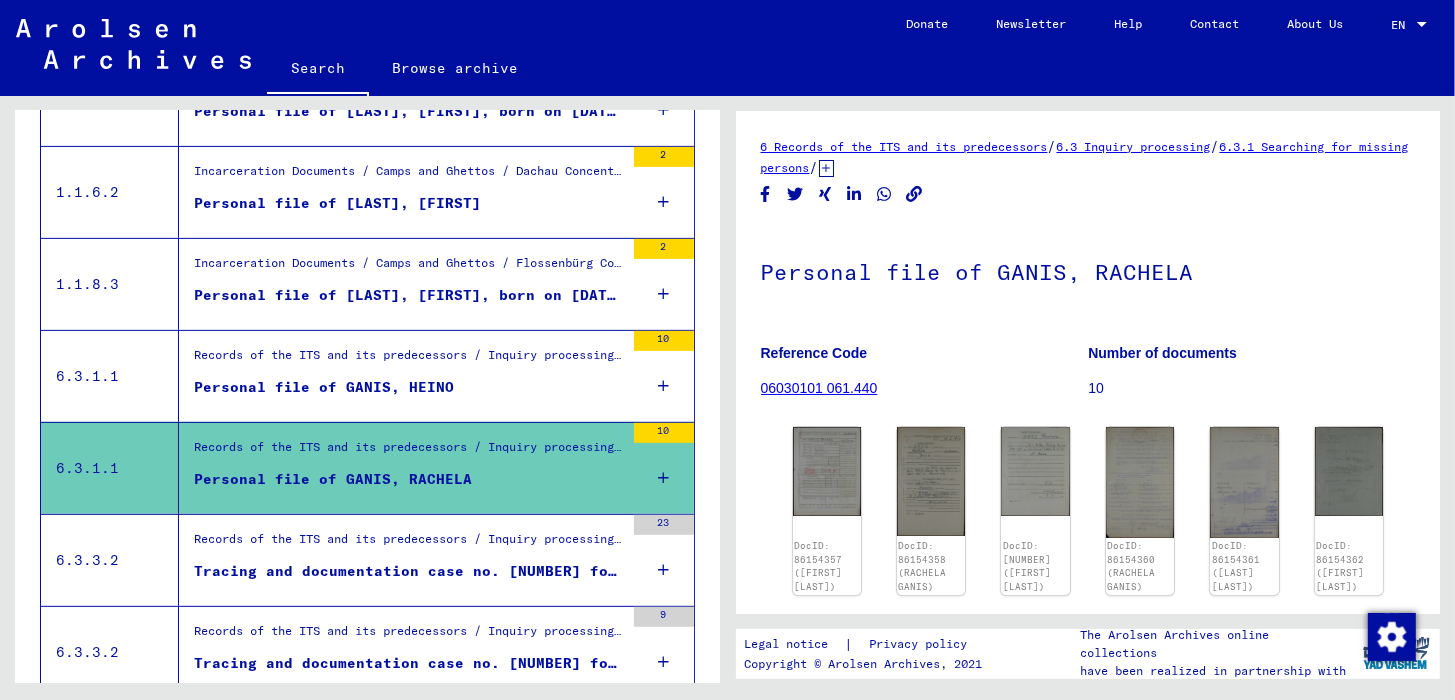 scroll, scrollTop: 0, scrollLeft: 0, axis: both 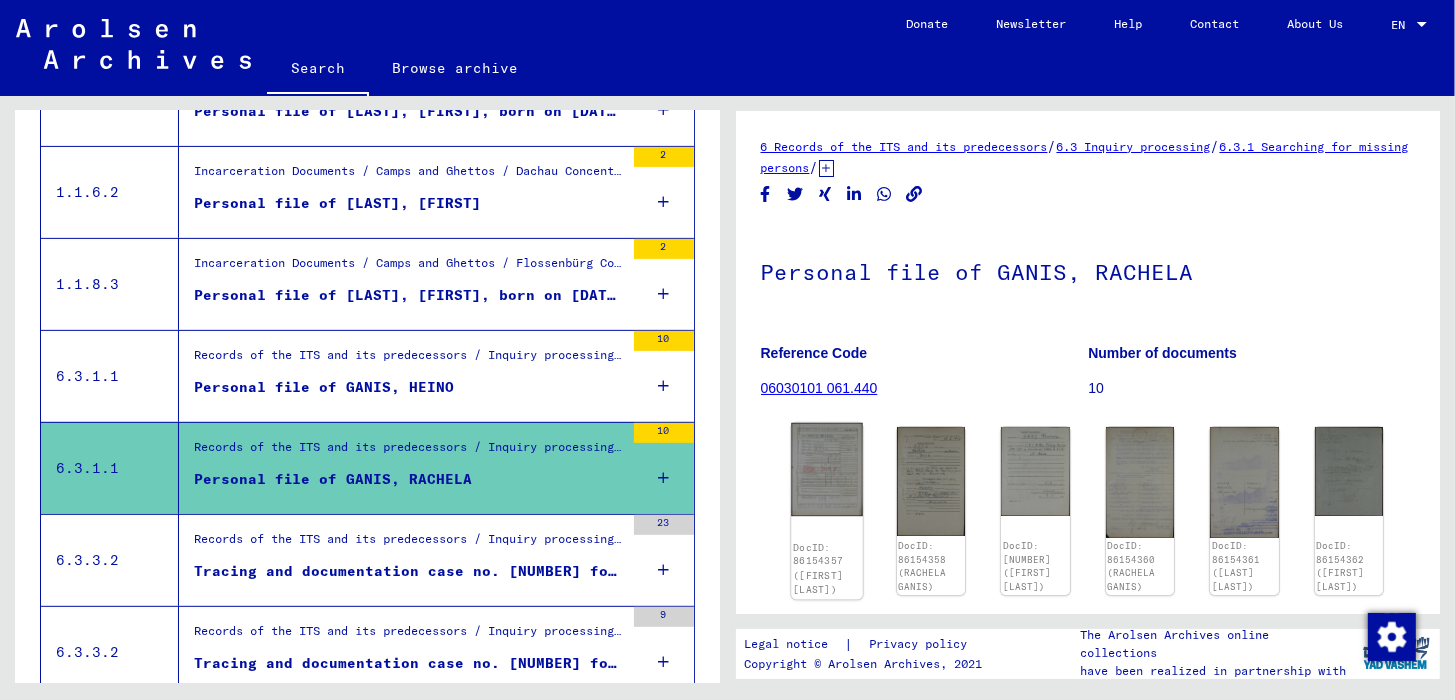 click 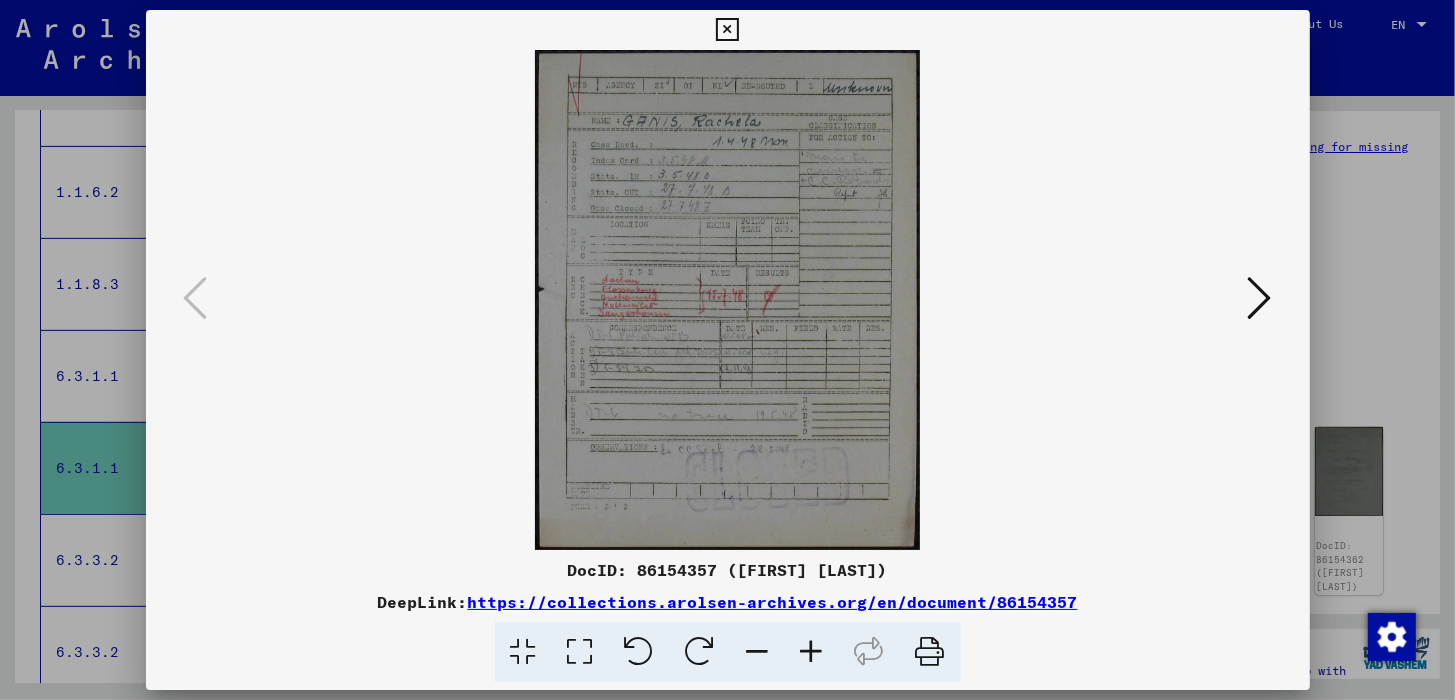 click at bounding box center (812, 652) 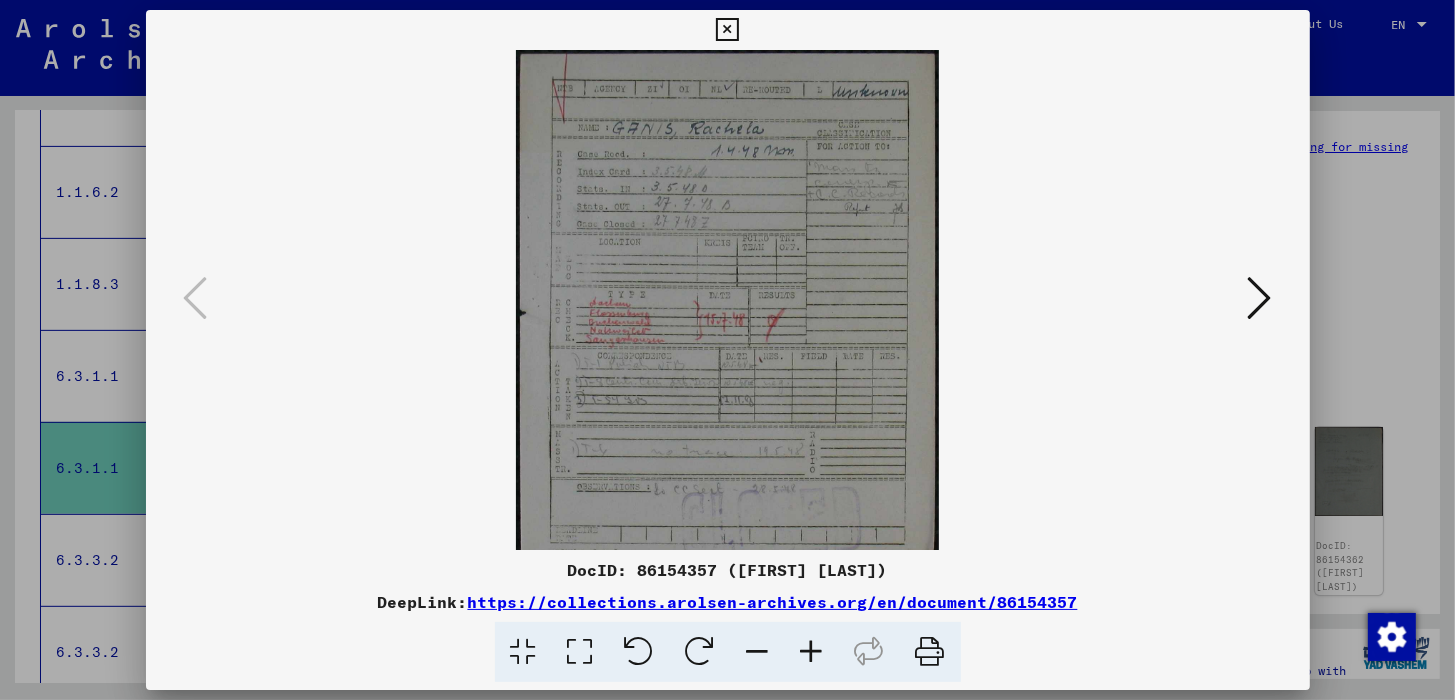 click at bounding box center (812, 652) 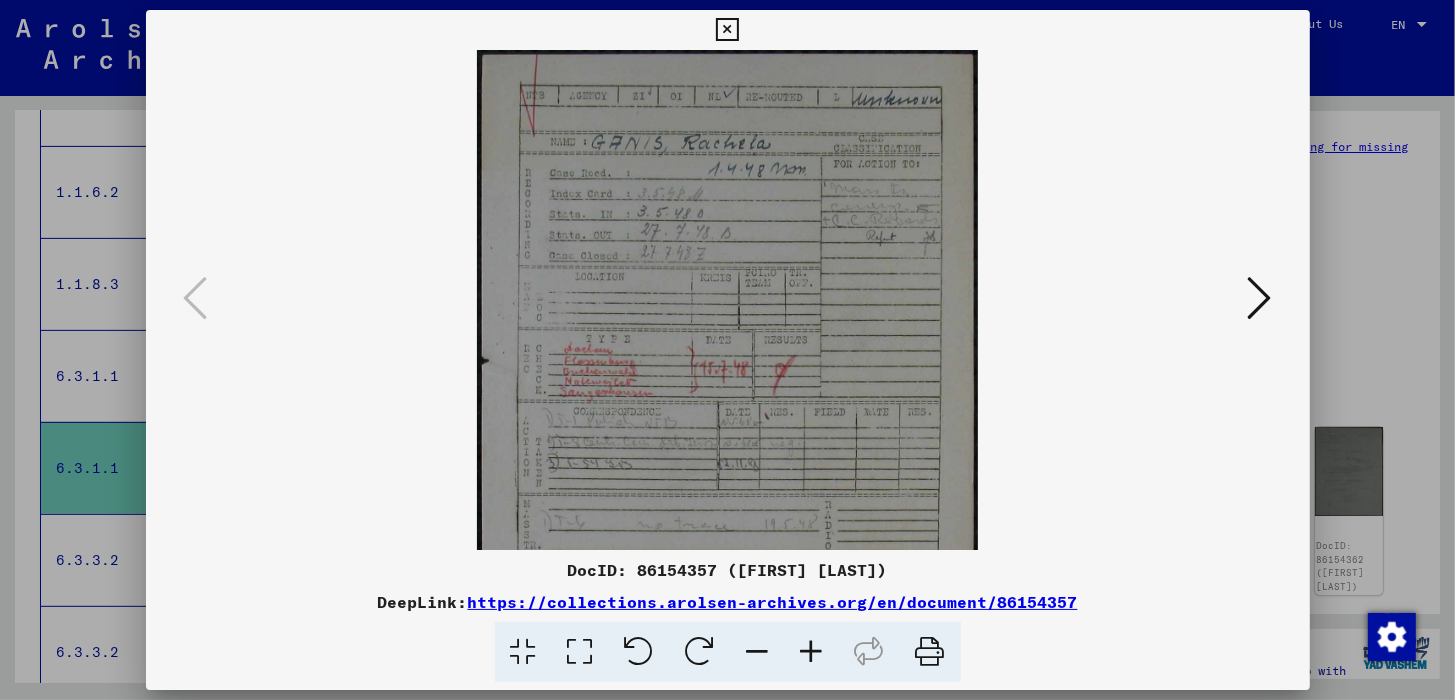 click at bounding box center (812, 652) 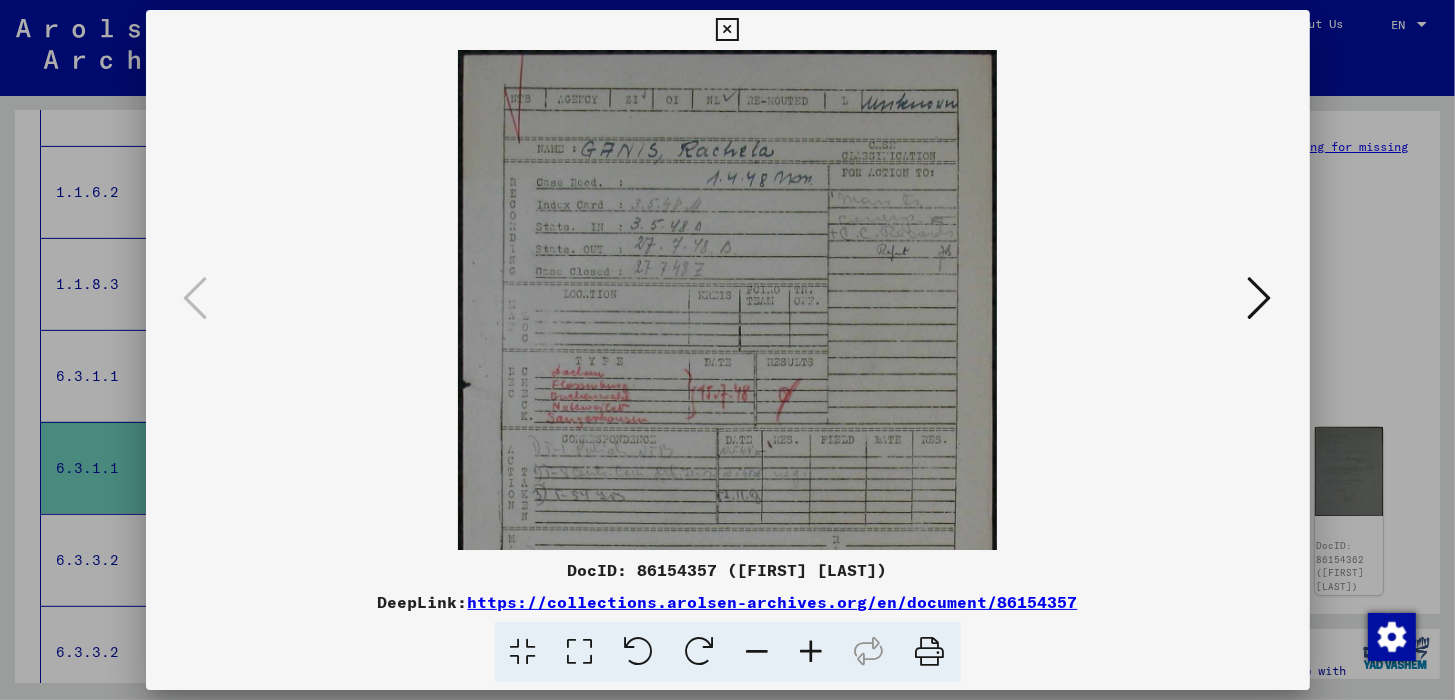 click at bounding box center (812, 652) 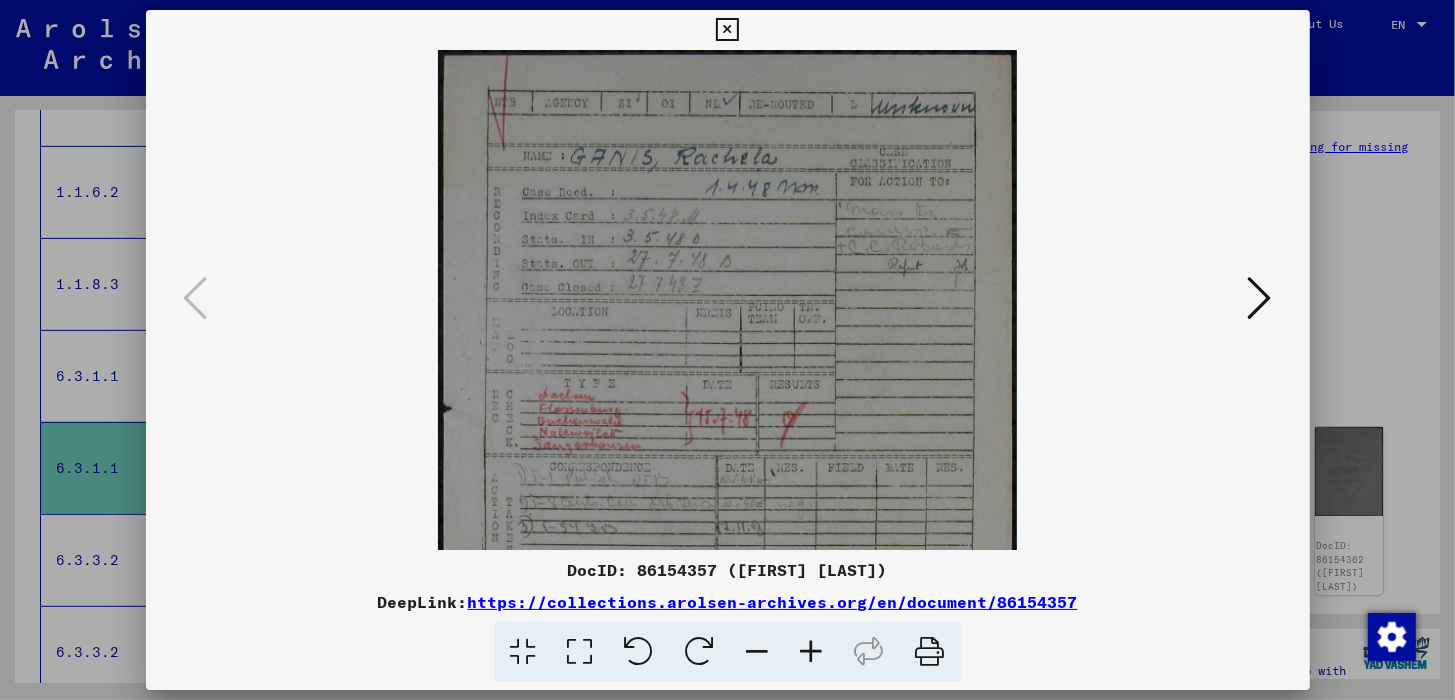 click at bounding box center [812, 652] 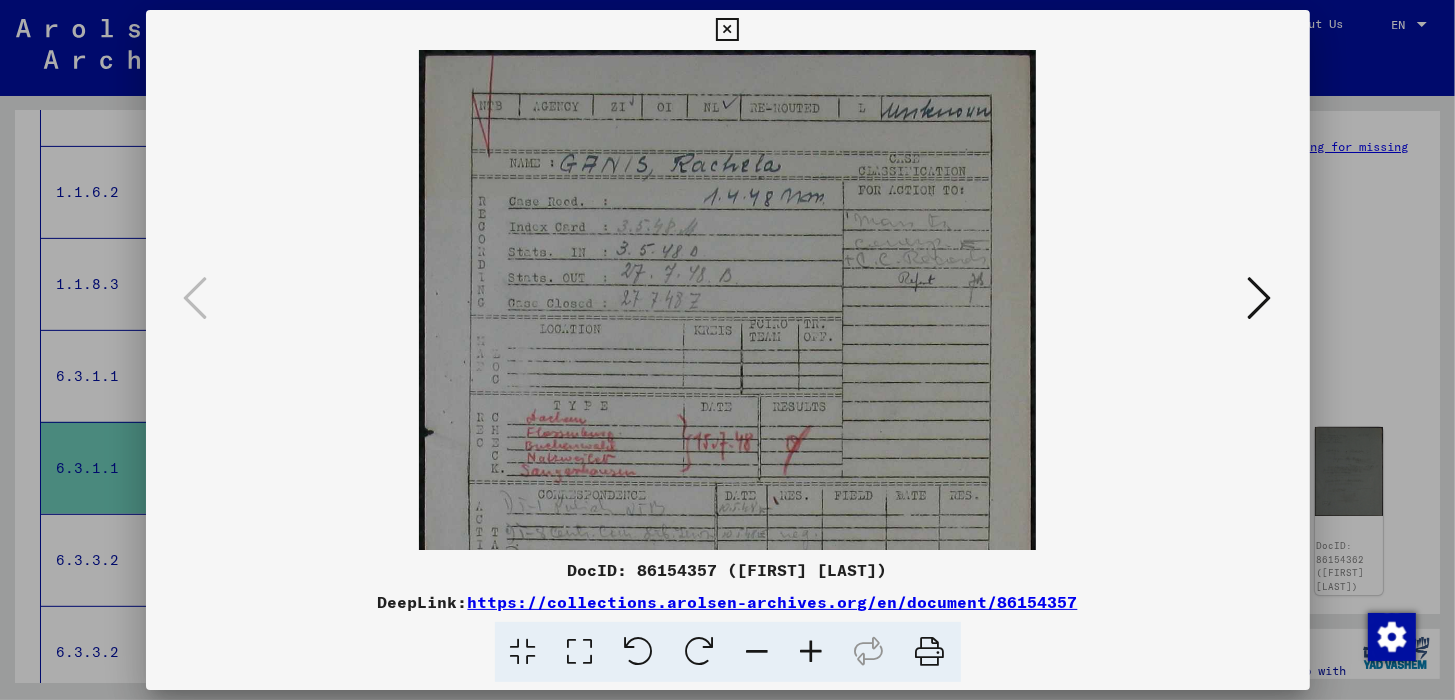 click at bounding box center [812, 652] 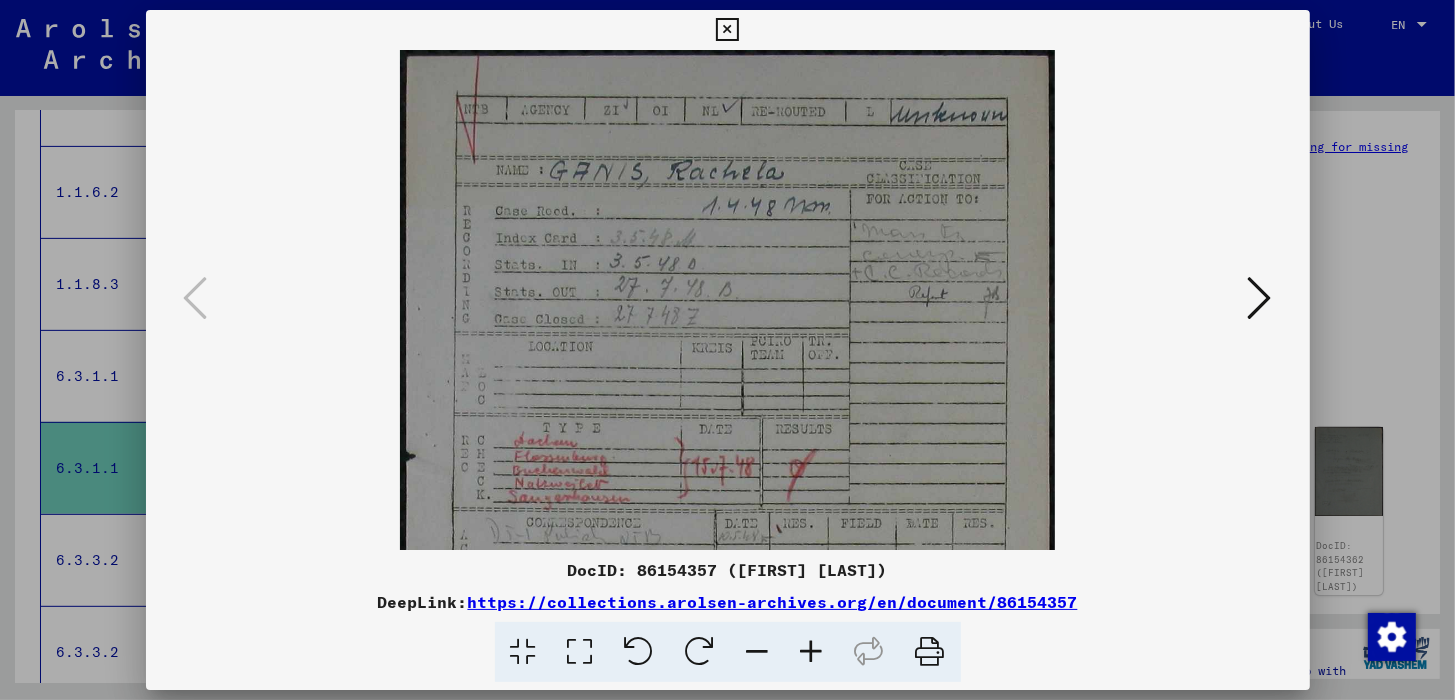 click at bounding box center (812, 652) 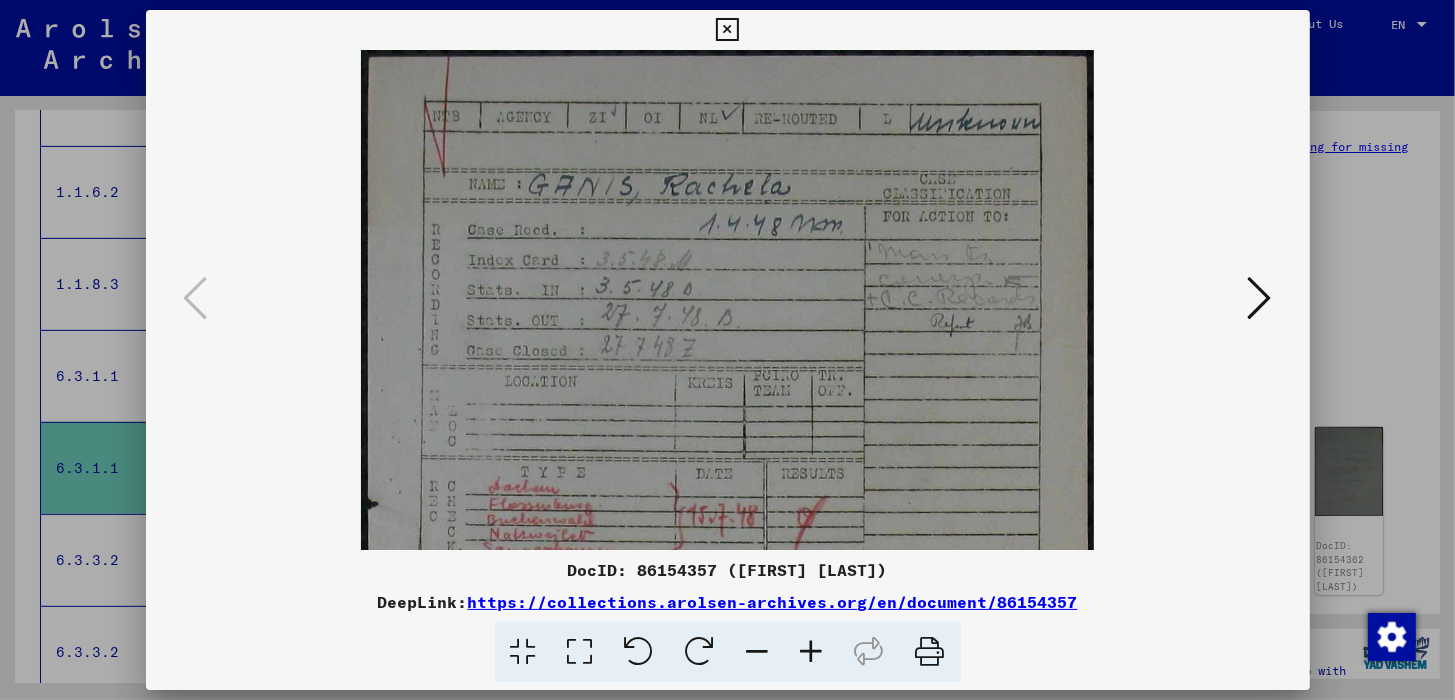 click at bounding box center [812, 652] 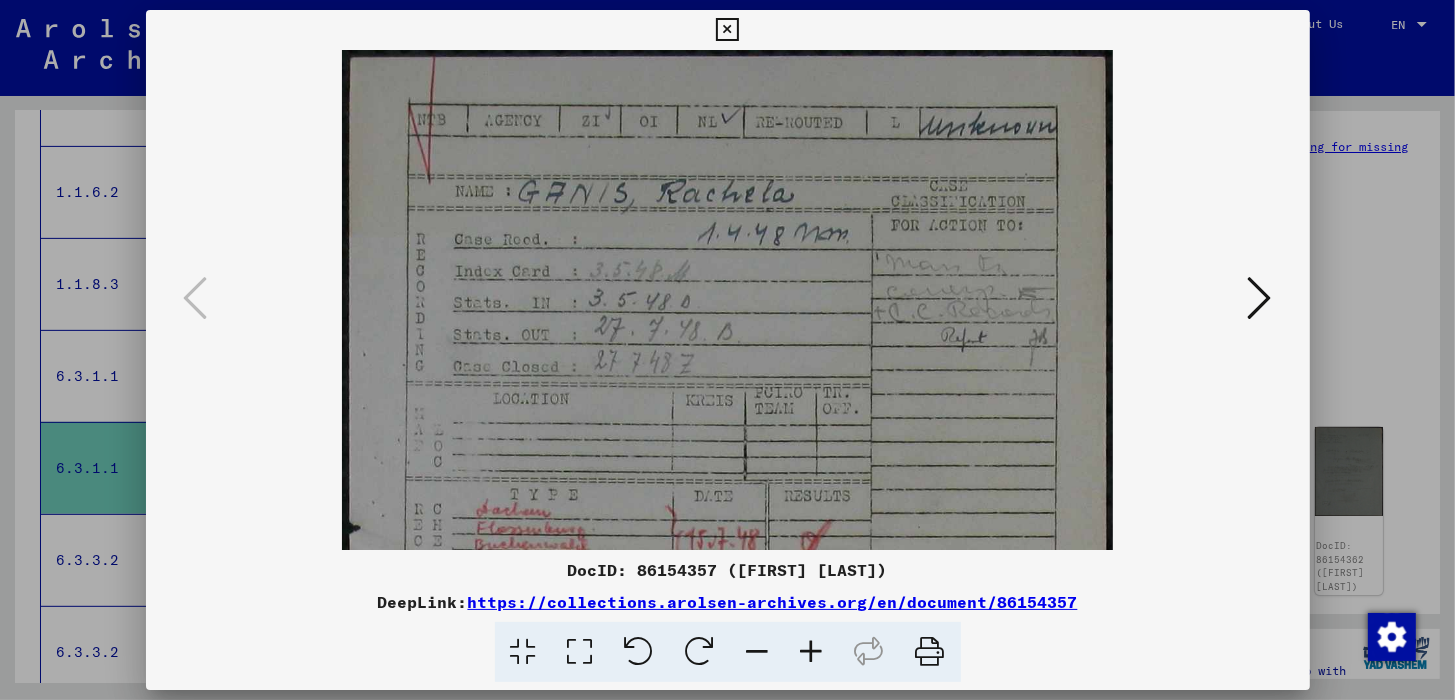 click at bounding box center (812, 652) 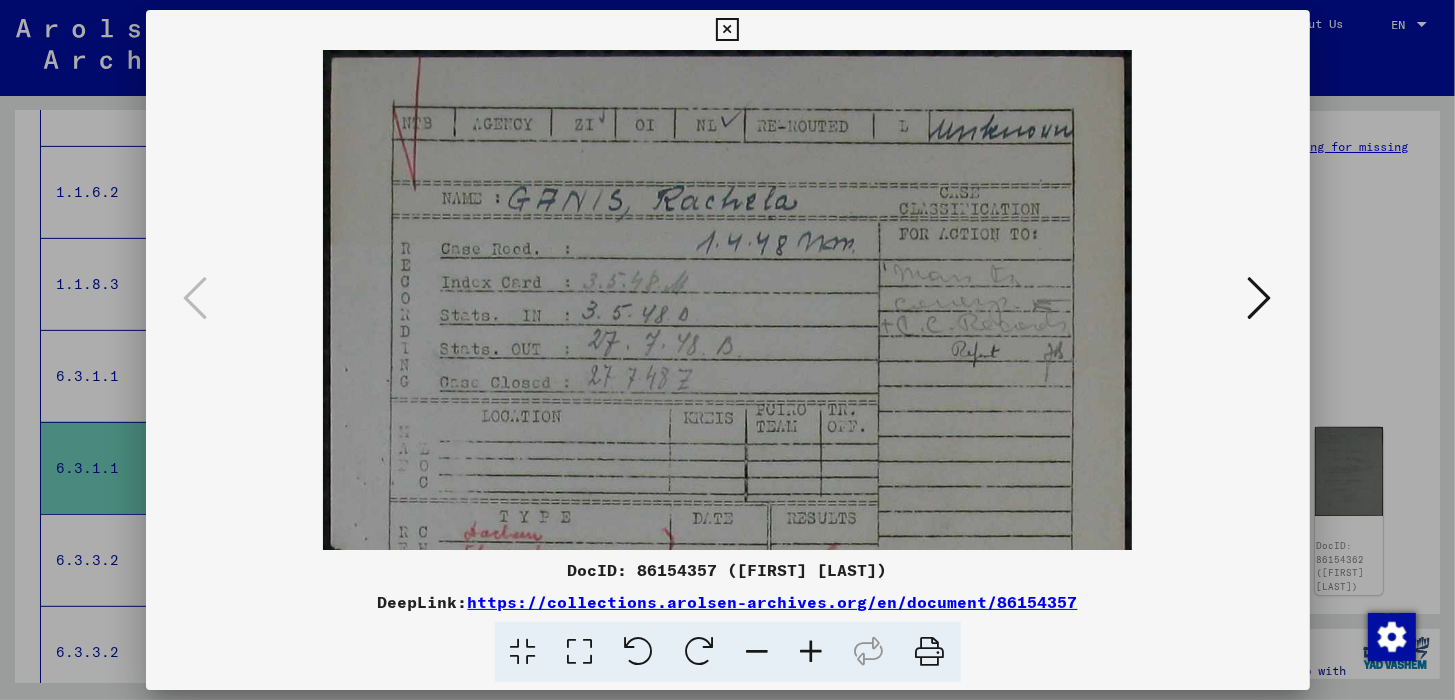 click at bounding box center [1260, 298] 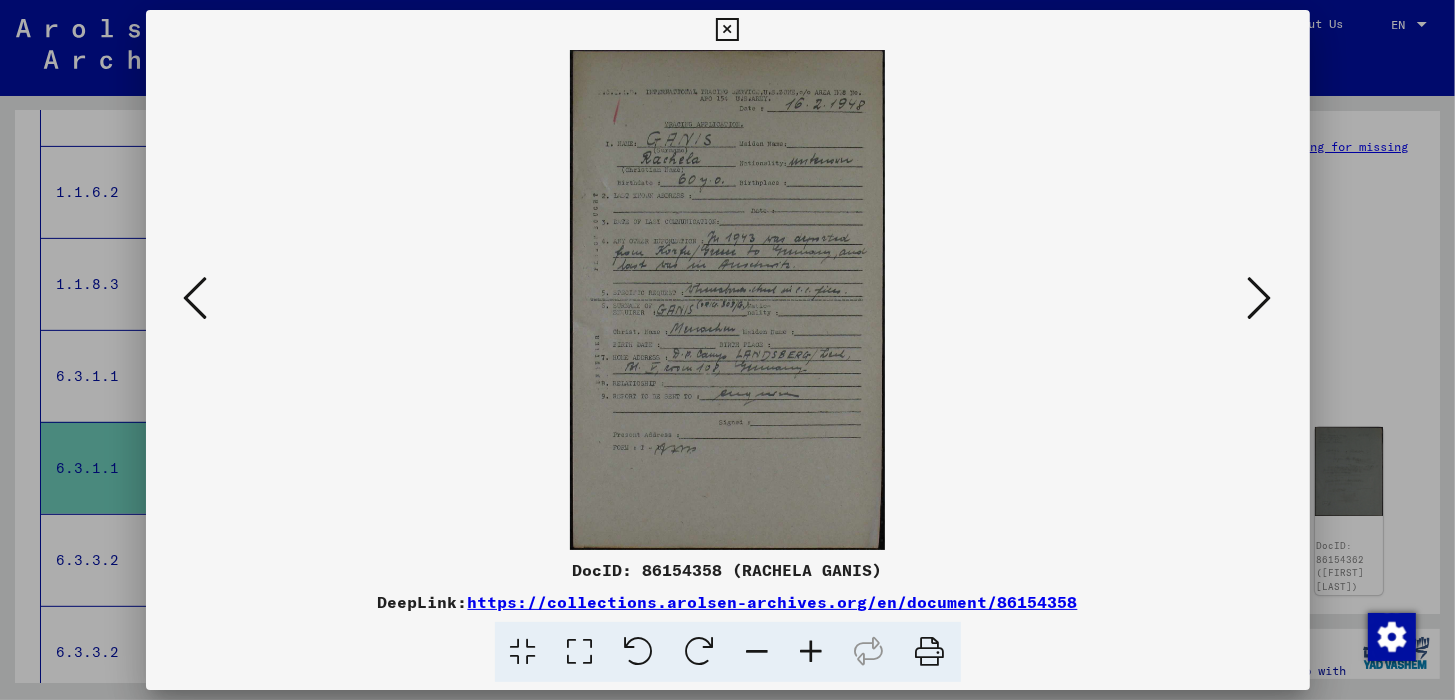 click at bounding box center (1260, 298) 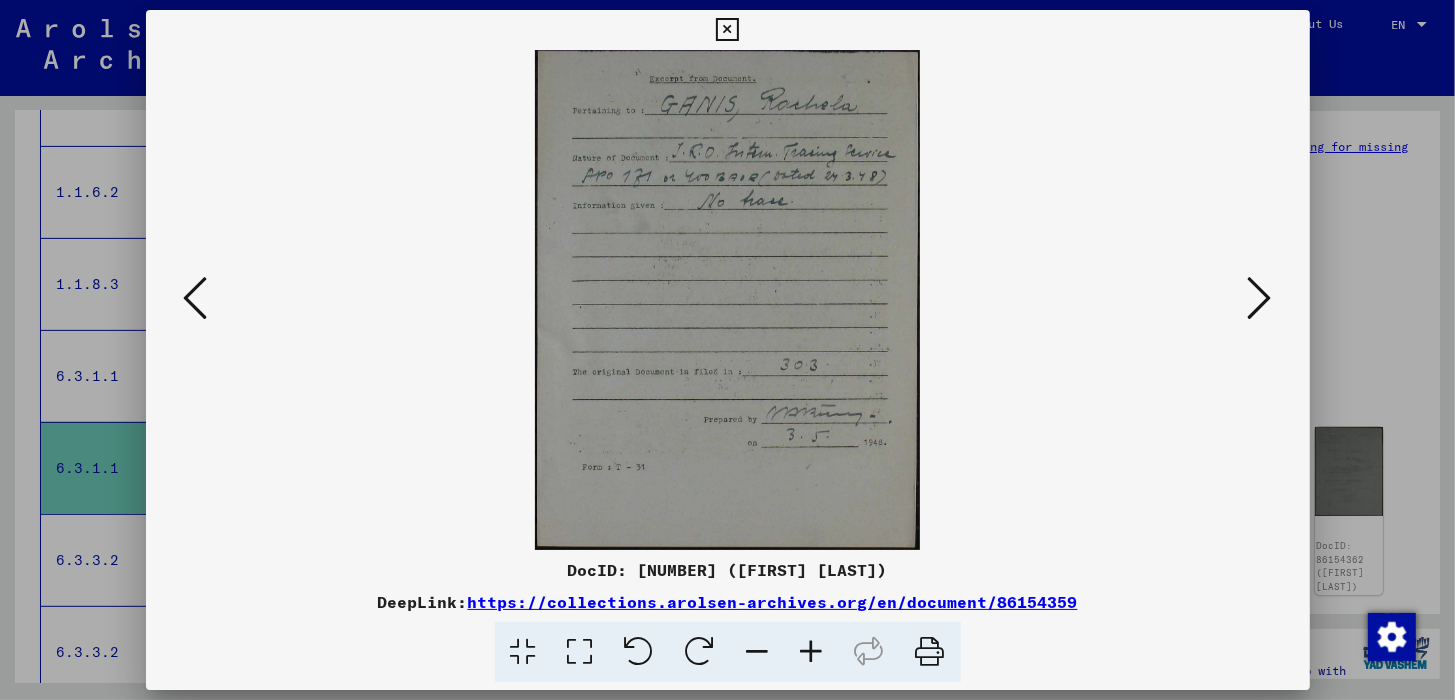 click at bounding box center (727, 350) 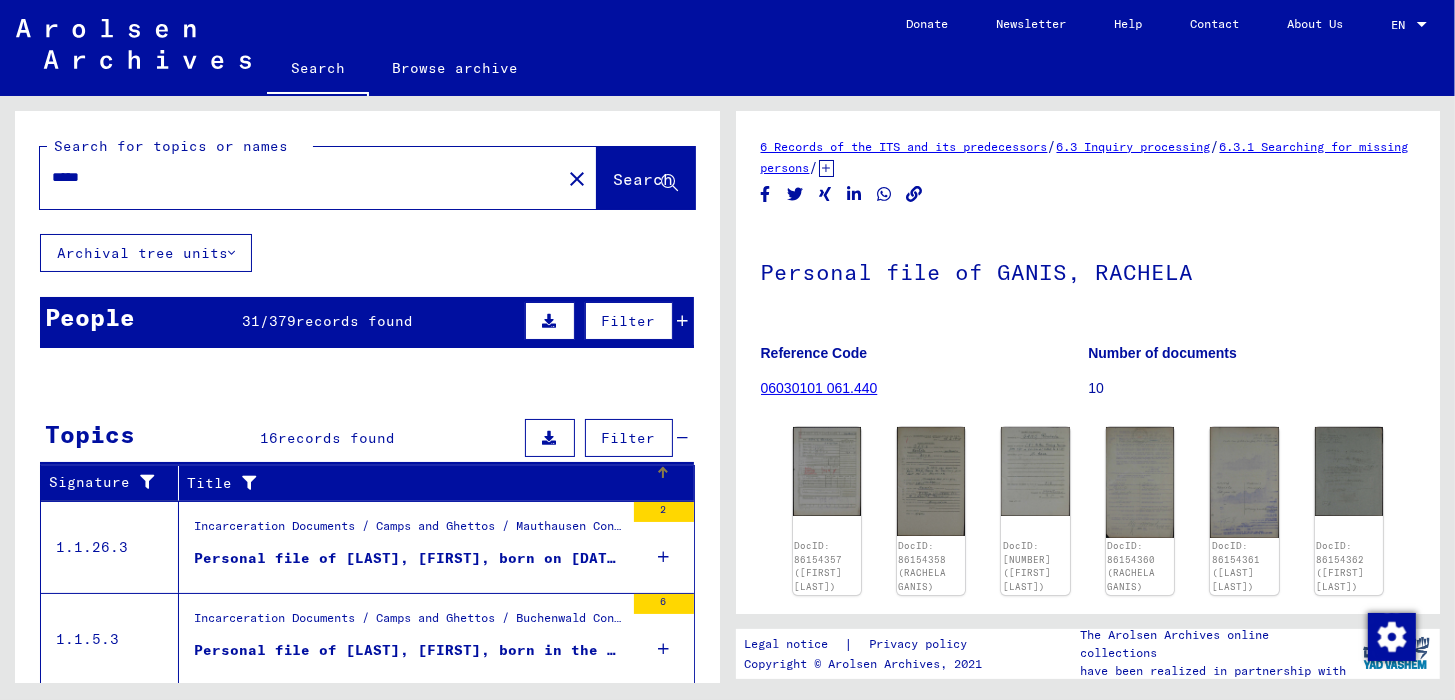 scroll, scrollTop: 0, scrollLeft: 0, axis: both 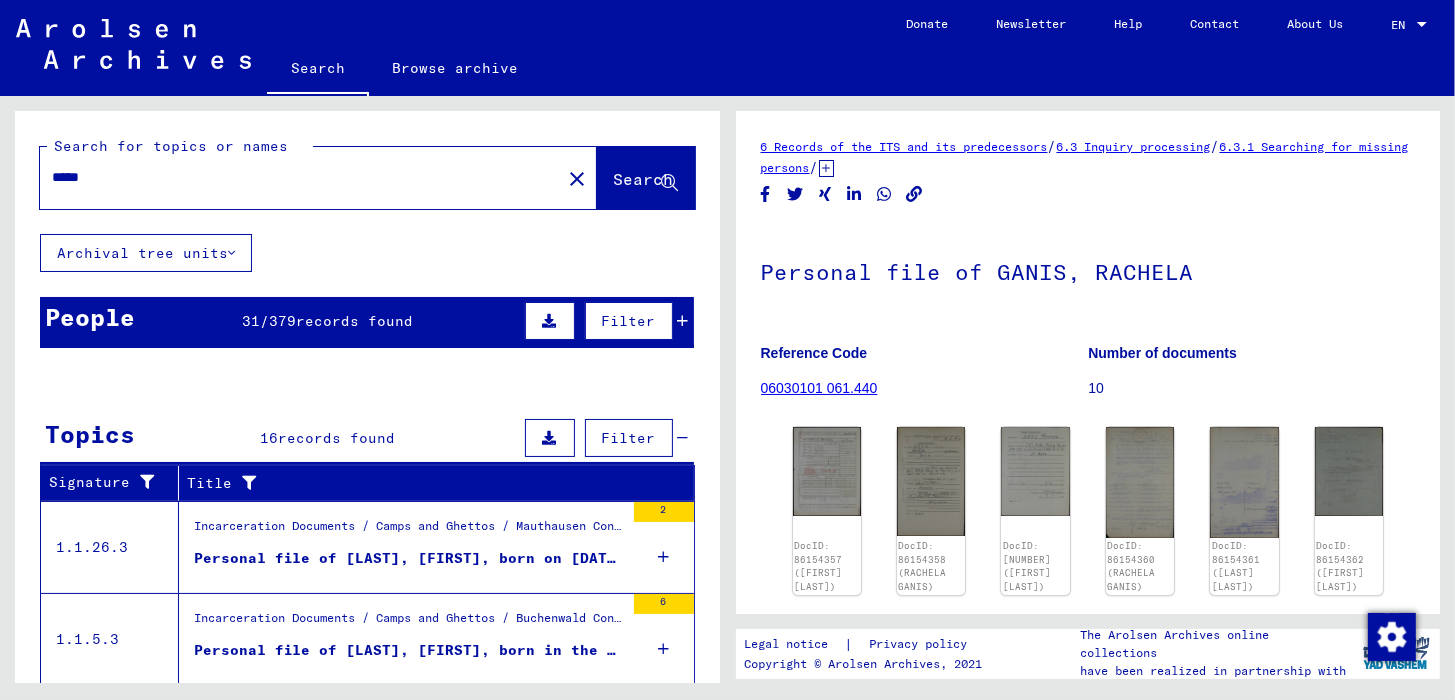 click on "records found" at bounding box center [354, 321] 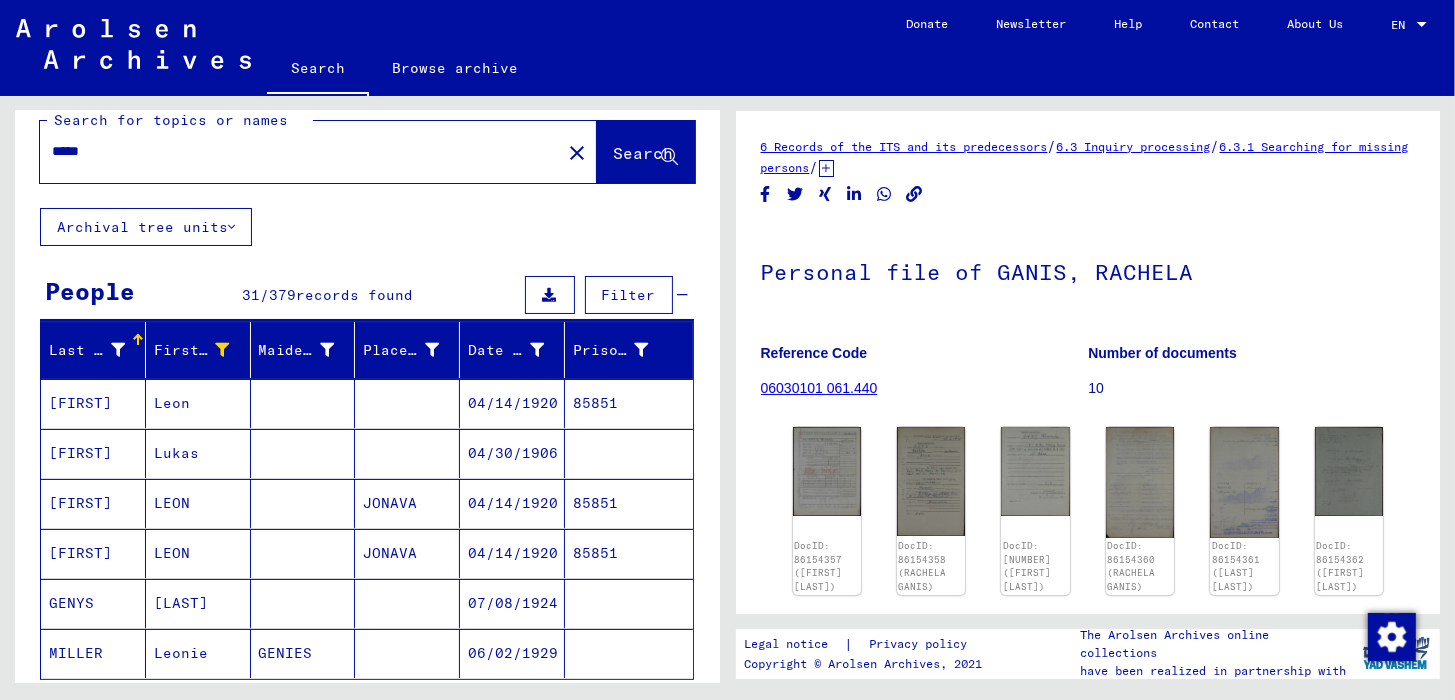 scroll, scrollTop: 0, scrollLeft: 0, axis: both 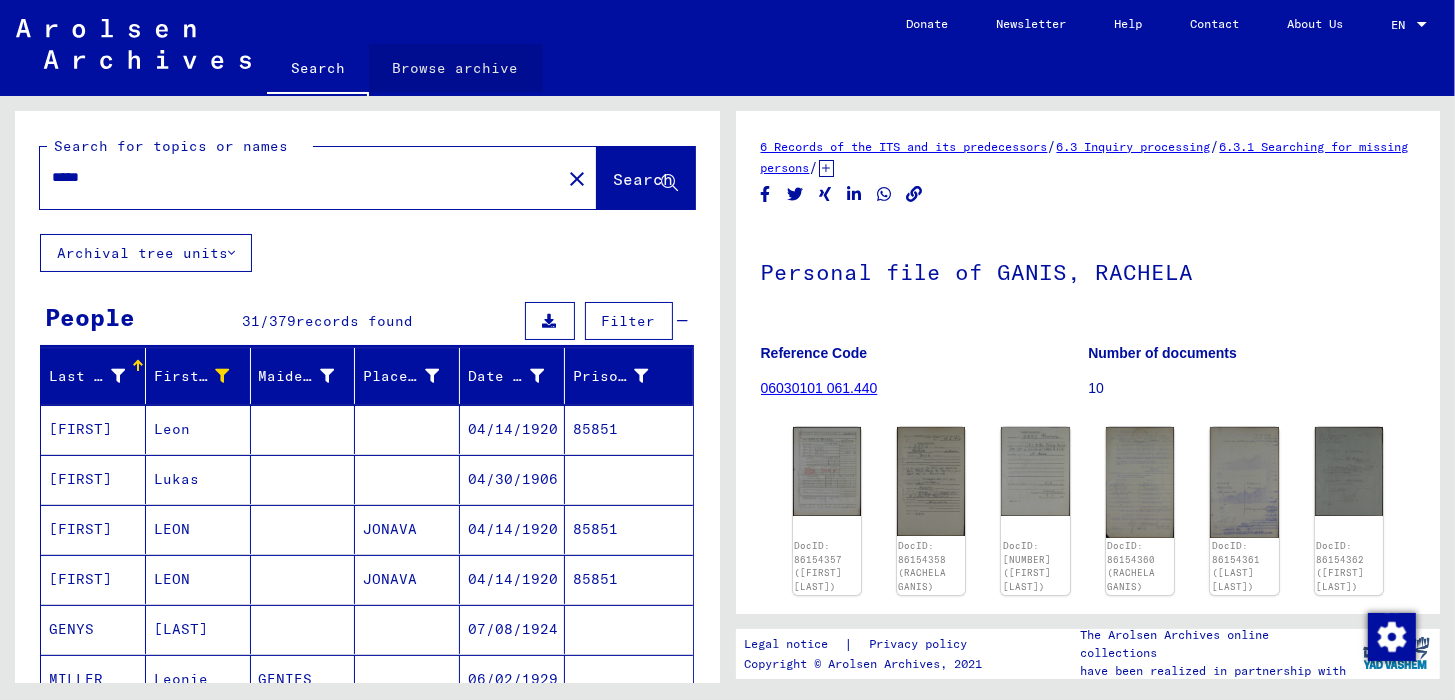 click on "Browse archive" 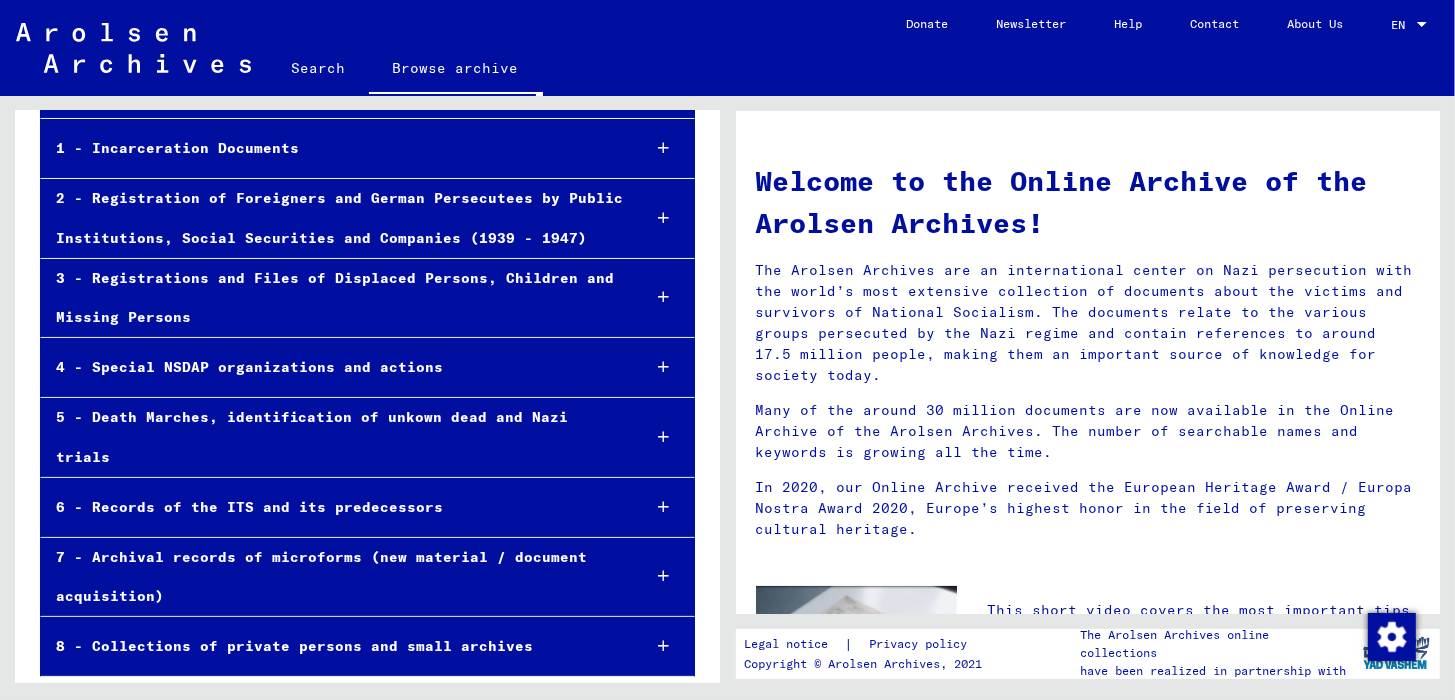scroll, scrollTop: 204, scrollLeft: 0, axis: vertical 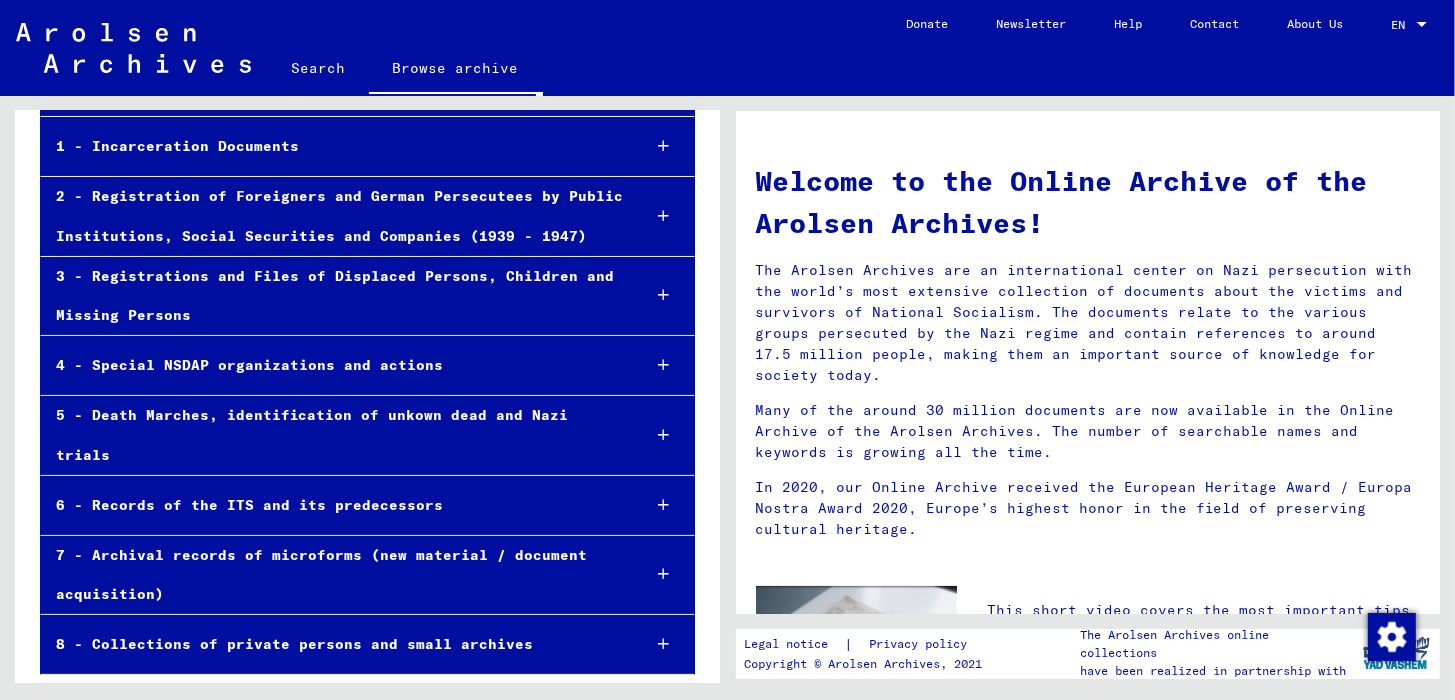 click on "6 - Records of the ITS and its predecessors" at bounding box center (332, 505) 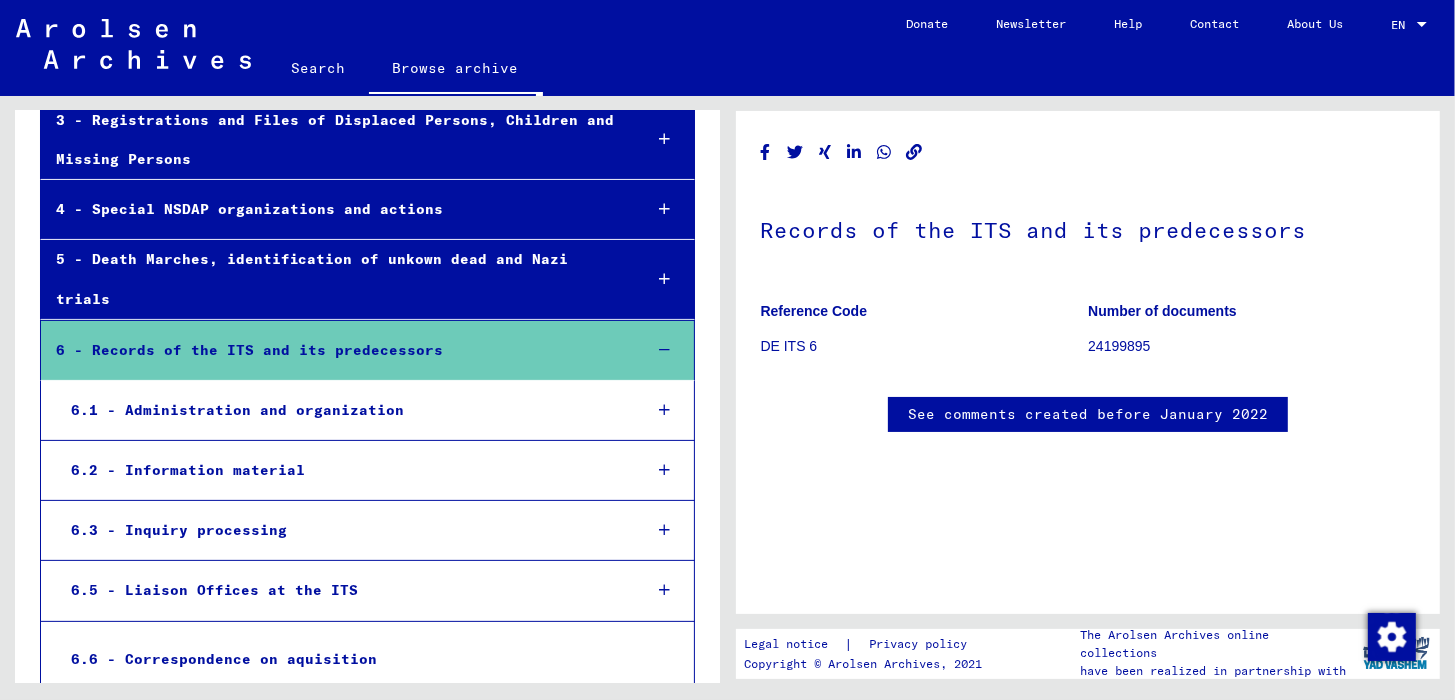 scroll, scrollTop: 404, scrollLeft: 0, axis: vertical 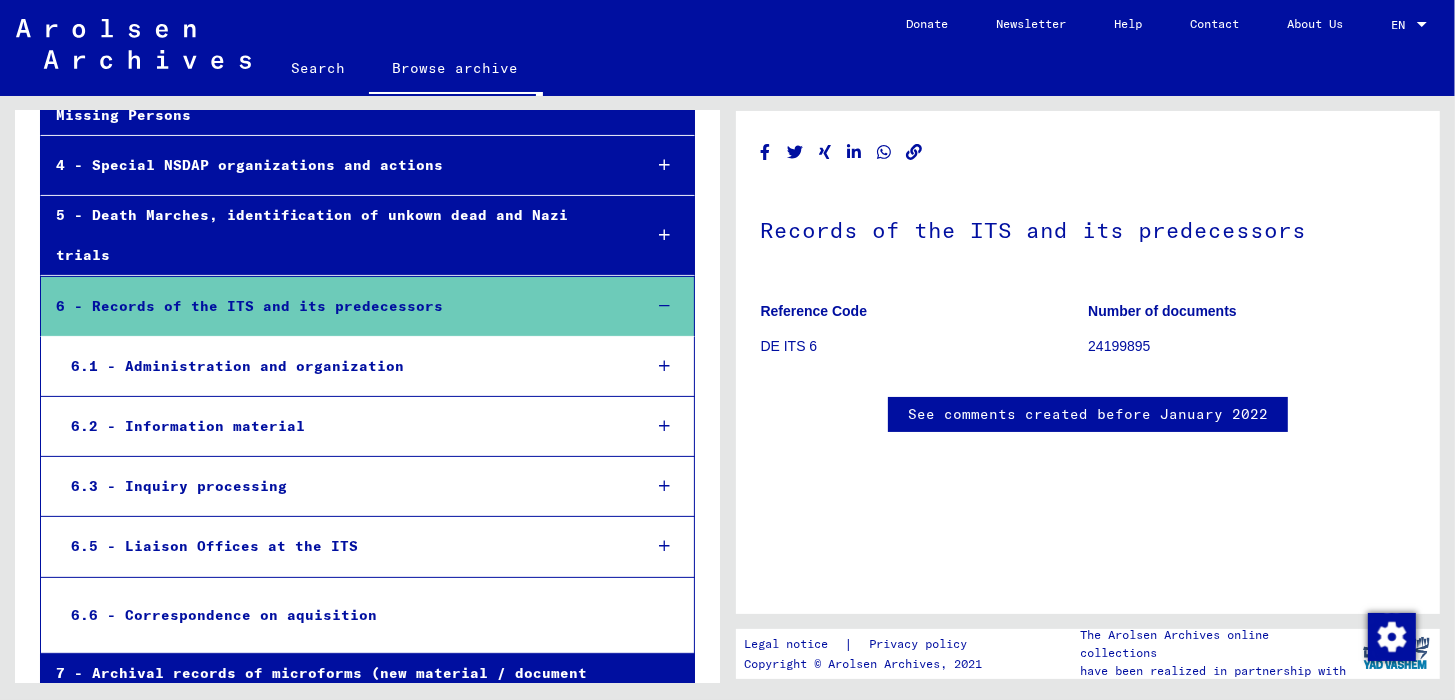 click at bounding box center (664, 486) 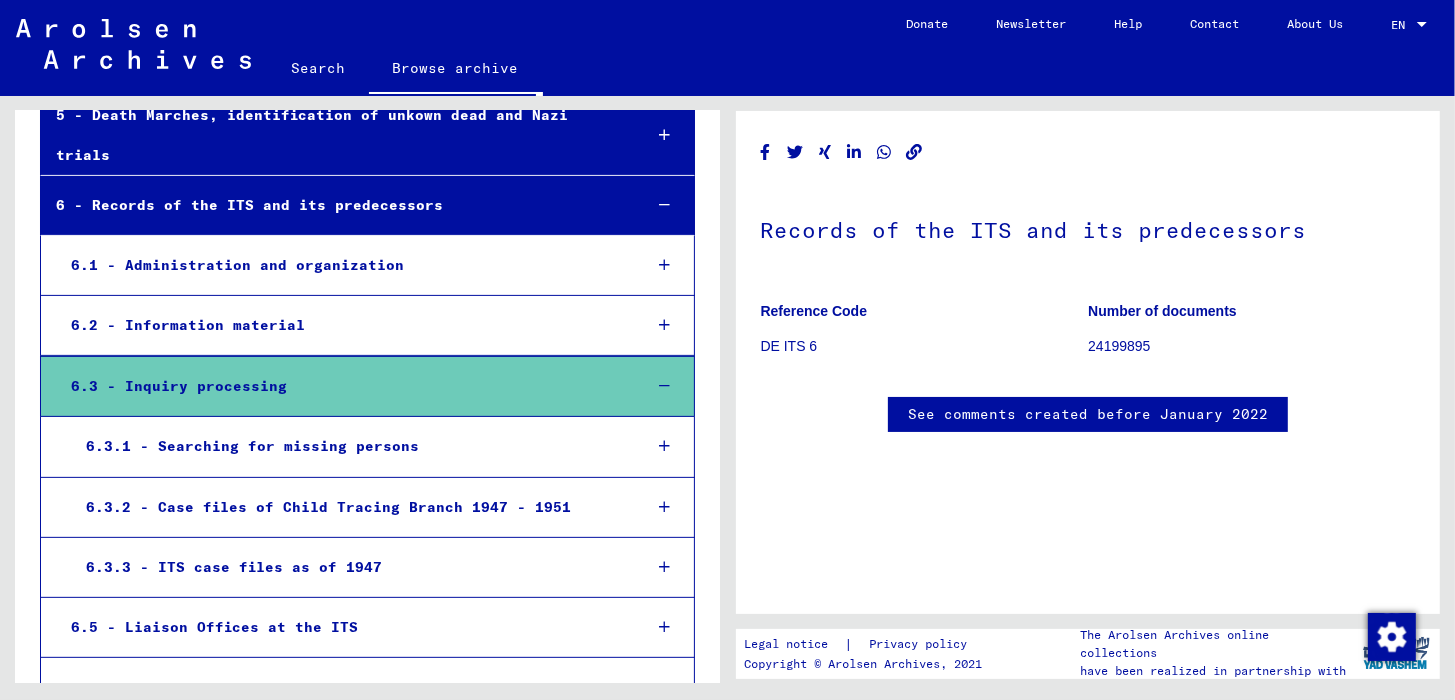 scroll, scrollTop: 604, scrollLeft: 0, axis: vertical 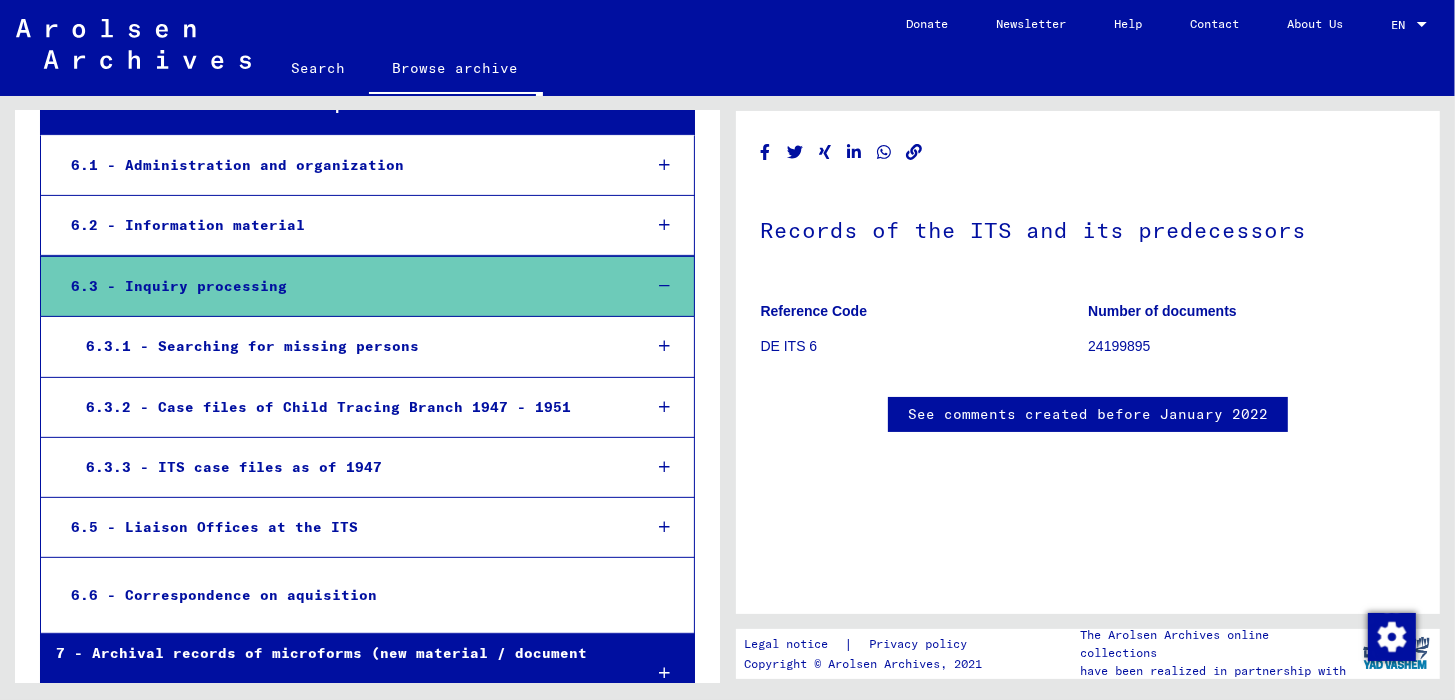 click at bounding box center [665, 346] 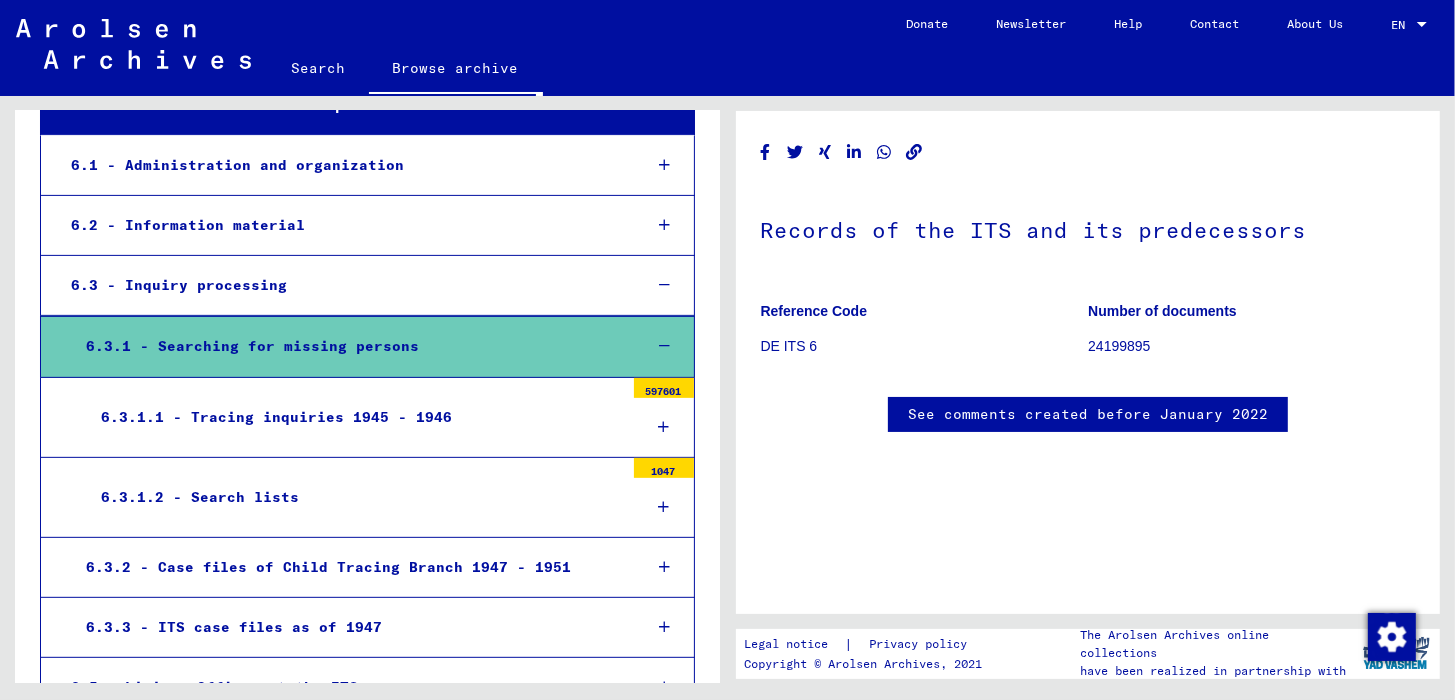 scroll, scrollTop: 704, scrollLeft: 0, axis: vertical 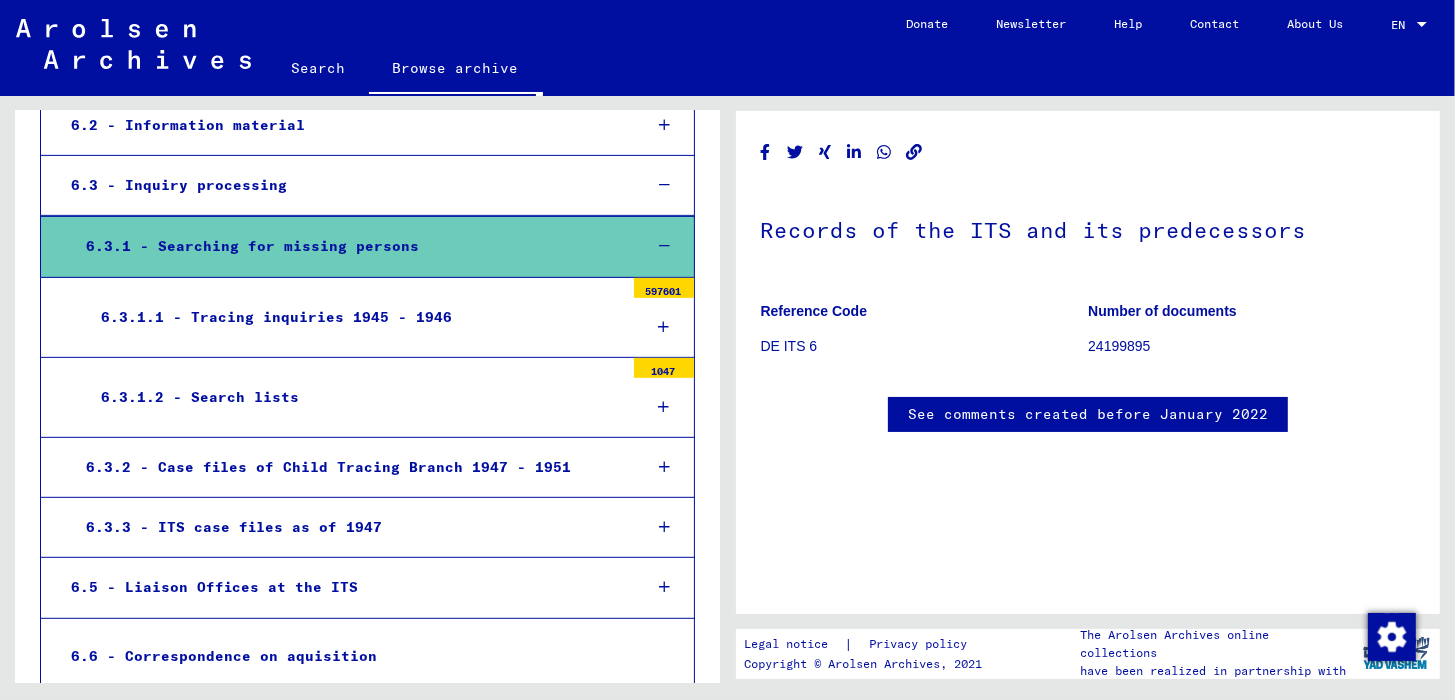 click at bounding box center [663, 407] 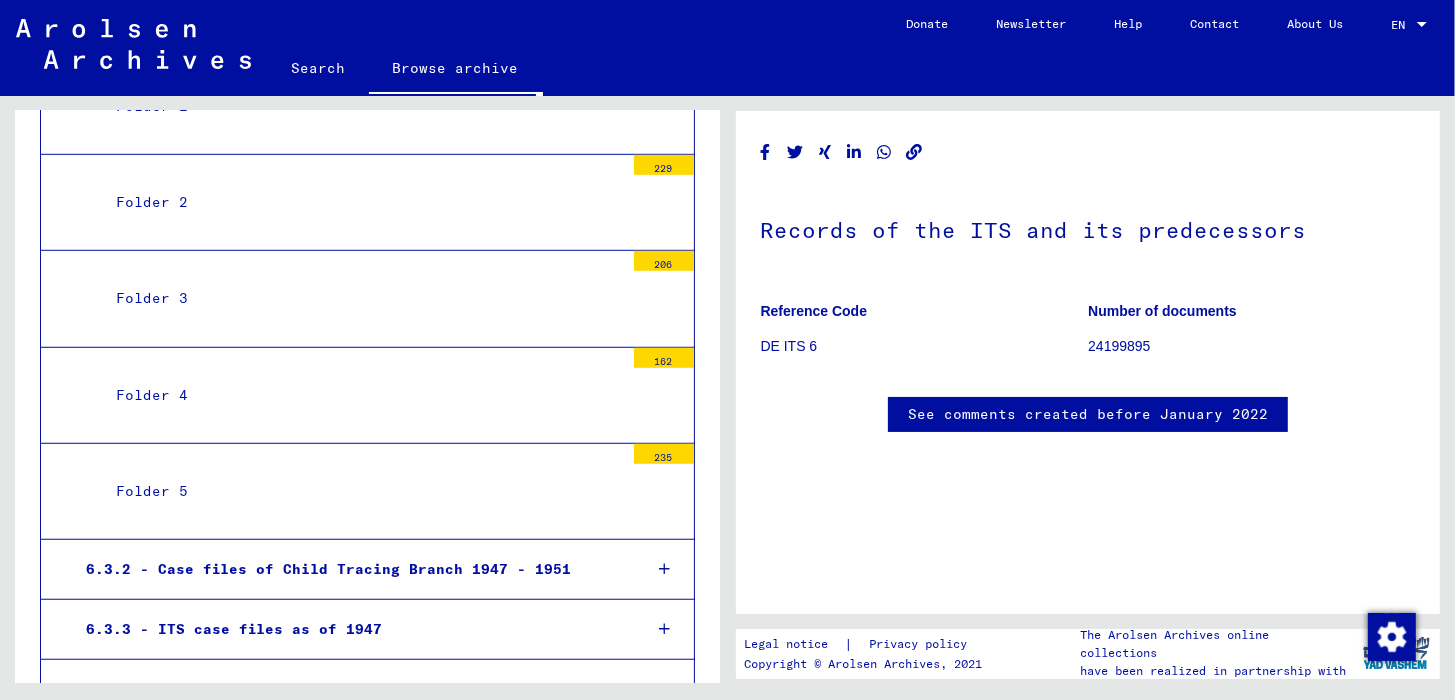 scroll, scrollTop: 1104, scrollLeft: 0, axis: vertical 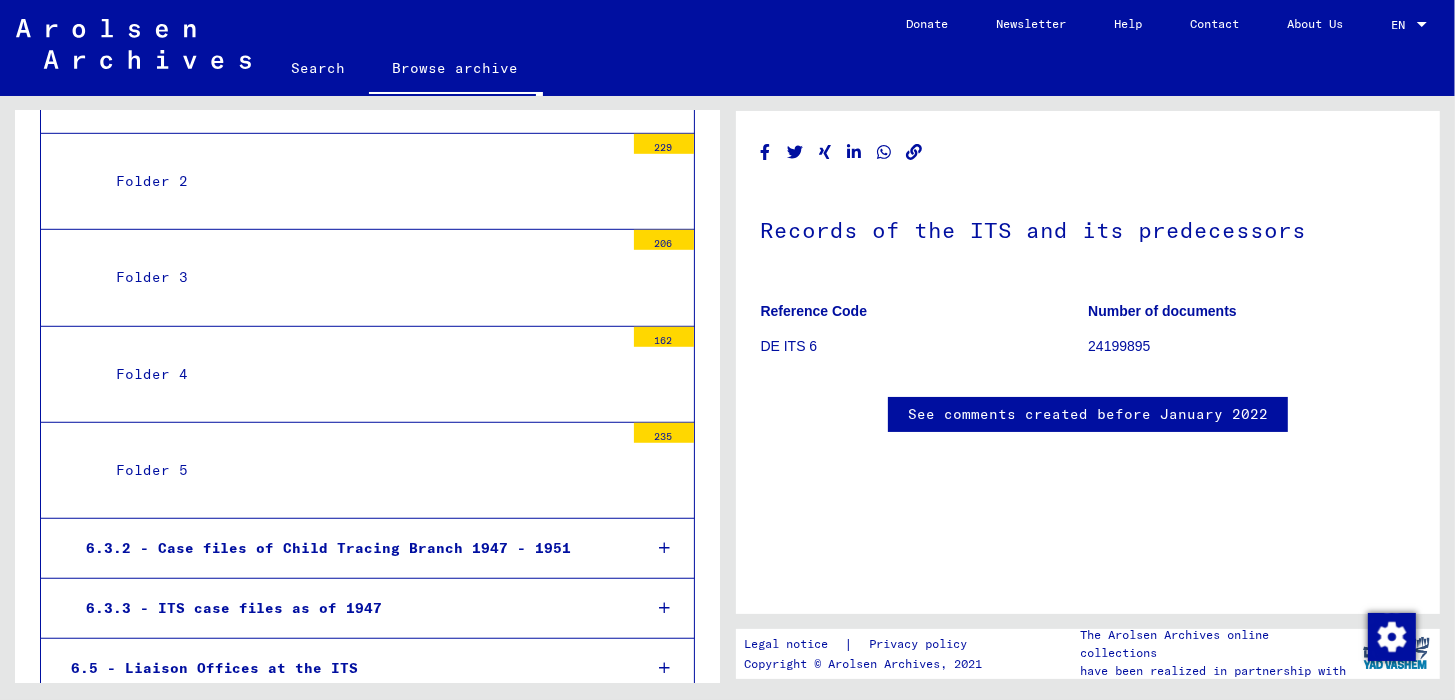 click on "Folder 5" at bounding box center [362, 470] 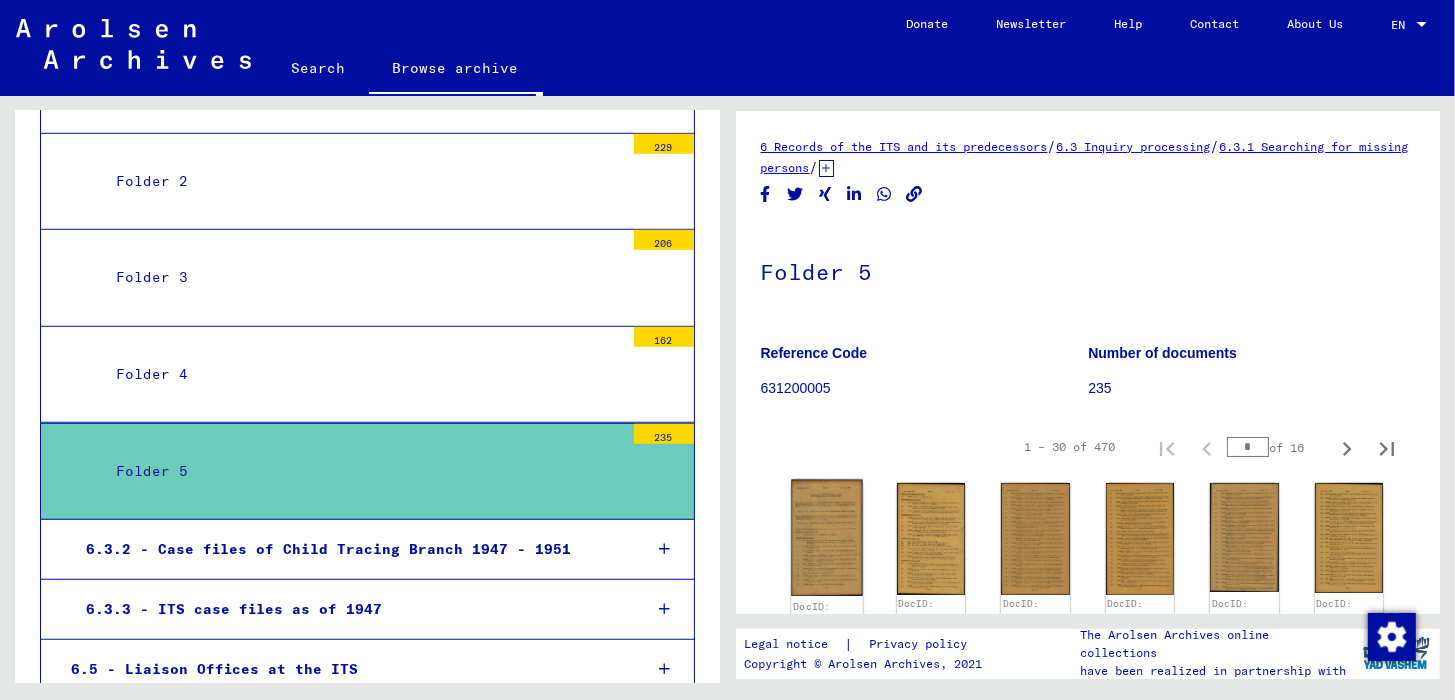 click 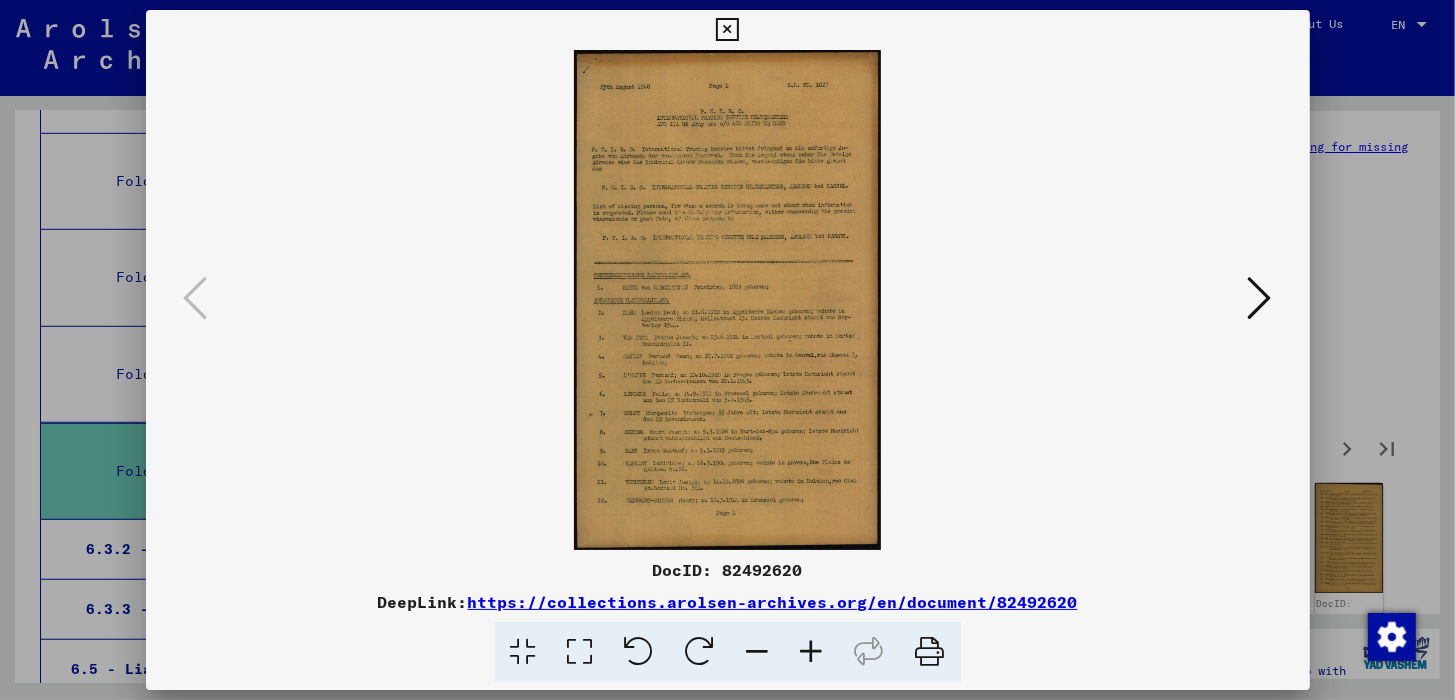click at bounding box center (727, 30) 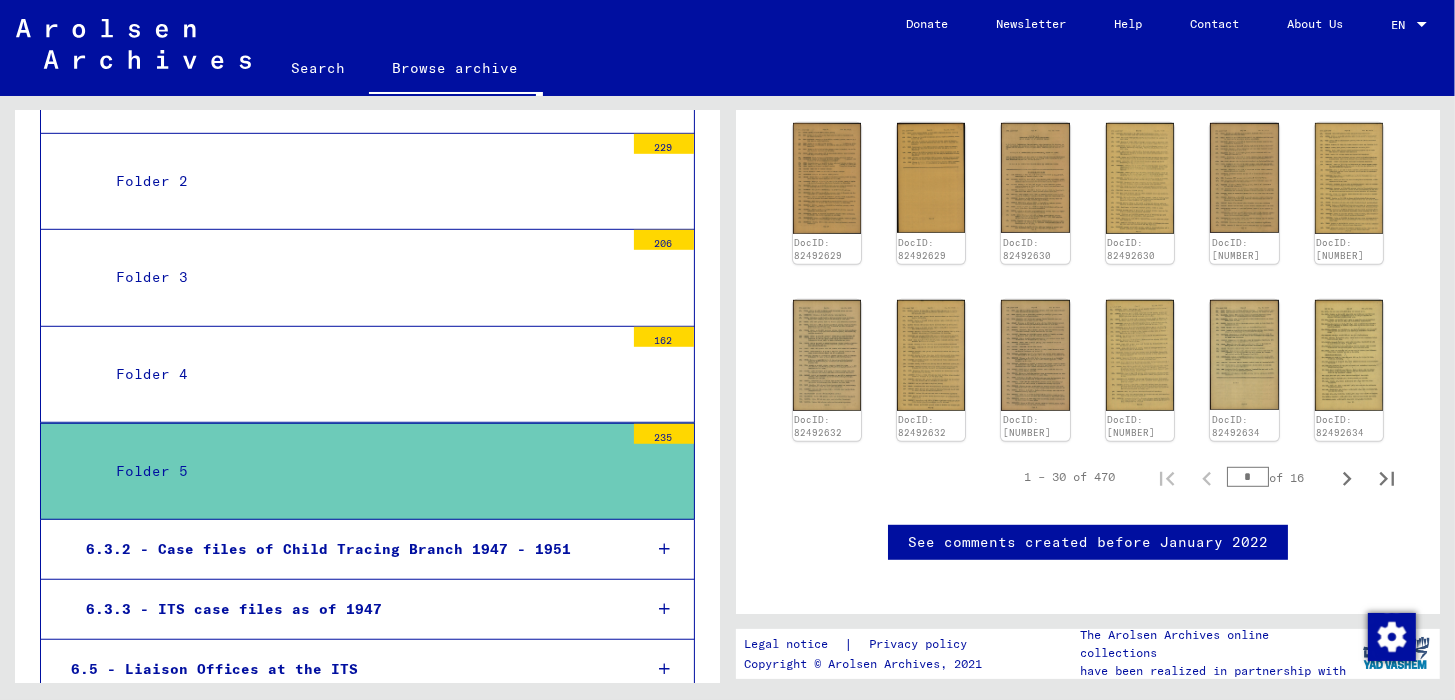 scroll, scrollTop: 899, scrollLeft: 0, axis: vertical 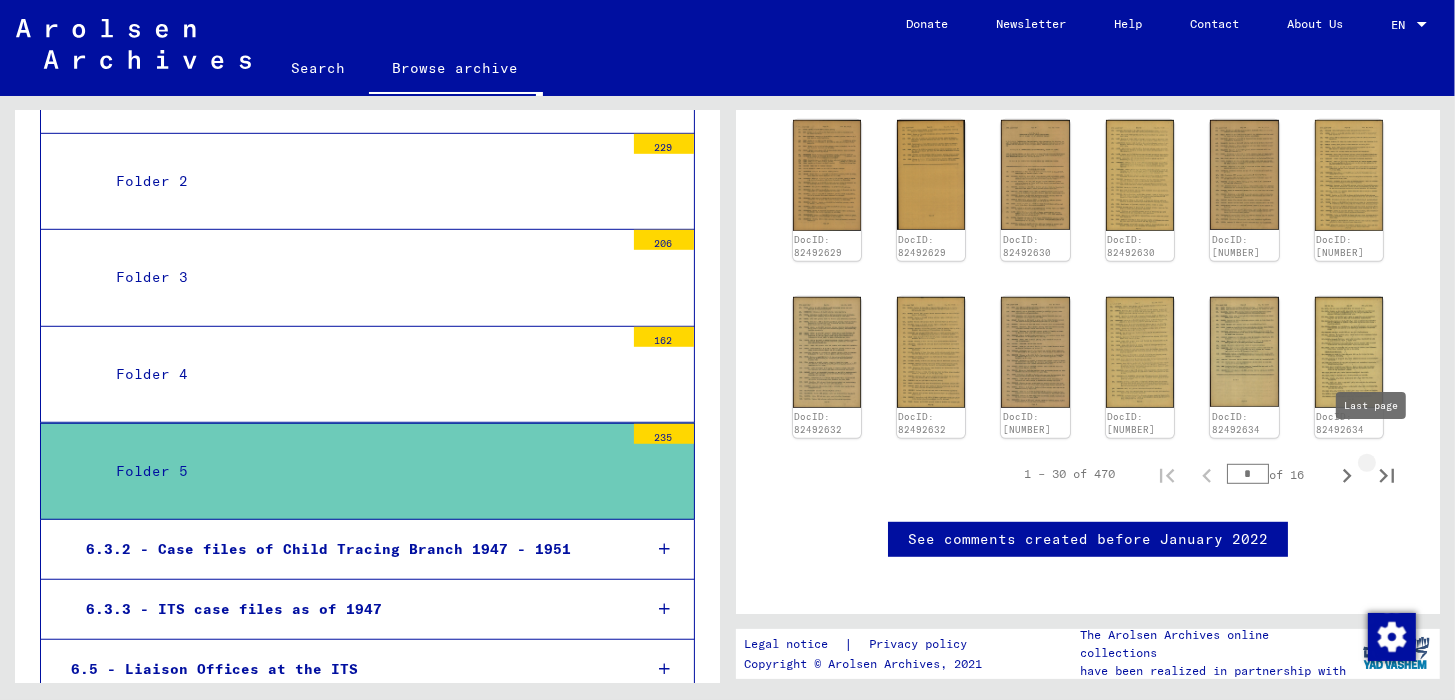 click 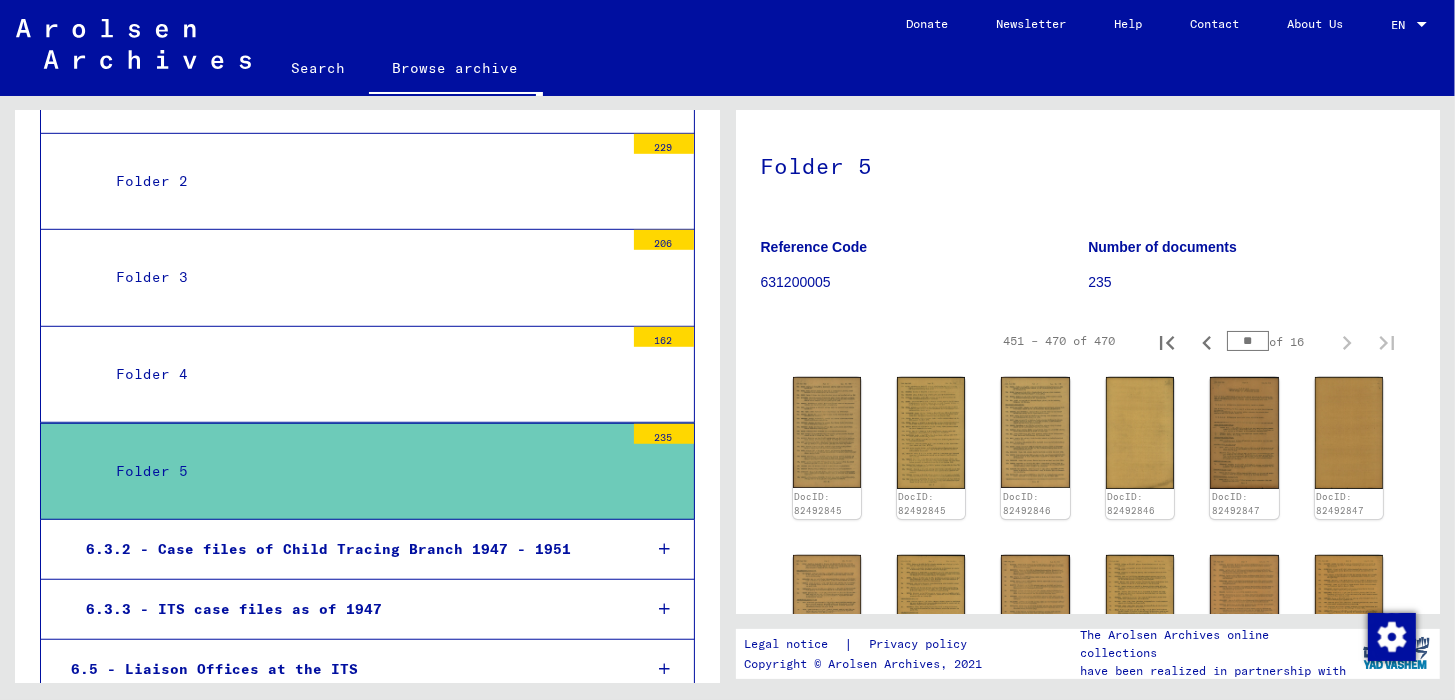 scroll, scrollTop: 99, scrollLeft: 0, axis: vertical 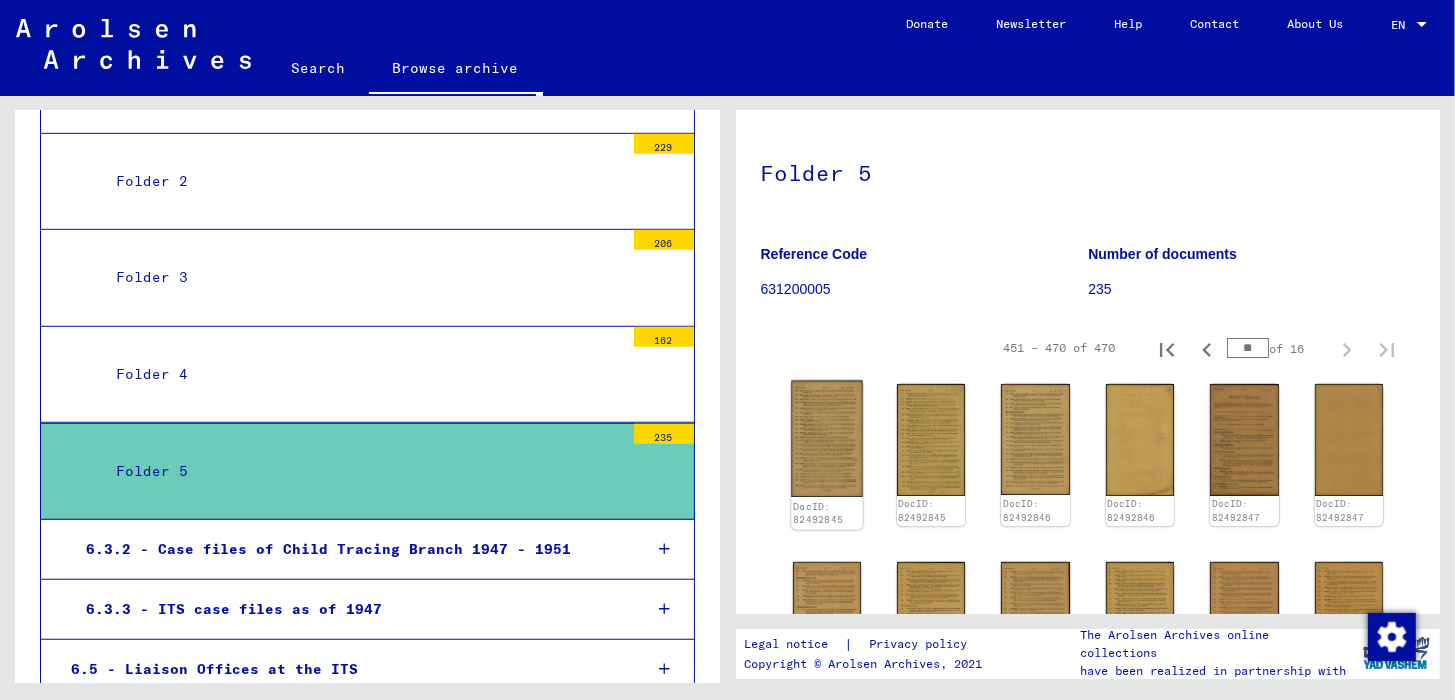 click 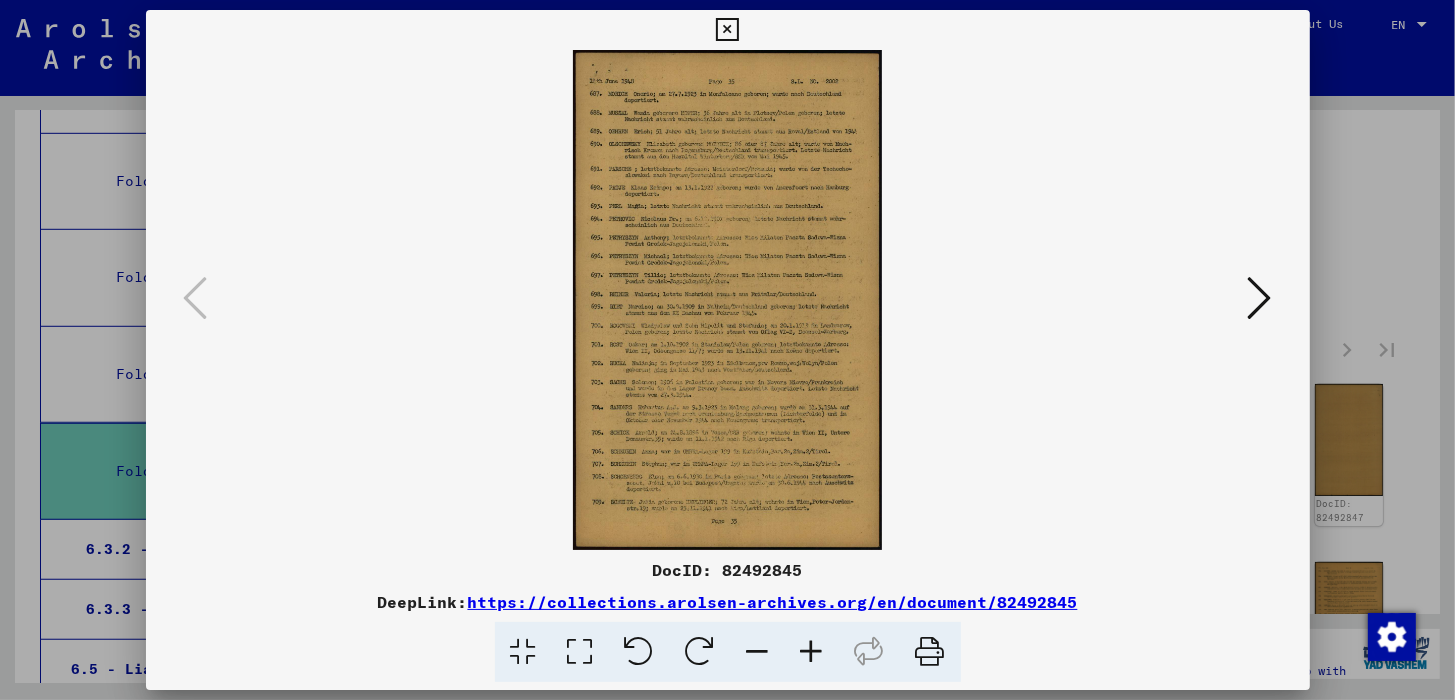 click at bounding box center (812, 652) 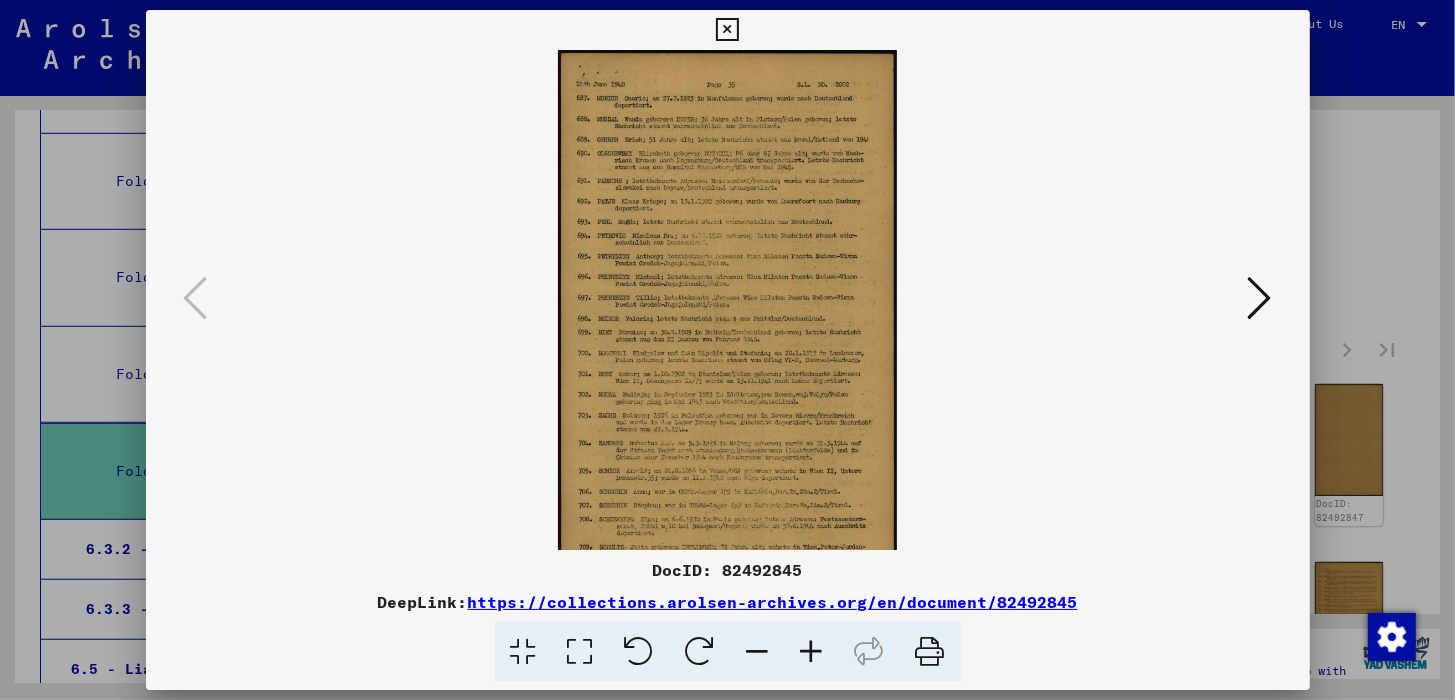 click at bounding box center [812, 652] 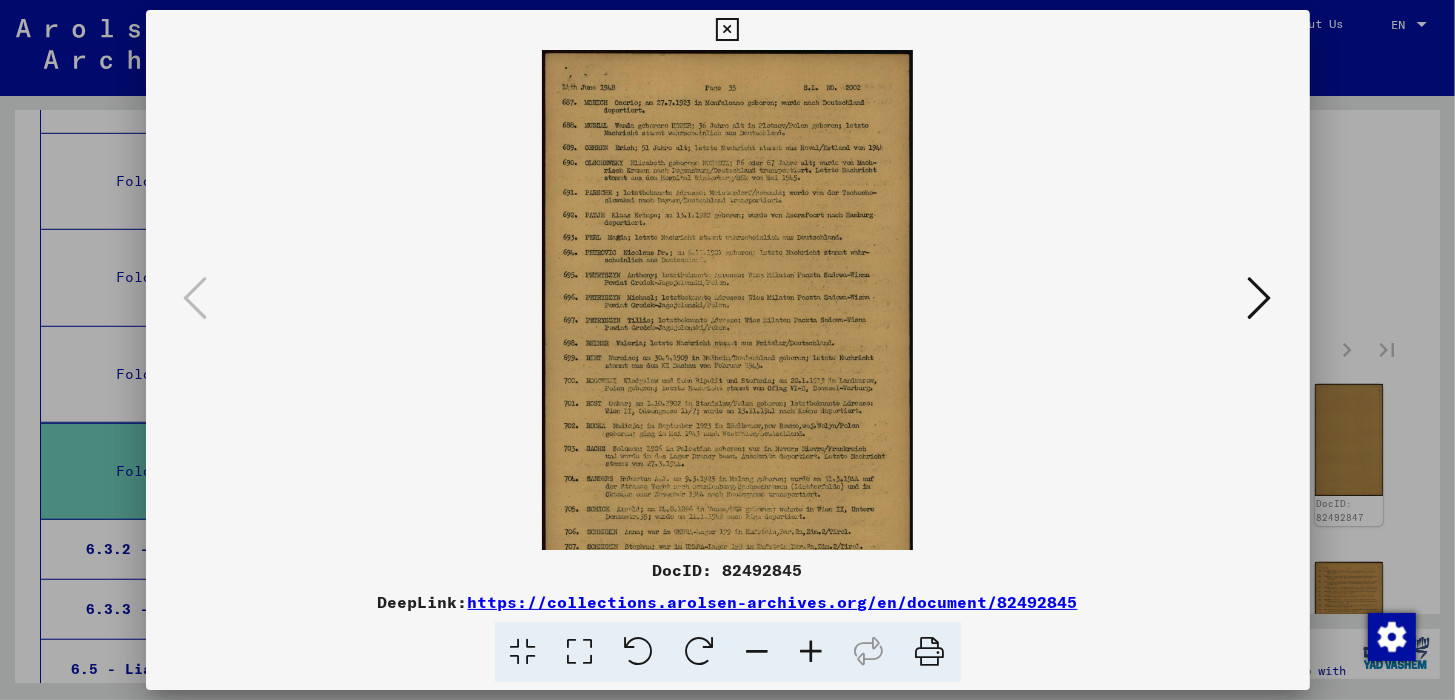 click at bounding box center [812, 652] 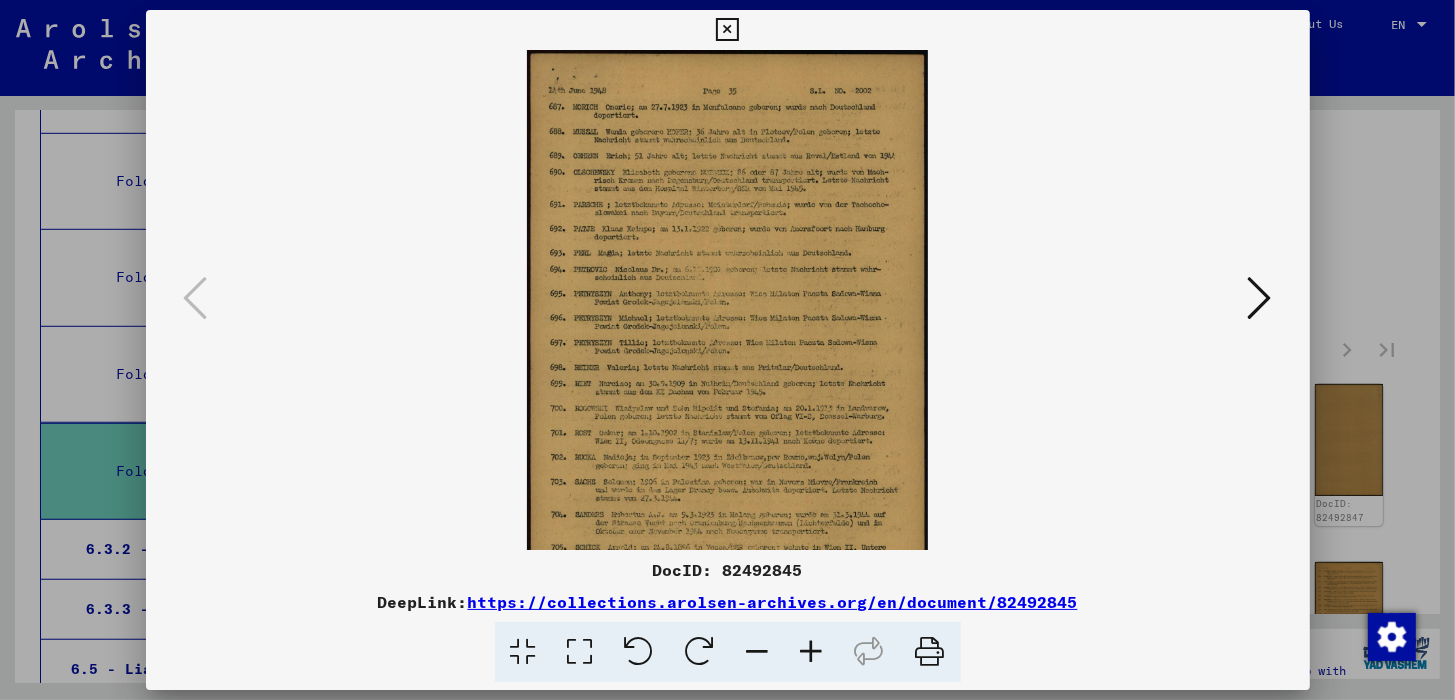 click at bounding box center (812, 652) 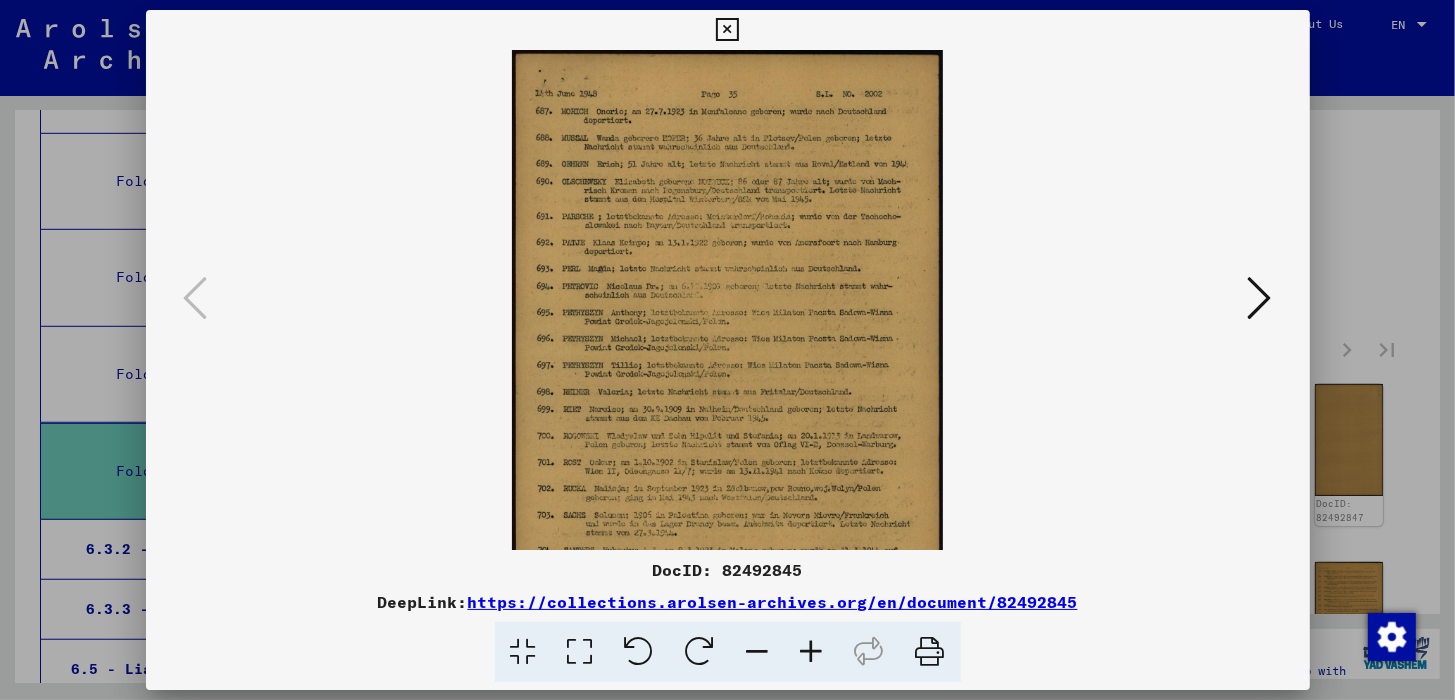 click at bounding box center [812, 652] 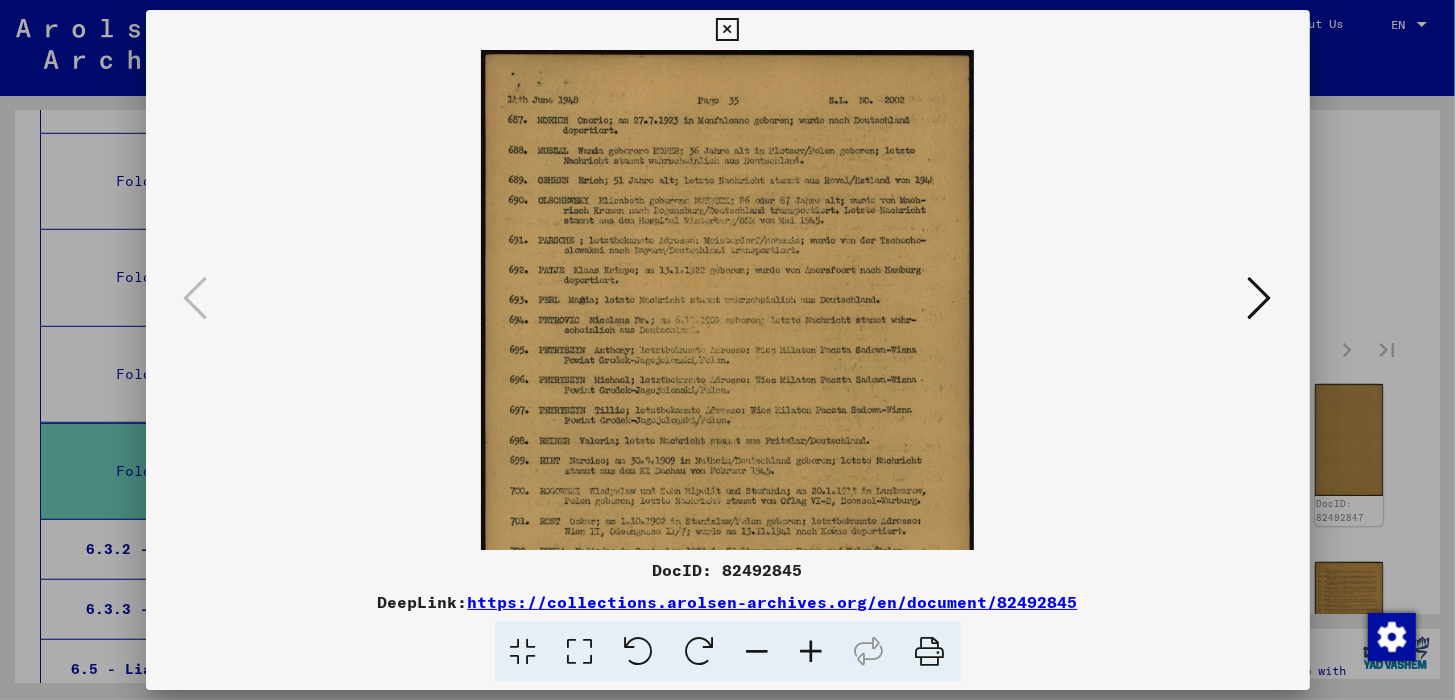 click at bounding box center [812, 652] 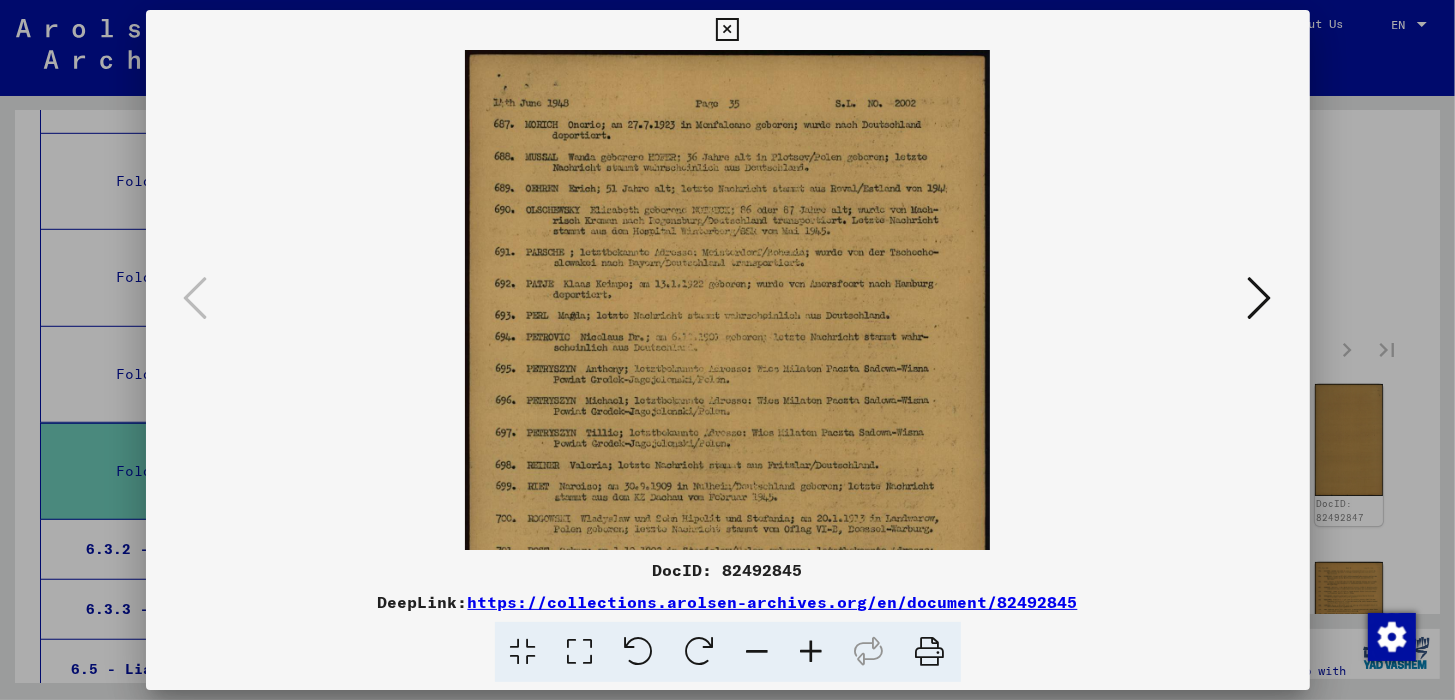 click at bounding box center (812, 652) 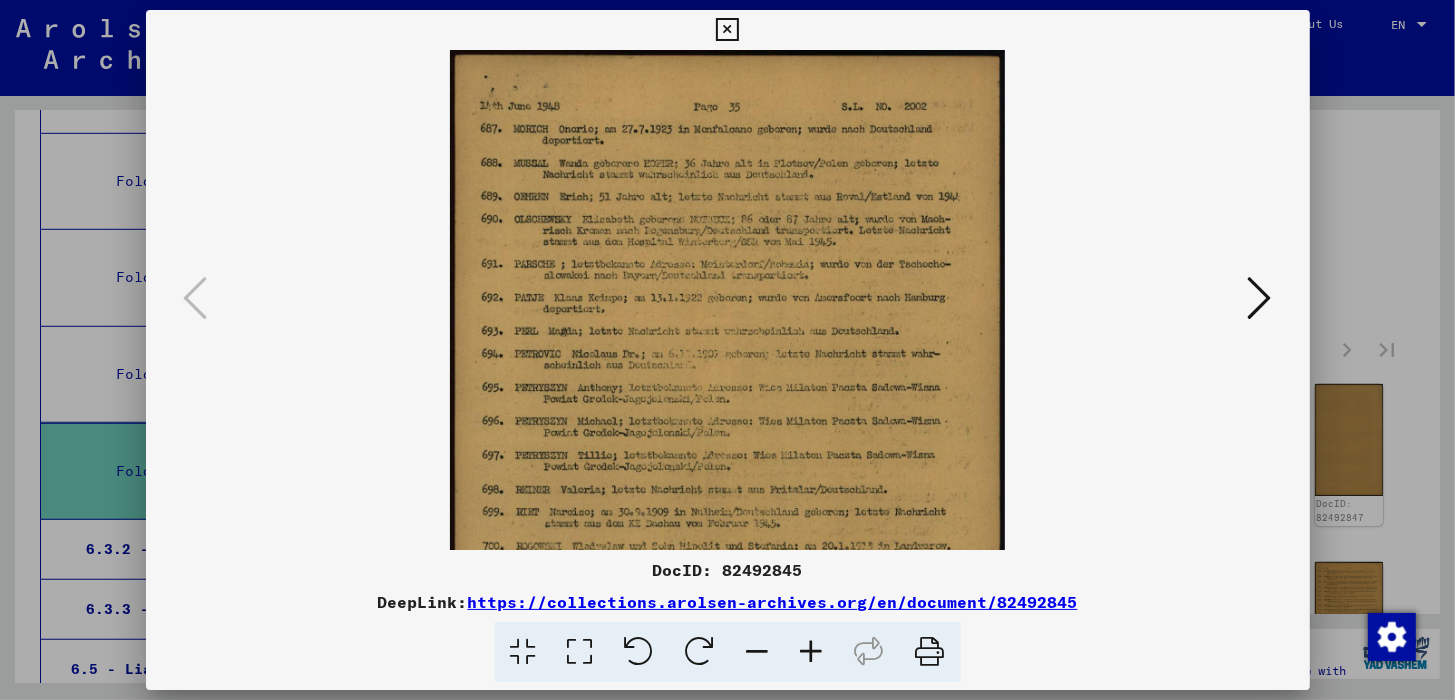 click at bounding box center [812, 652] 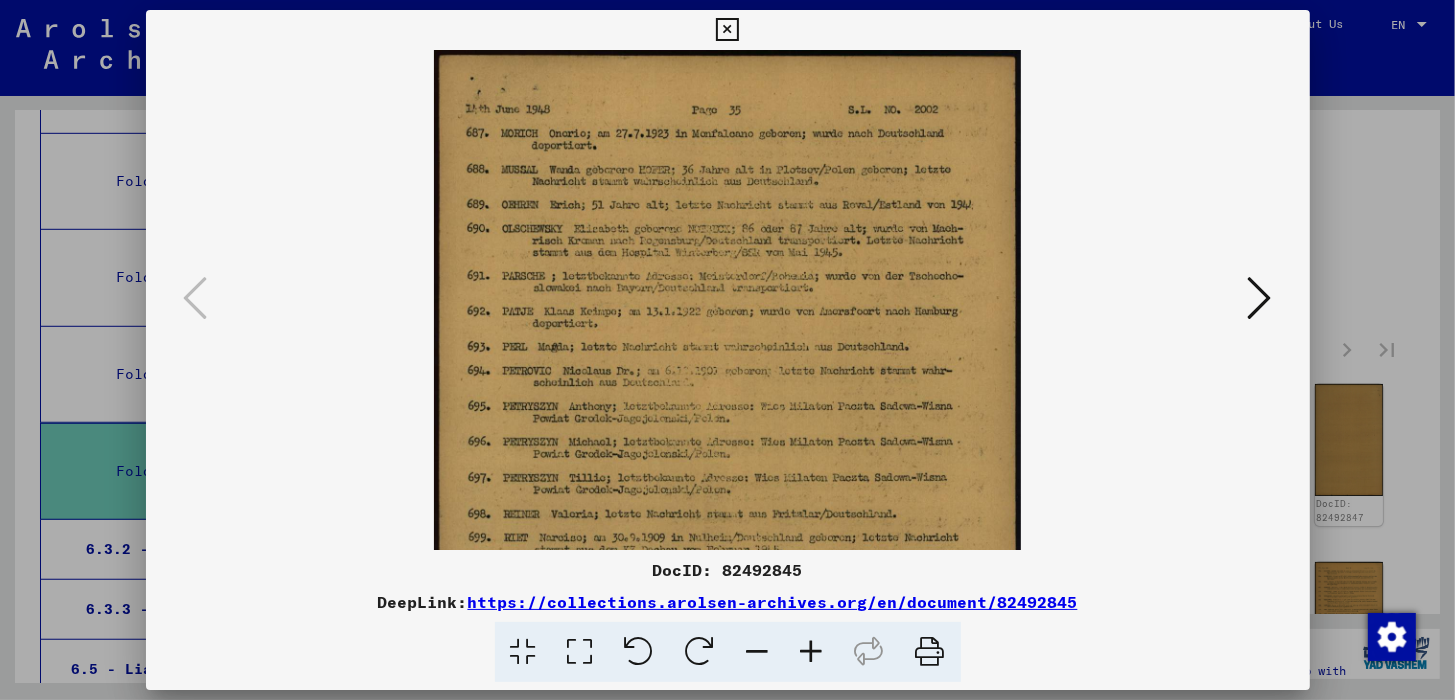 click at bounding box center [812, 652] 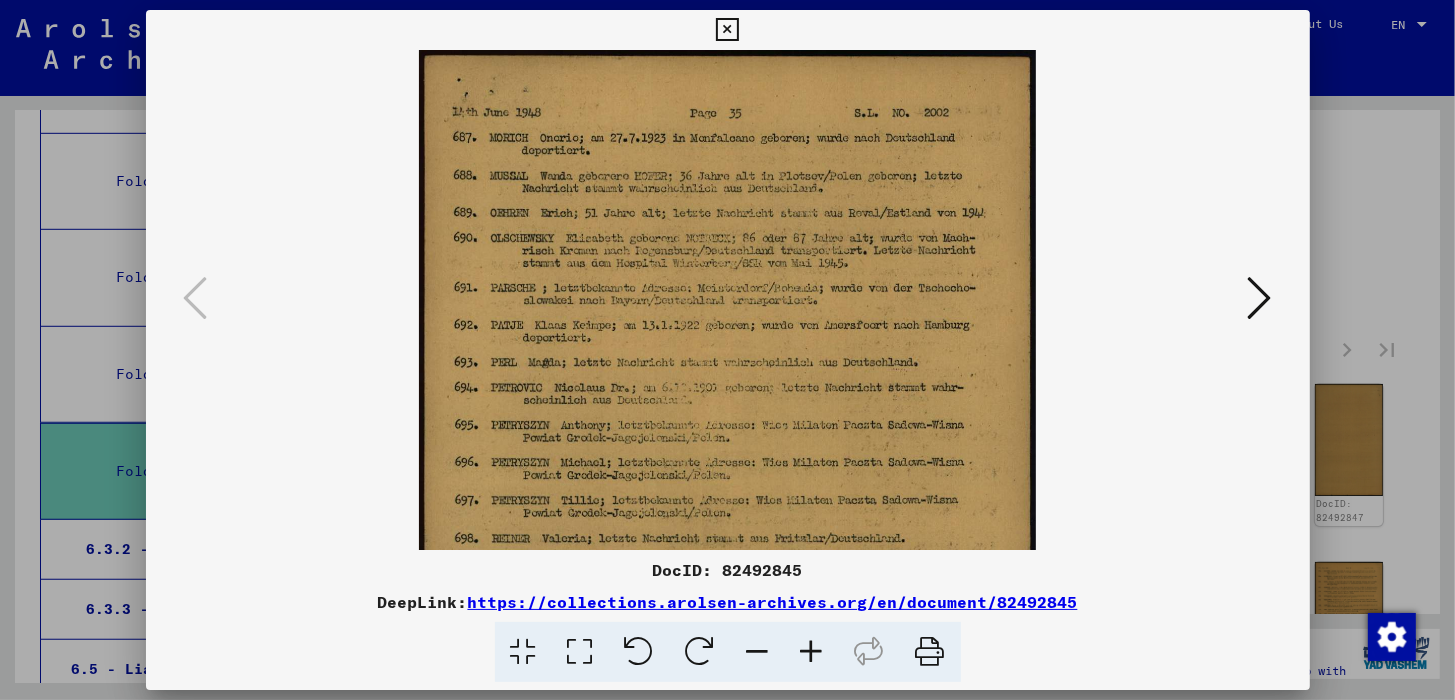 click at bounding box center (812, 652) 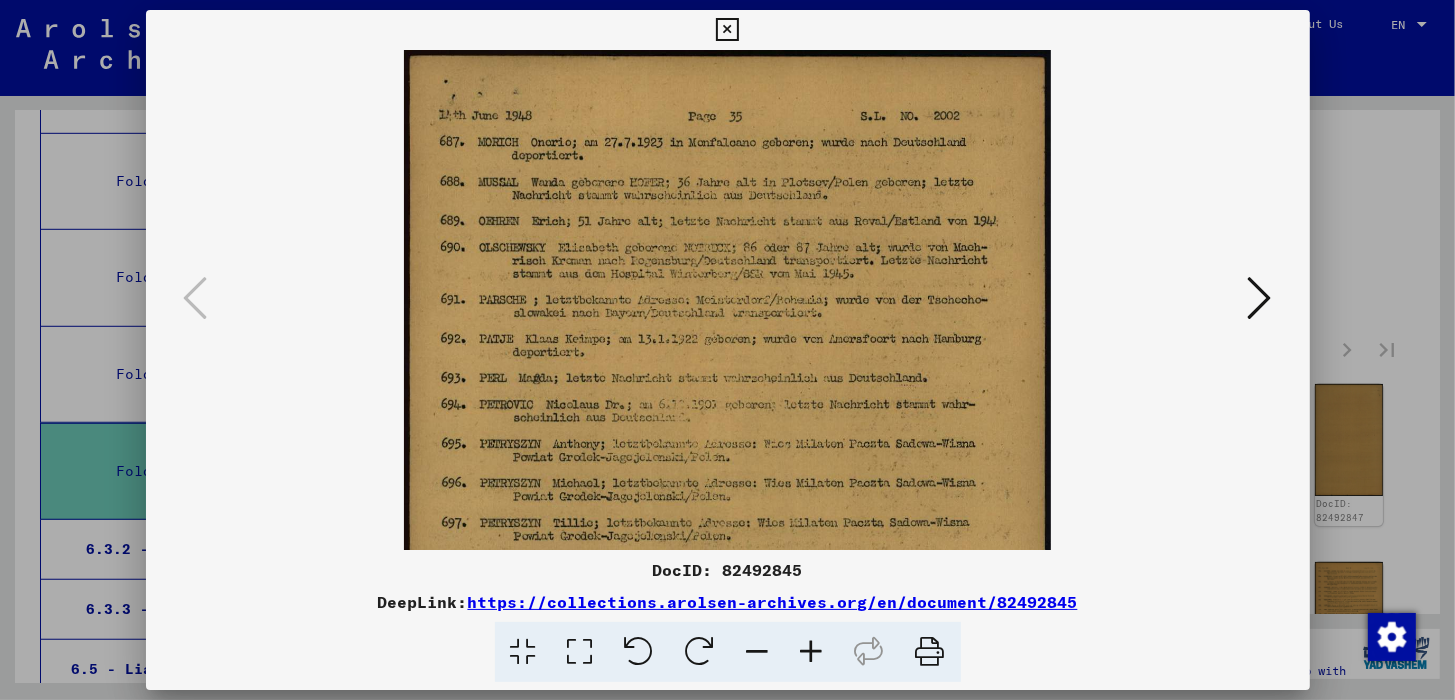 click at bounding box center (812, 652) 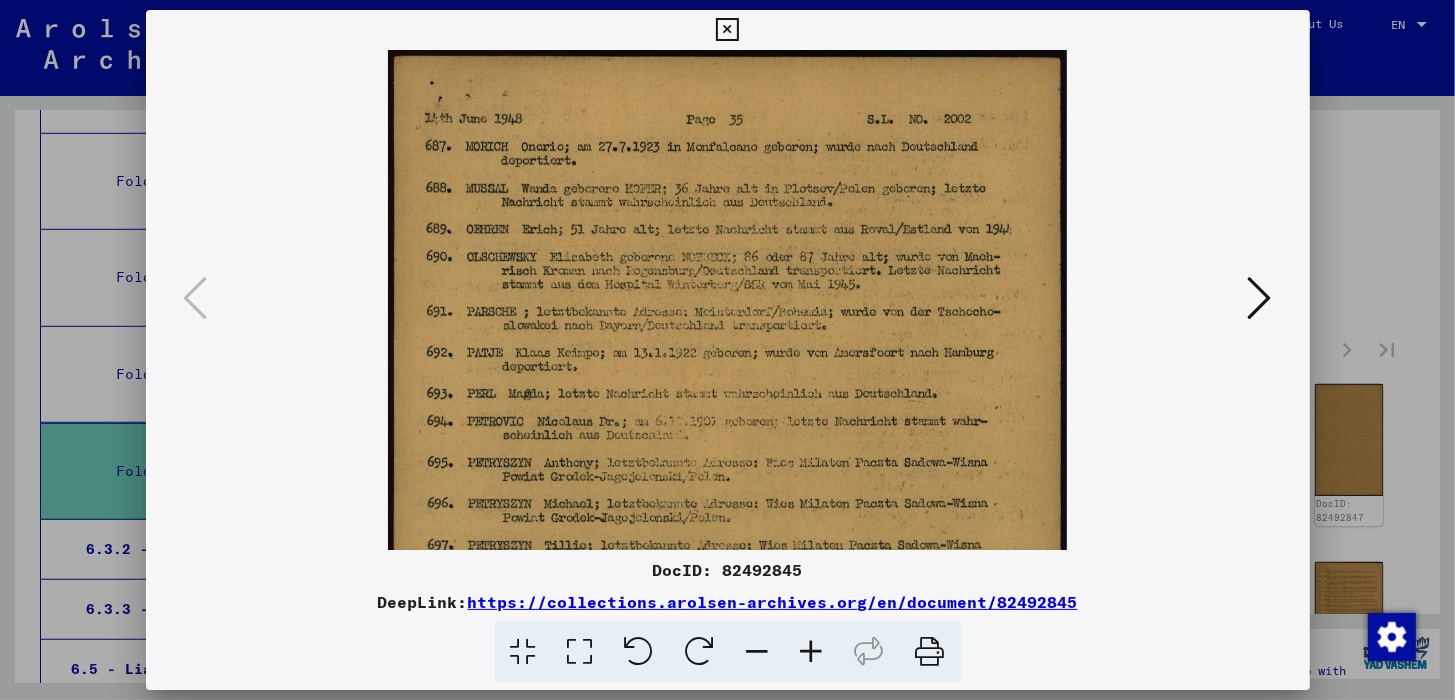 click at bounding box center [812, 652] 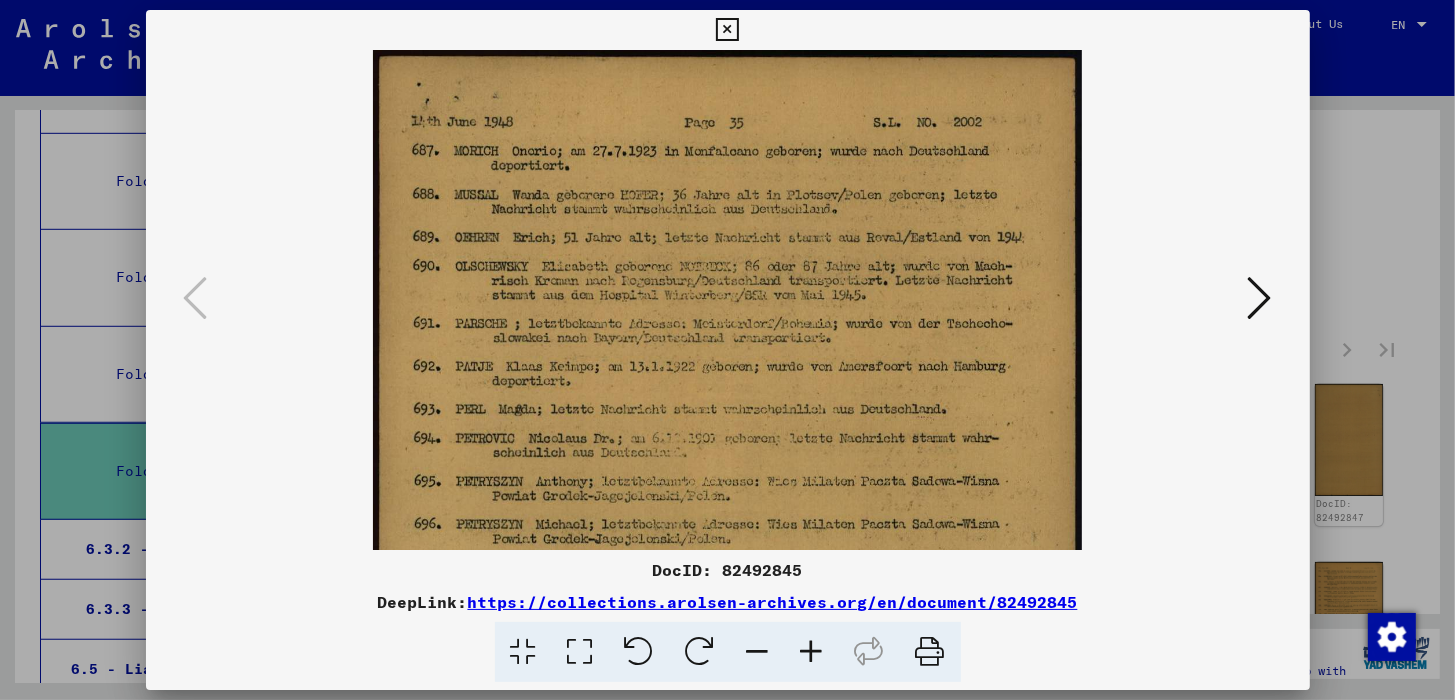 click at bounding box center [812, 652] 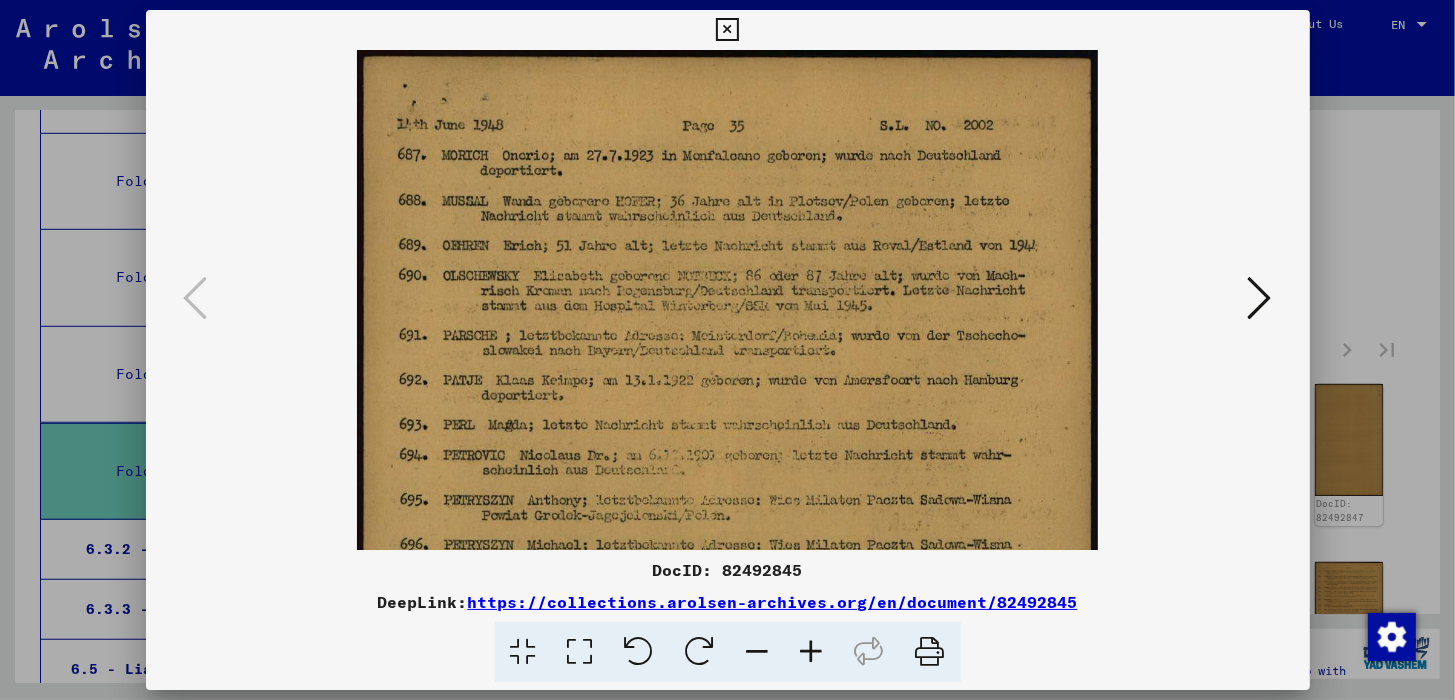 click at bounding box center (727, 30) 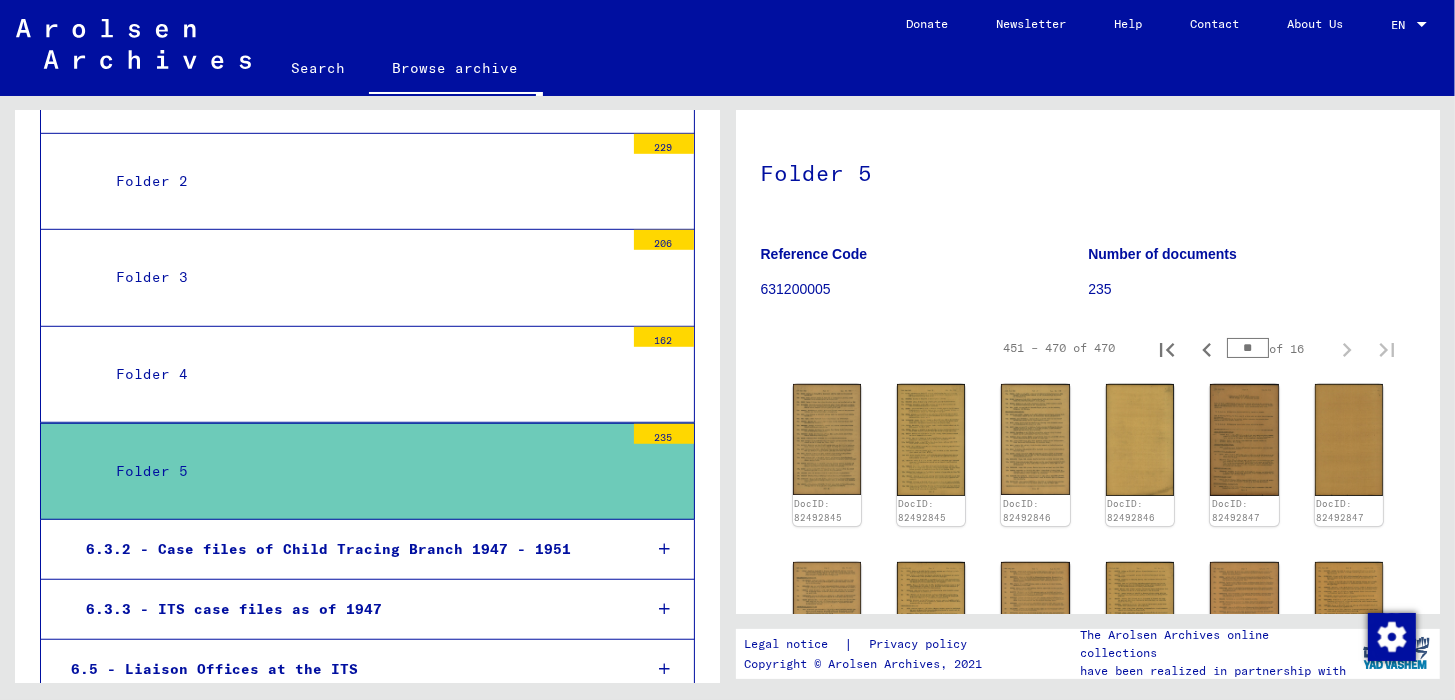 click at bounding box center [664, 549] 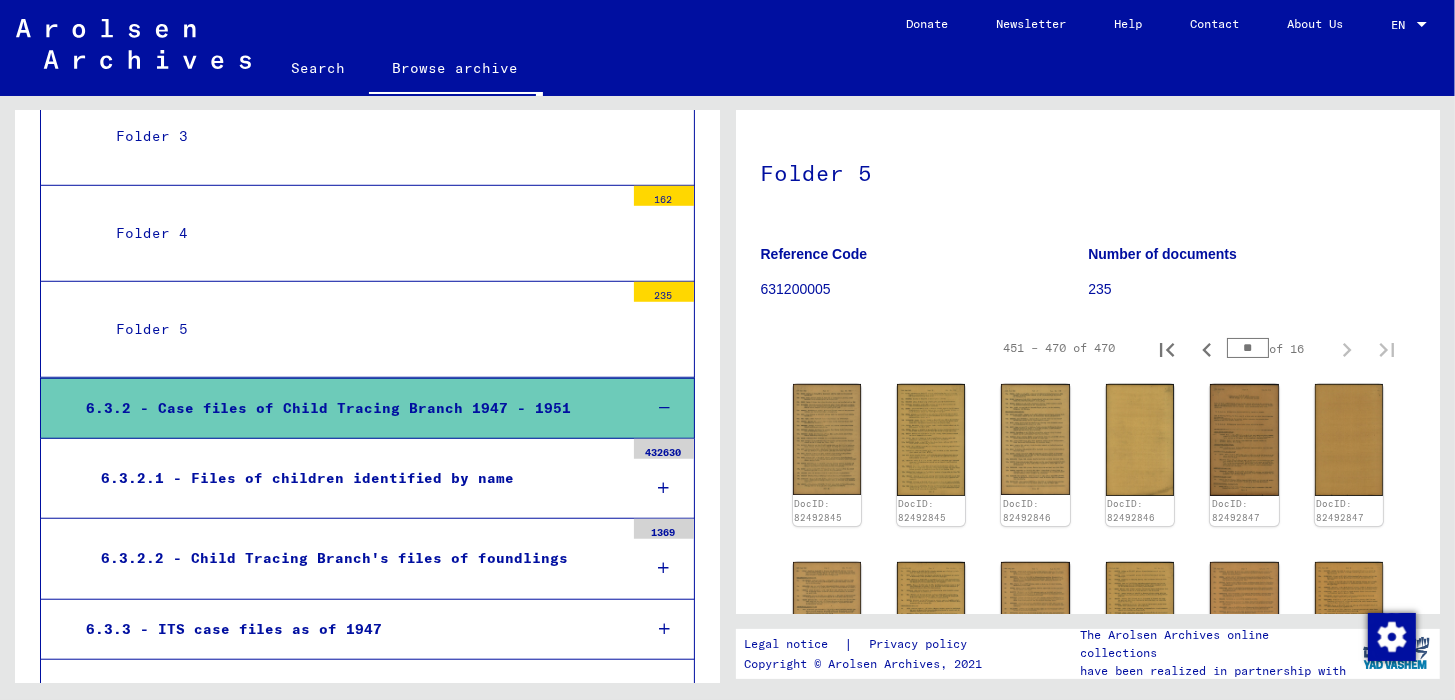 scroll, scrollTop: 1303, scrollLeft: 0, axis: vertical 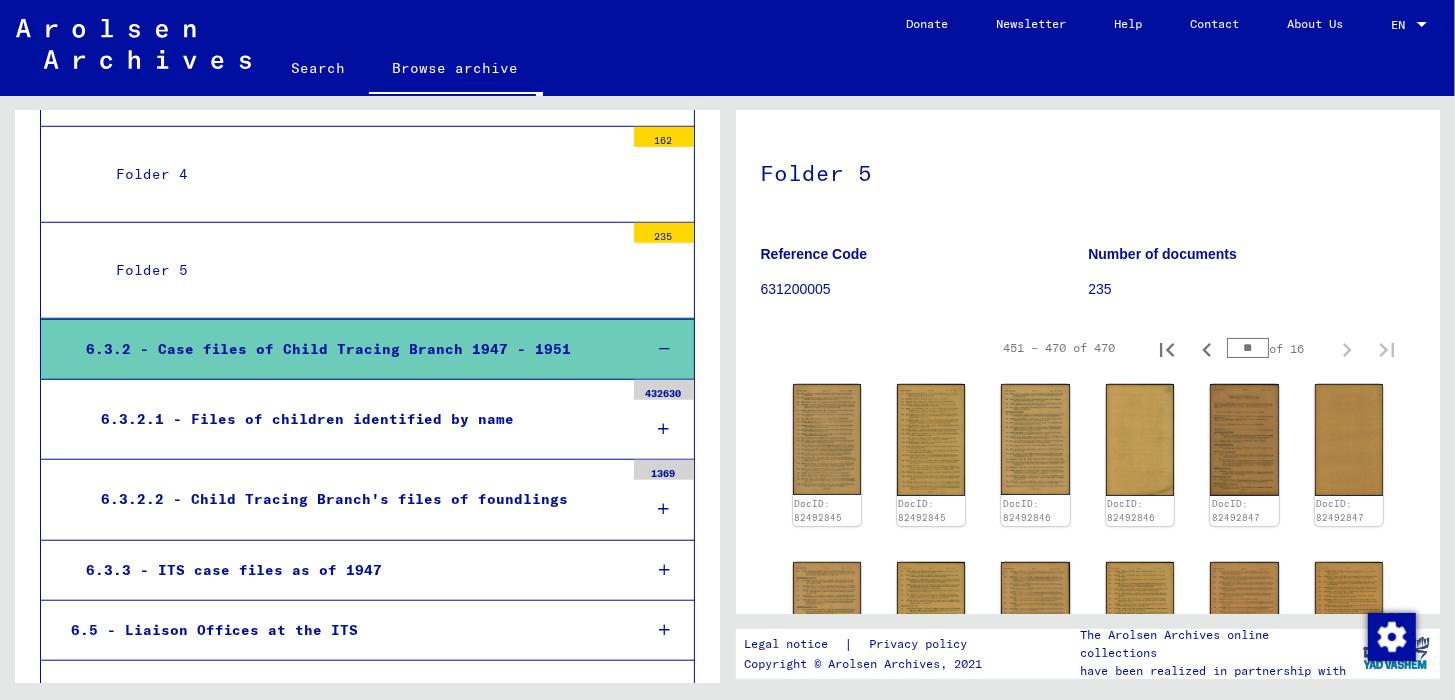 click at bounding box center (663, 509) 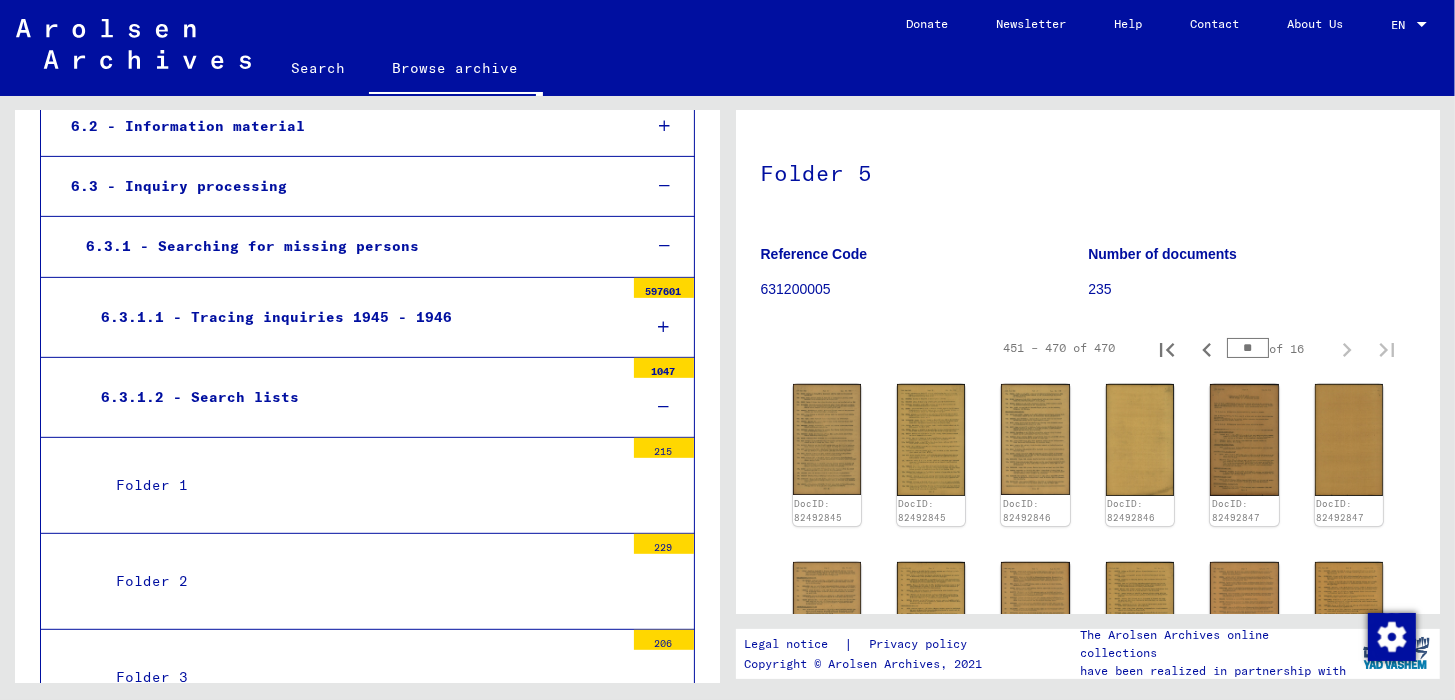 scroll, scrollTop: 603, scrollLeft: 0, axis: vertical 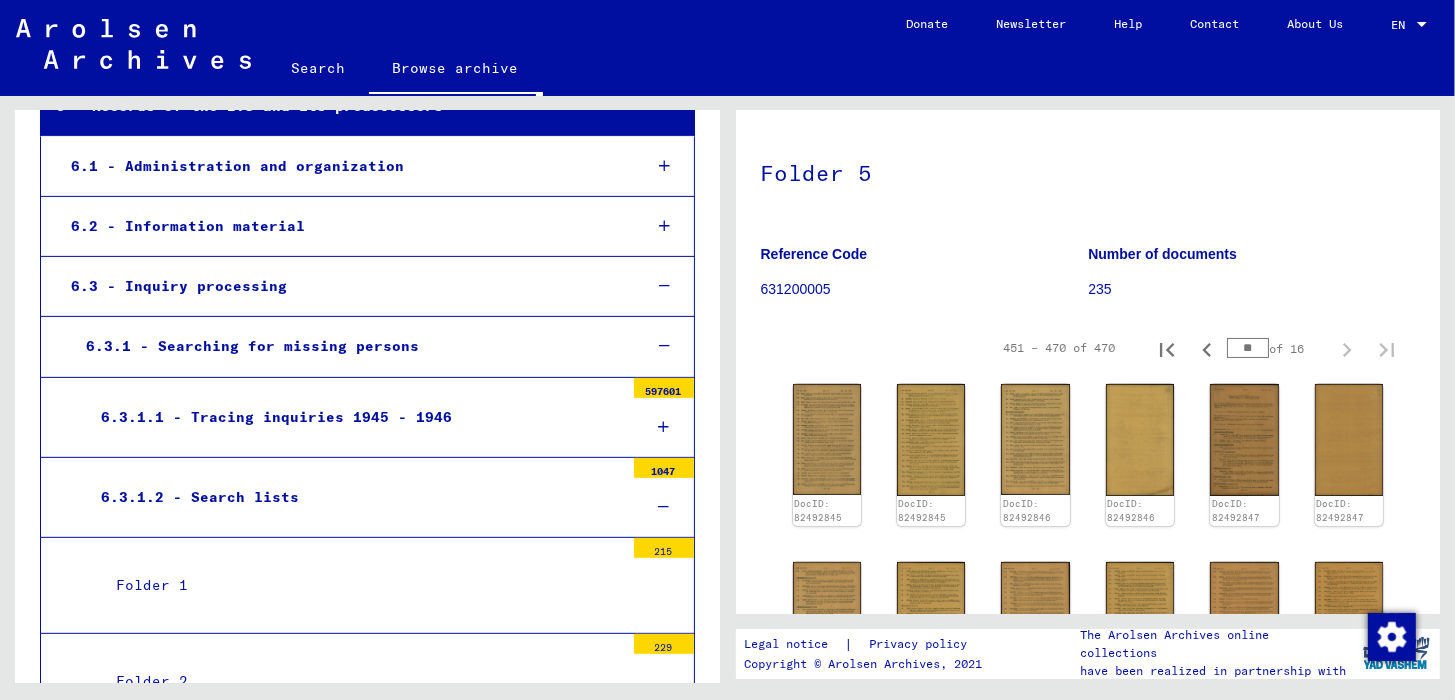 click at bounding box center (663, 427) 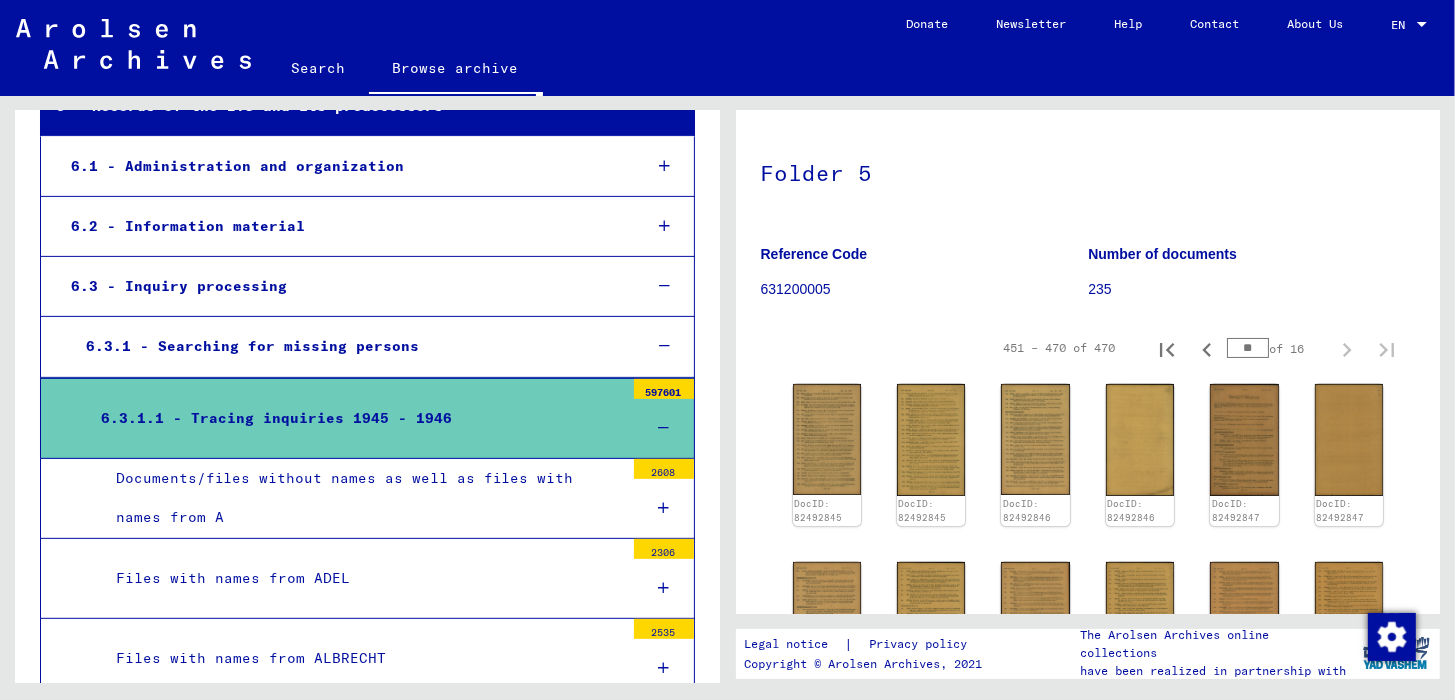 scroll, scrollTop: 803, scrollLeft: 0, axis: vertical 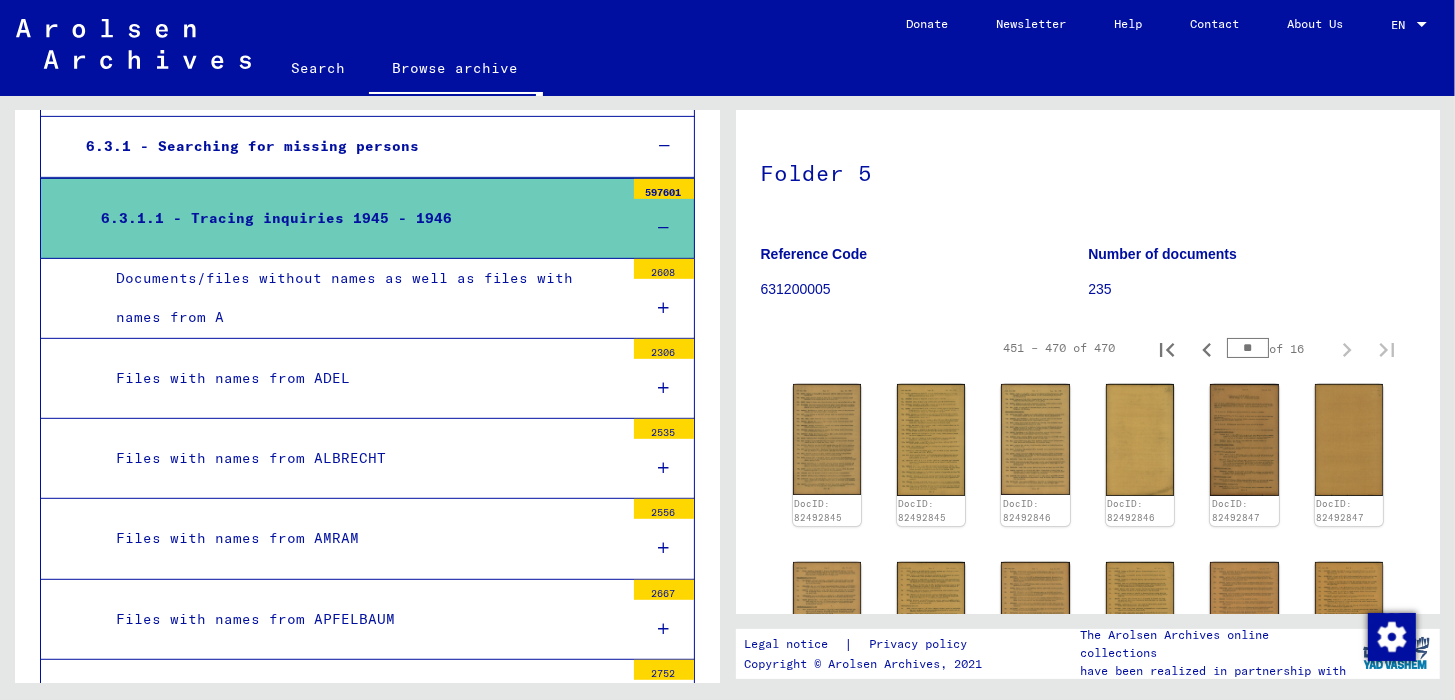 click on "Files with names from AMRAM" at bounding box center (362, 538) 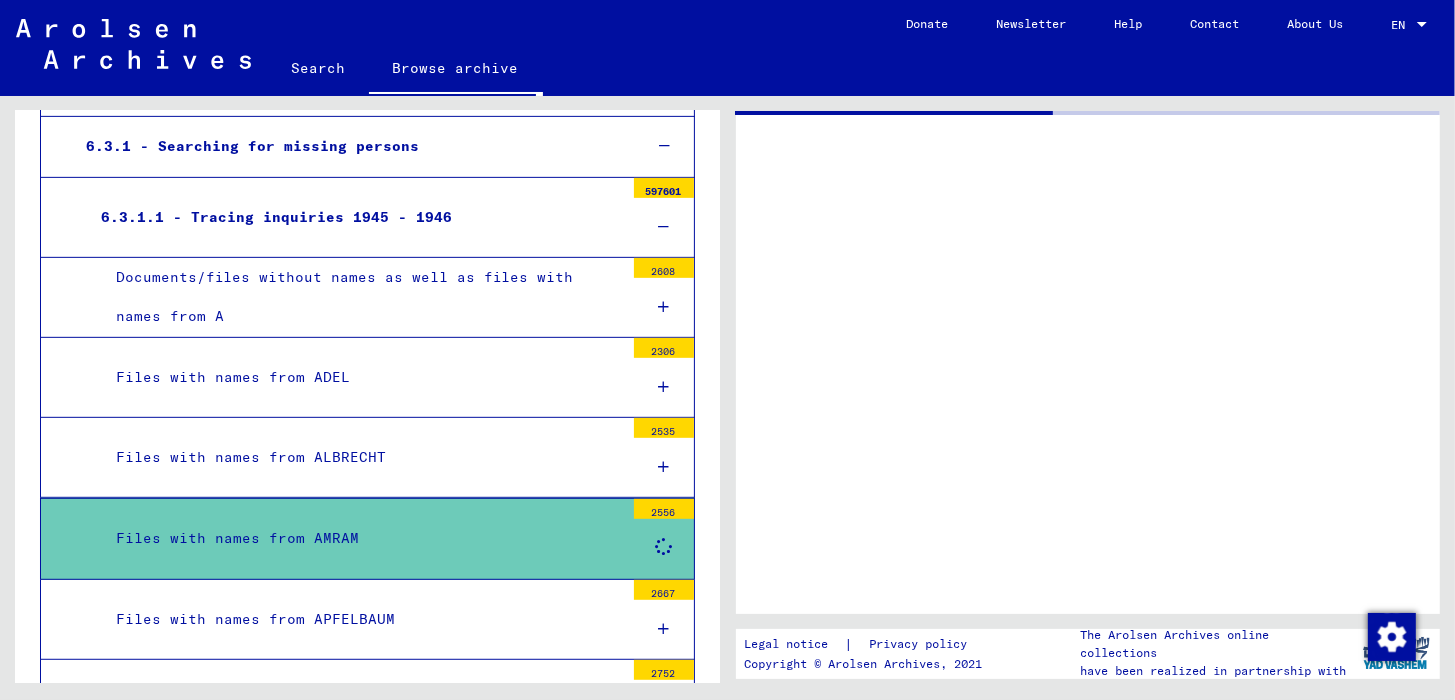 scroll, scrollTop: 0, scrollLeft: 0, axis: both 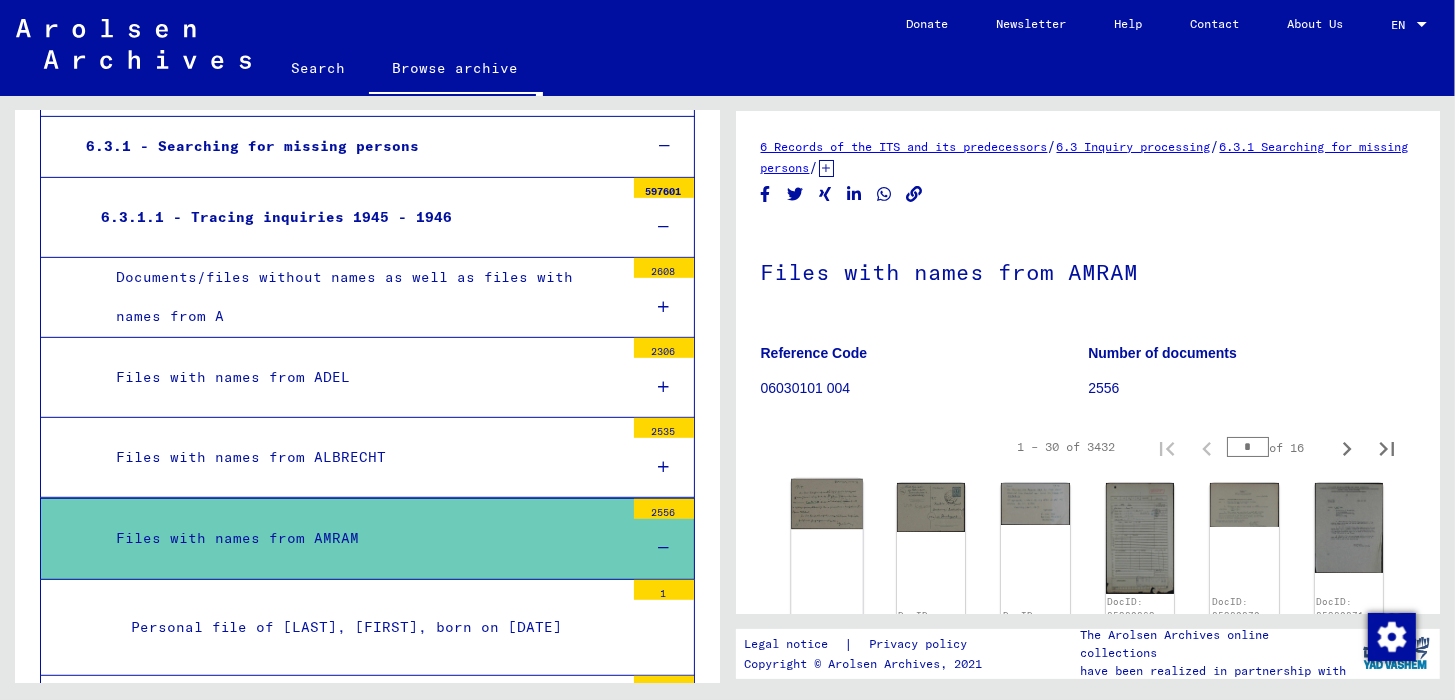 click 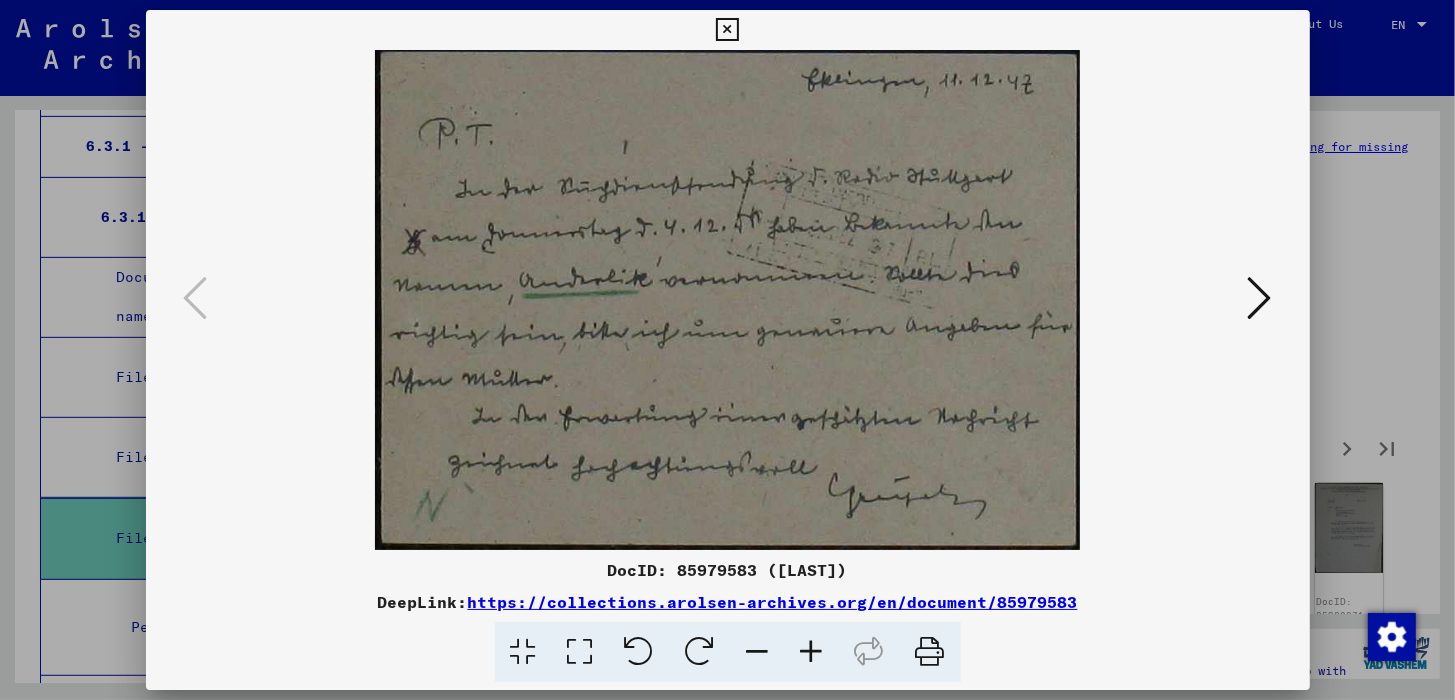 click at bounding box center [1260, 298] 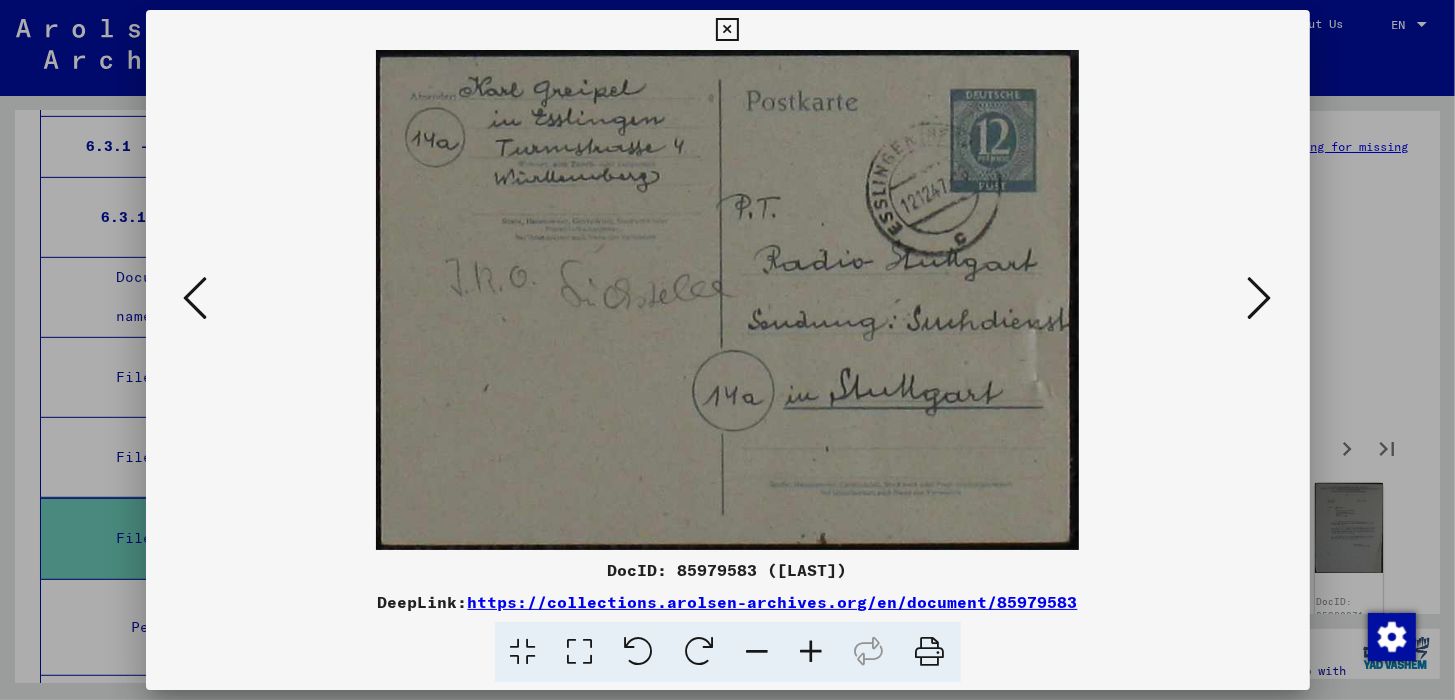click at bounding box center [1260, 298] 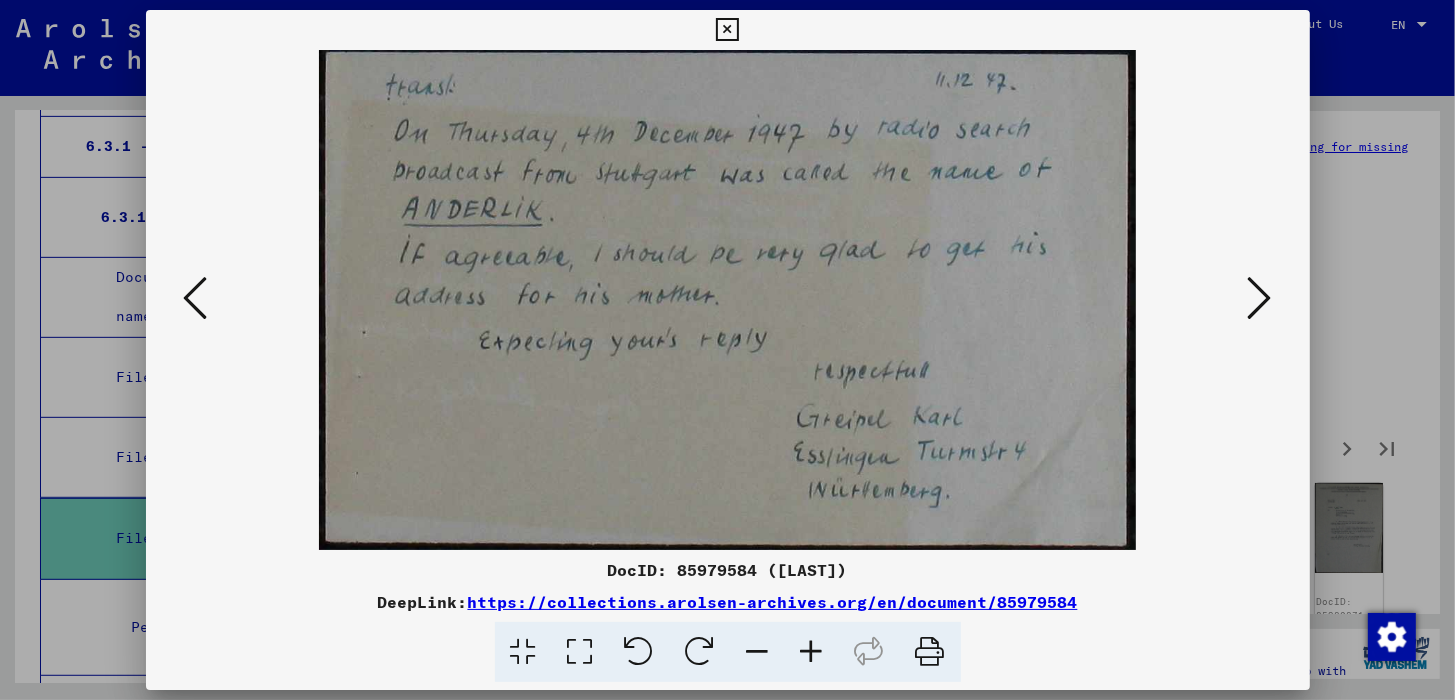 click at bounding box center (727, 30) 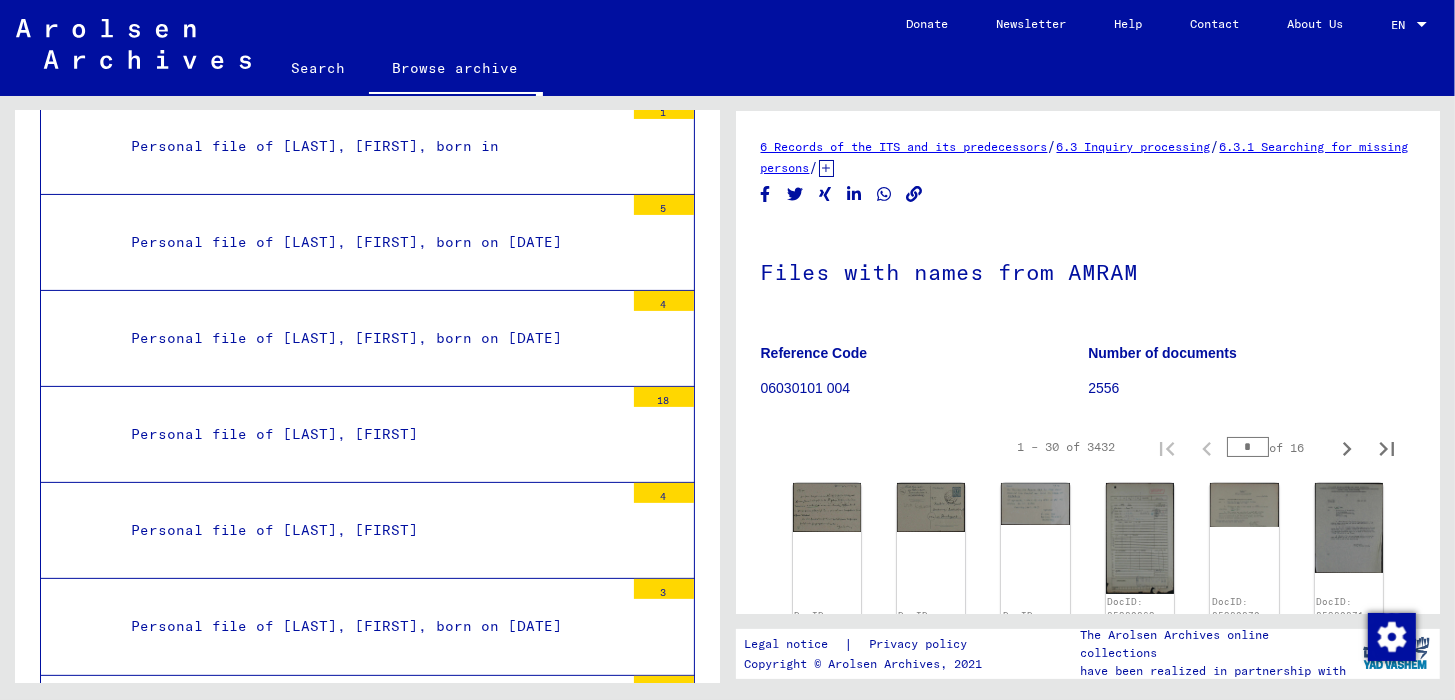 scroll, scrollTop: 25085, scrollLeft: 0, axis: vertical 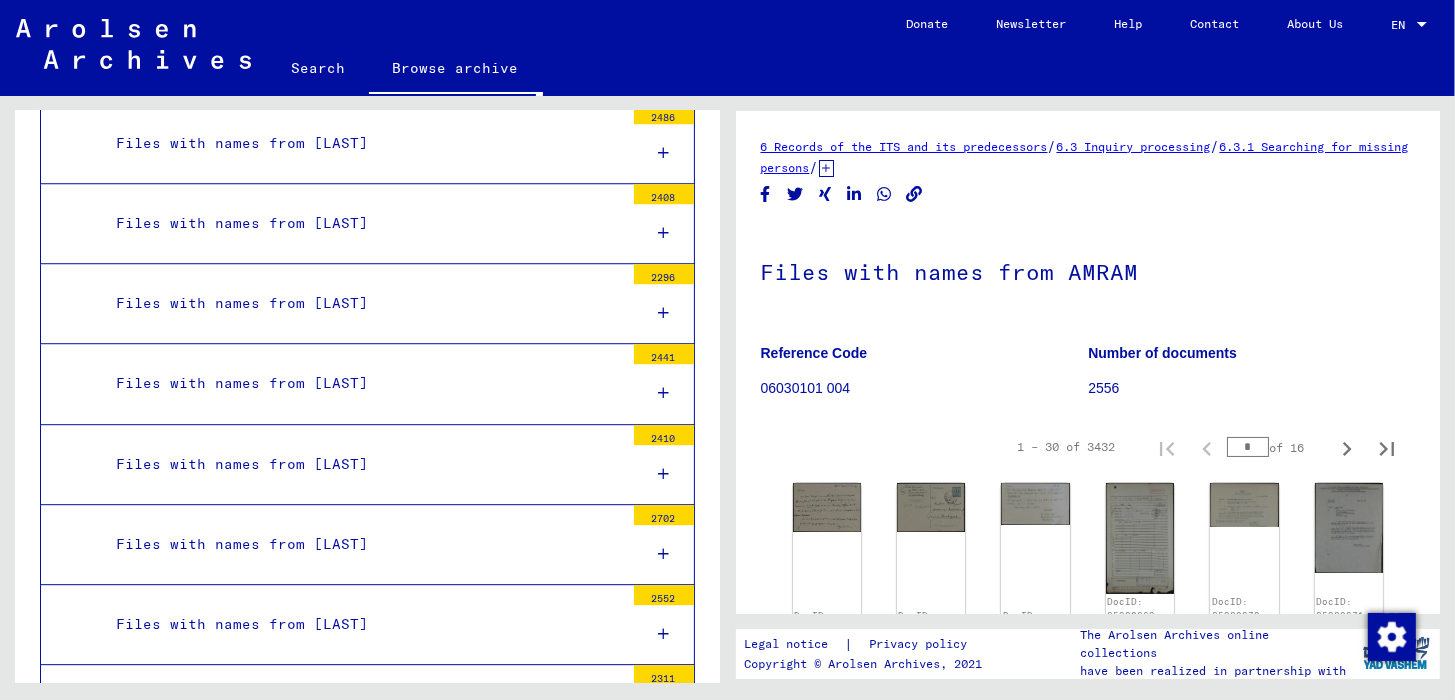 click at bounding box center [664, 554] 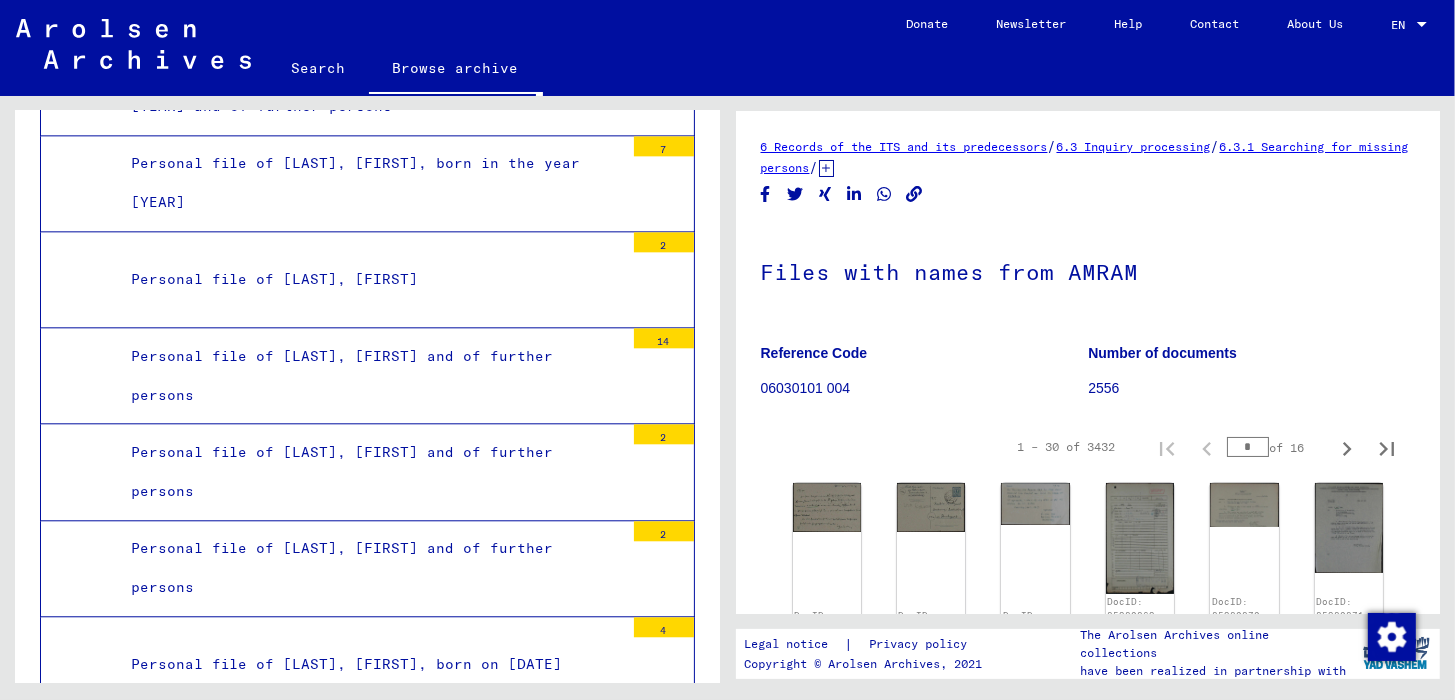 scroll, scrollTop: 58961, scrollLeft: 0, axis: vertical 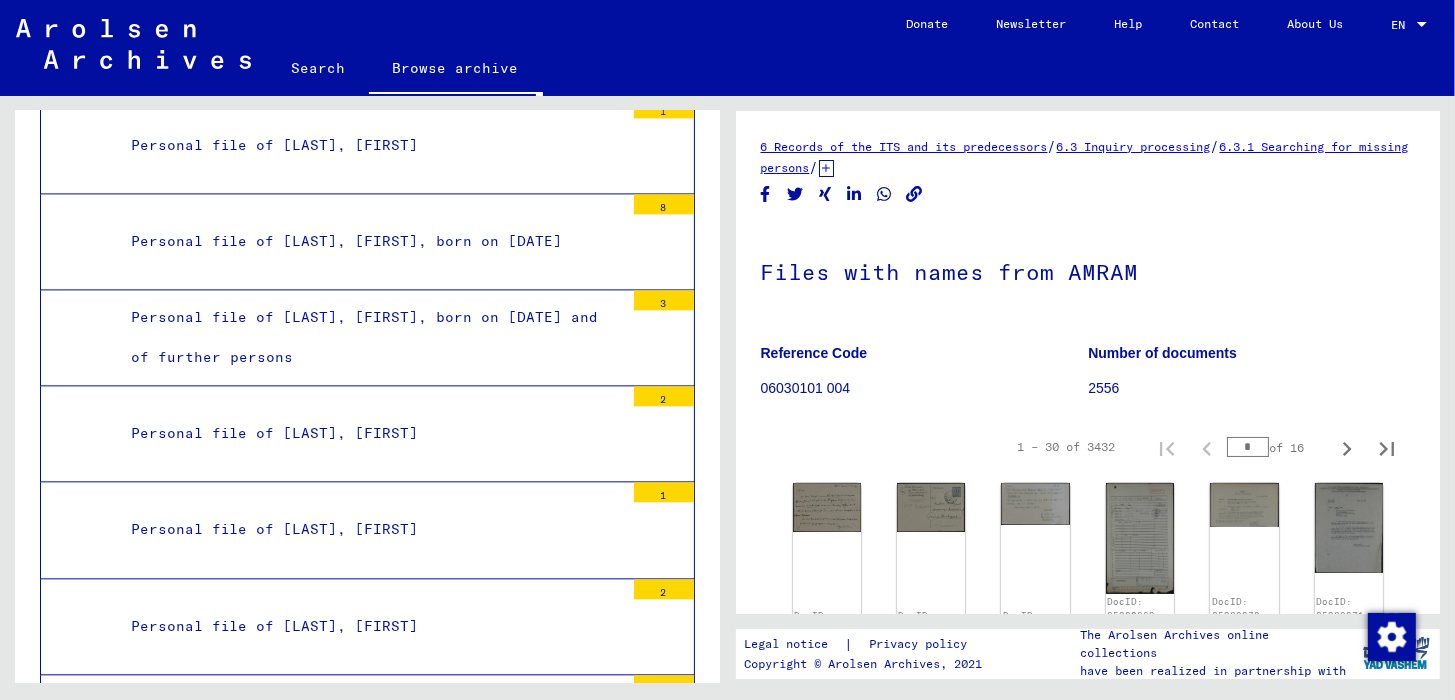 click on "Personal file of GANIS, RACHELA" at bounding box center (370, 1010) 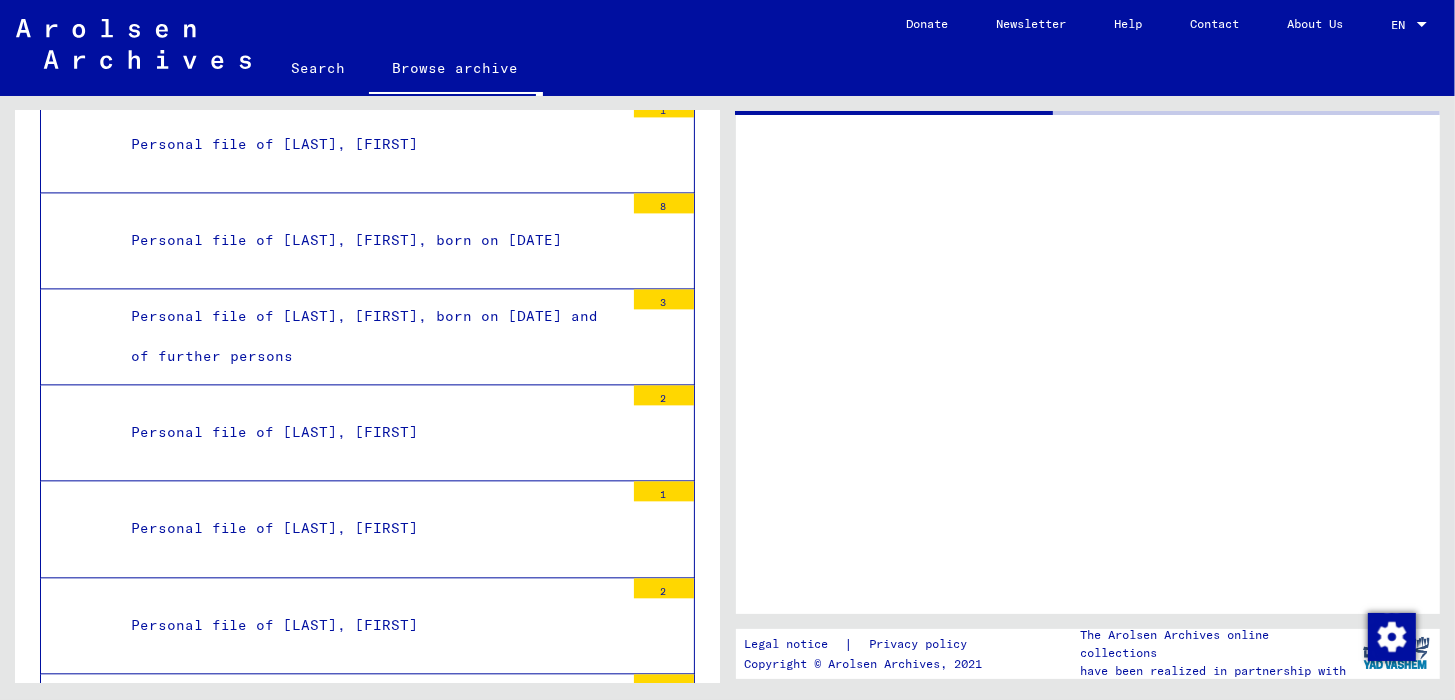 scroll, scrollTop: 95309, scrollLeft: 0, axis: vertical 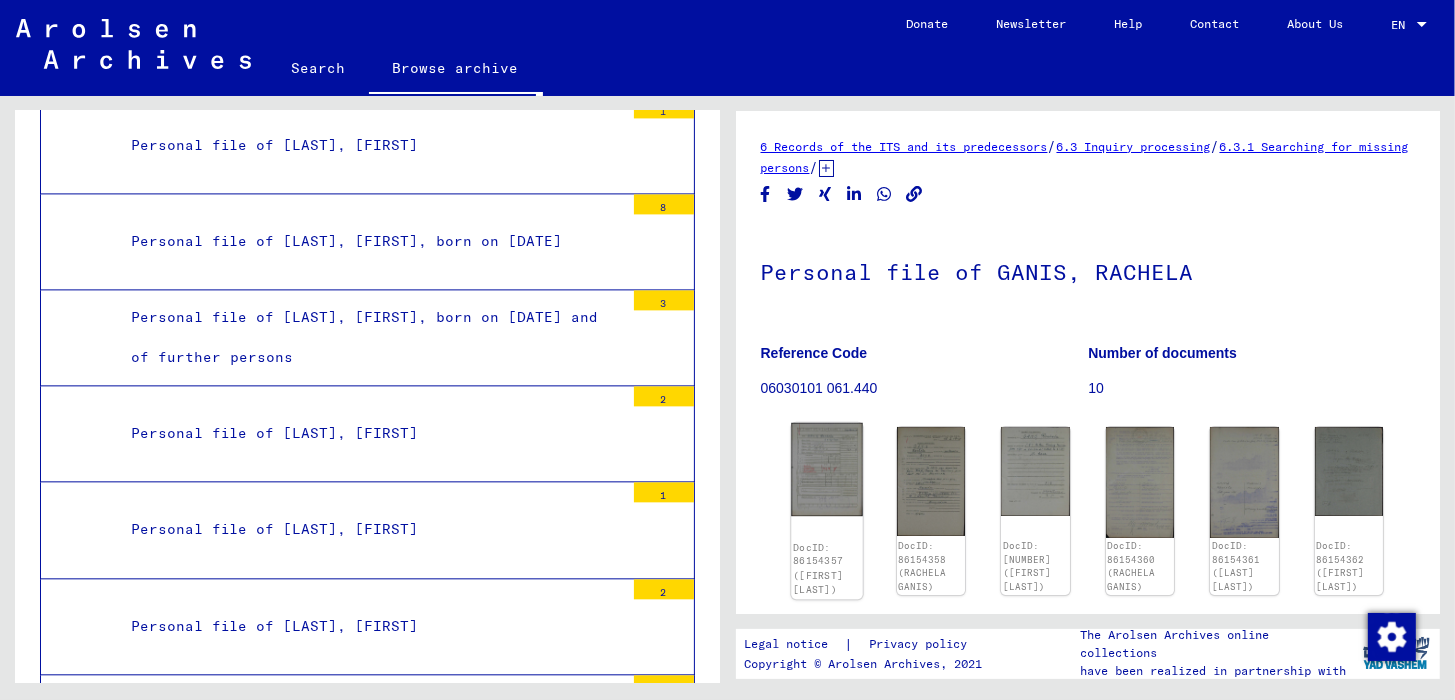 click 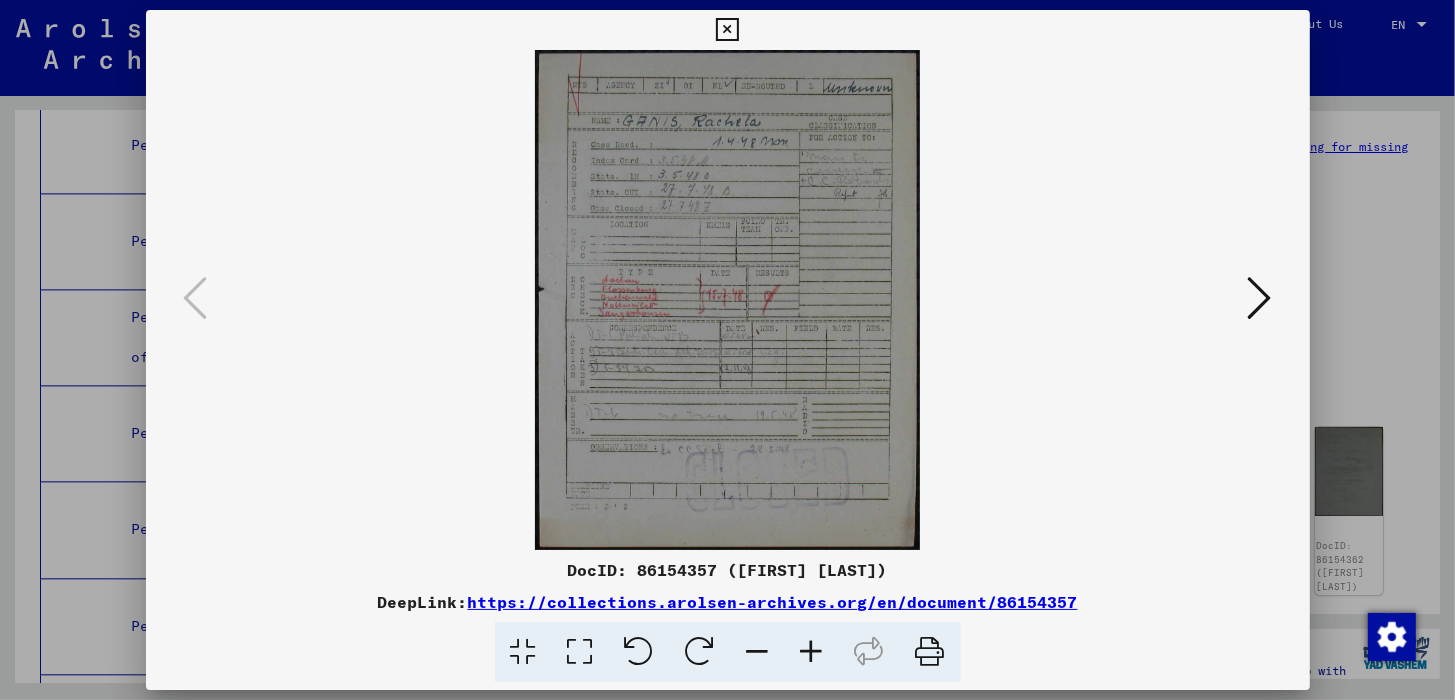 click at bounding box center [812, 652] 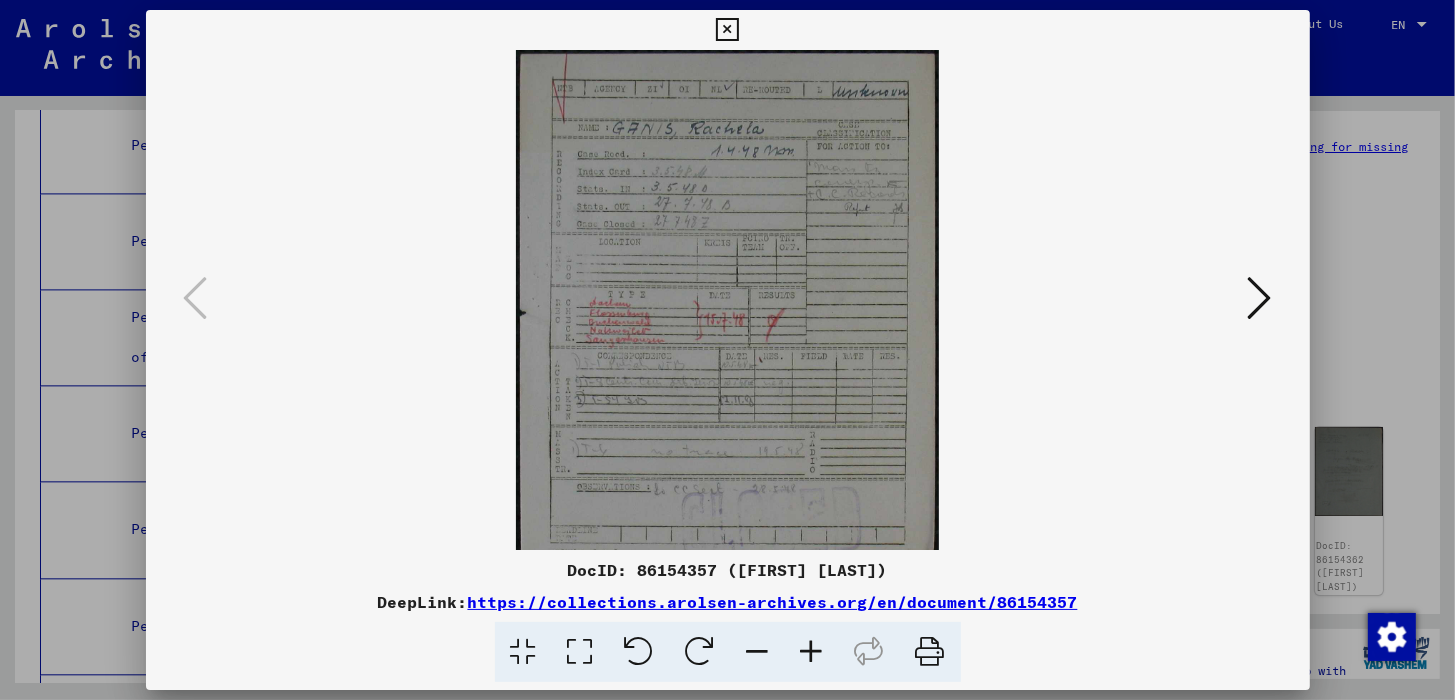click at bounding box center [812, 652] 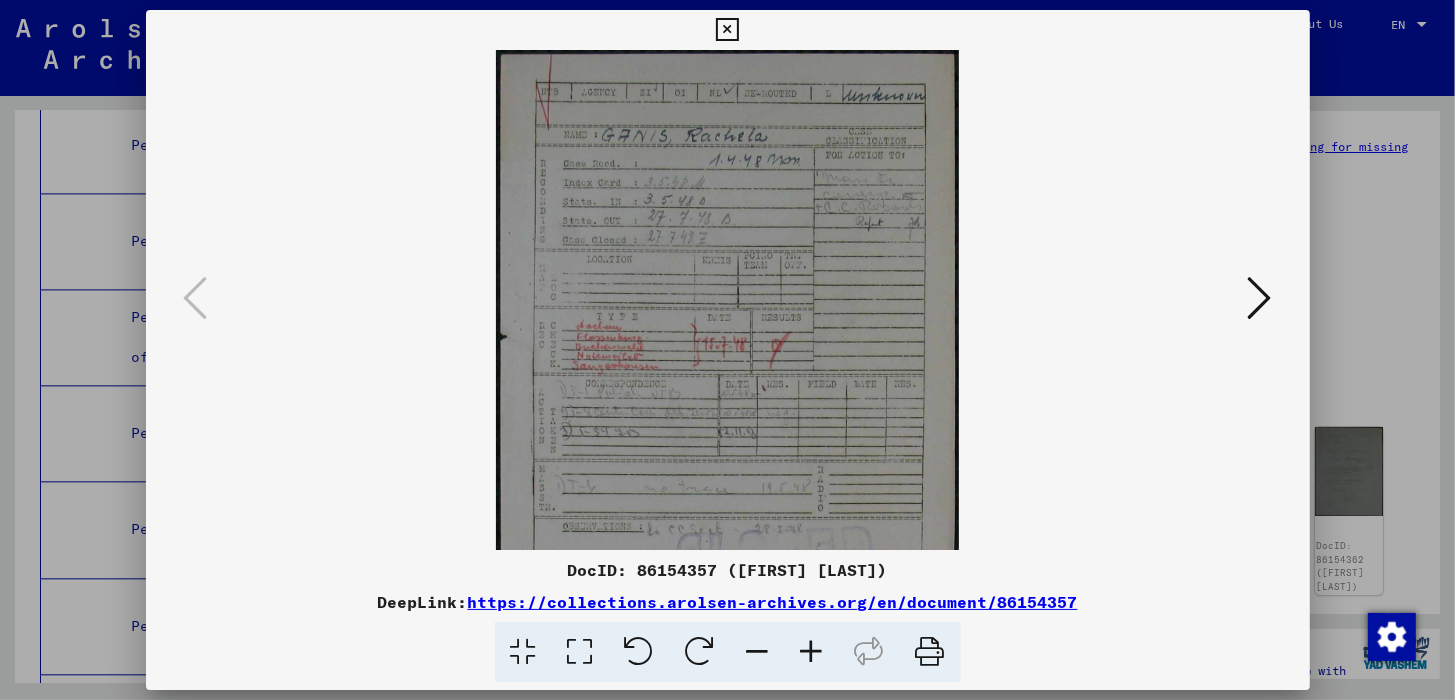 click at bounding box center (812, 652) 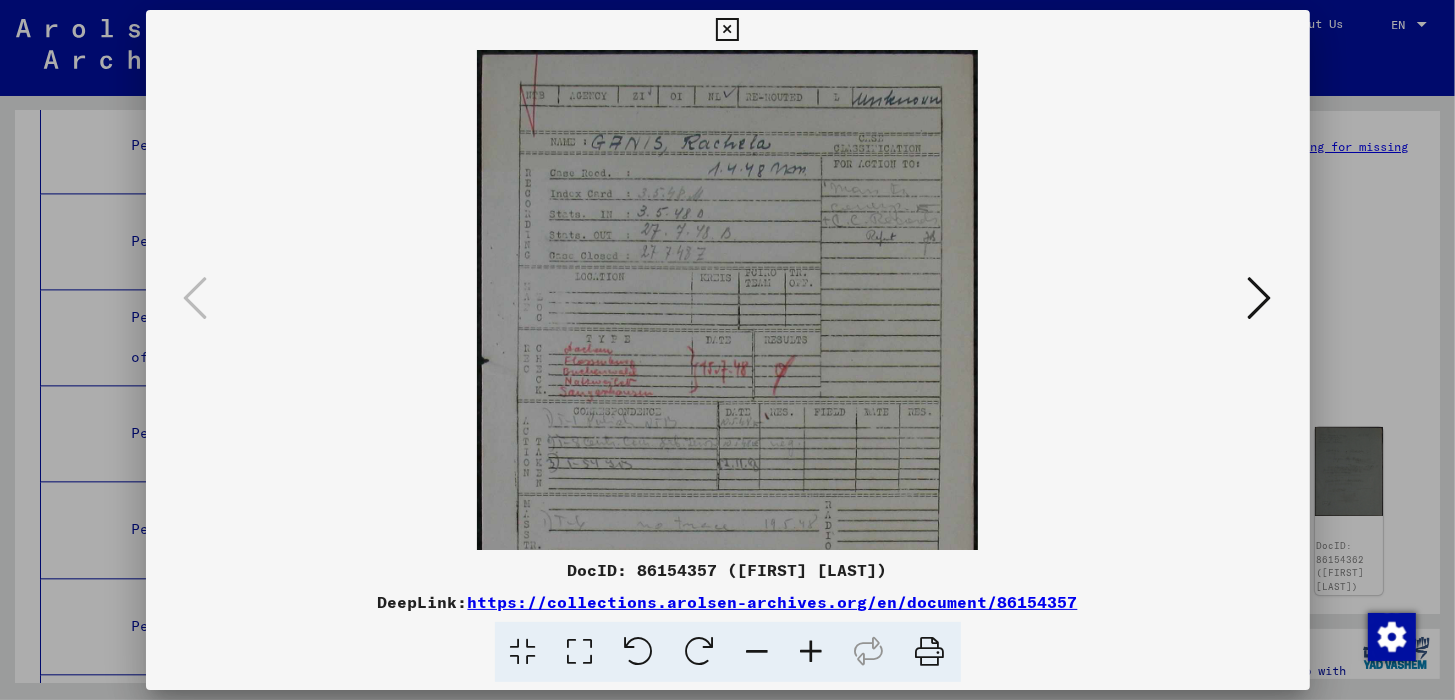 click at bounding box center (812, 652) 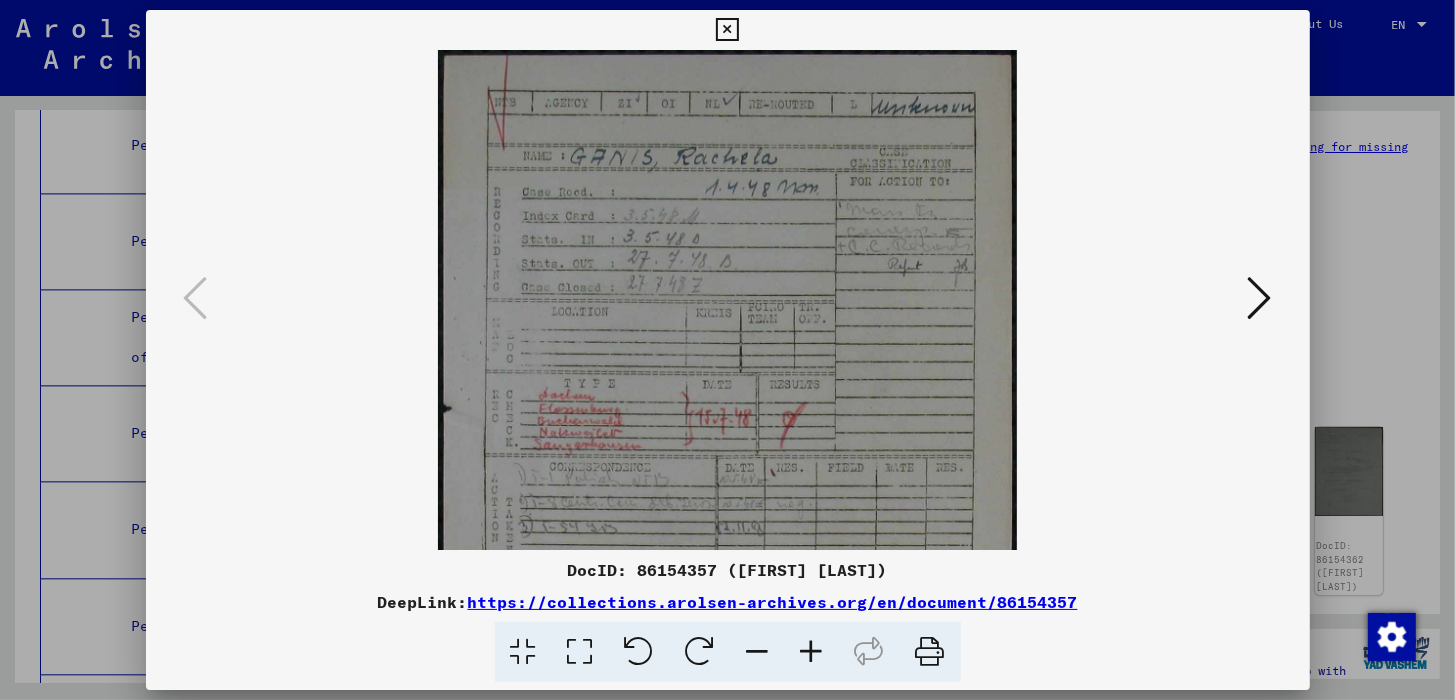 click at bounding box center [812, 652] 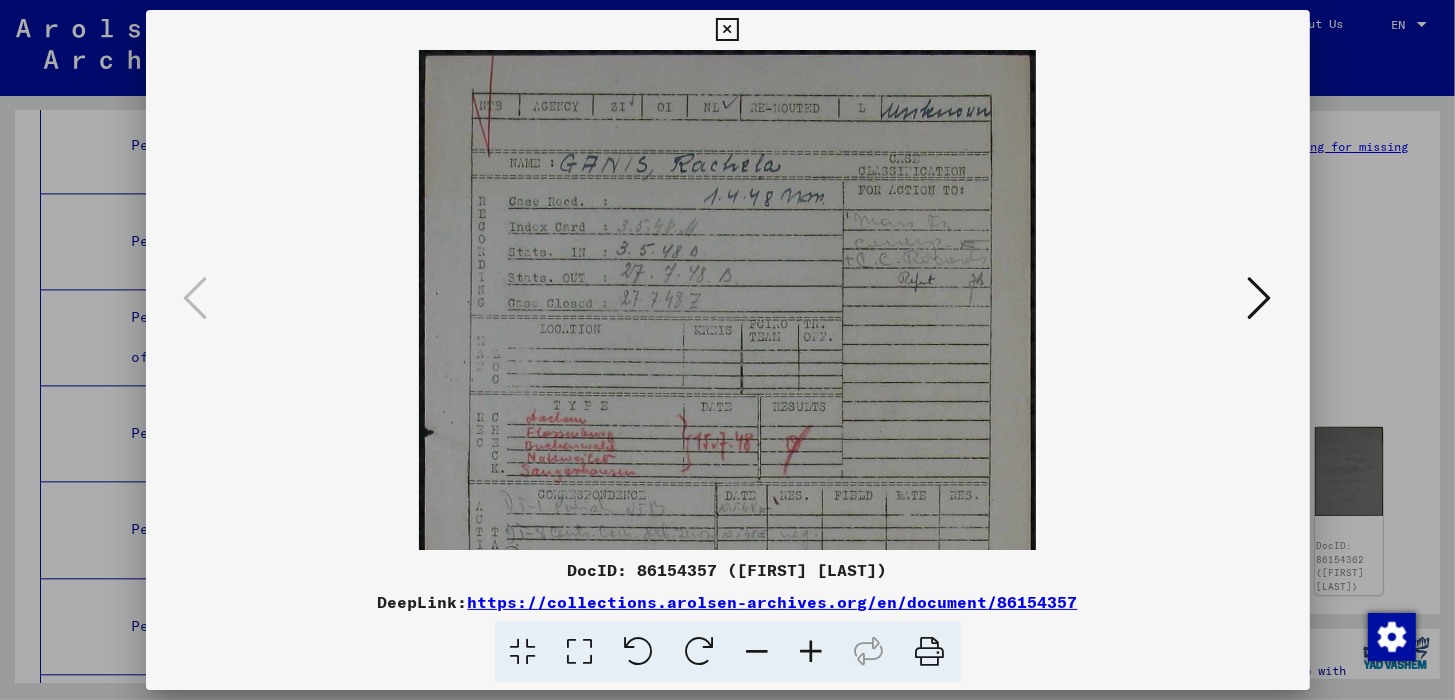 click at bounding box center (812, 652) 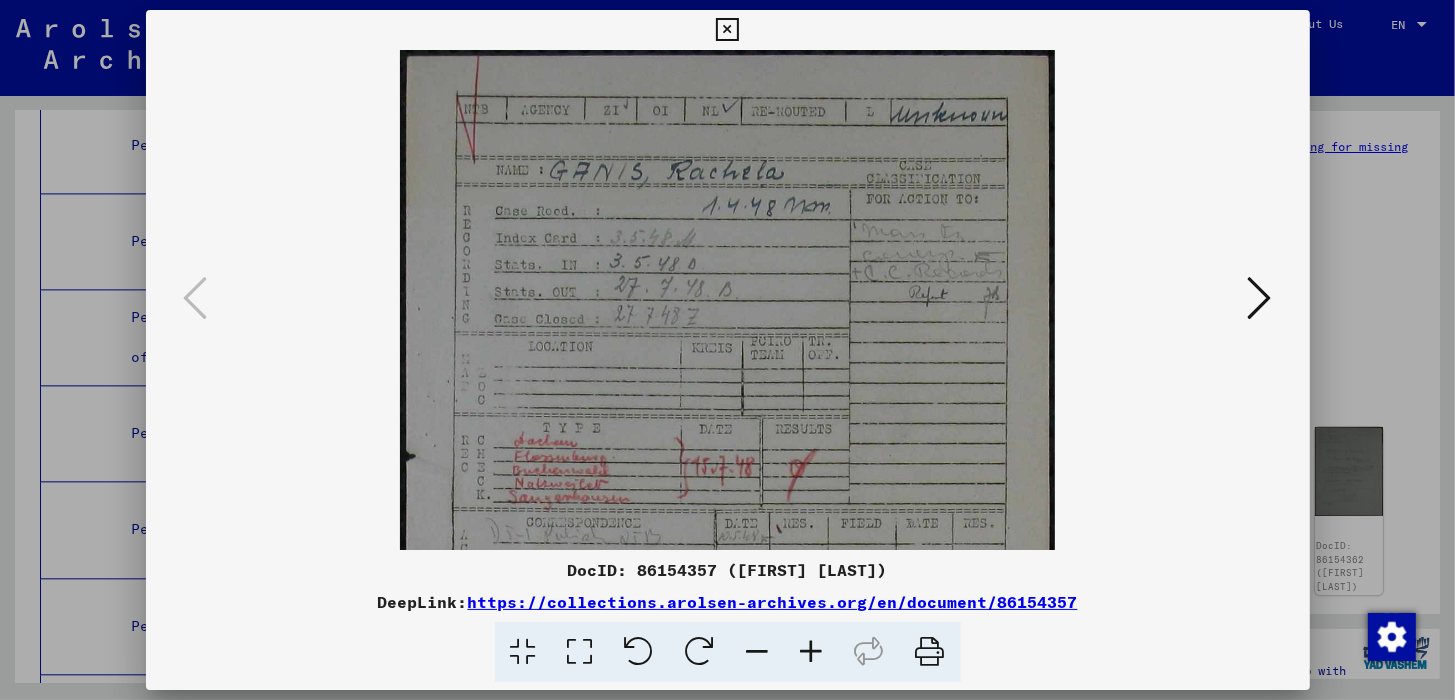 click at bounding box center (812, 652) 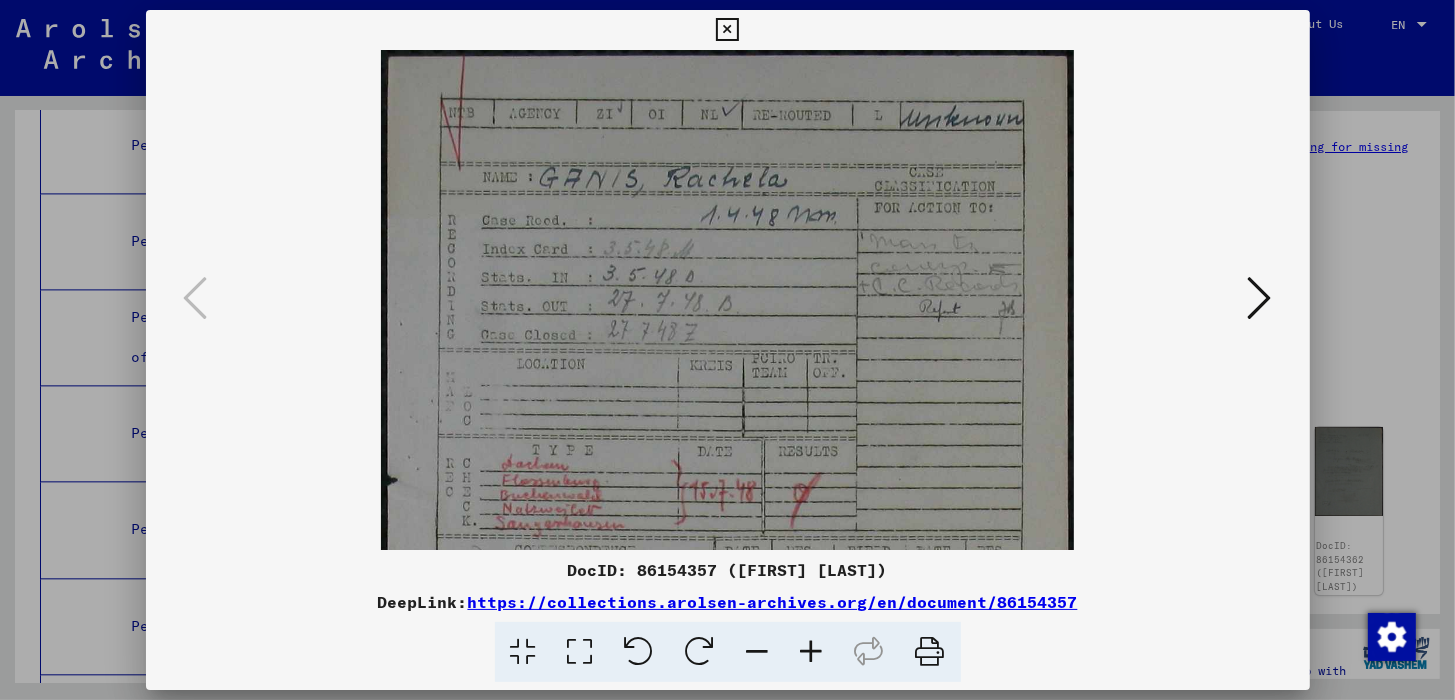 click at bounding box center [812, 652] 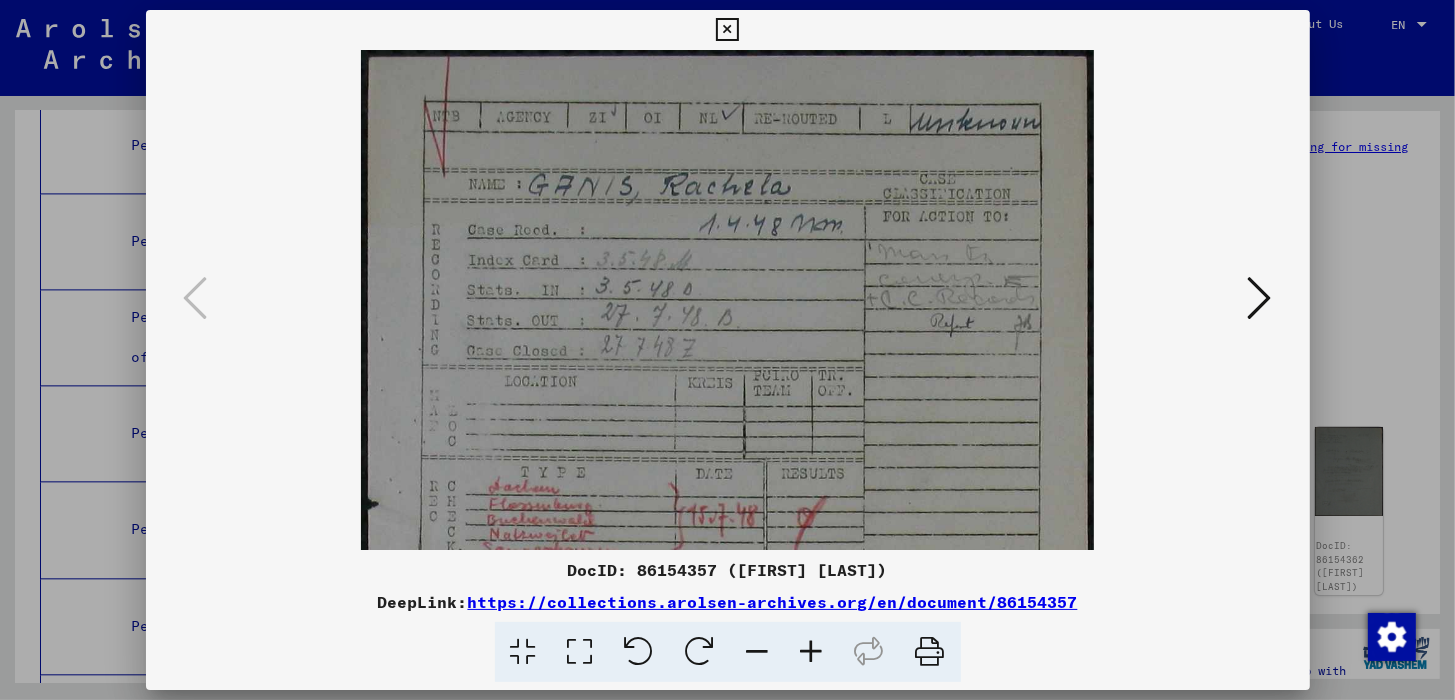 click at bounding box center (812, 652) 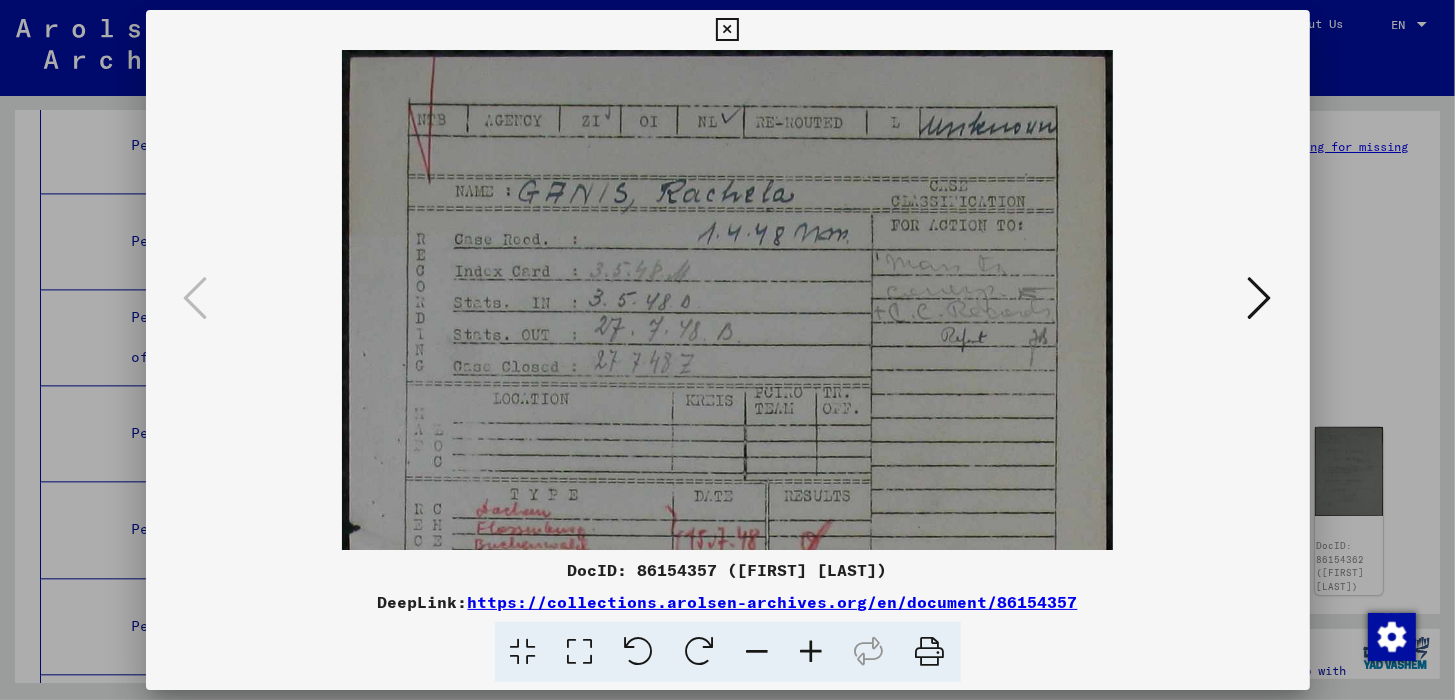 click at bounding box center (812, 652) 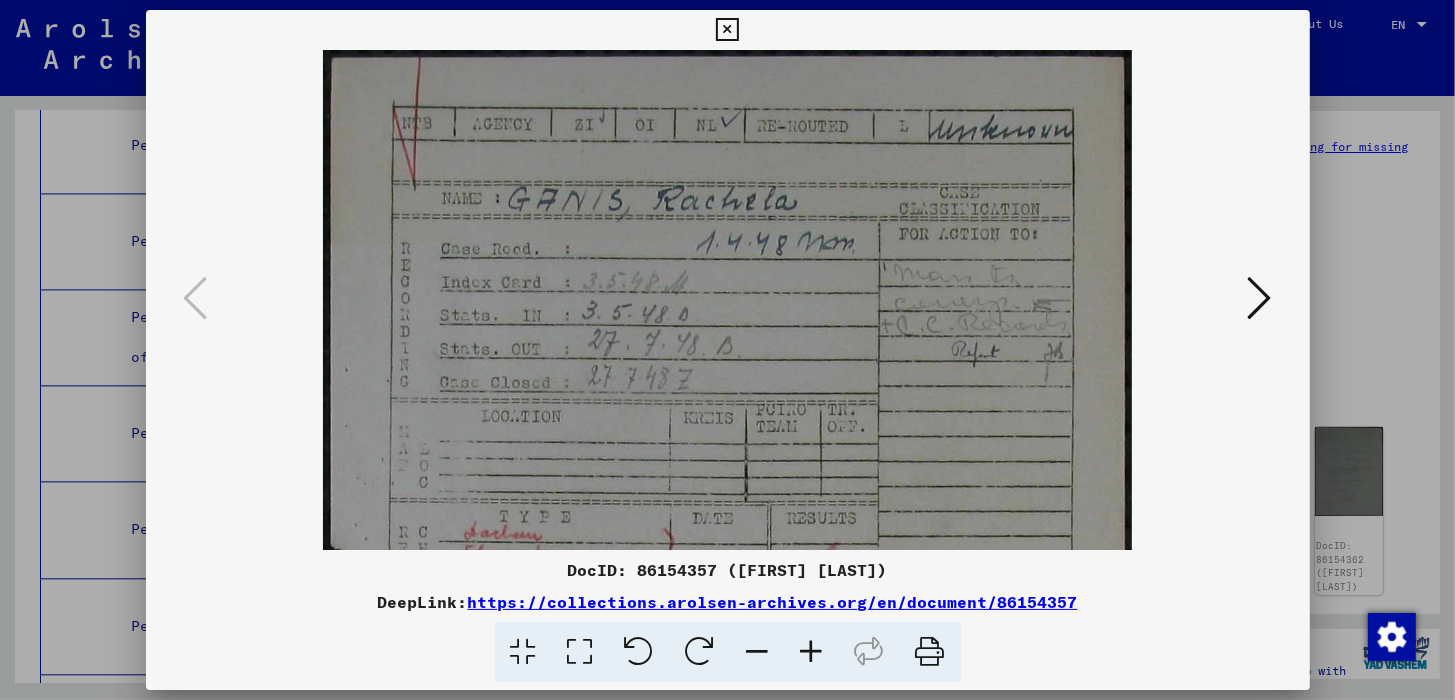 click at bounding box center [812, 652] 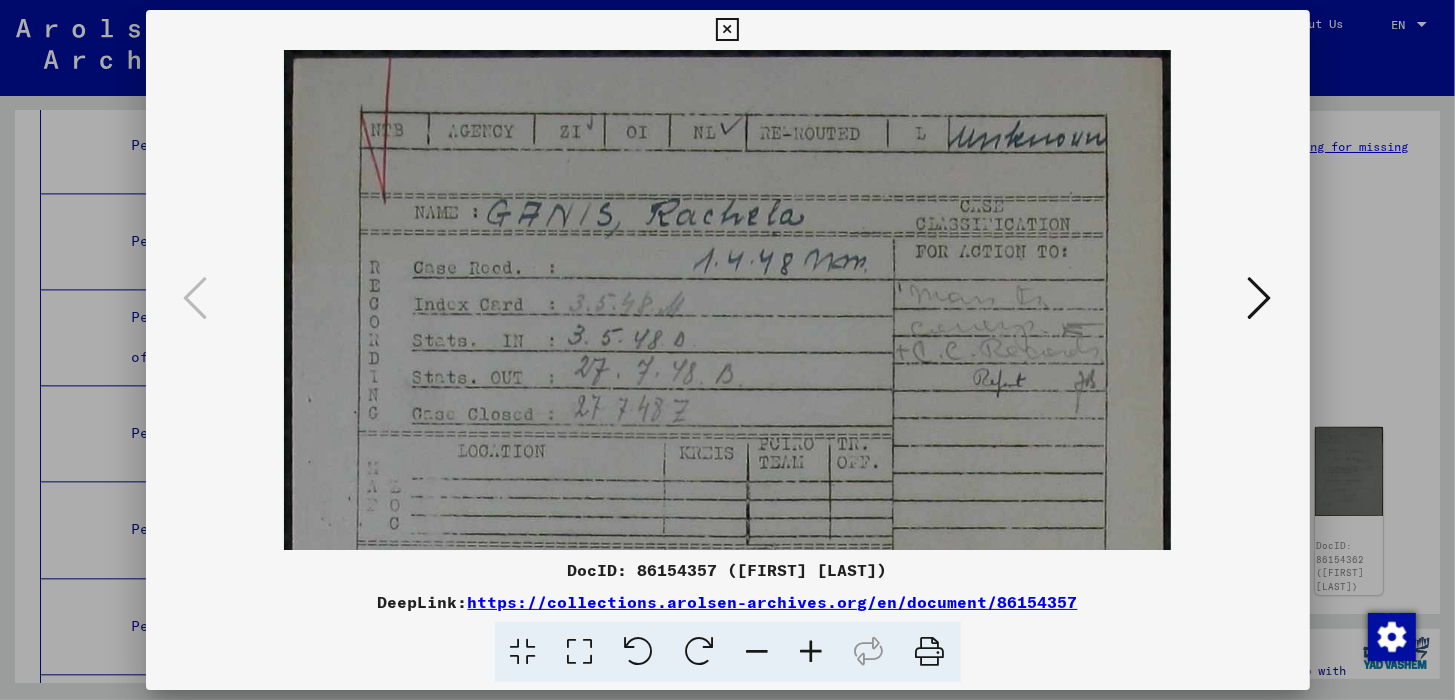 click at bounding box center [812, 652] 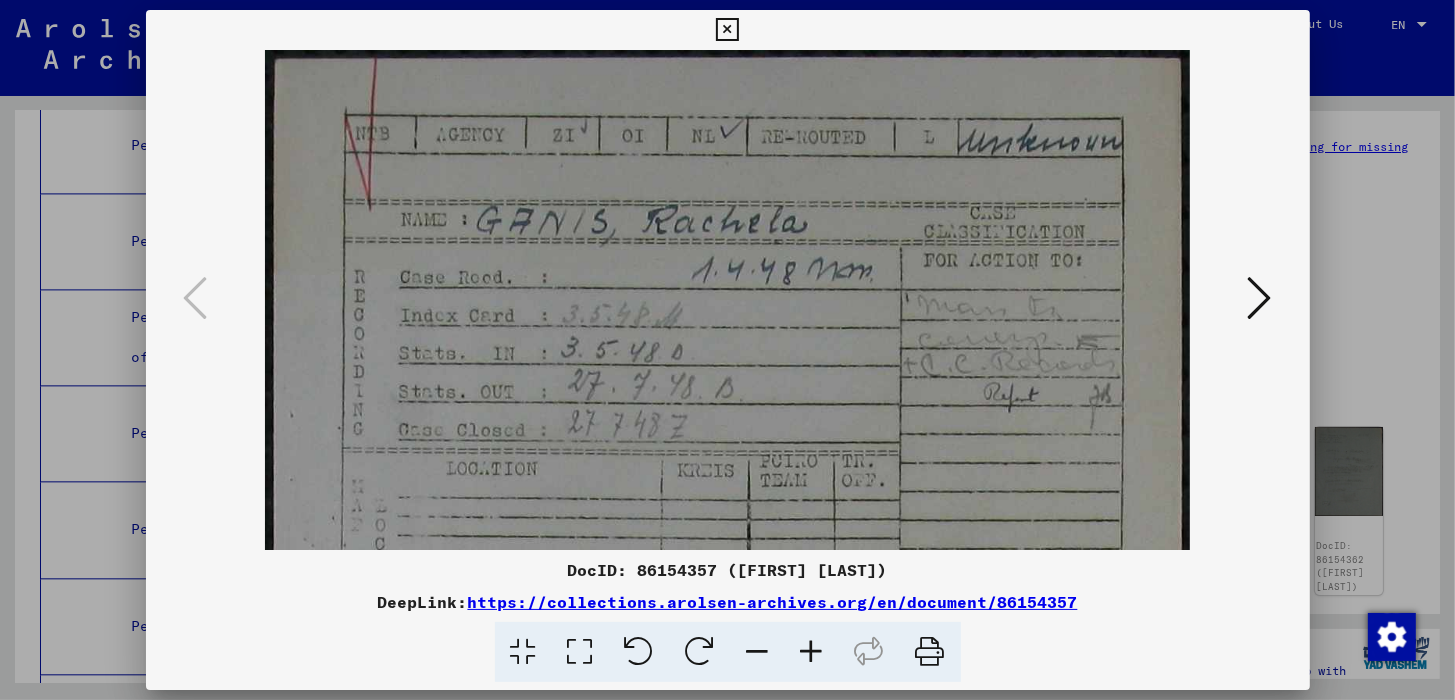 click at bounding box center [812, 652] 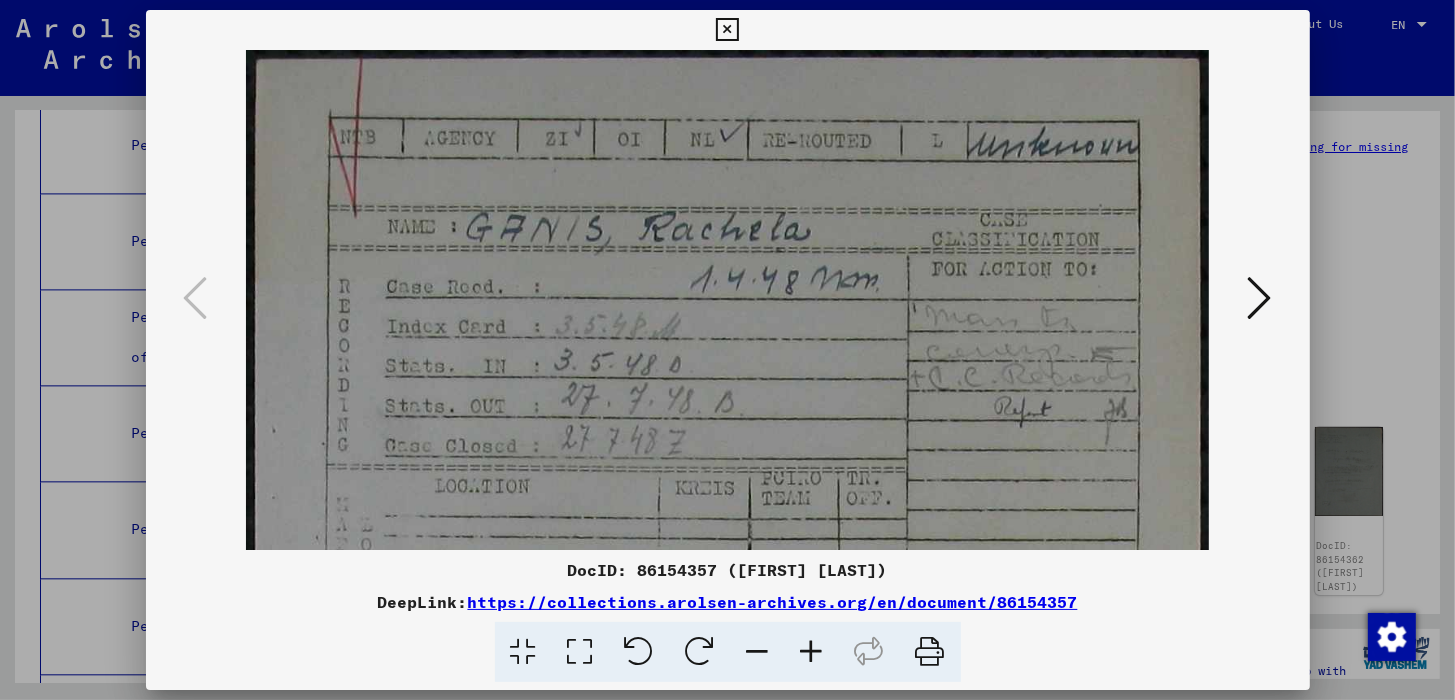 click at bounding box center [812, 652] 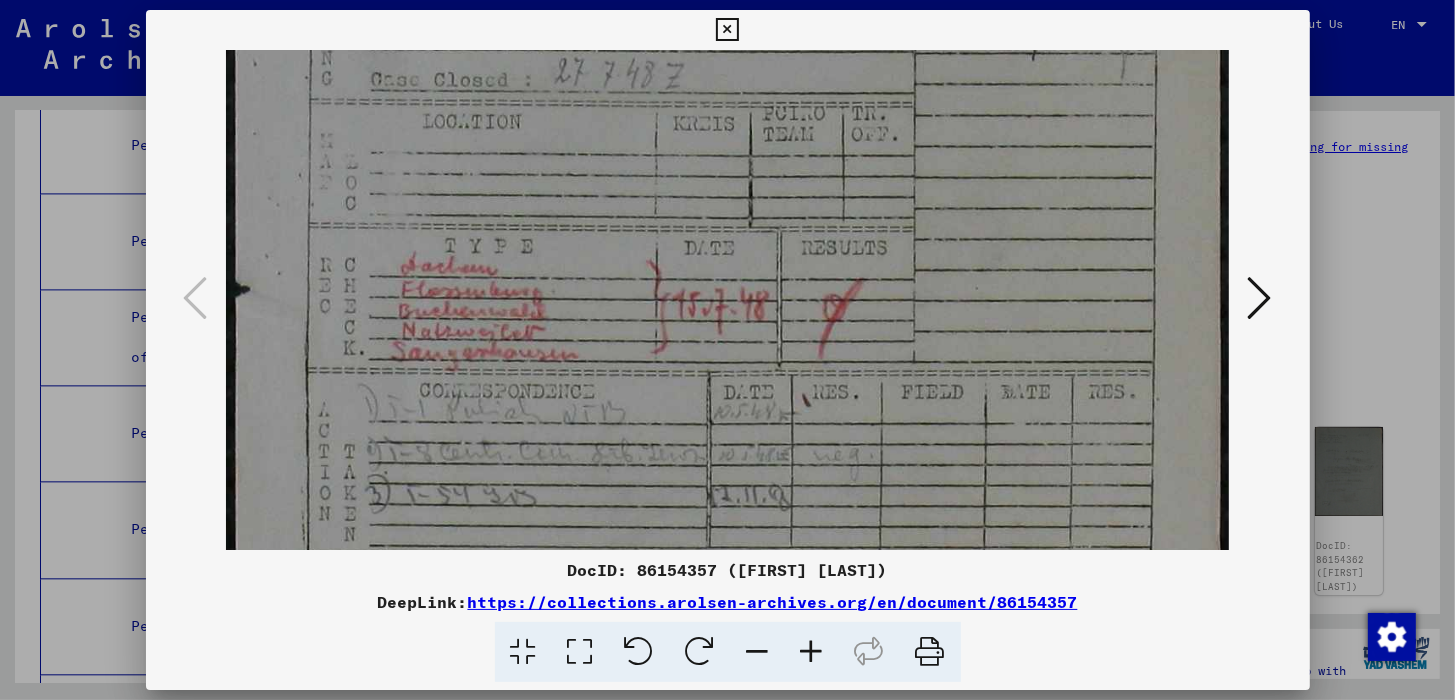 drag, startPoint x: 824, startPoint y: 482, endPoint x: 917, endPoint y: -28, distance: 518.4101 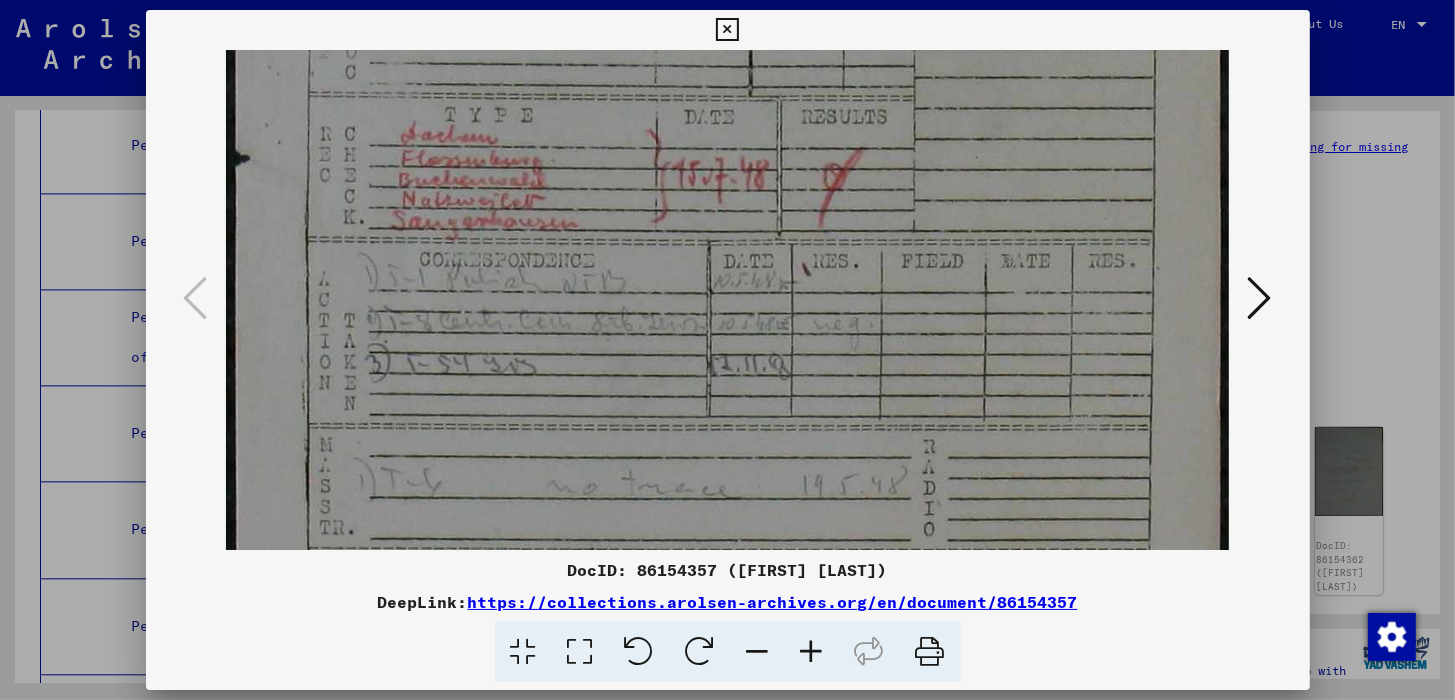 scroll, scrollTop: 517, scrollLeft: 0, axis: vertical 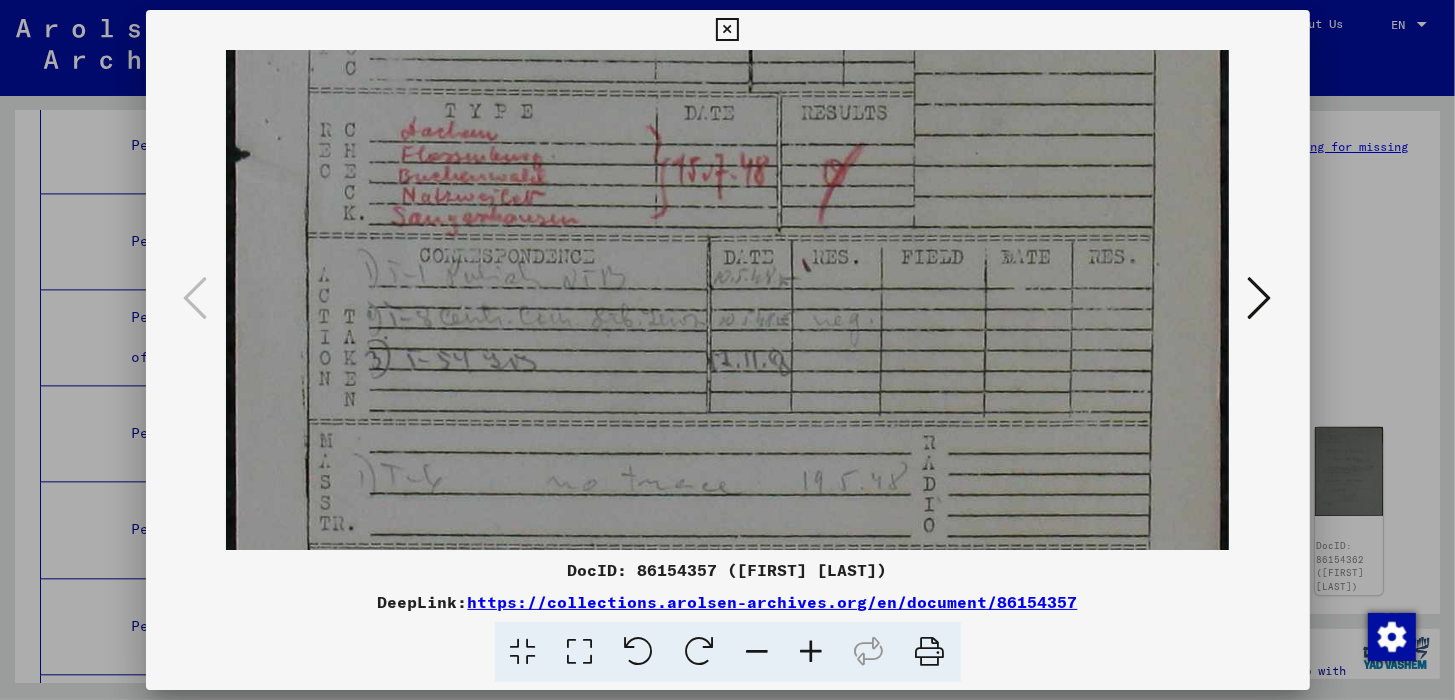 click at bounding box center [727, 183] 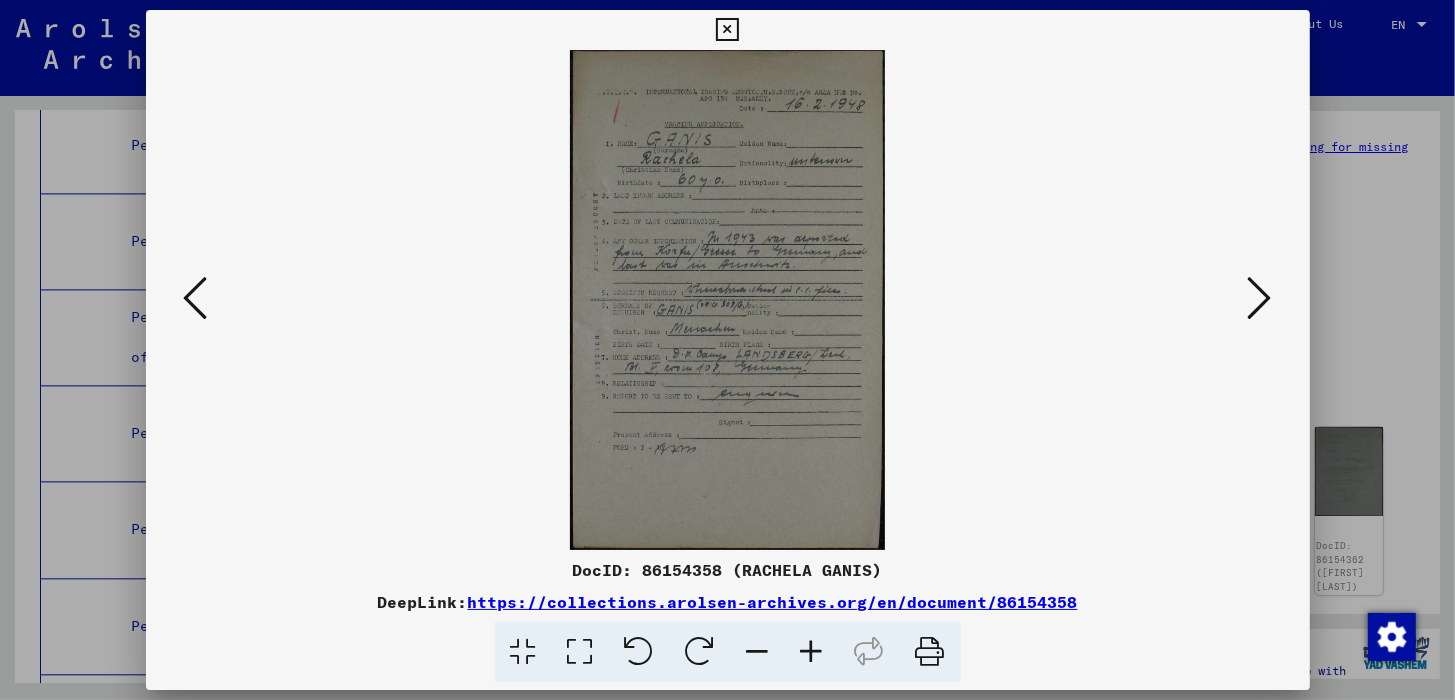 click at bounding box center [812, 652] 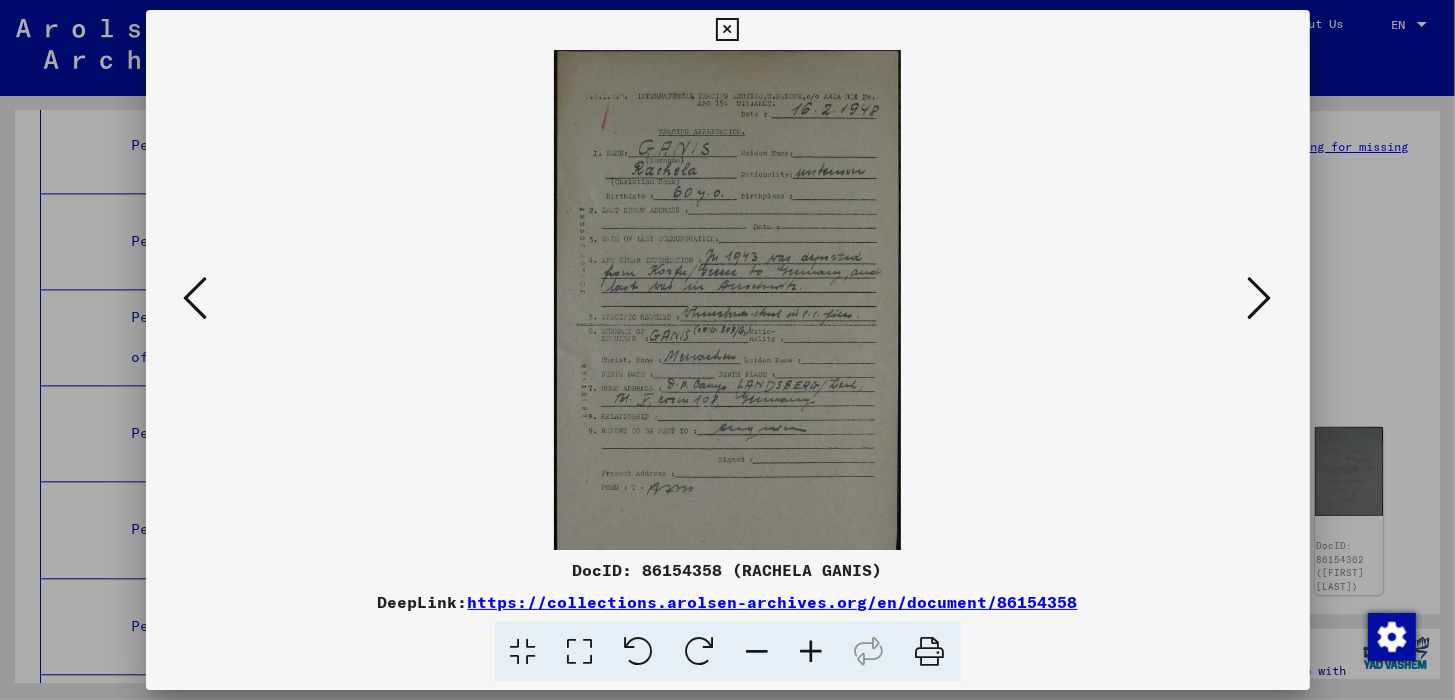 click at bounding box center (812, 652) 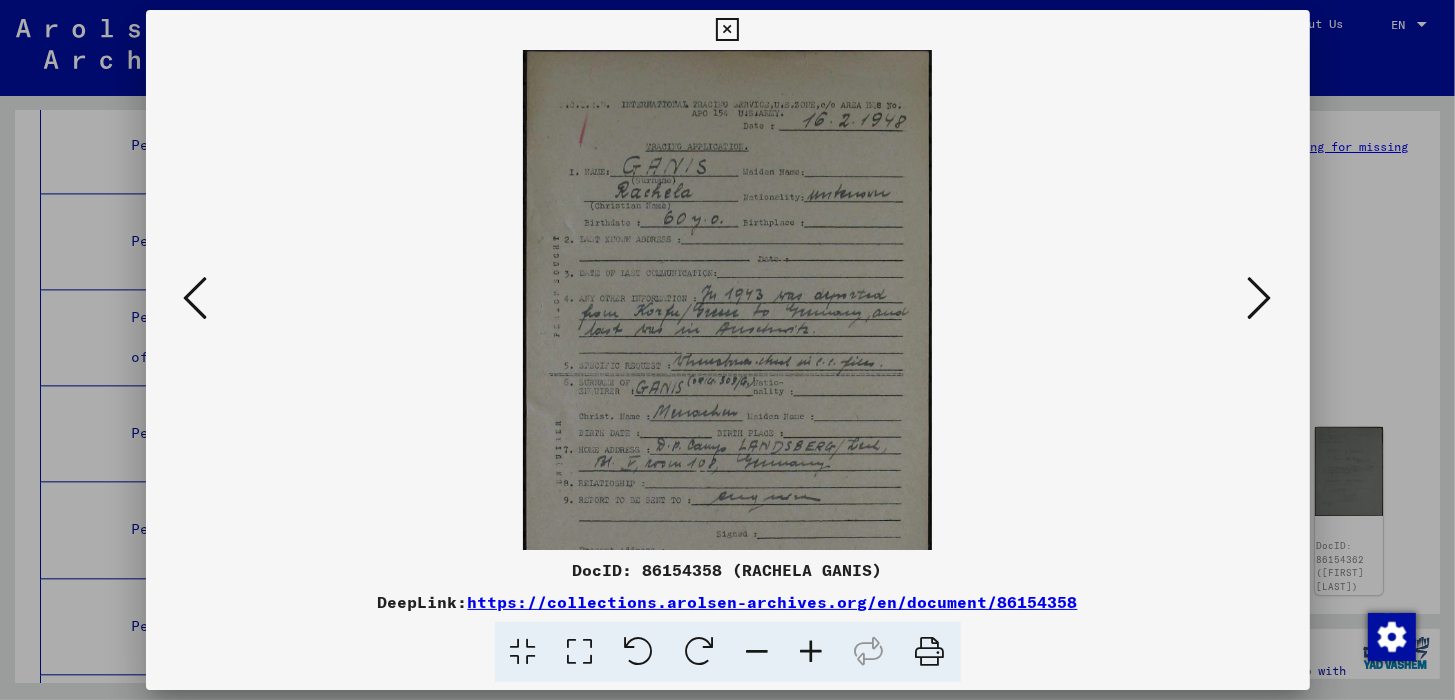 click at bounding box center [812, 652] 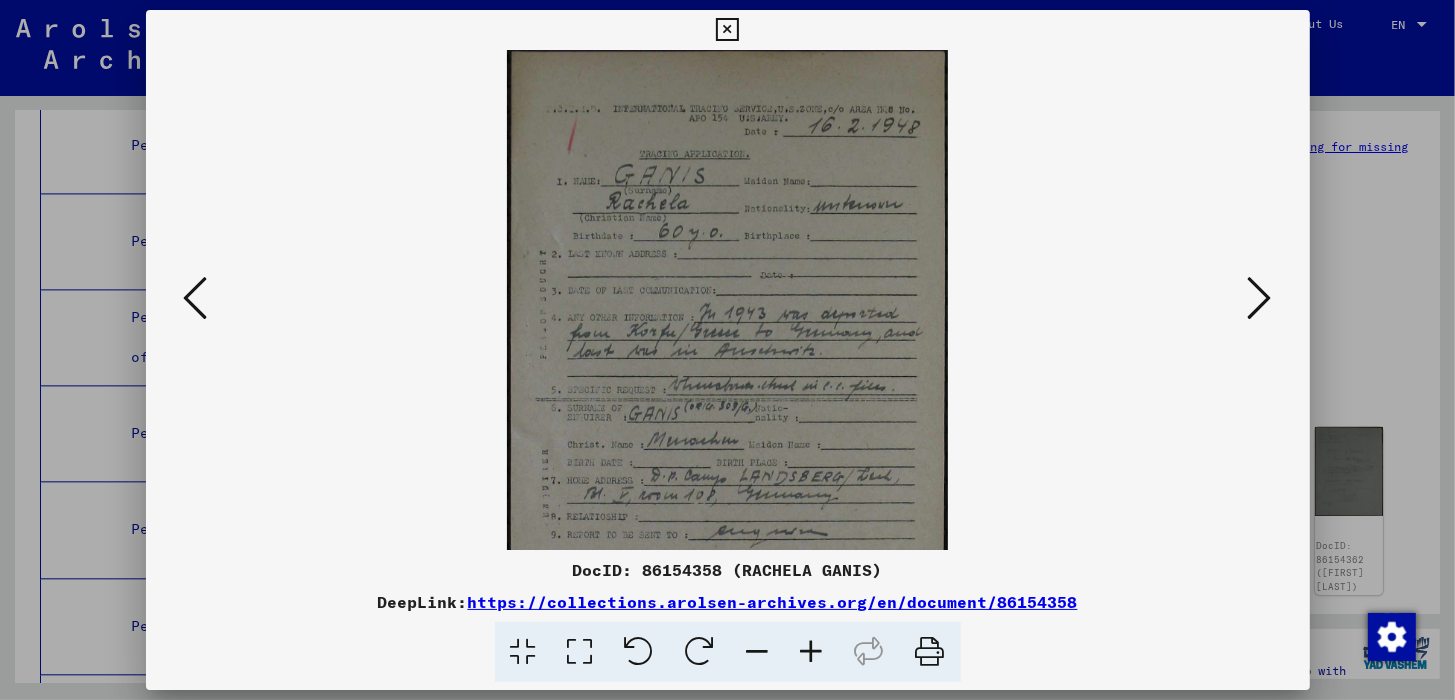 click at bounding box center [812, 652] 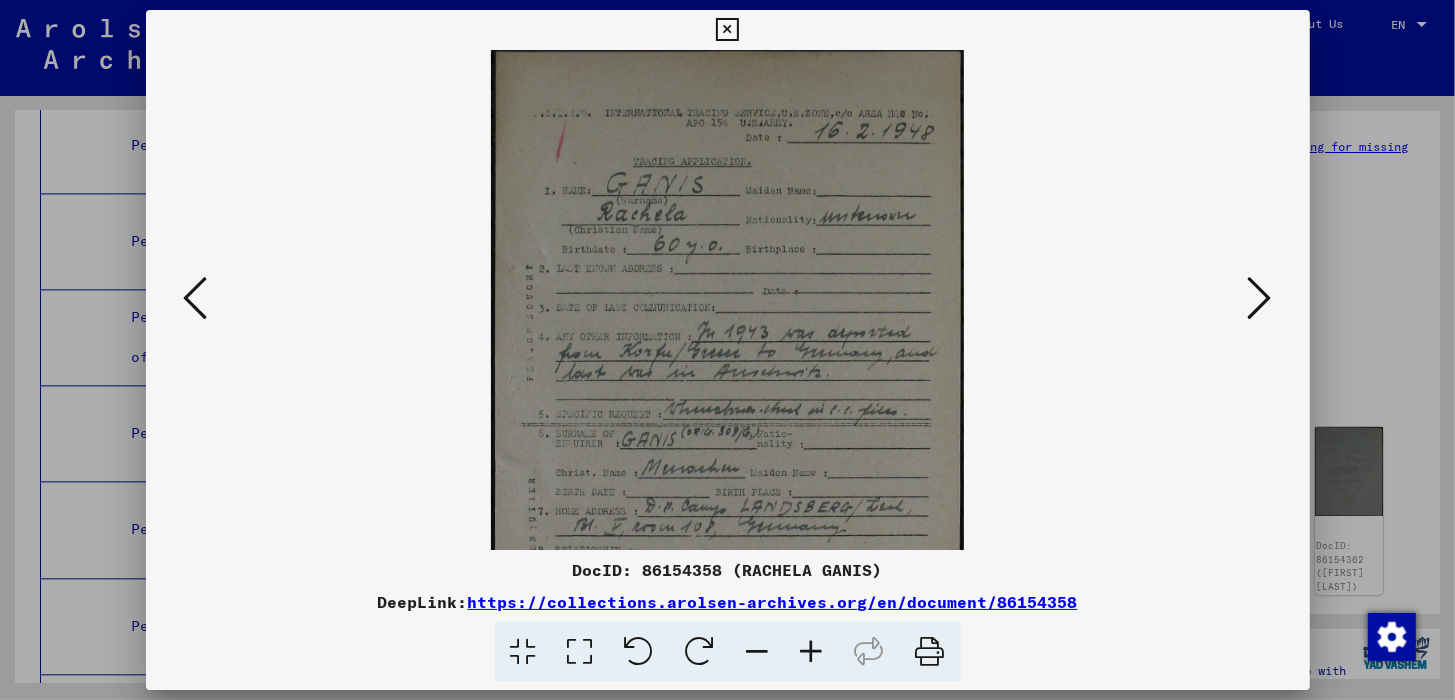 click at bounding box center (812, 652) 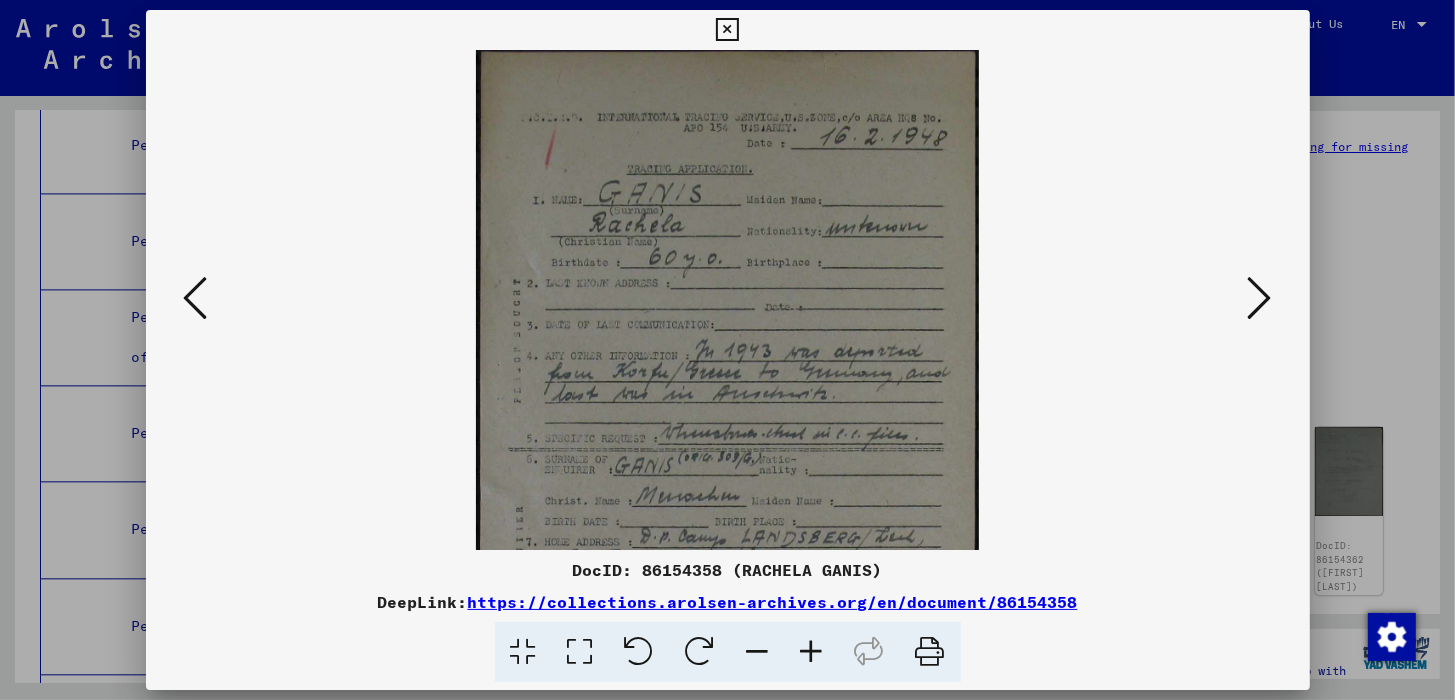 click at bounding box center [812, 652] 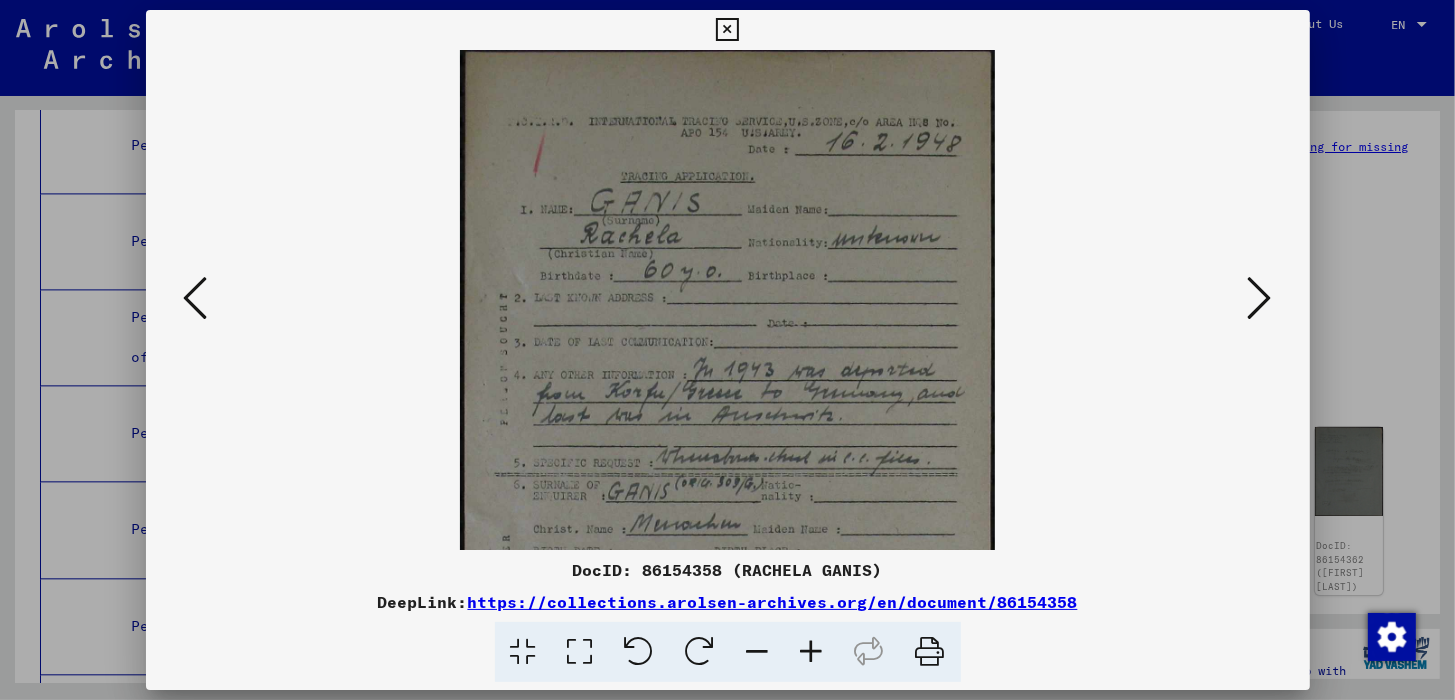 click at bounding box center (812, 652) 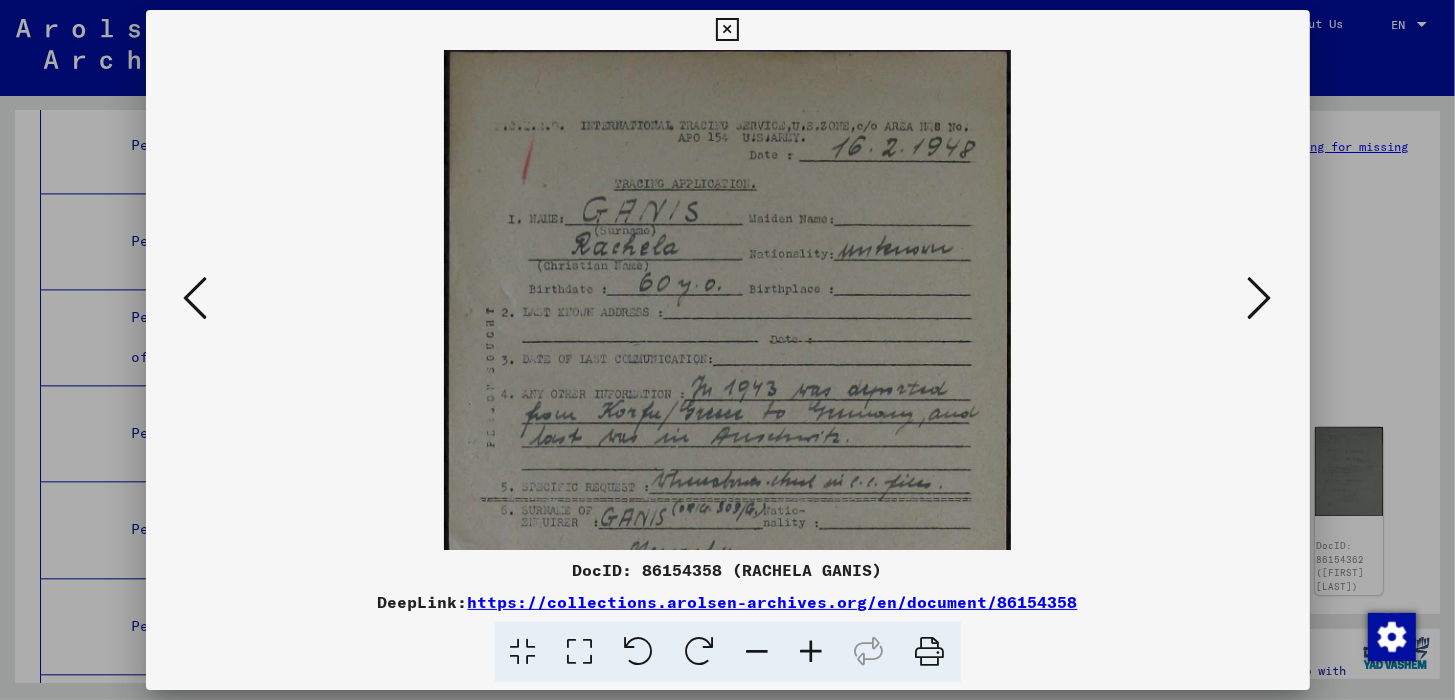 click at bounding box center (812, 652) 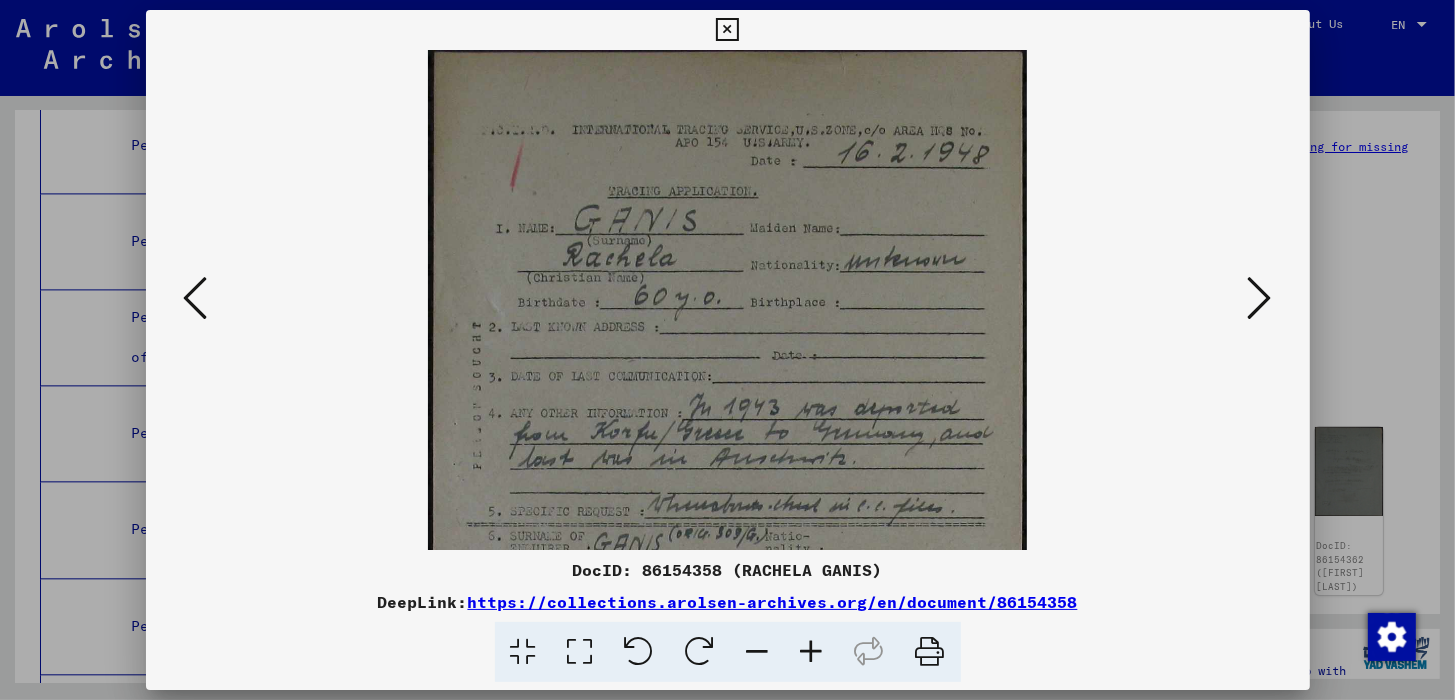 click at bounding box center (812, 652) 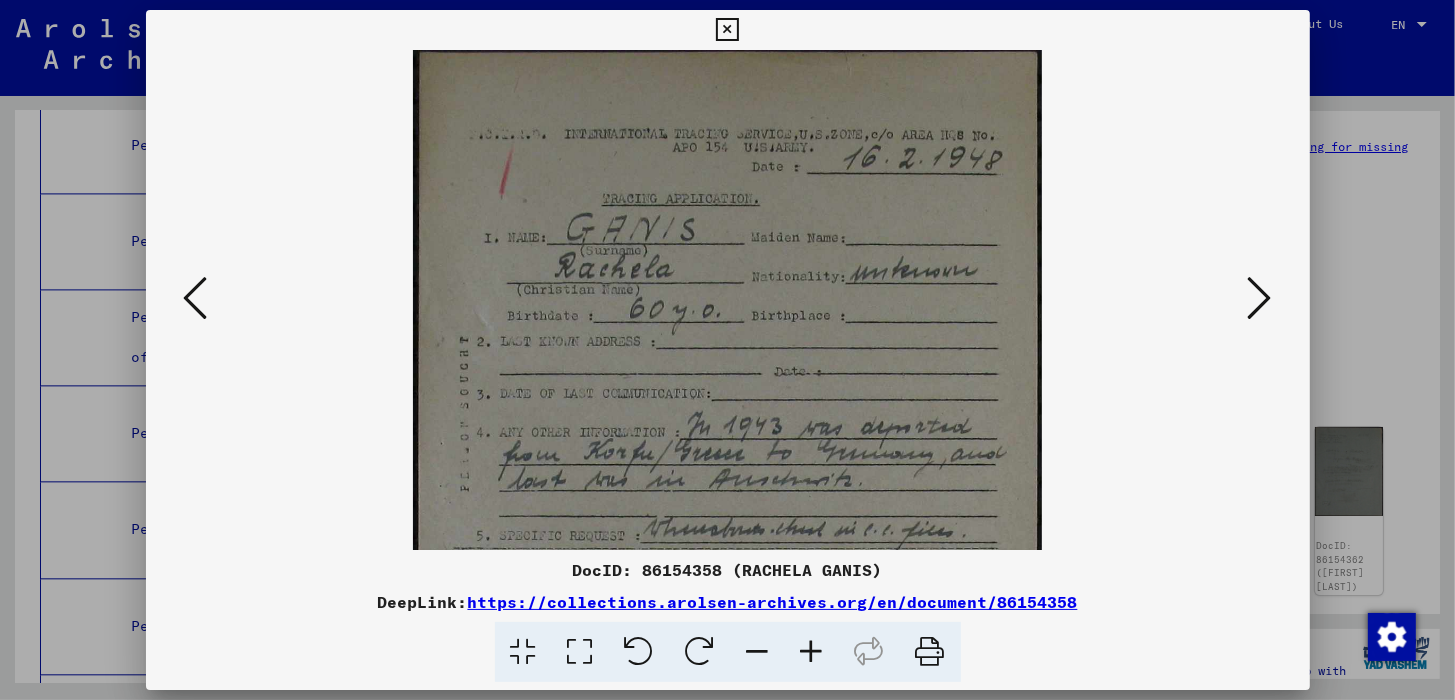 click at bounding box center (812, 652) 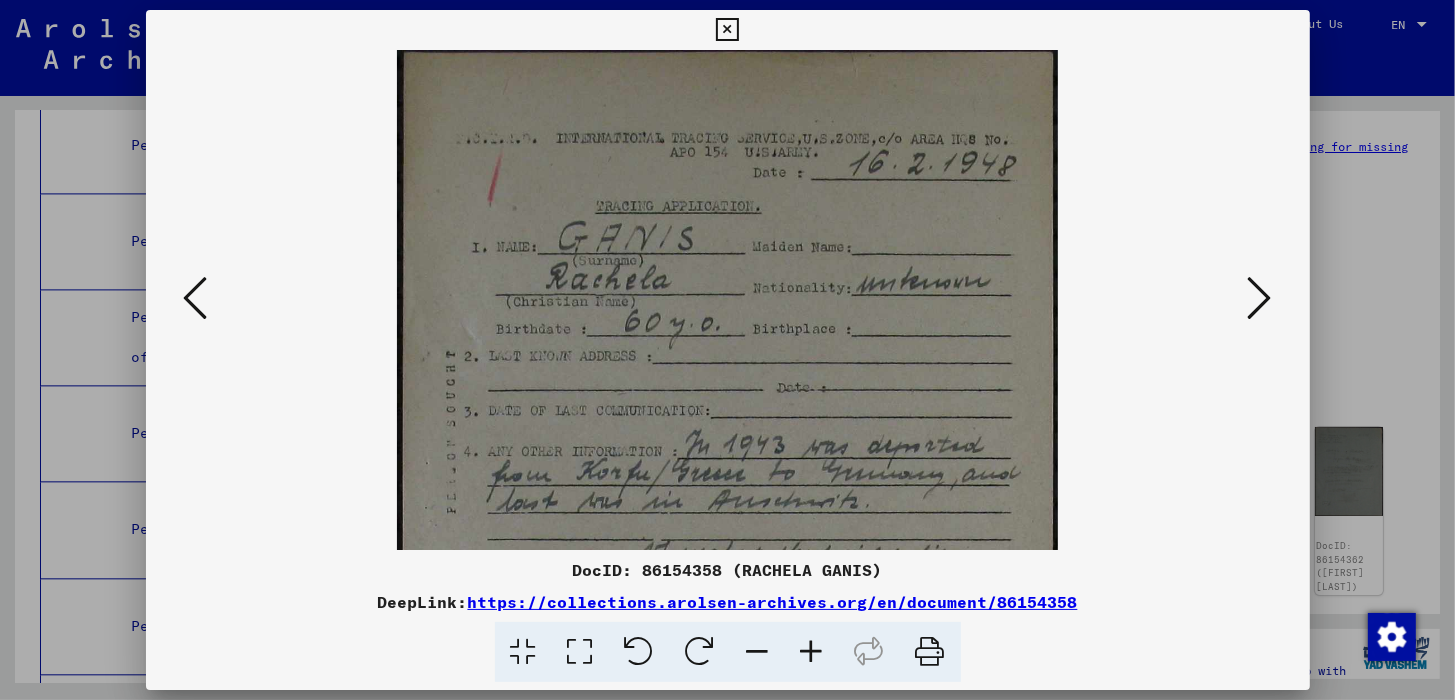 click at bounding box center (812, 652) 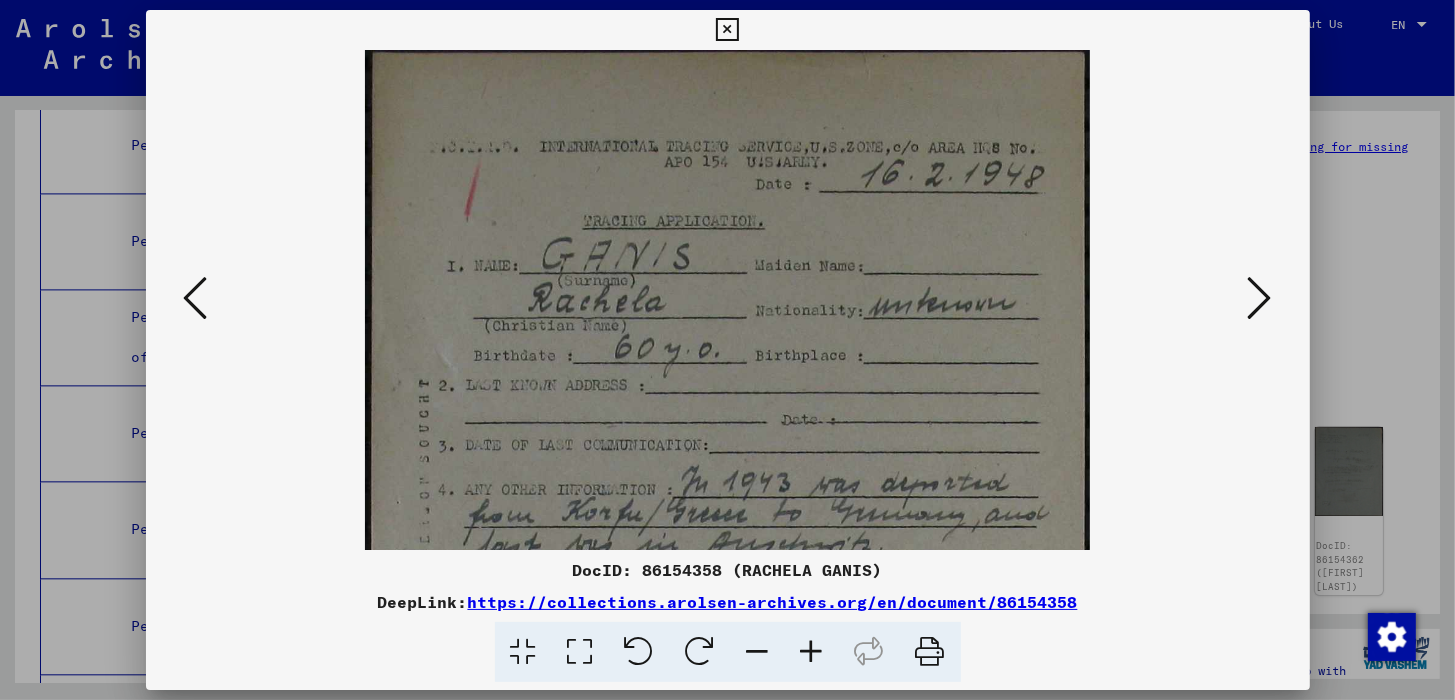 click at bounding box center [812, 652] 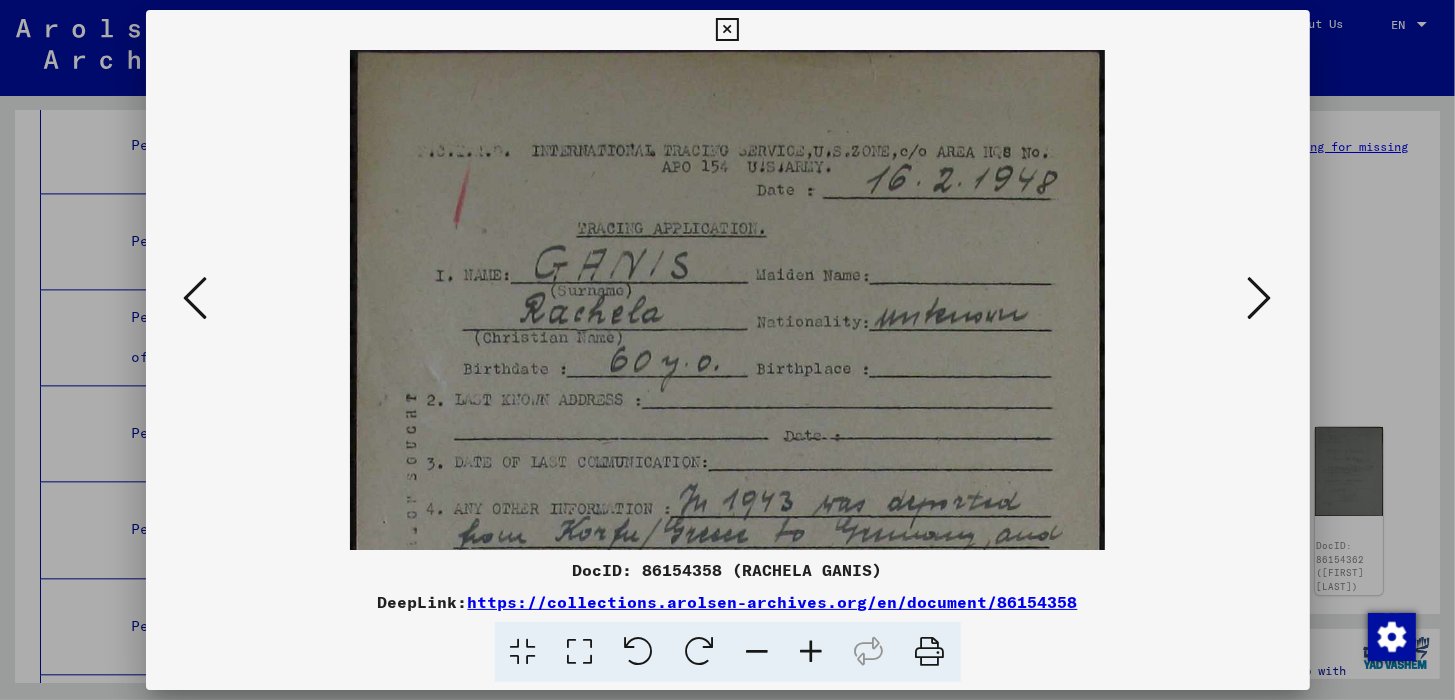 click at bounding box center [812, 652] 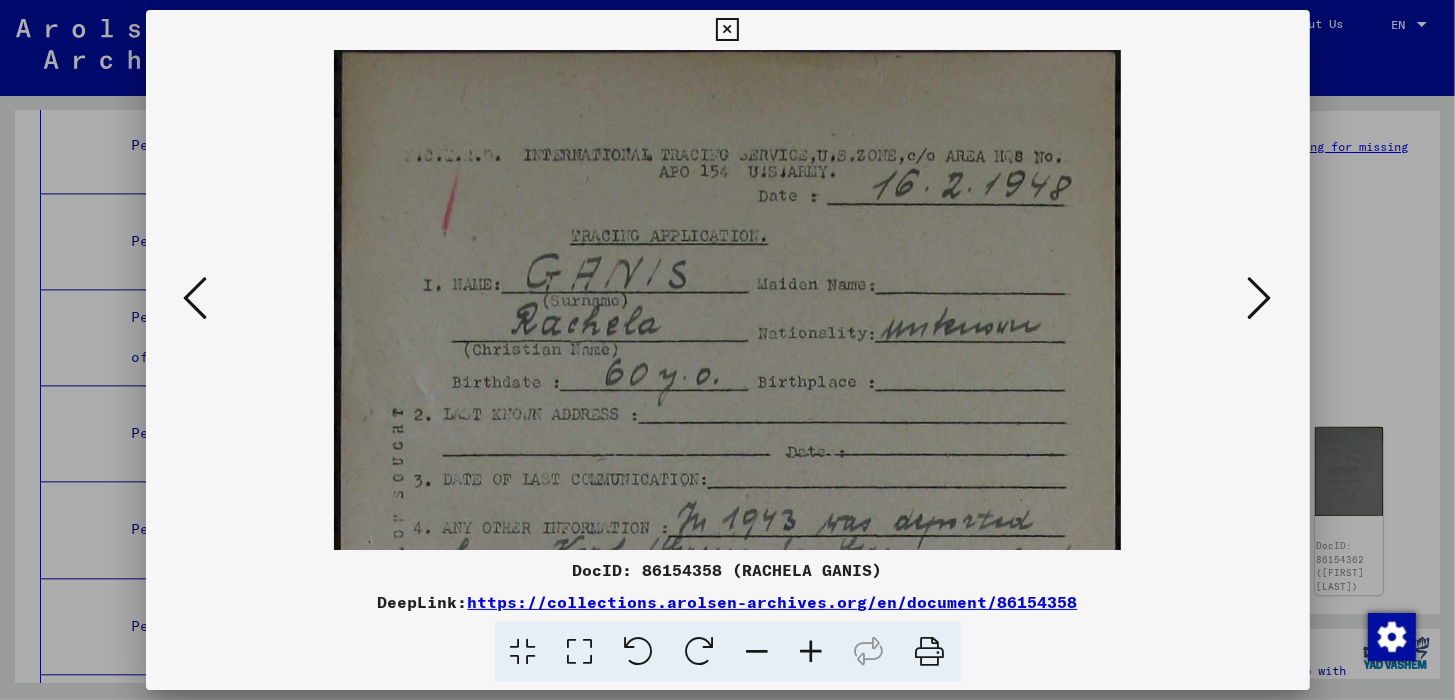 click at bounding box center (812, 652) 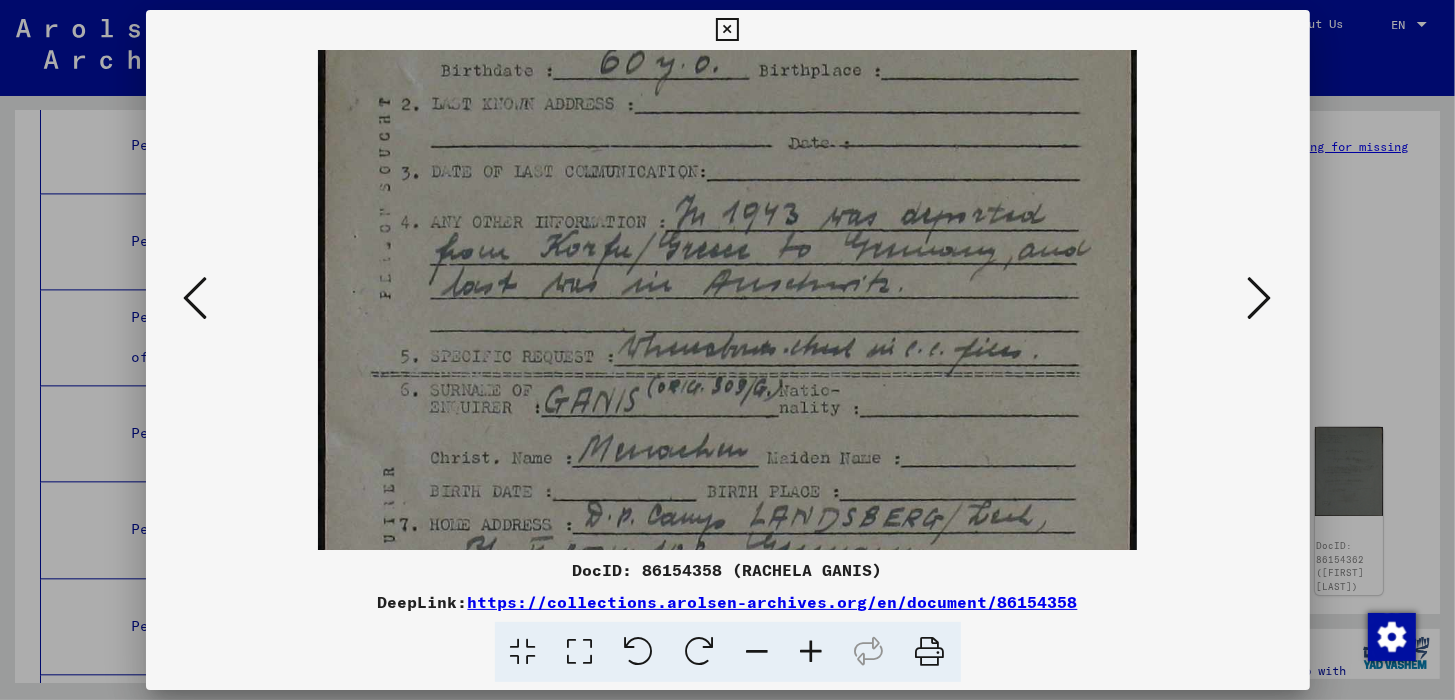 drag, startPoint x: 810, startPoint y: 436, endPoint x: 870, endPoint y: 111, distance: 330.49207 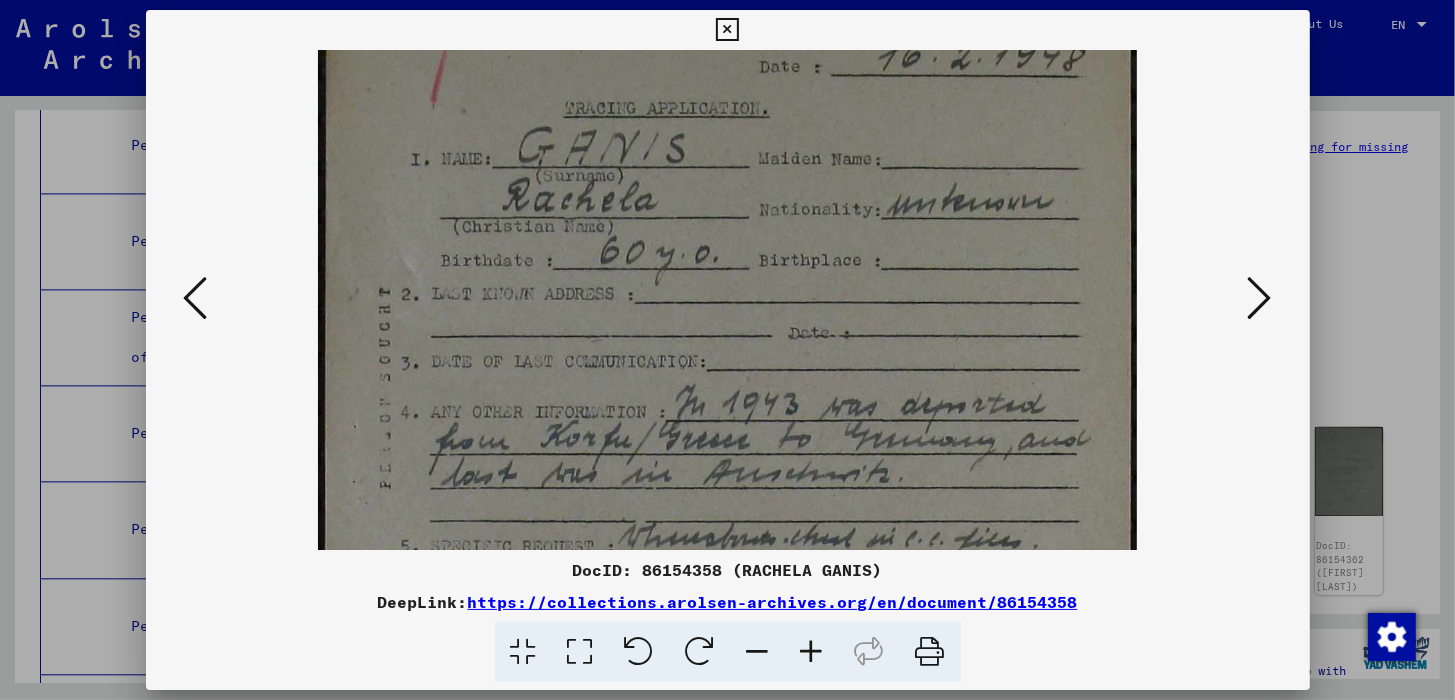 scroll, scrollTop: 60, scrollLeft: 0, axis: vertical 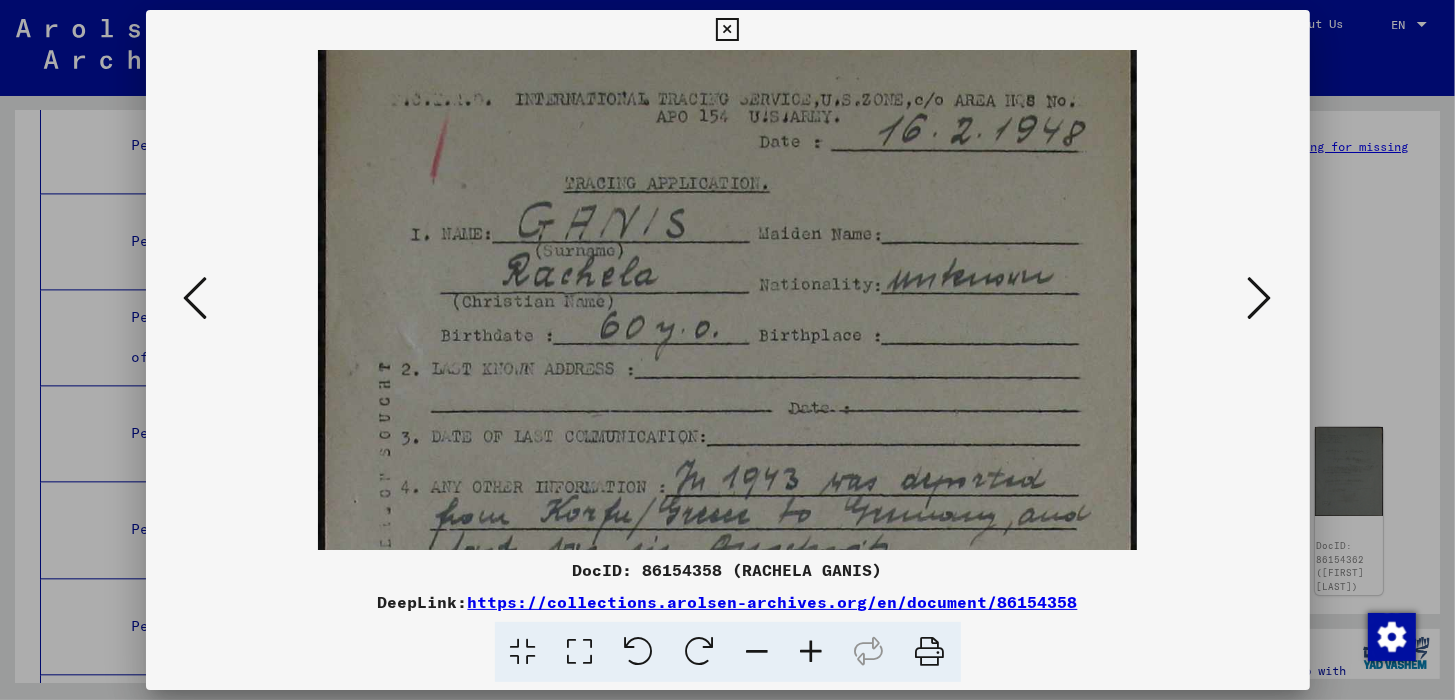 drag, startPoint x: 831, startPoint y: 209, endPoint x: 808, endPoint y: 470, distance: 262.01144 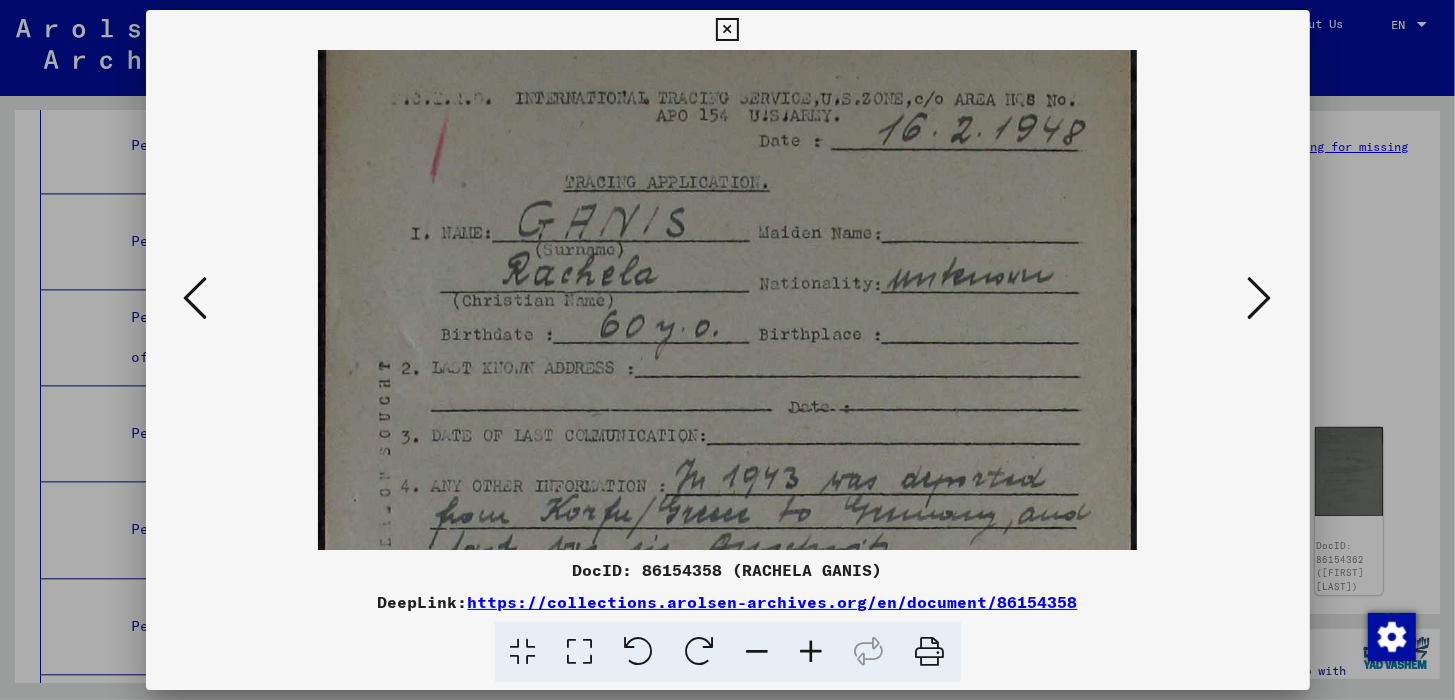 click at bounding box center (812, 652) 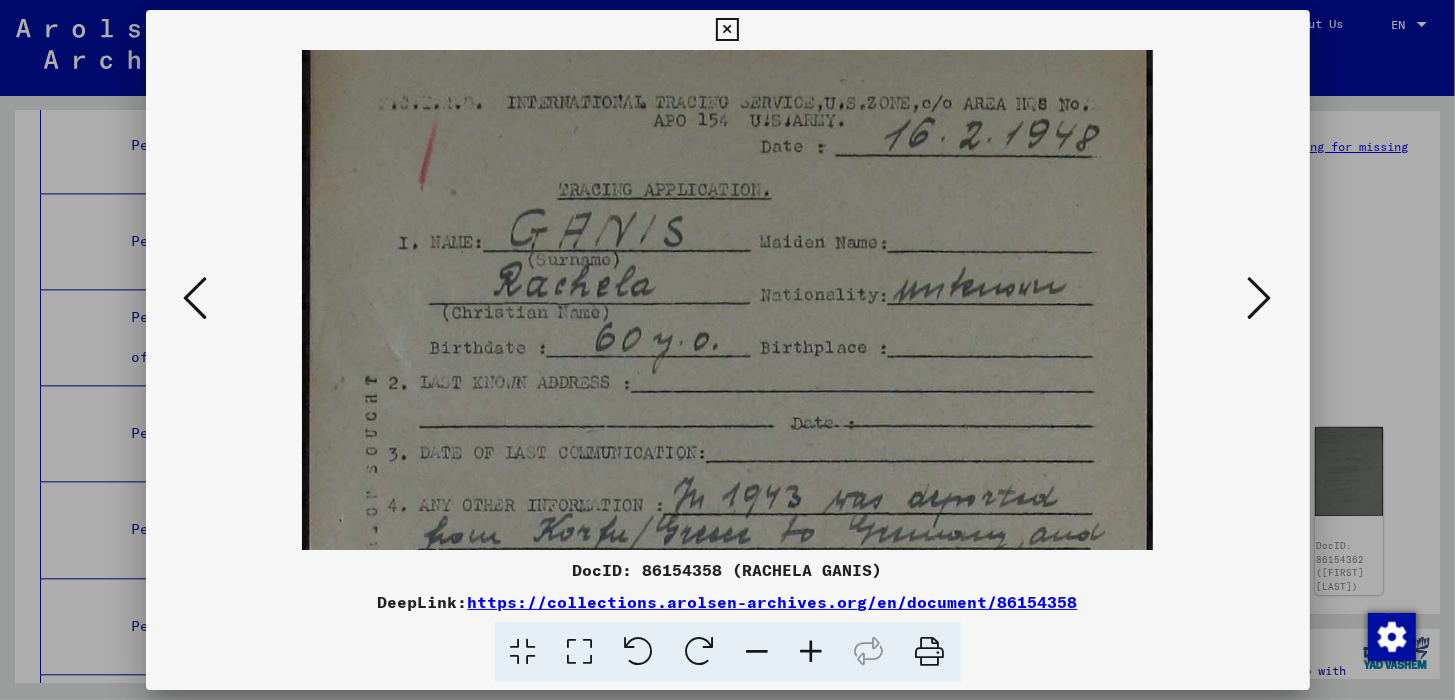 click at bounding box center (812, 652) 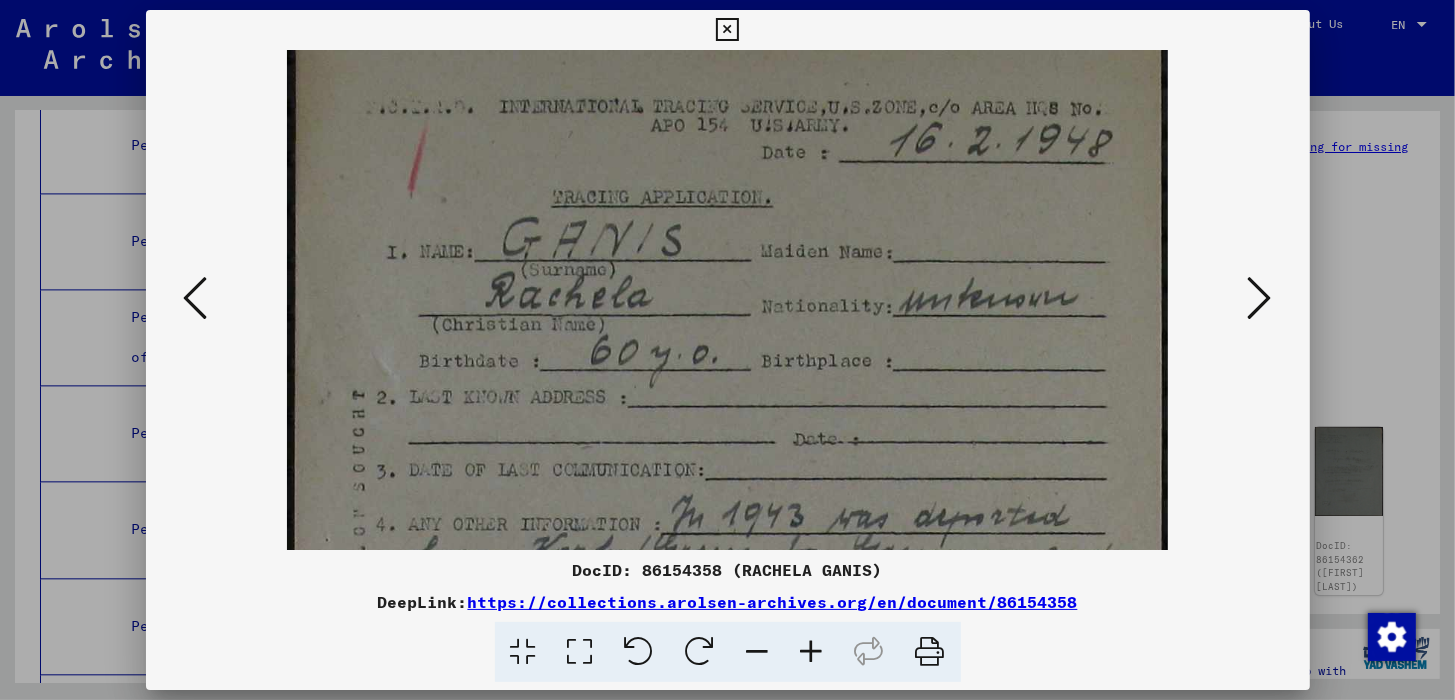 click at bounding box center [812, 652] 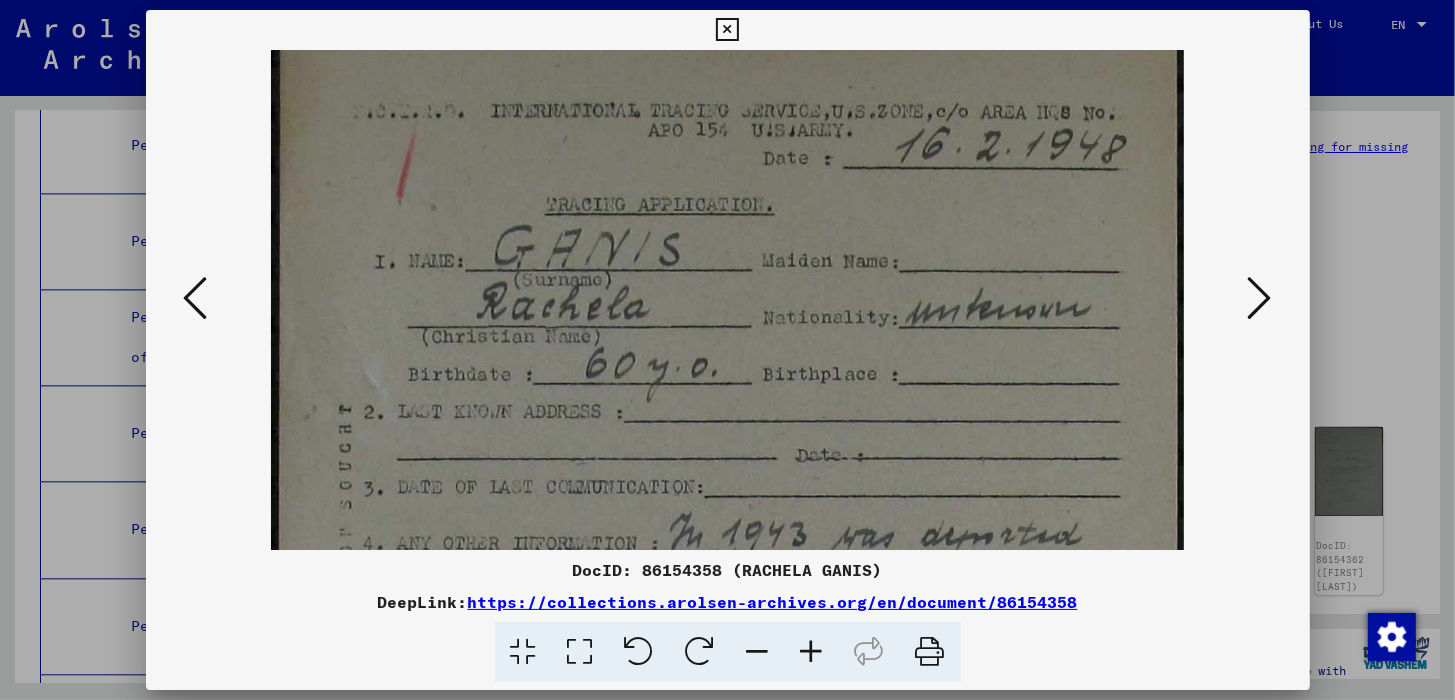 click at bounding box center (812, 652) 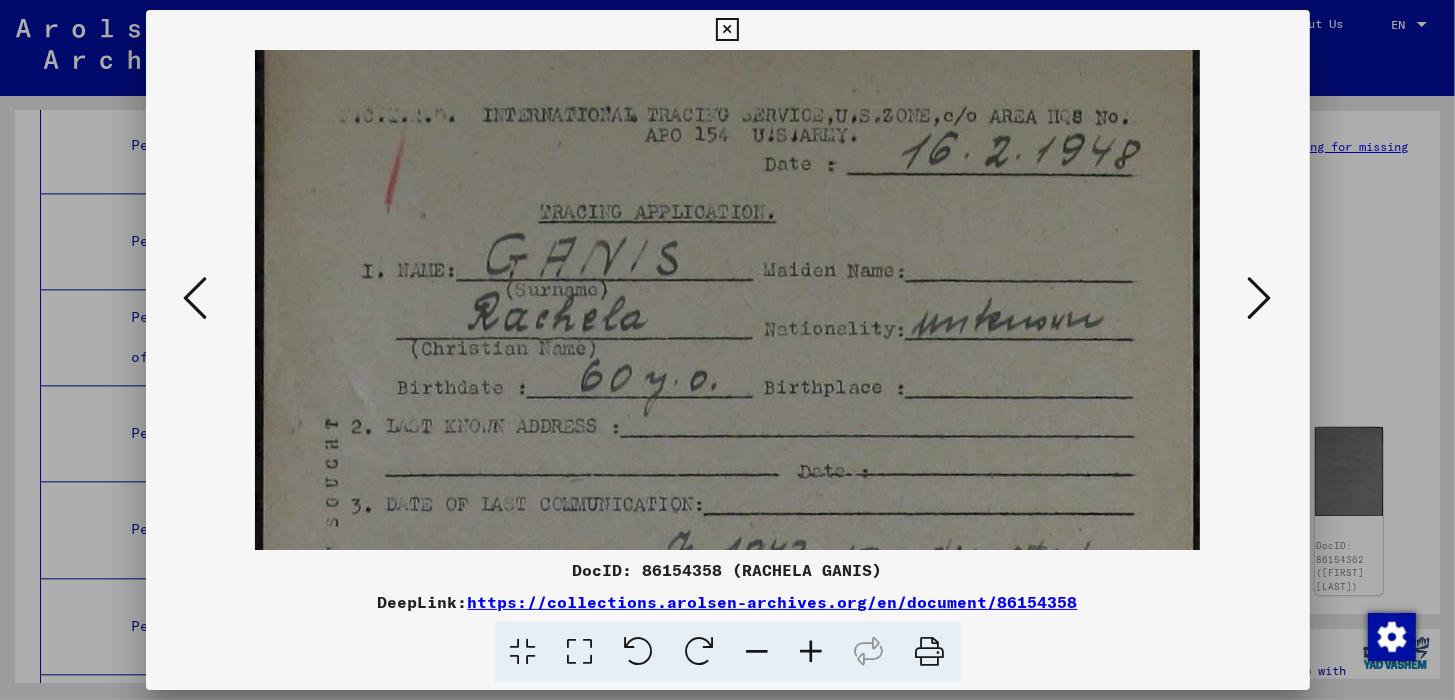 click at bounding box center (812, 652) 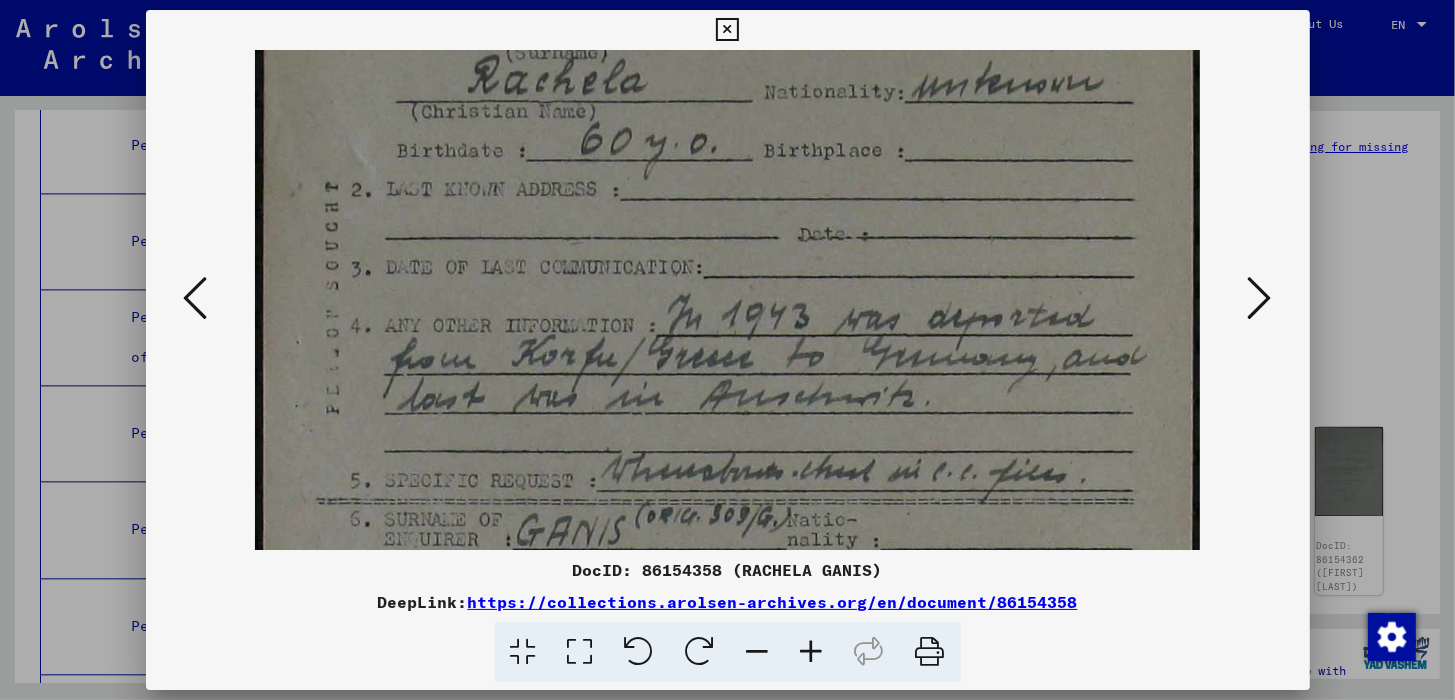 scroll, scrollTop: 345, scrollLeft: 0, axis: vertical 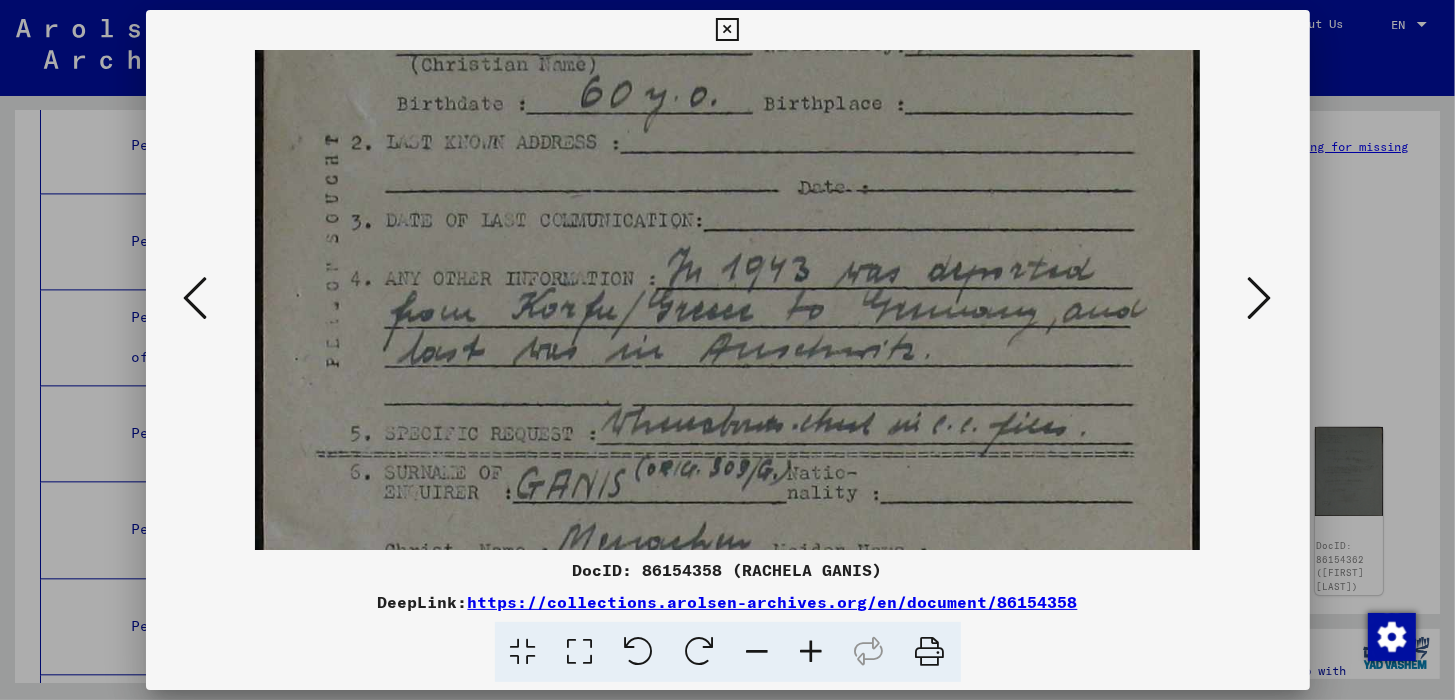 drag, startPoint x: 766, startPoint y: 450, endPoint x: 808, endPoint y: 166, distance: 287.08884 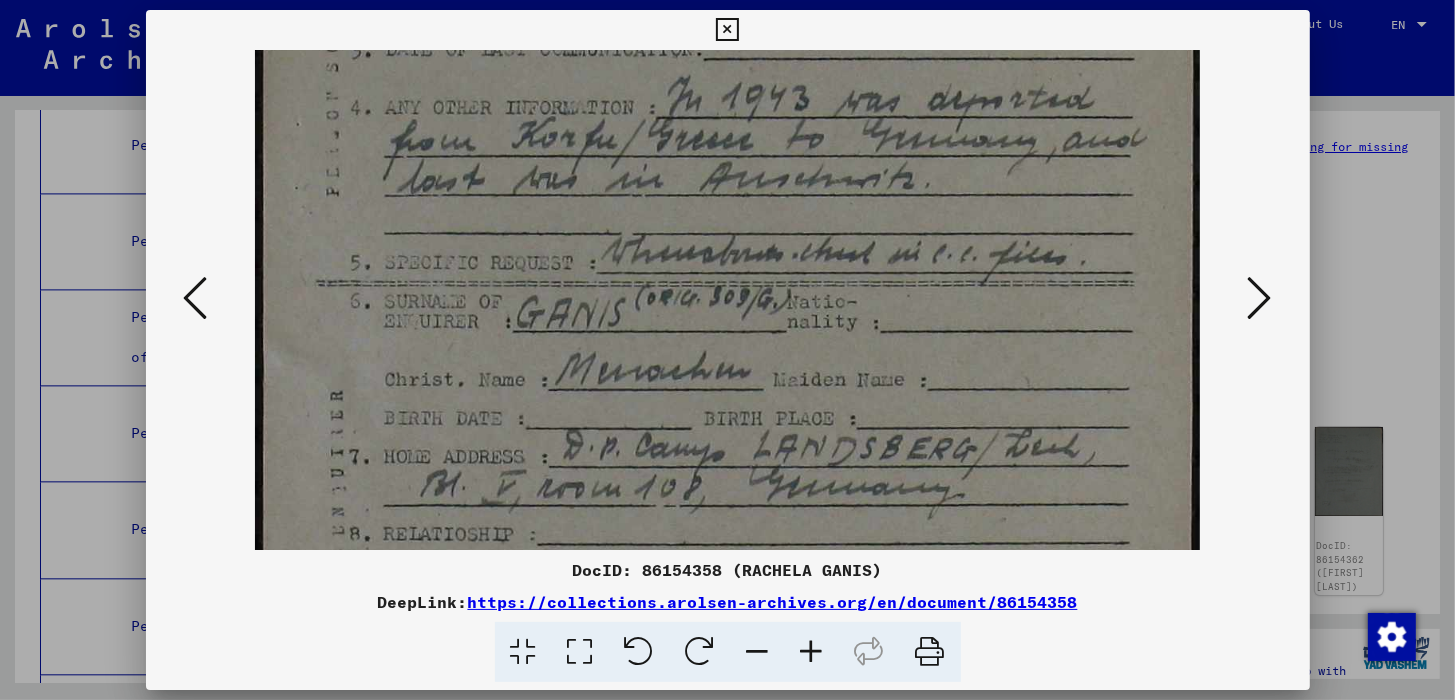 scroll, scrollTop: 546, scrollLeft: 0, axis: vertical 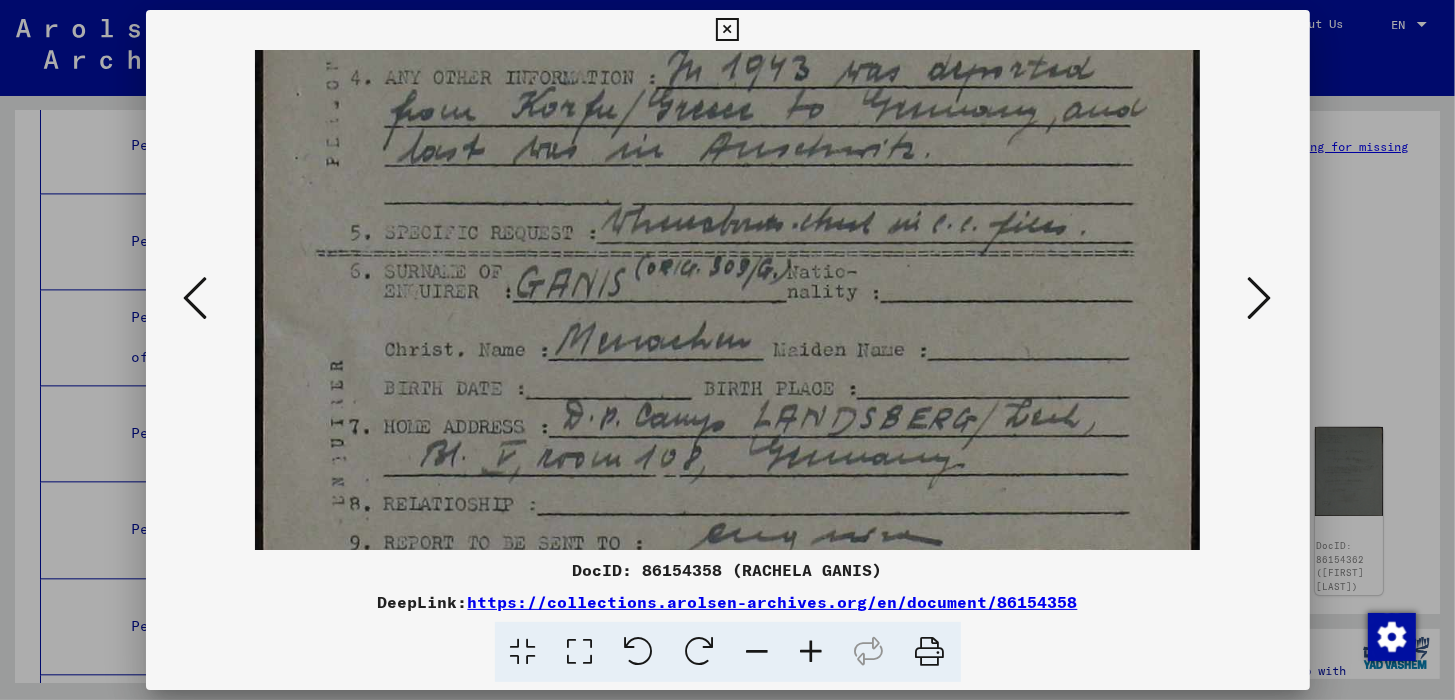 drag, startPoint x: 694, startPoint y: 386, endPoint x: 742, endPoint y: 184, distance: 207.62466 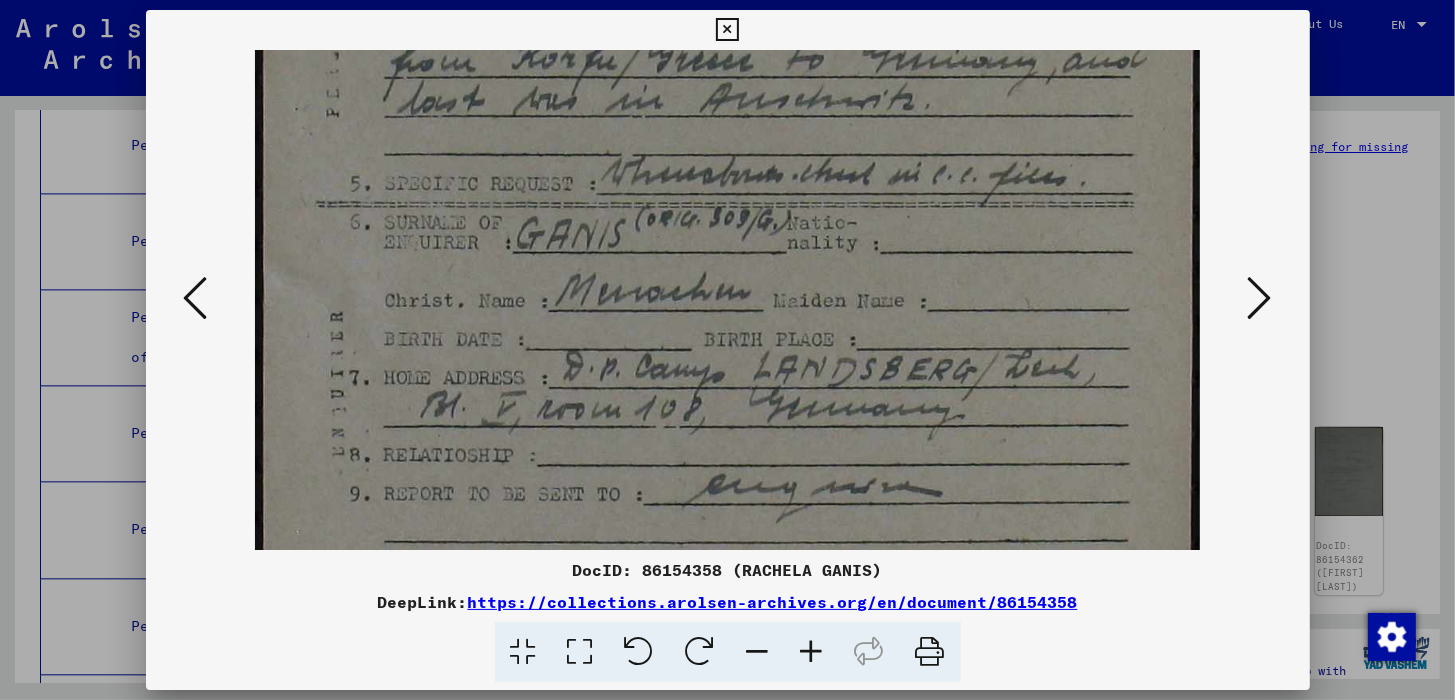 scroll, scrollTop: 512, scrollLeft: 0, axis: vertical 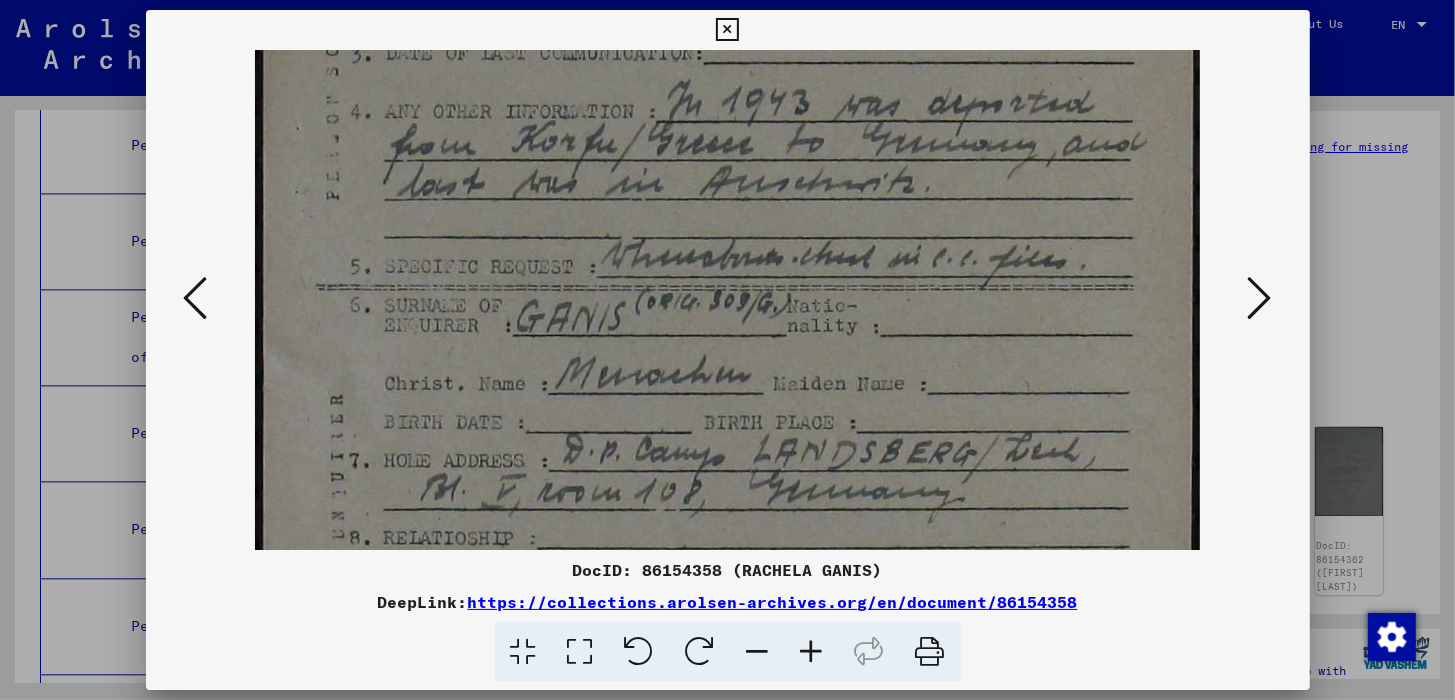 drag, startPoint x: 631, startPoint y: 476, endPoint x: 658, endPoint y: 512, distance: 45 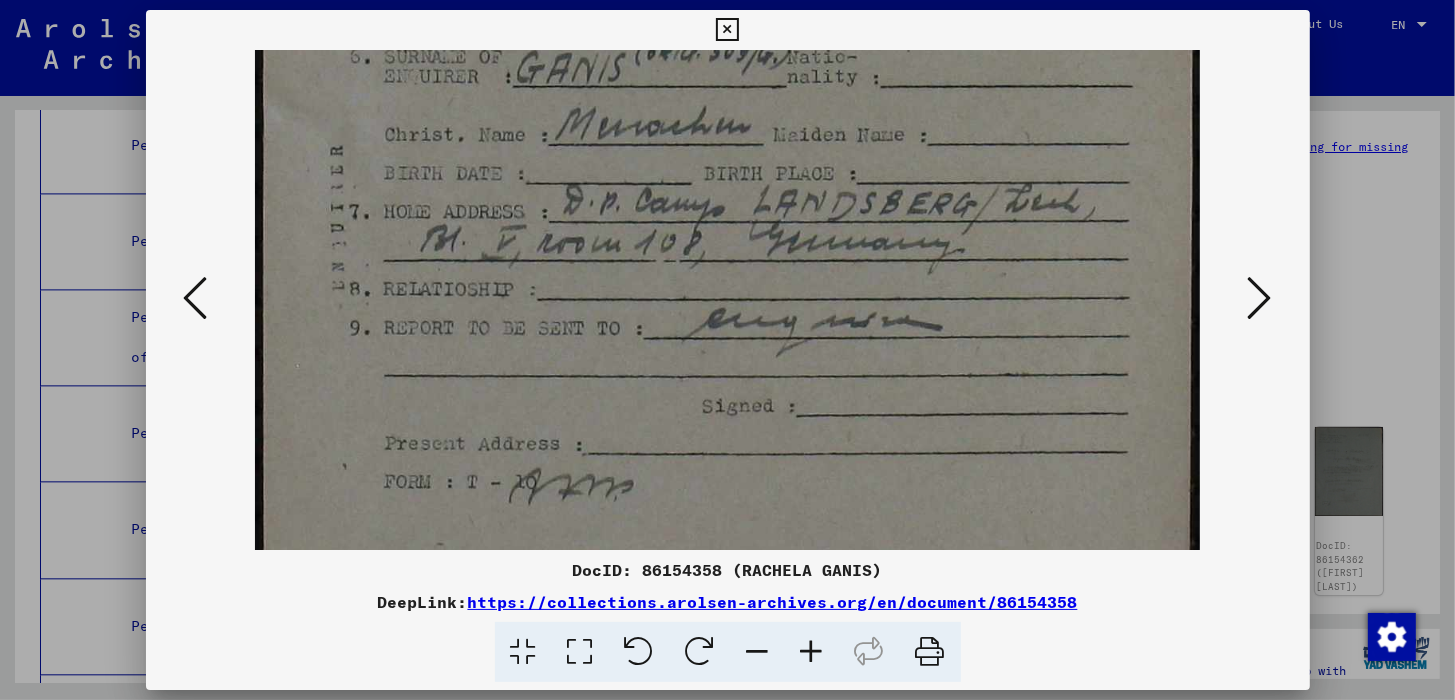 scroll, scrollTop: 1000, scrollLeft: 0, axis: vertical 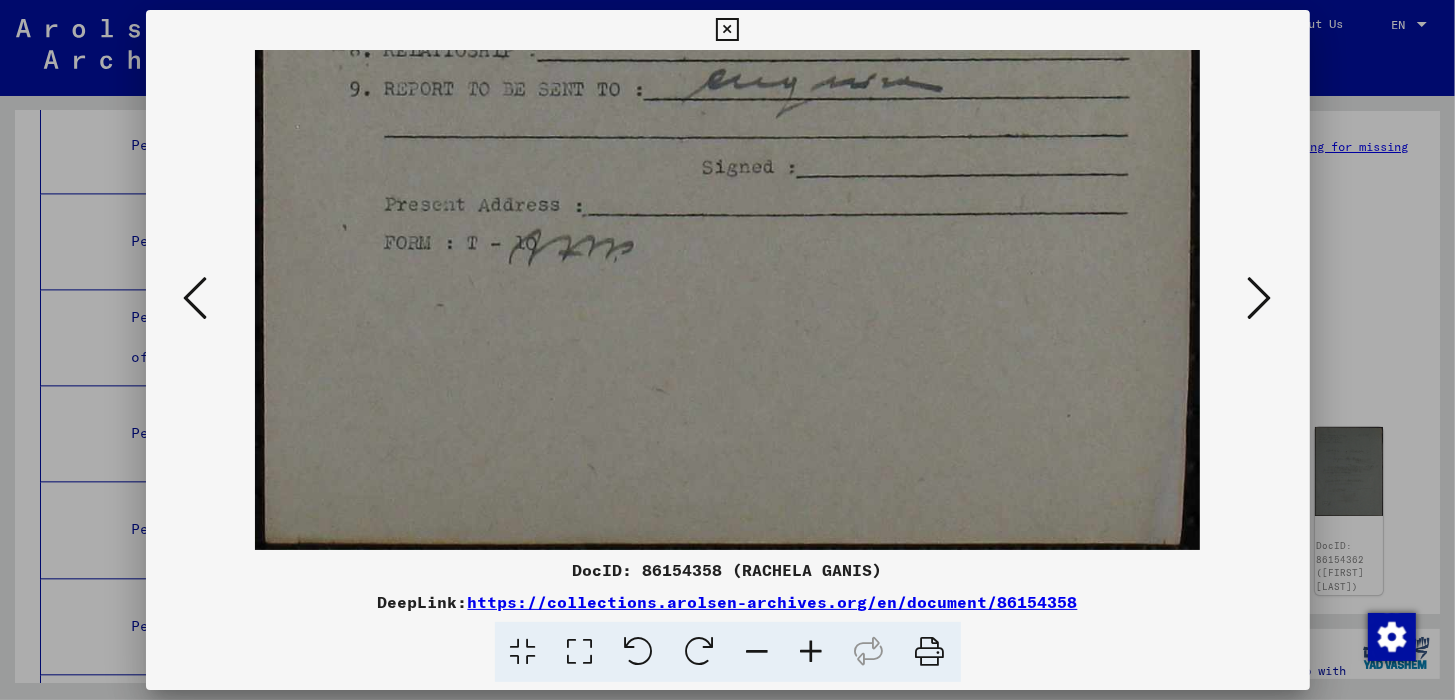 drag, startPoint x: 857, startPoint y: 430, endPoint x: 898, endPoint y: 107, distance: 325.59177 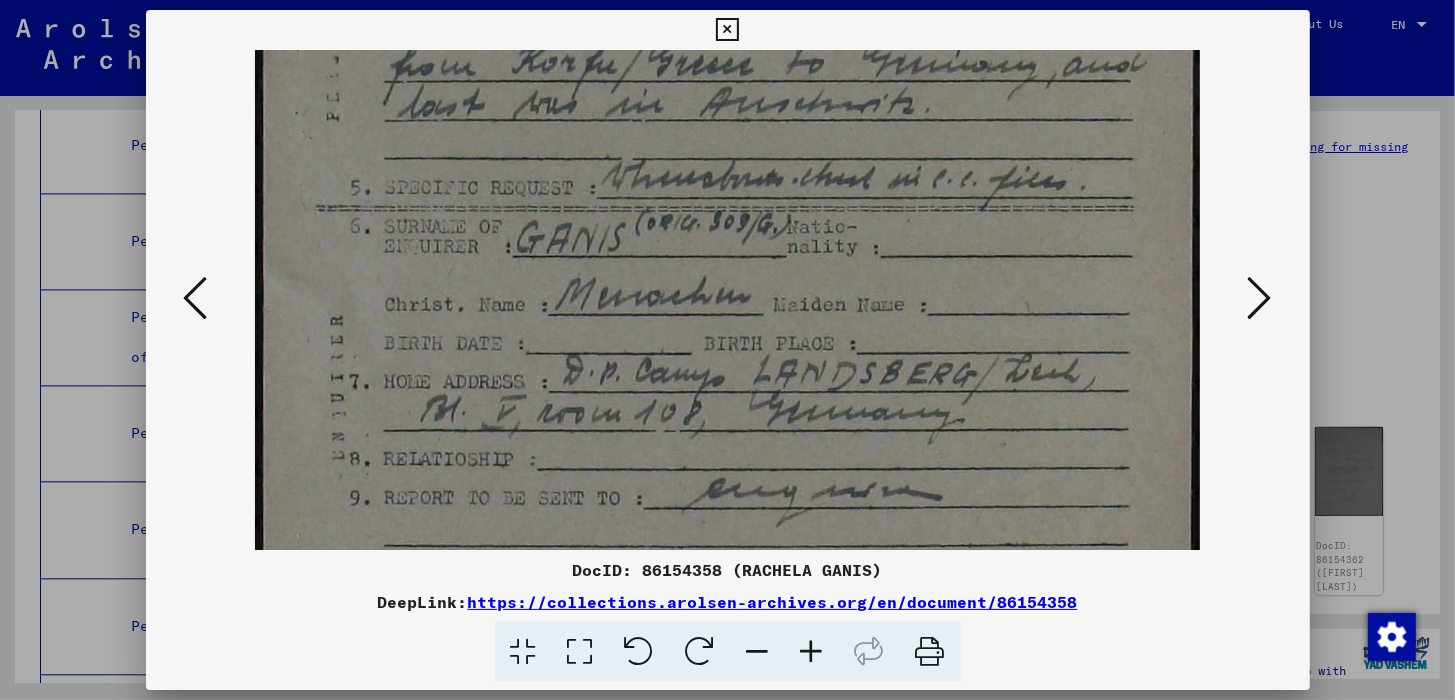 drag, startPoint x: 888, startPoint y: 210, endPoint x: 875, endPoint y: 579, distance: 369.2289 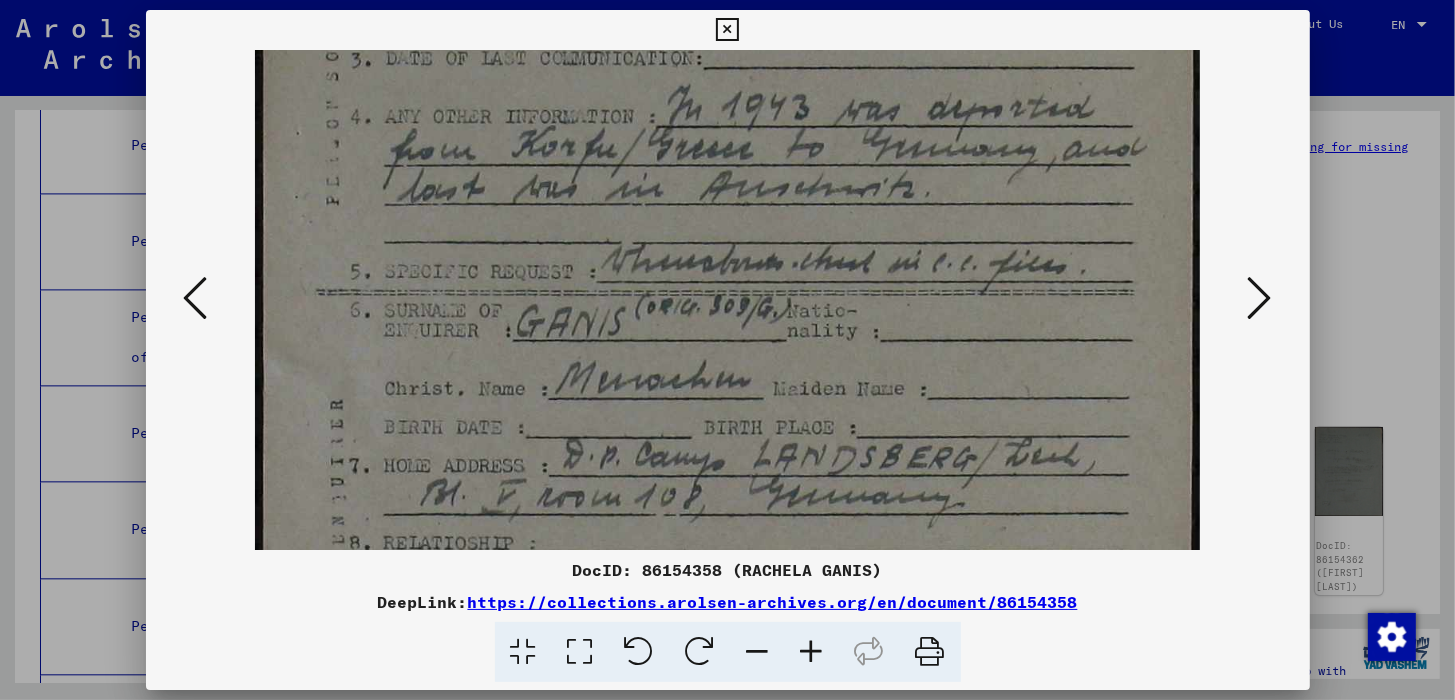 scroll, scrollTop: 446, scrollLeft: 0, axis: vertical 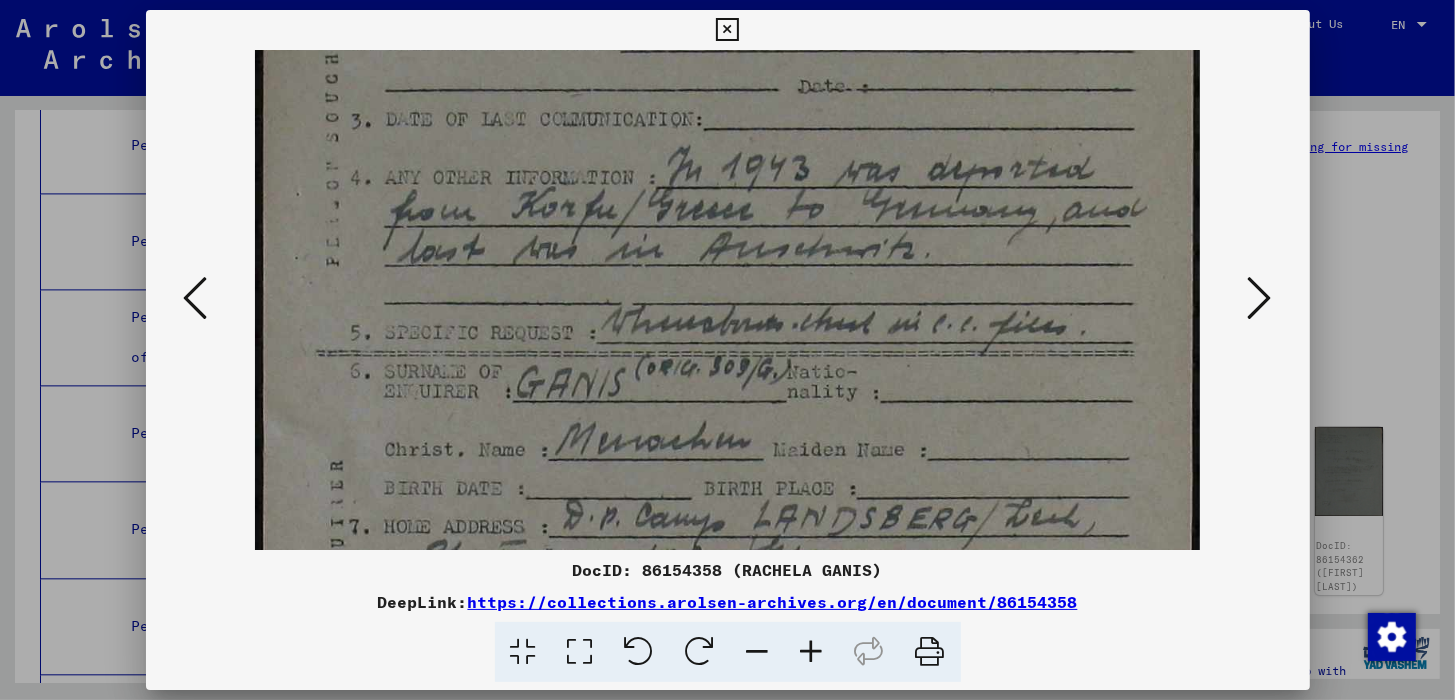 drag, startPoint x: 936, startPoint y: 230, endPoint x: 927, endPoint y: 378, distance: 148.27339 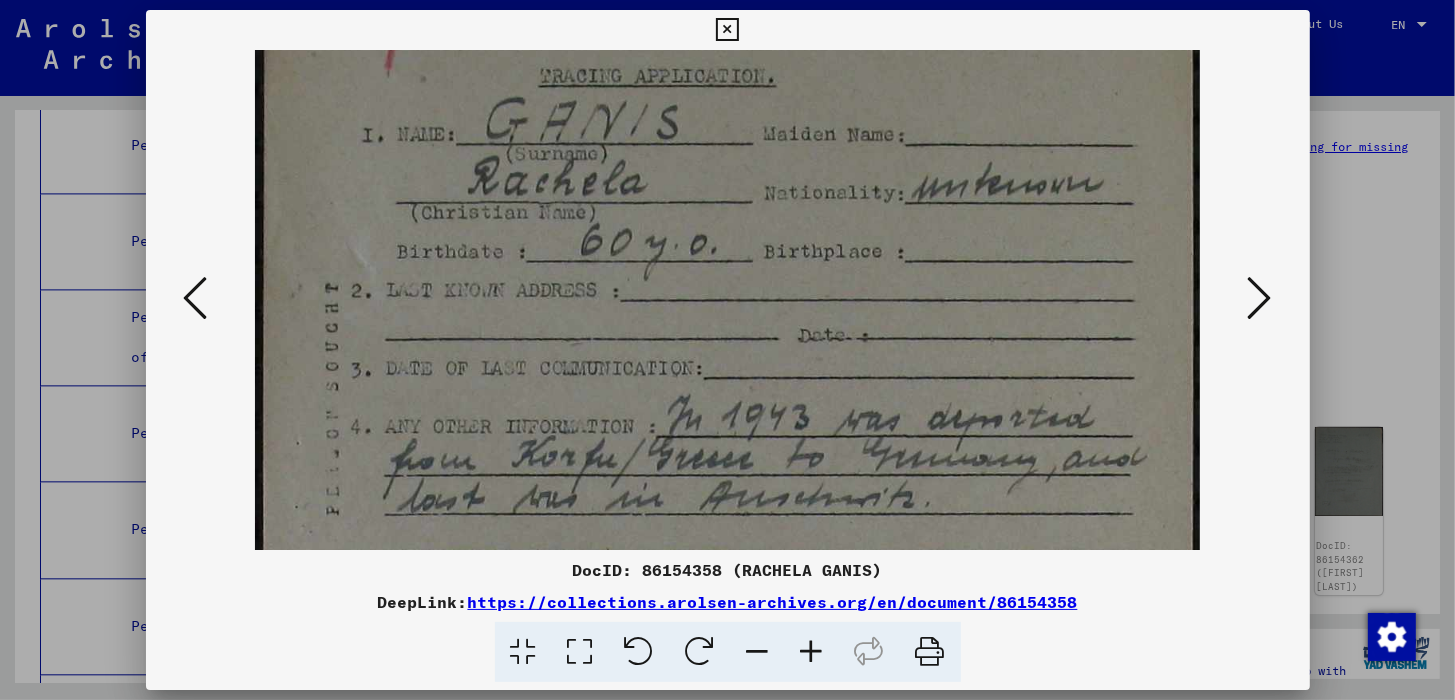 drag, startPoint x: 919, startPoint y: 268, endPoint x: 925, endPoint y: 532, distance: 264.06818 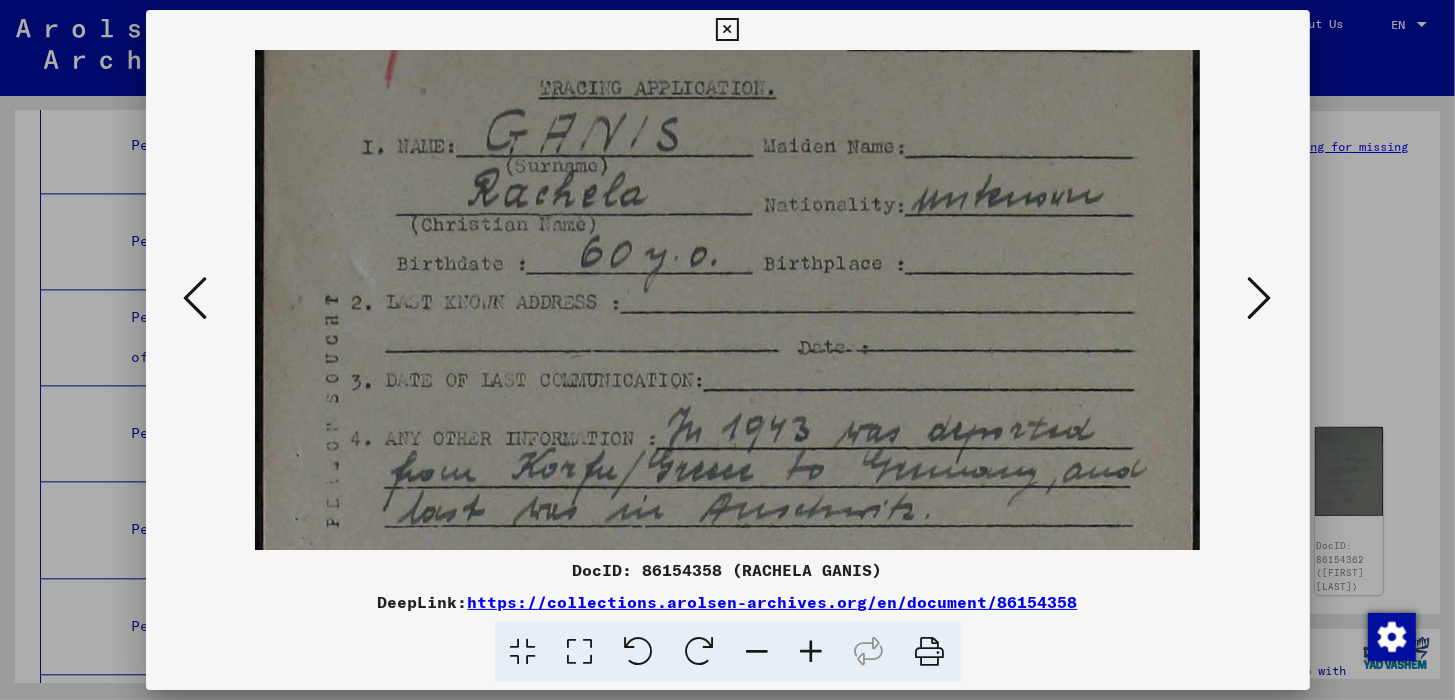 scroll, scrollTop: 0, scrollLeft: 0, axis: both 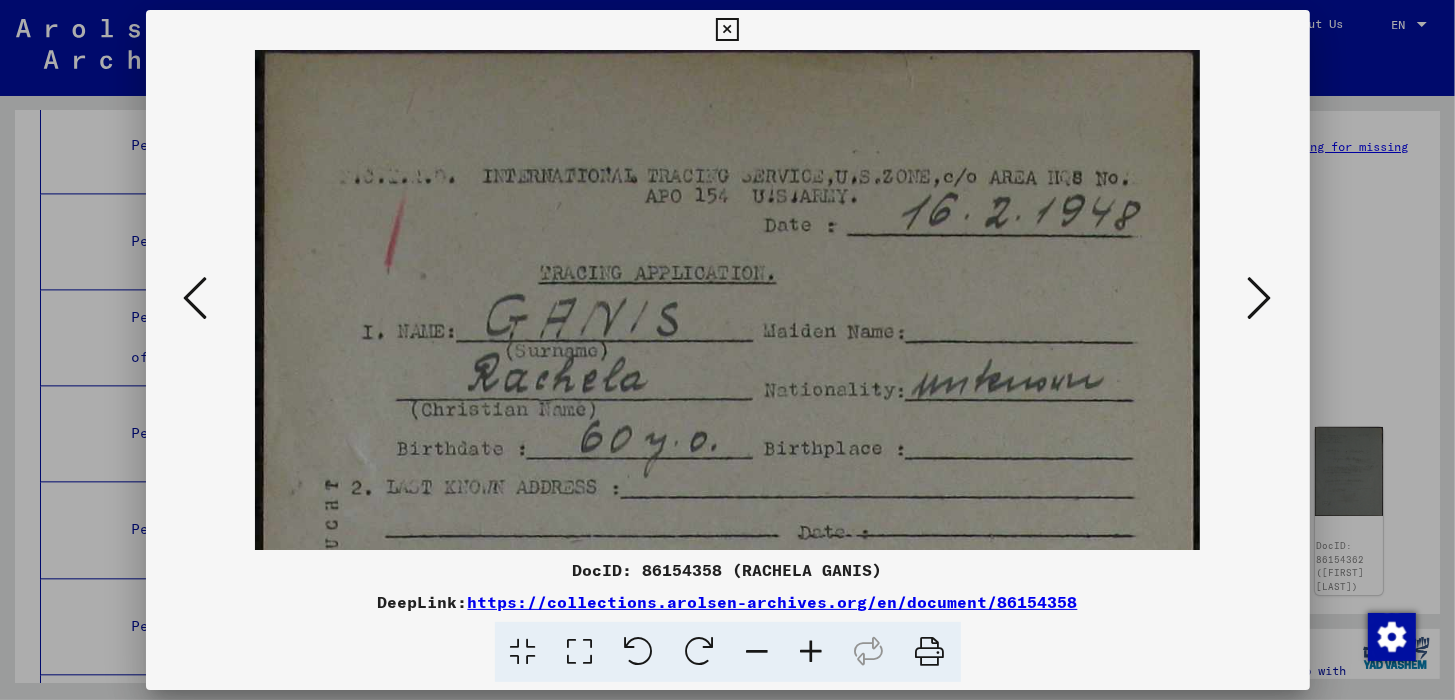 drag, startPoint x: 917, startPoint y: 265, endPoint x: 922, endPoint y: 508, distance: 243.05144 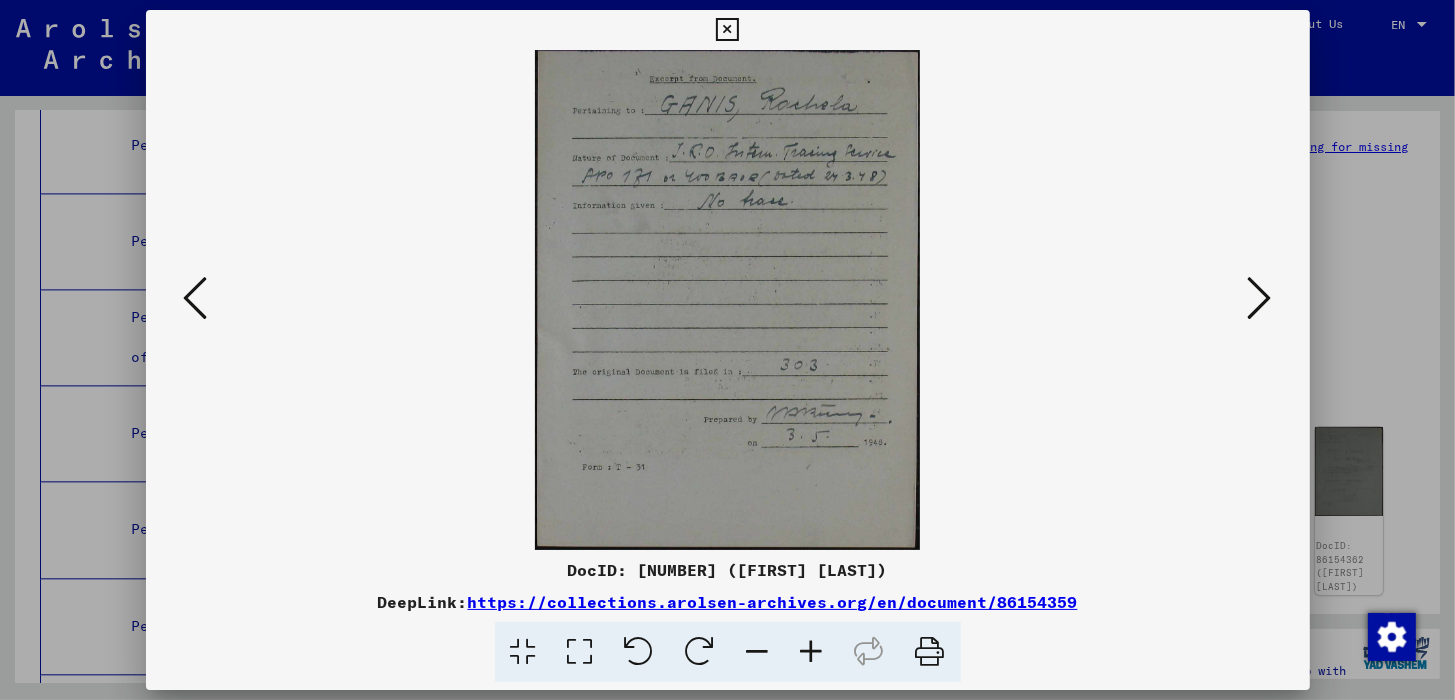 click at bounding box center [812, 652] 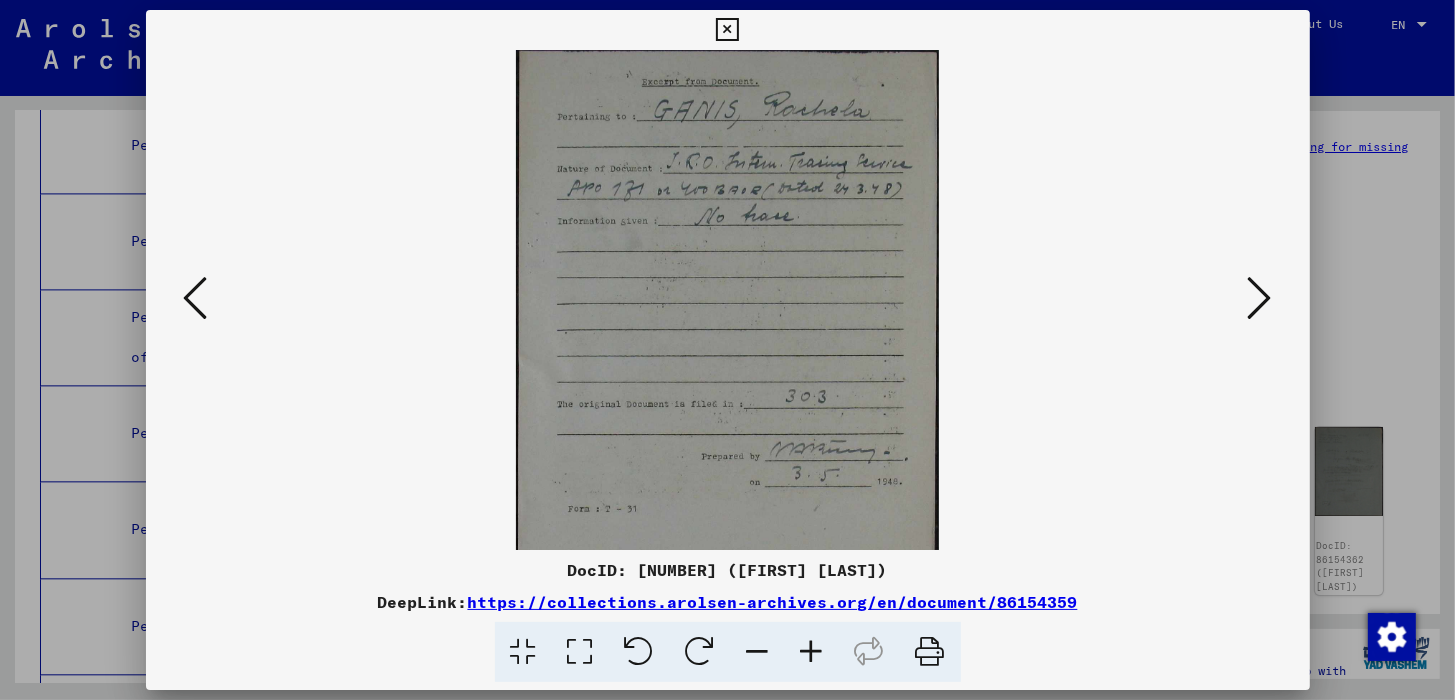 click at bounding box center [812, 652] 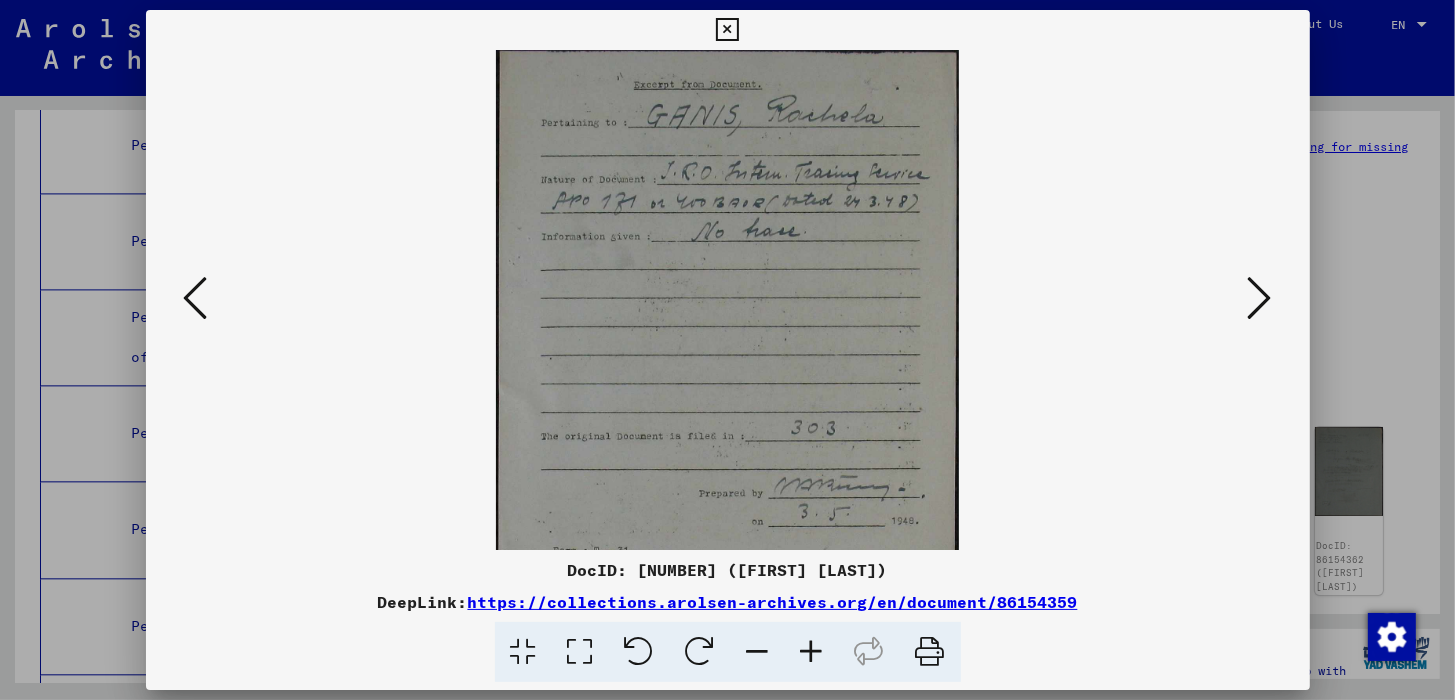 click at bounding box center [812, 652] 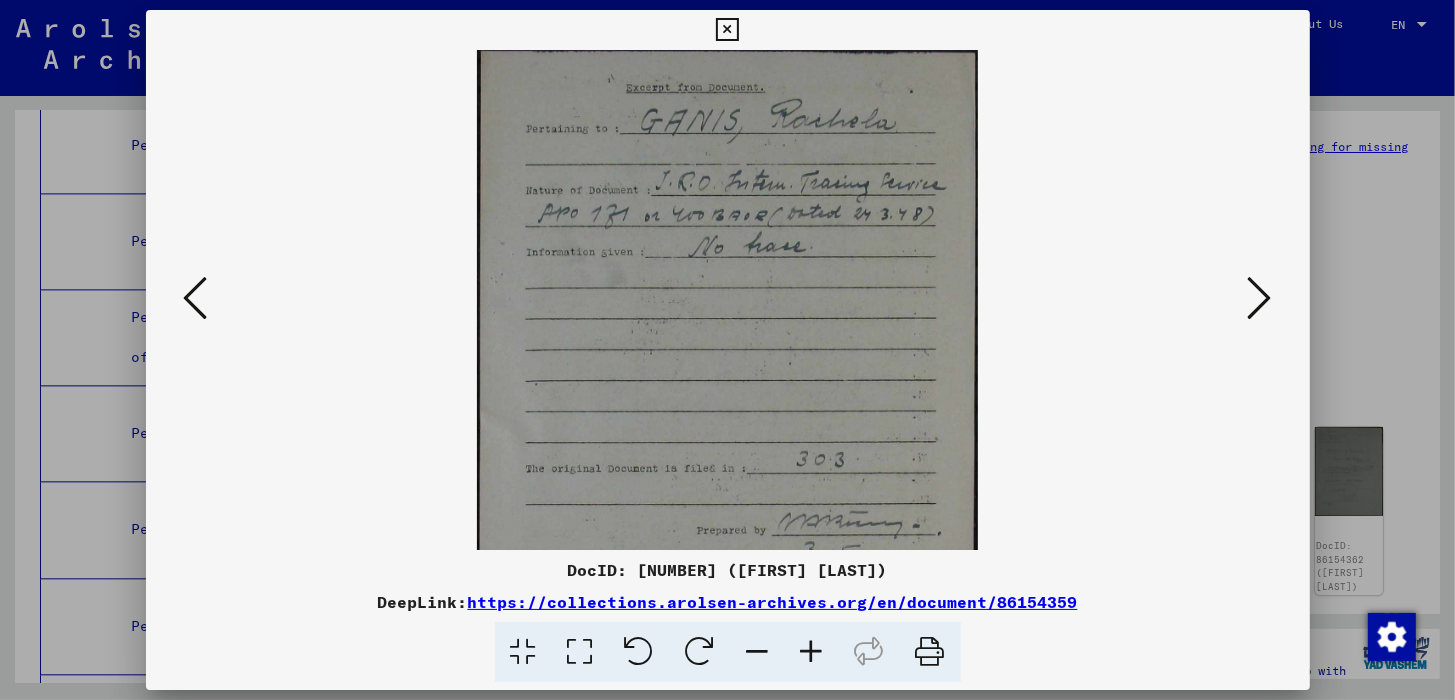 click at bounding box center (812, 652) 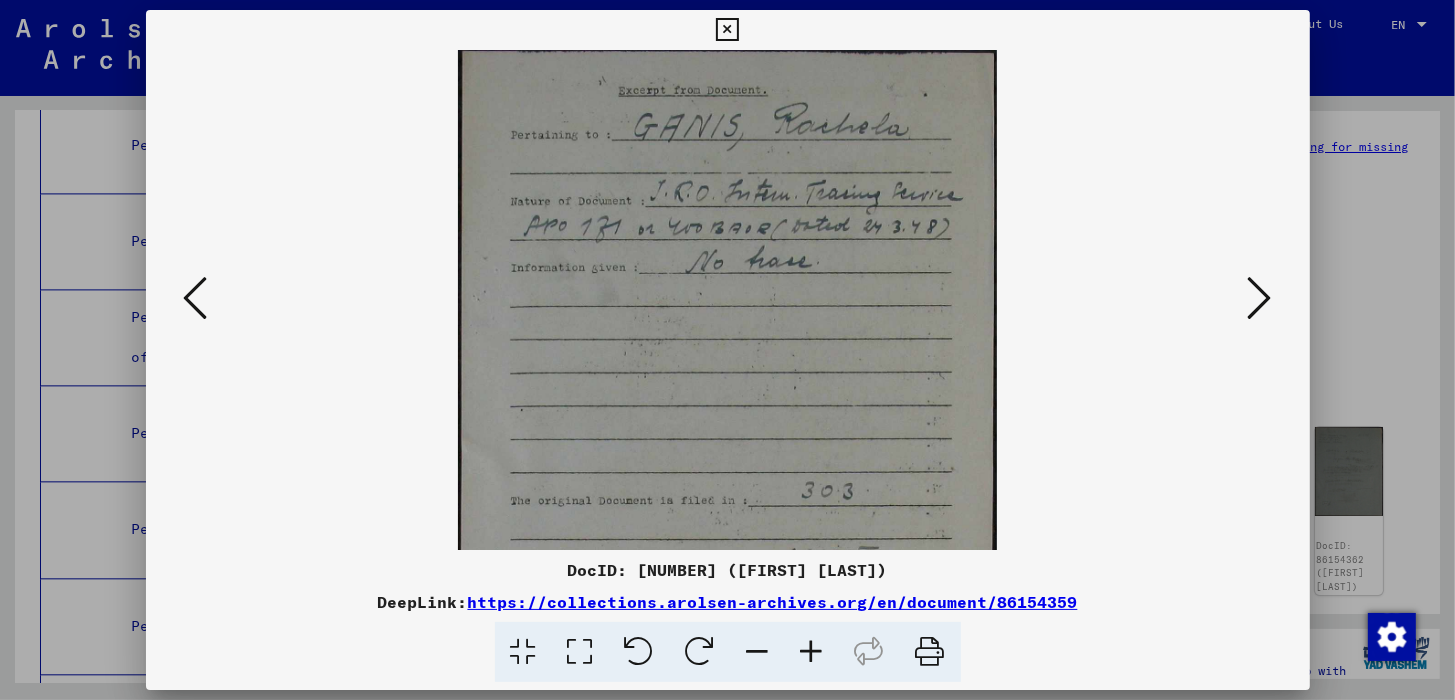 click at bounding box center (812, 652) 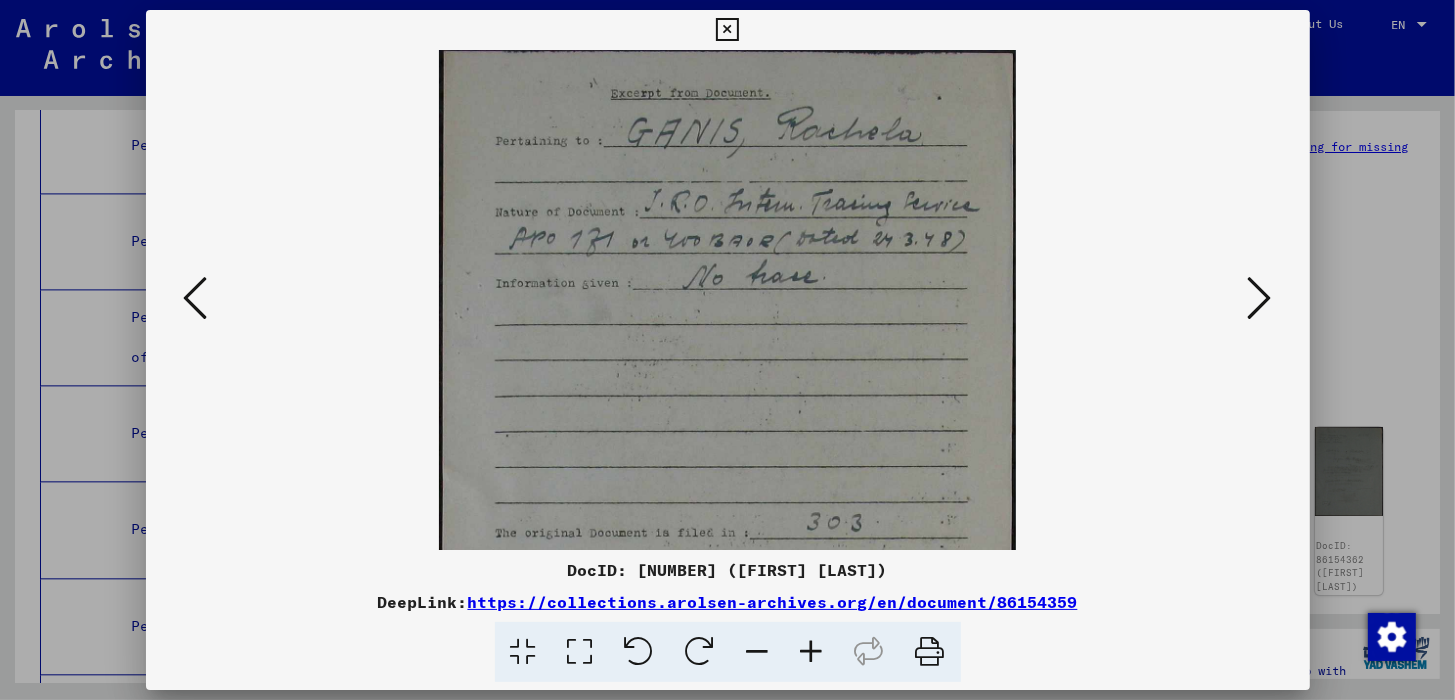 click at bounding box center (812, 652) 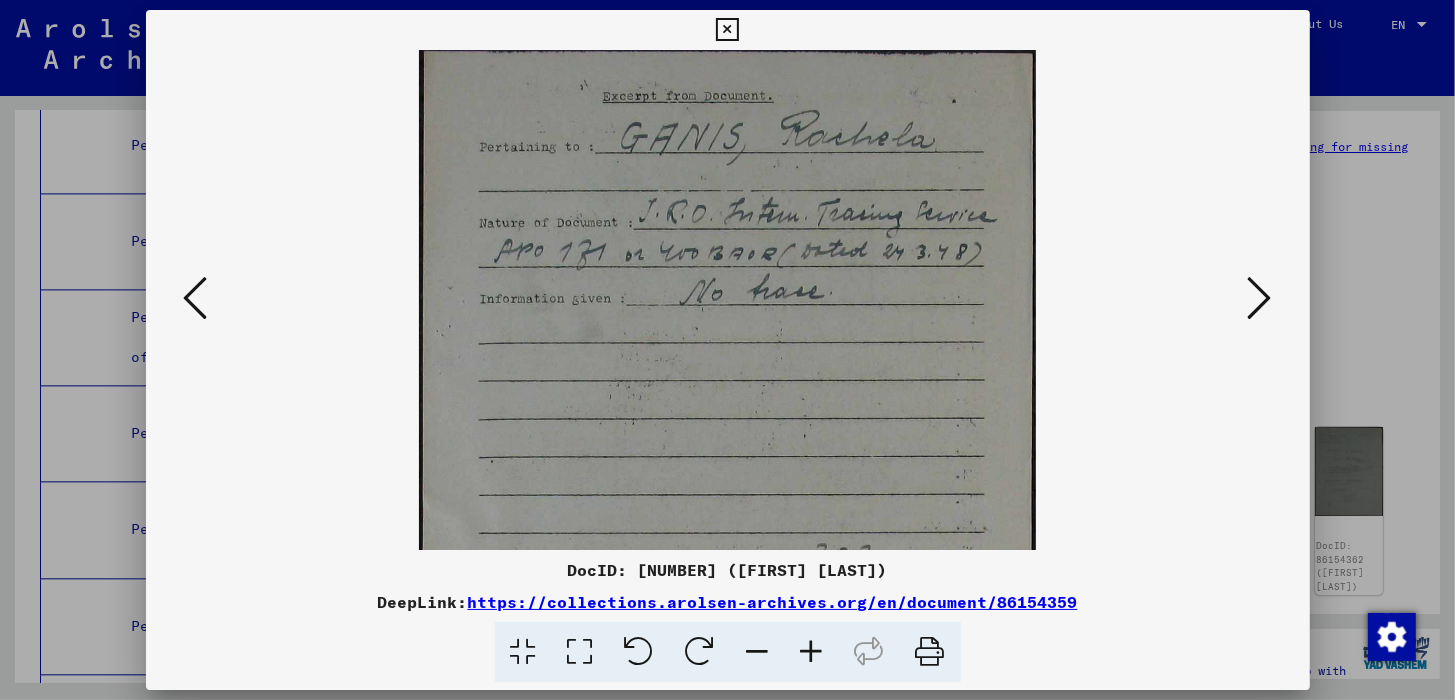 click at bounding box center (812, 652) 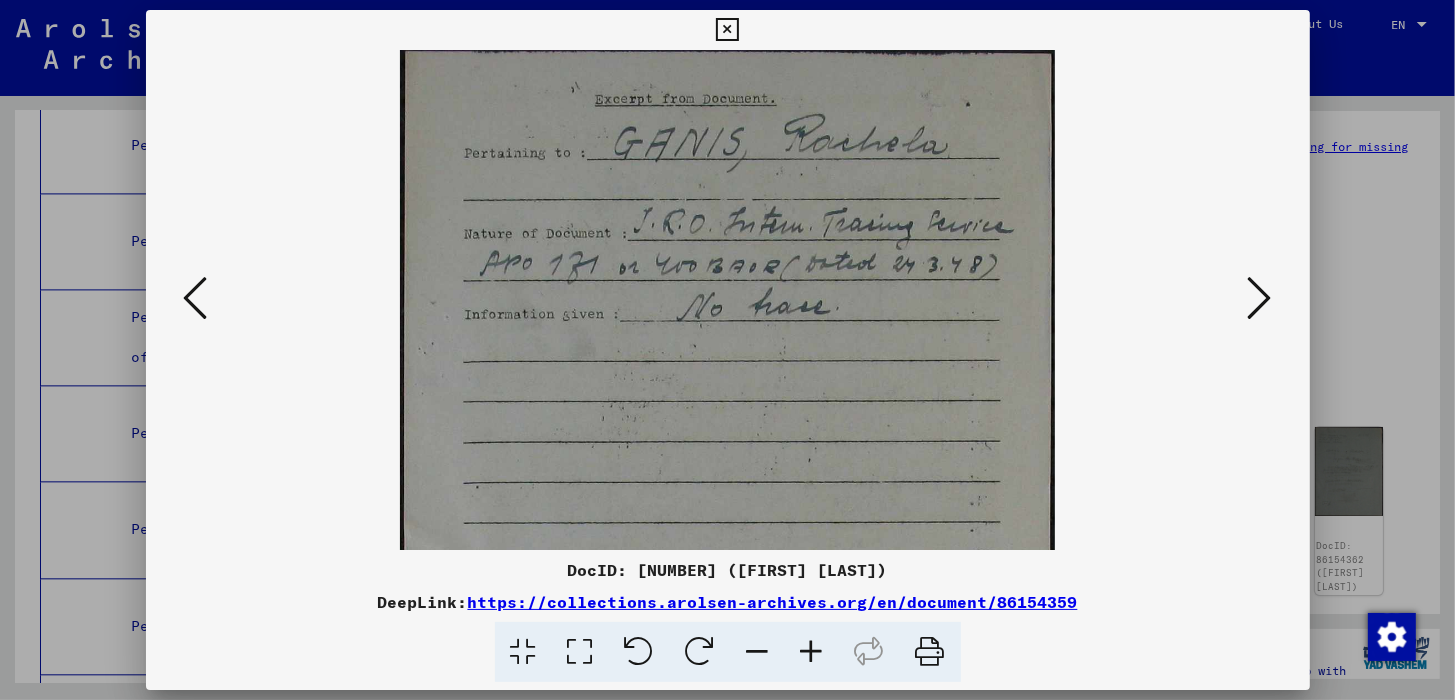 click at bounding box center (812, 652) 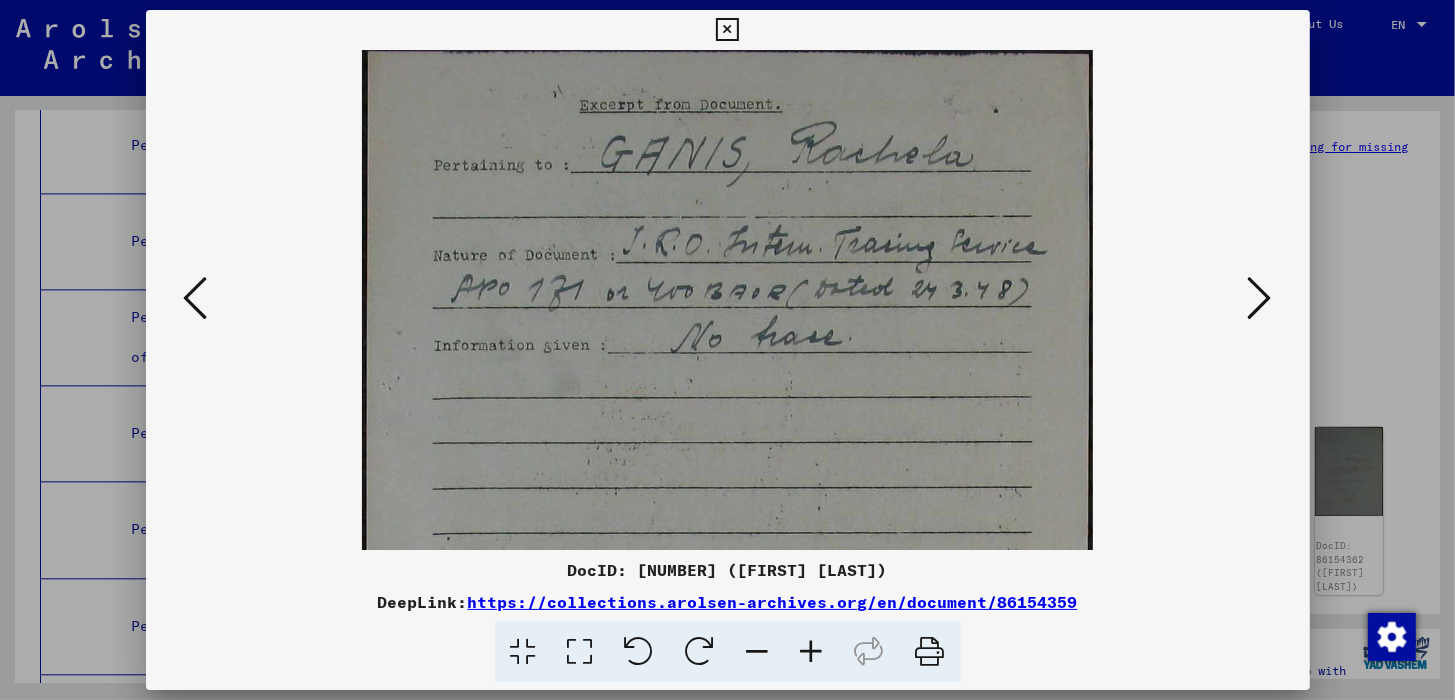 click at bounding box center (812, 652) 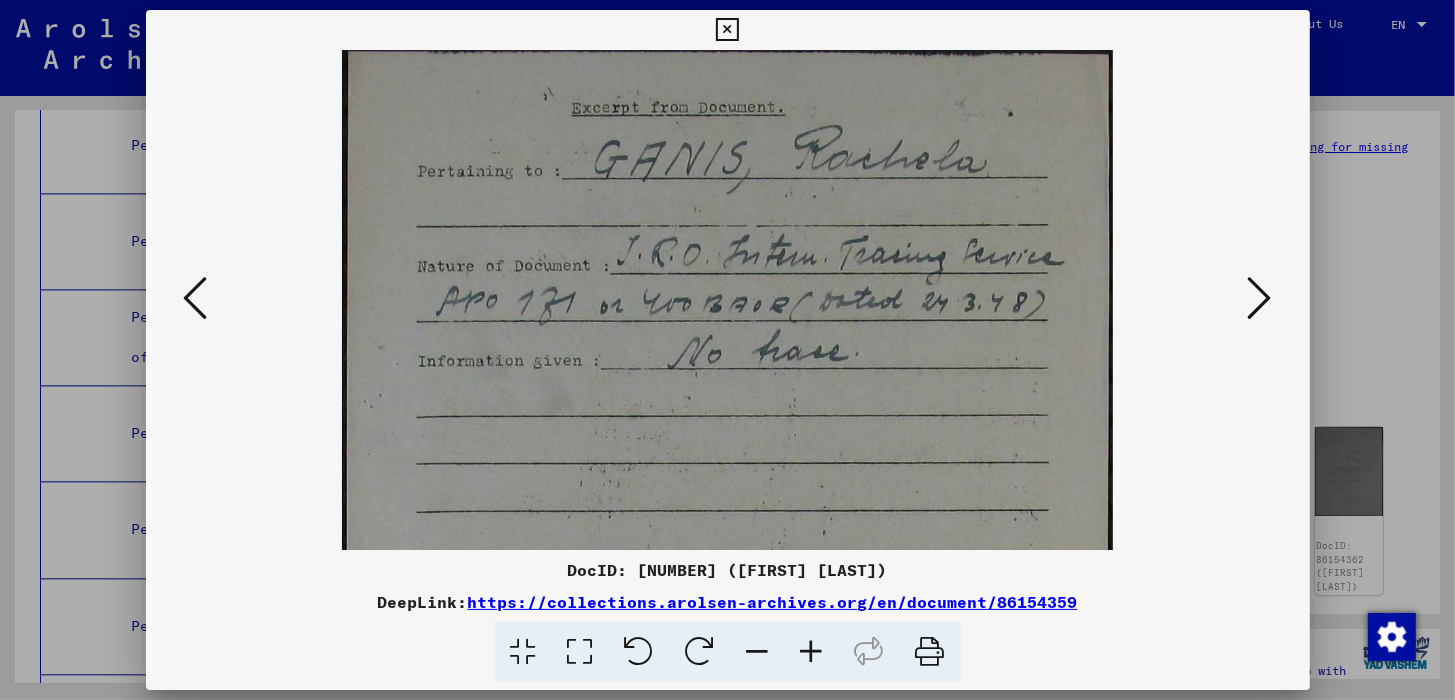 click at bounding box center [812, 652] 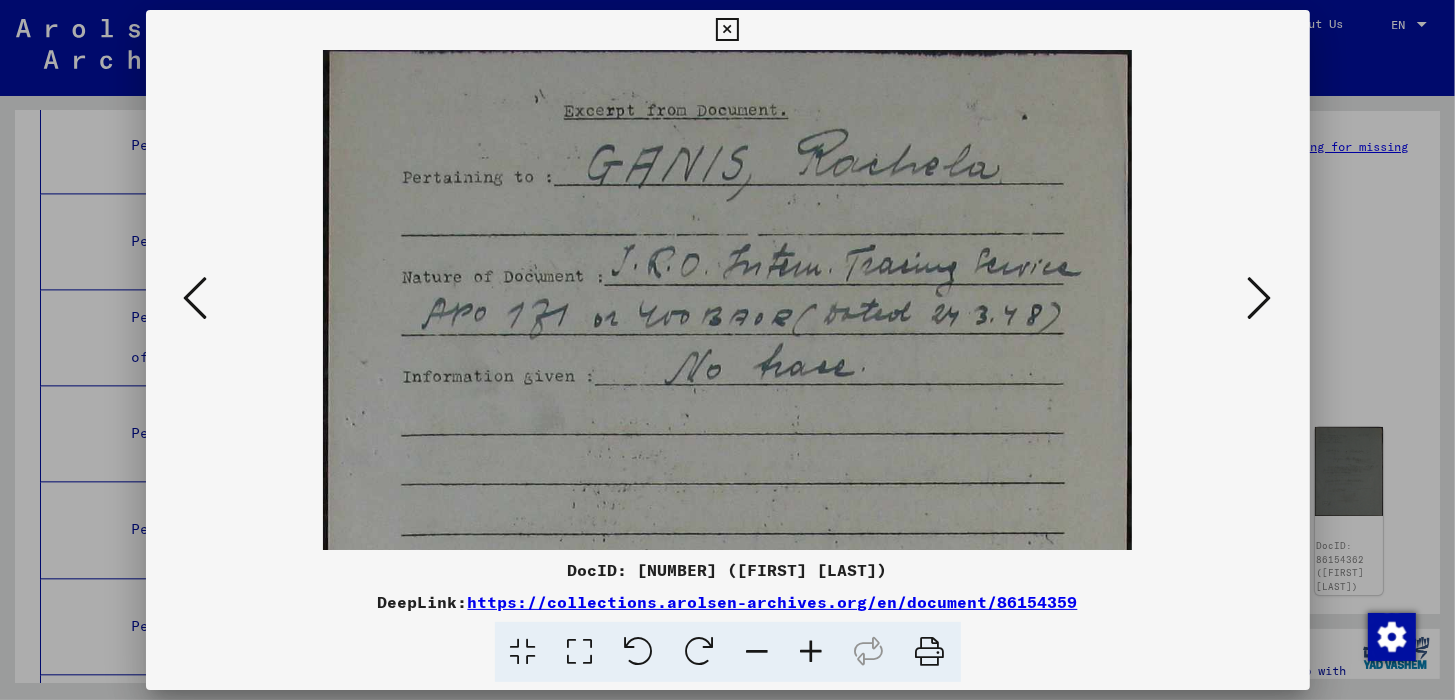 click at bounding box center [812, 652] 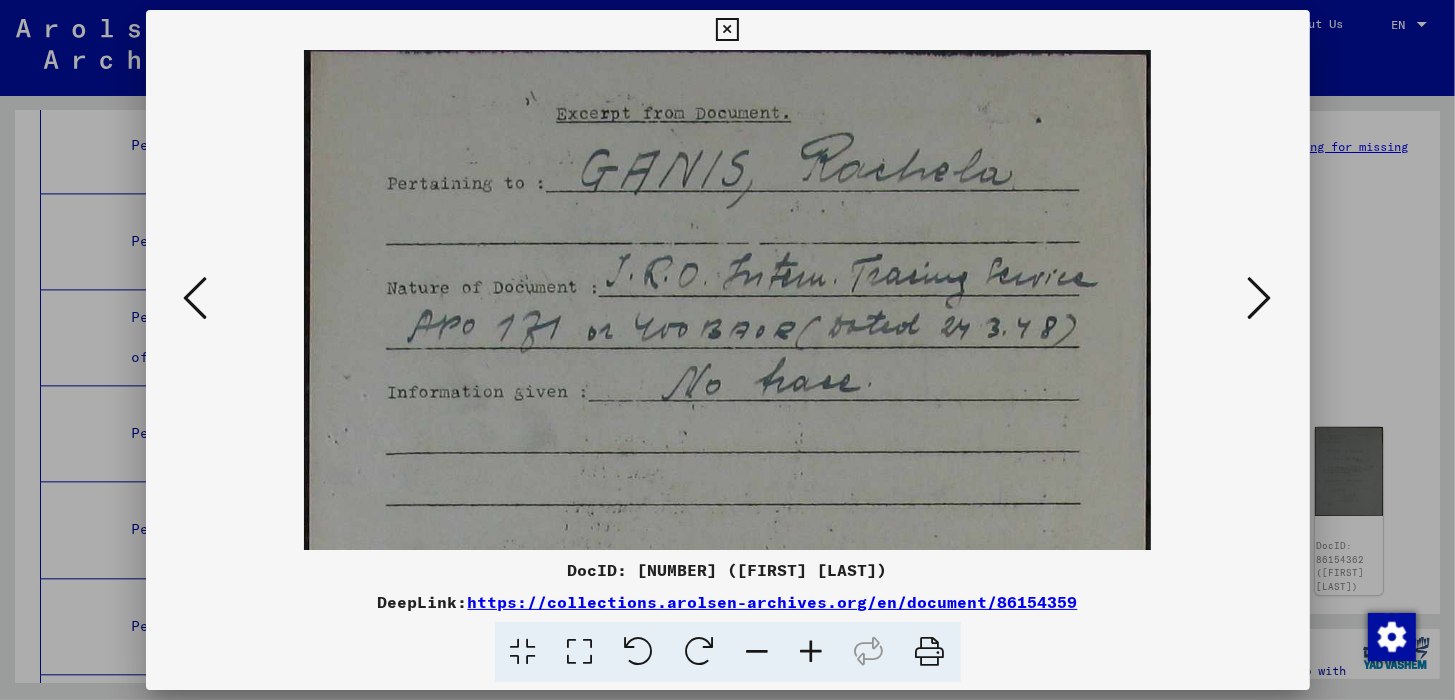click at bounding box center [812, 652] 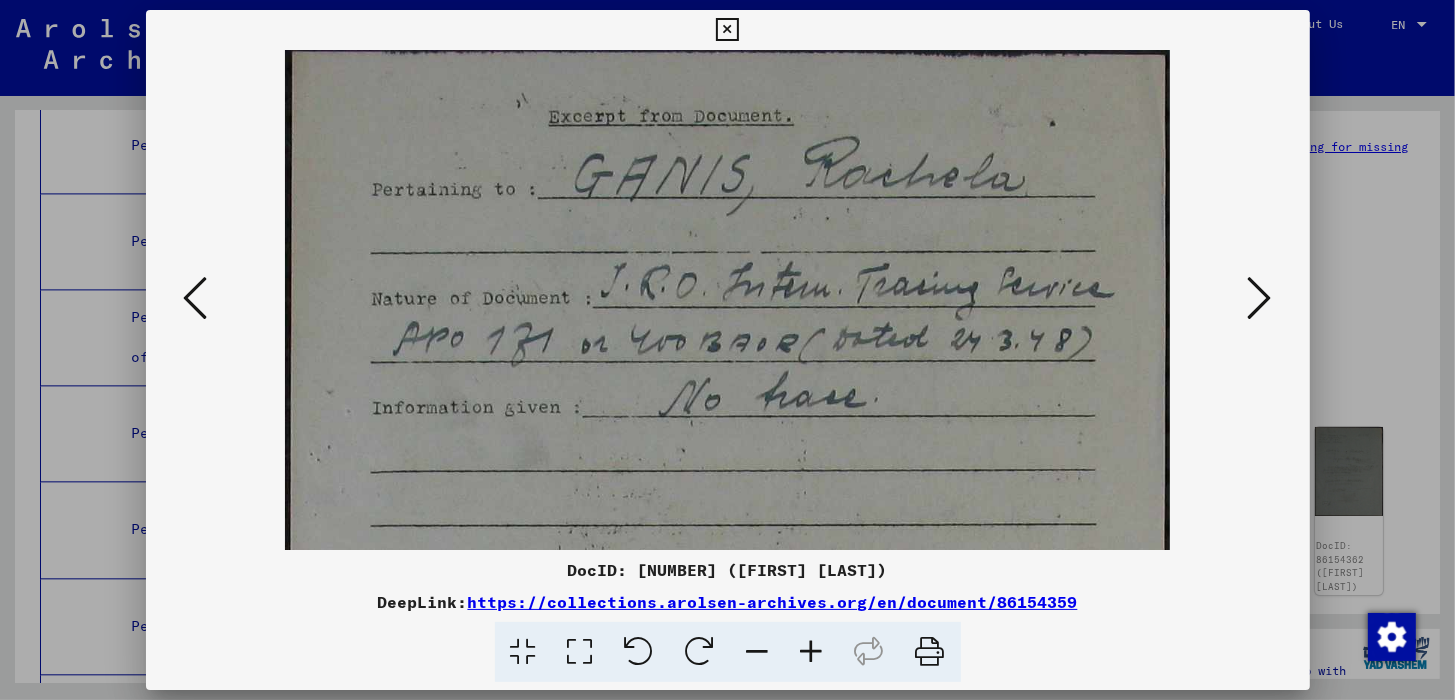 click at bounding box center [1260, 298] 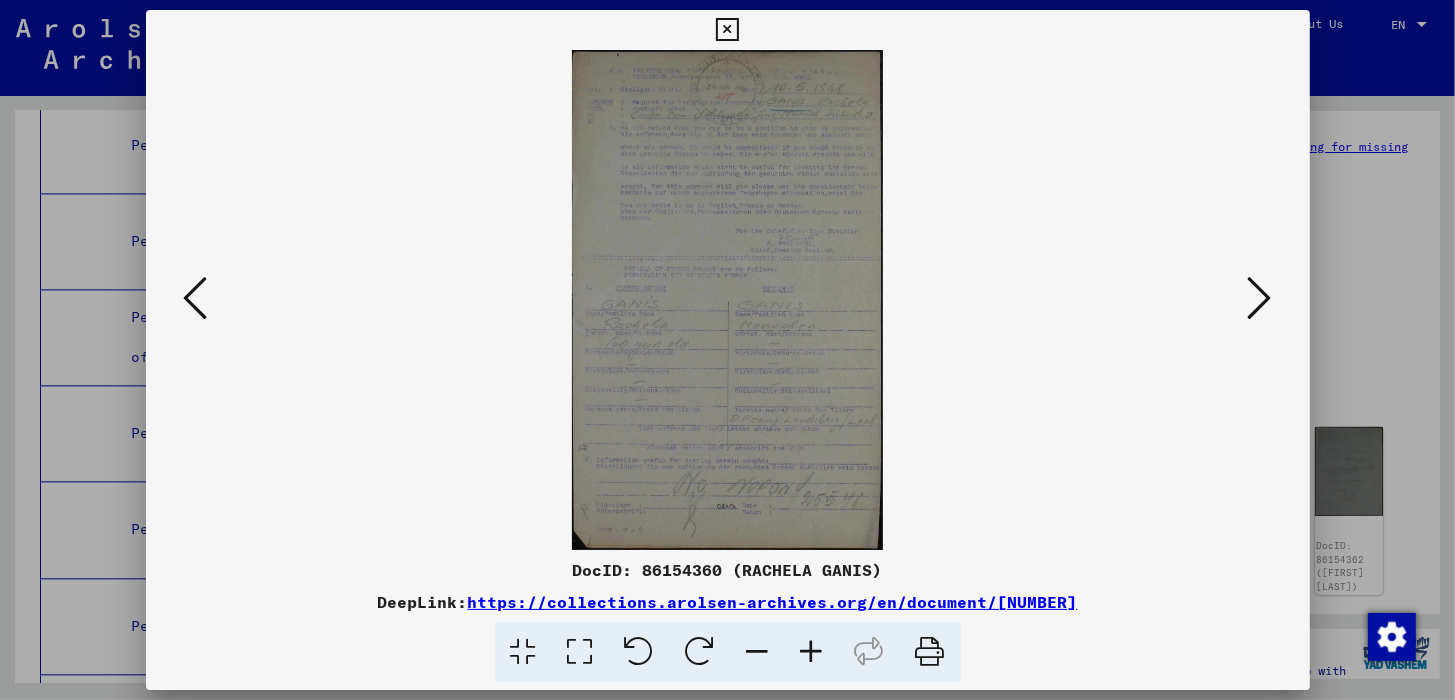 click at bounding box center (812, 652) 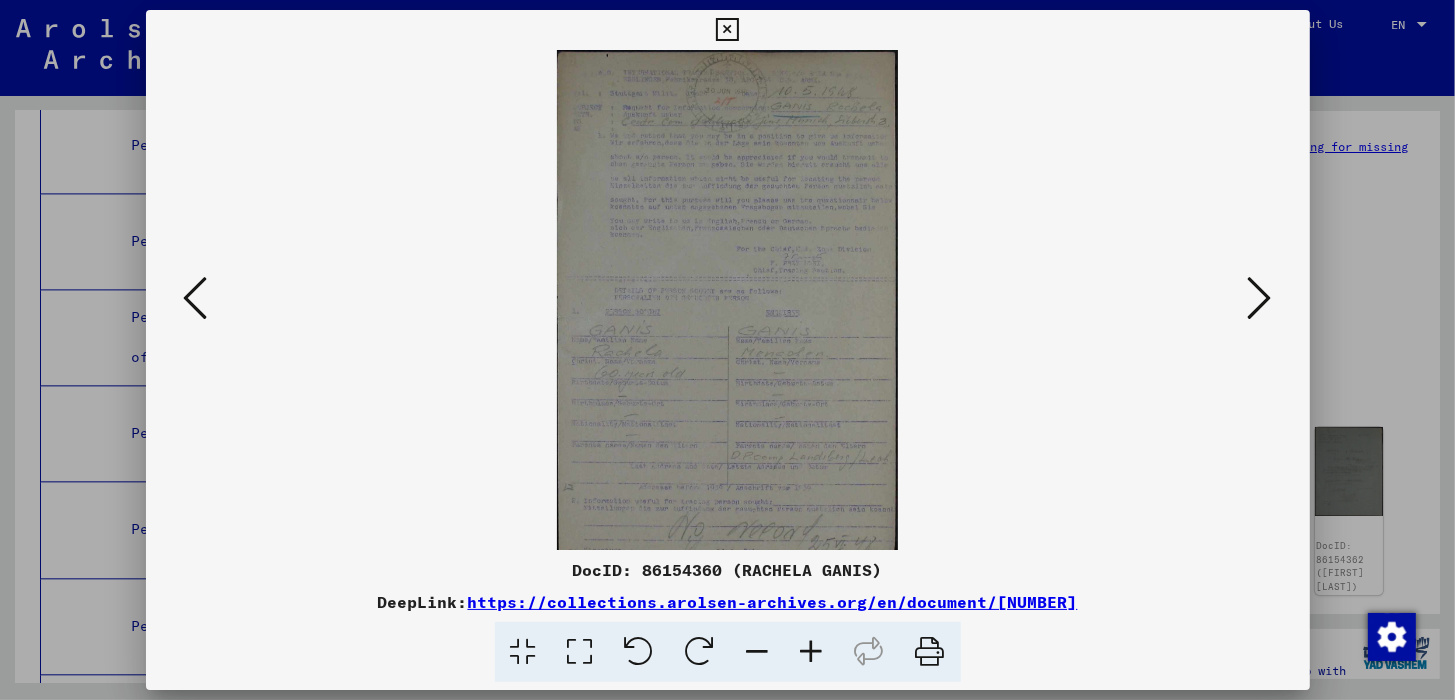 click at bounding box center (812, 652) 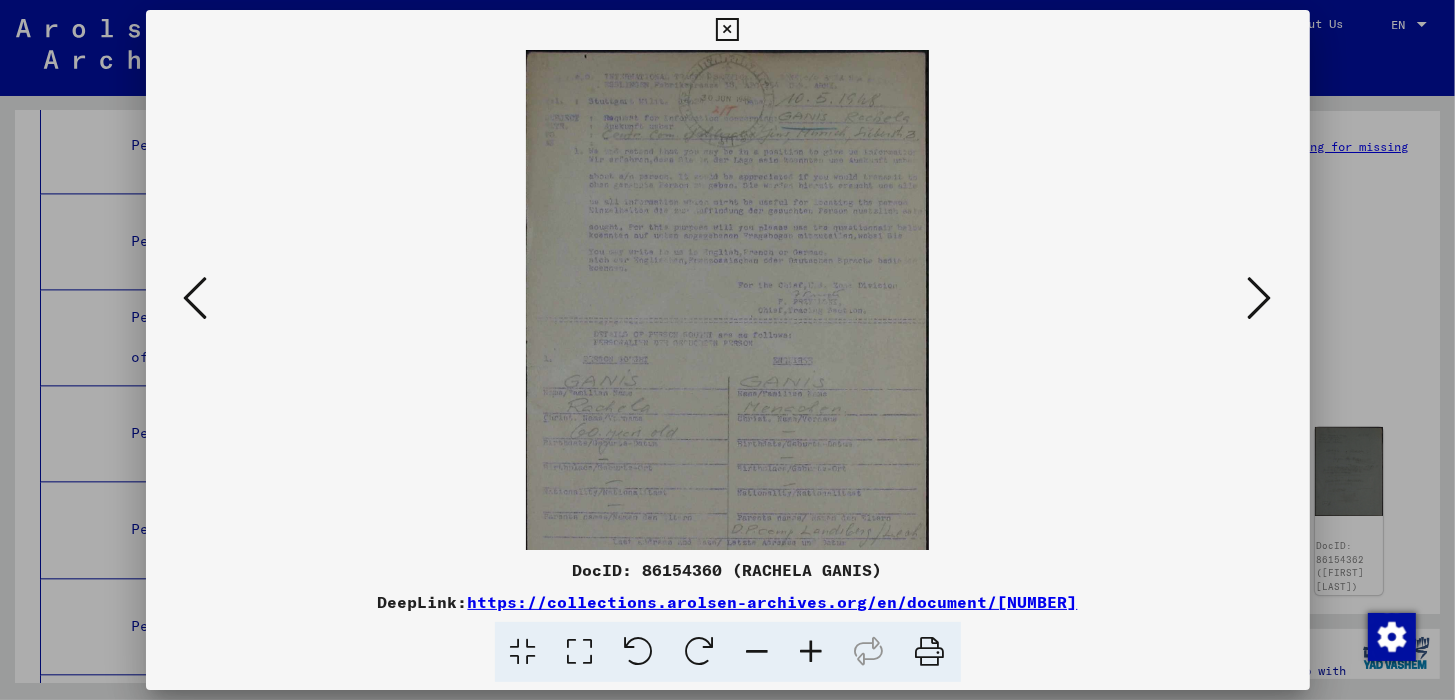 click at bounding box center (812, 652) 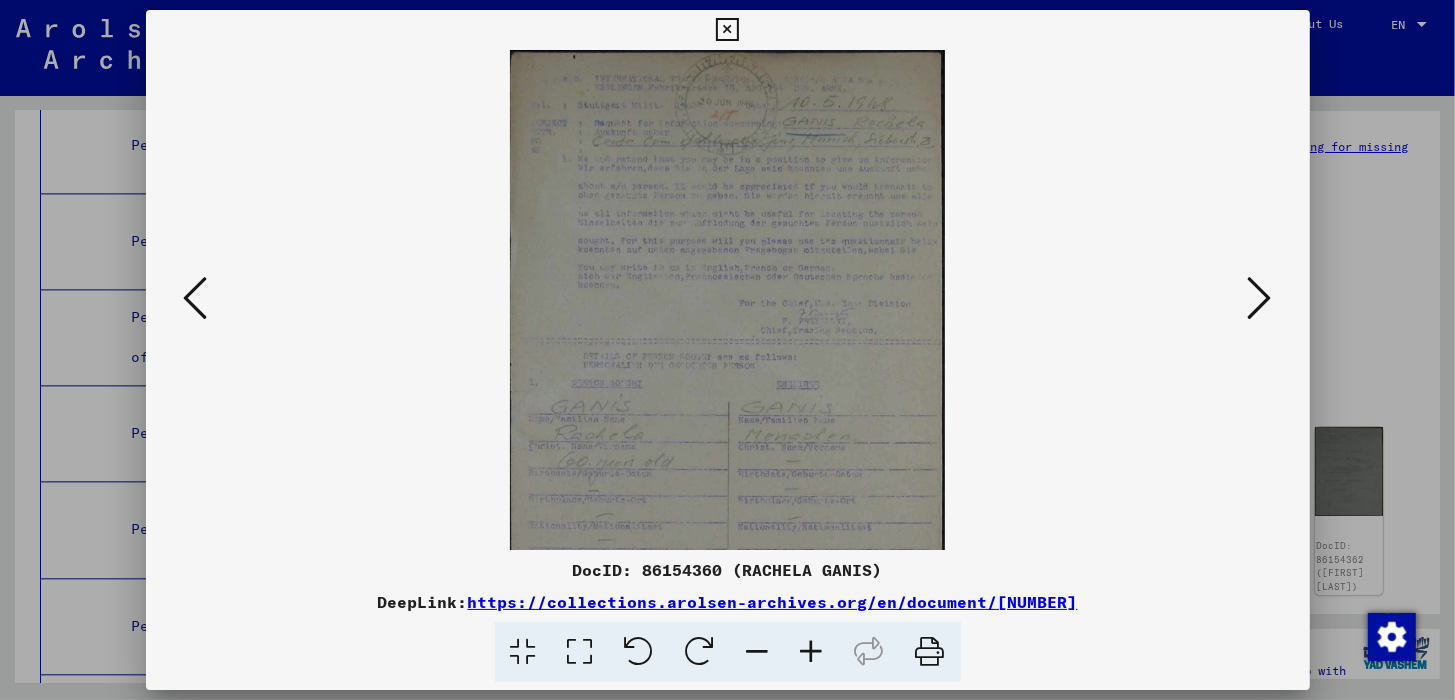 click at bounding box center (812, 652) 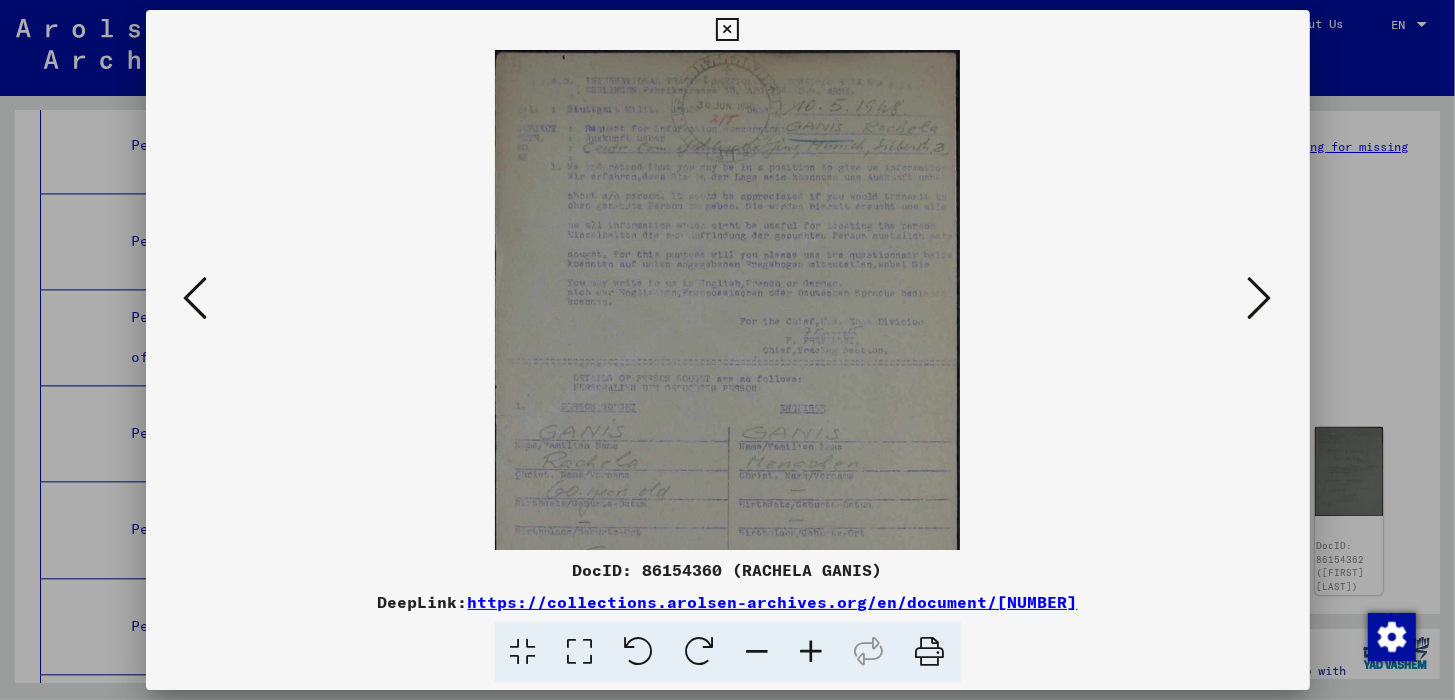click at bounding box center [812, 652] 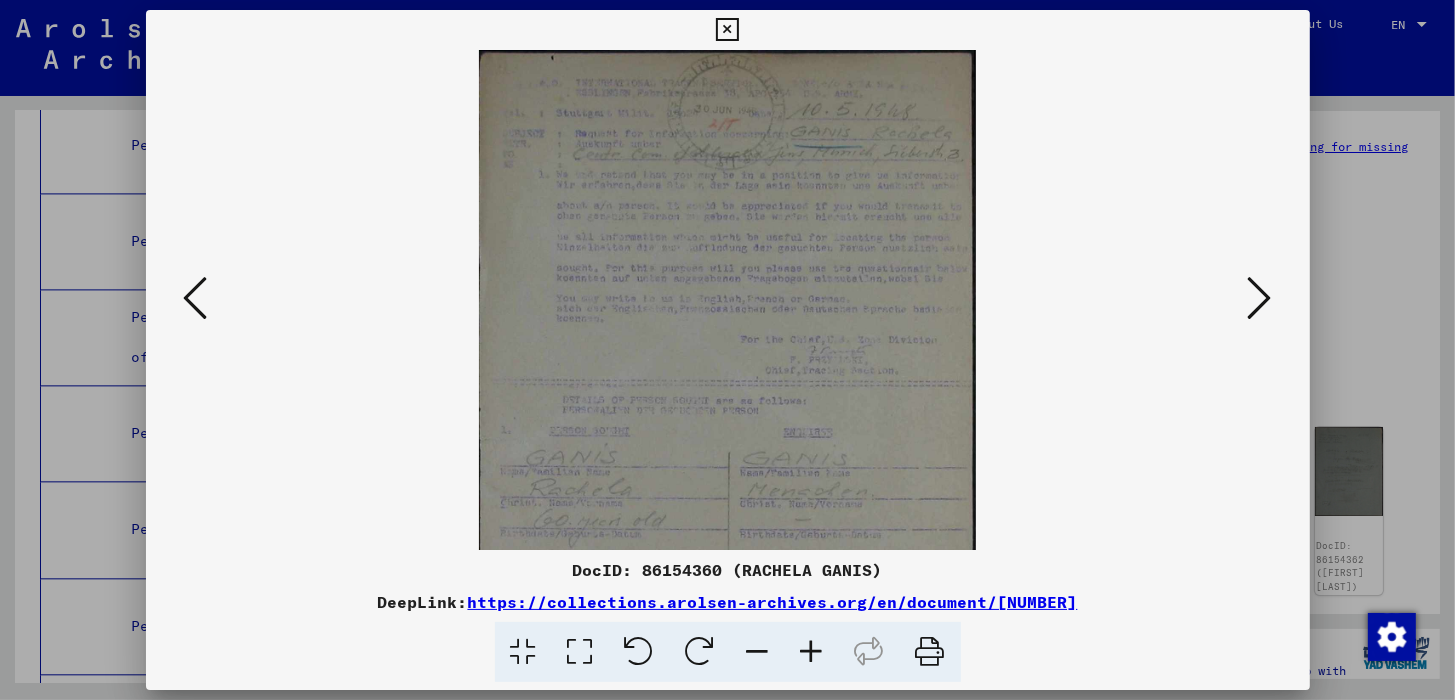 click at bounding box center (812, 652) 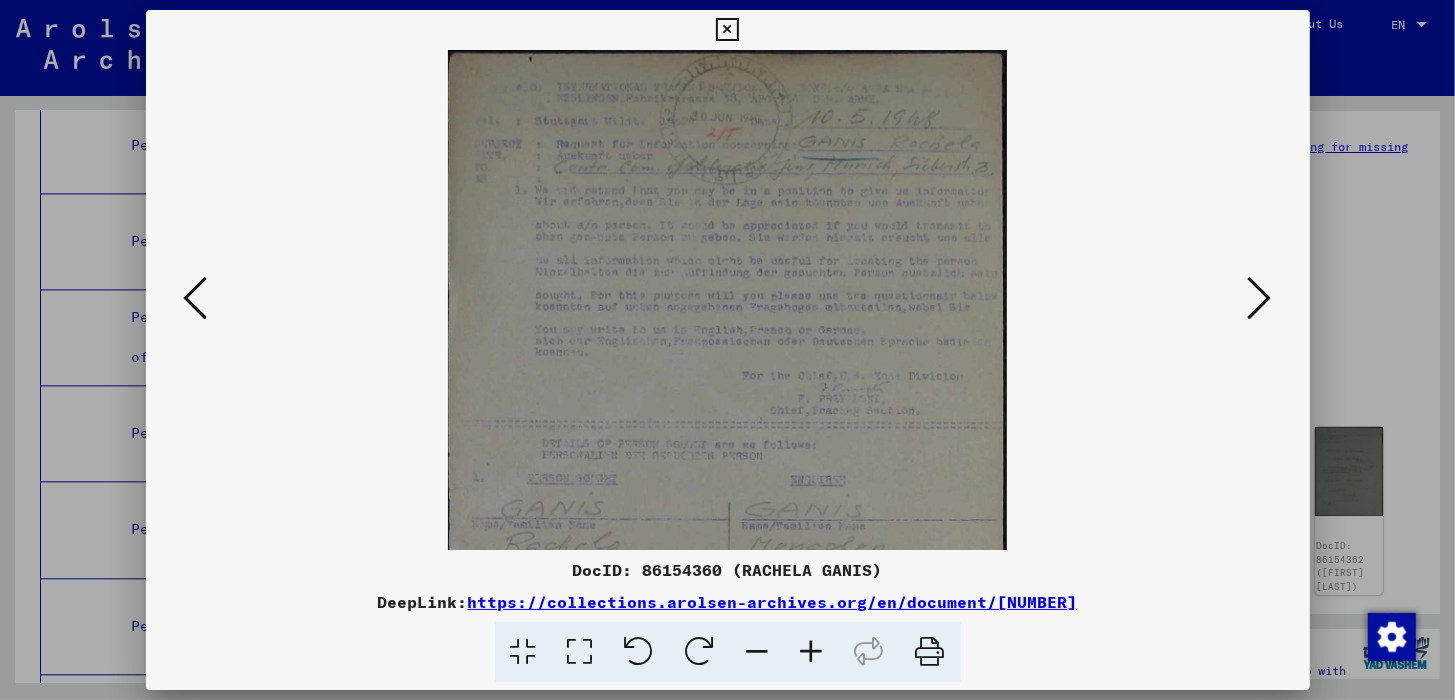 click at bounding box center [812, 652] 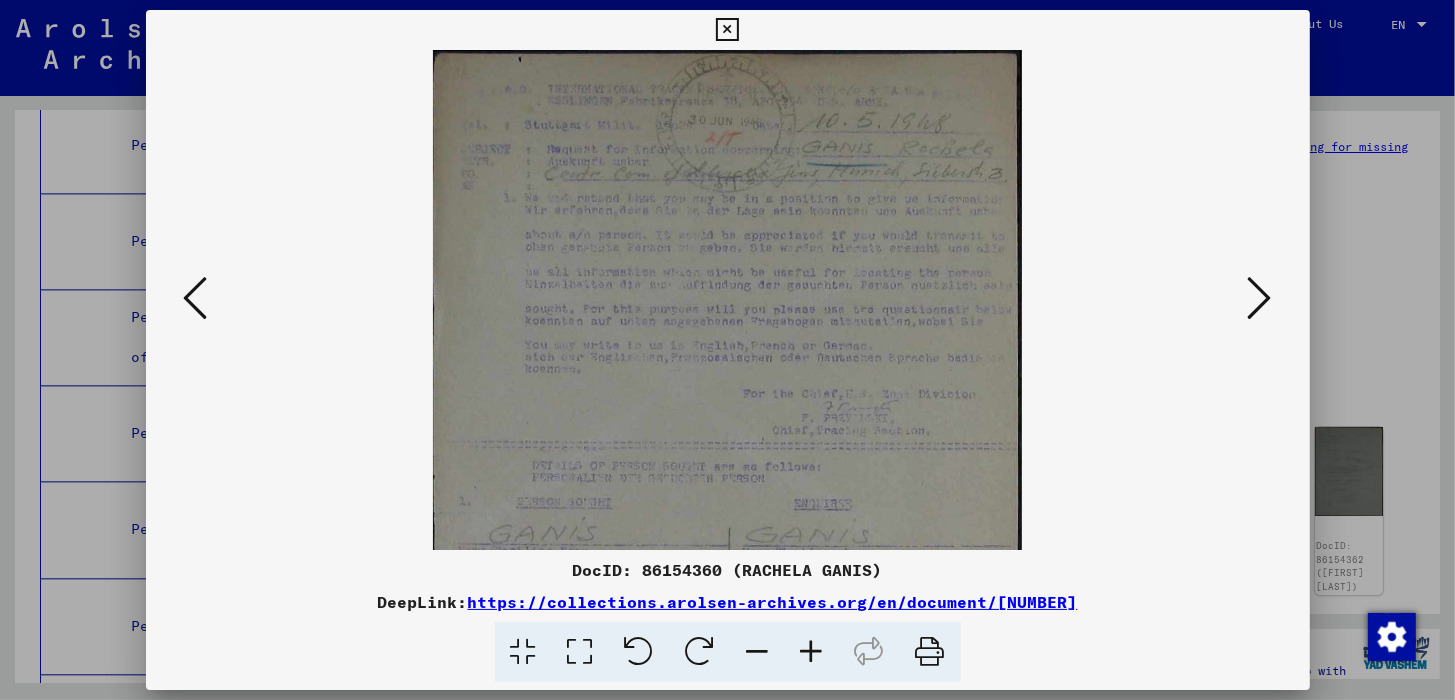 scroll, scrollTop: 1, scrollLeft: 0, axis: vertical 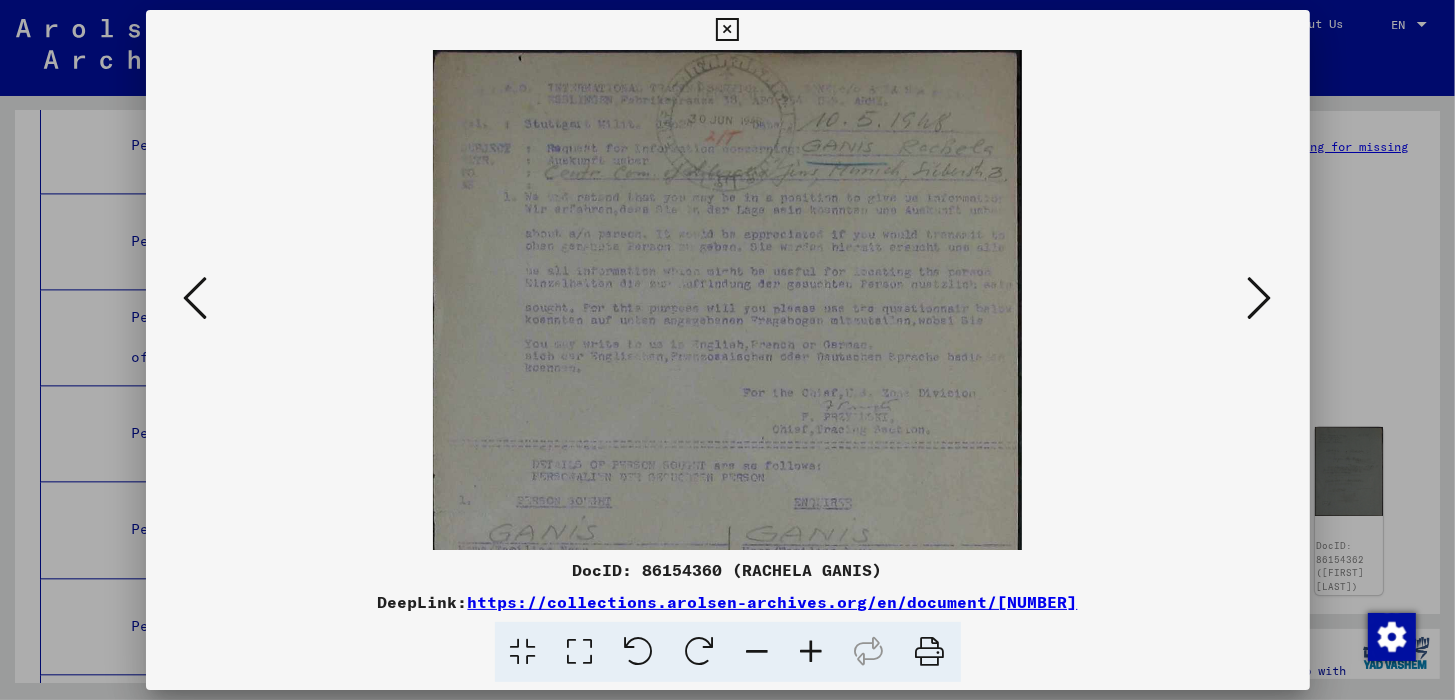 click at bounding box center [1260, 298] 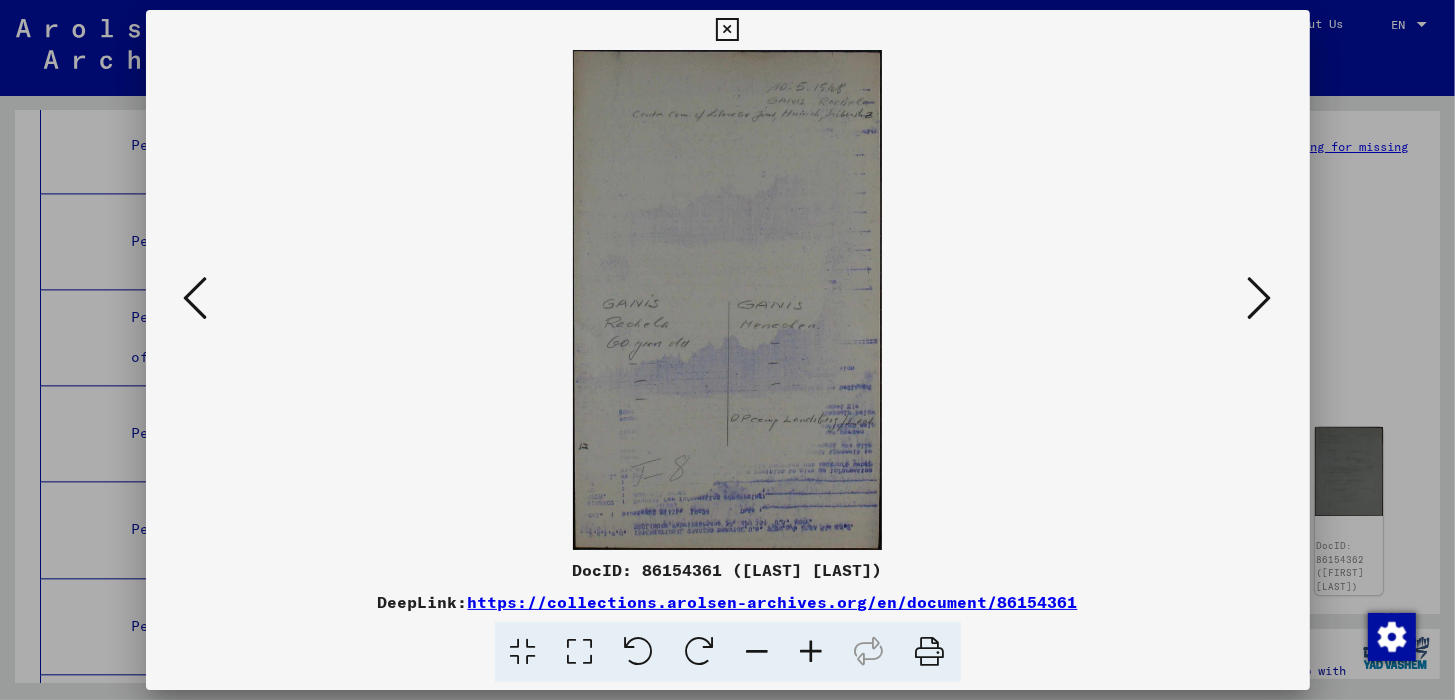 scroll, scrollTop: 0, scrollLeft: 0, axis: both 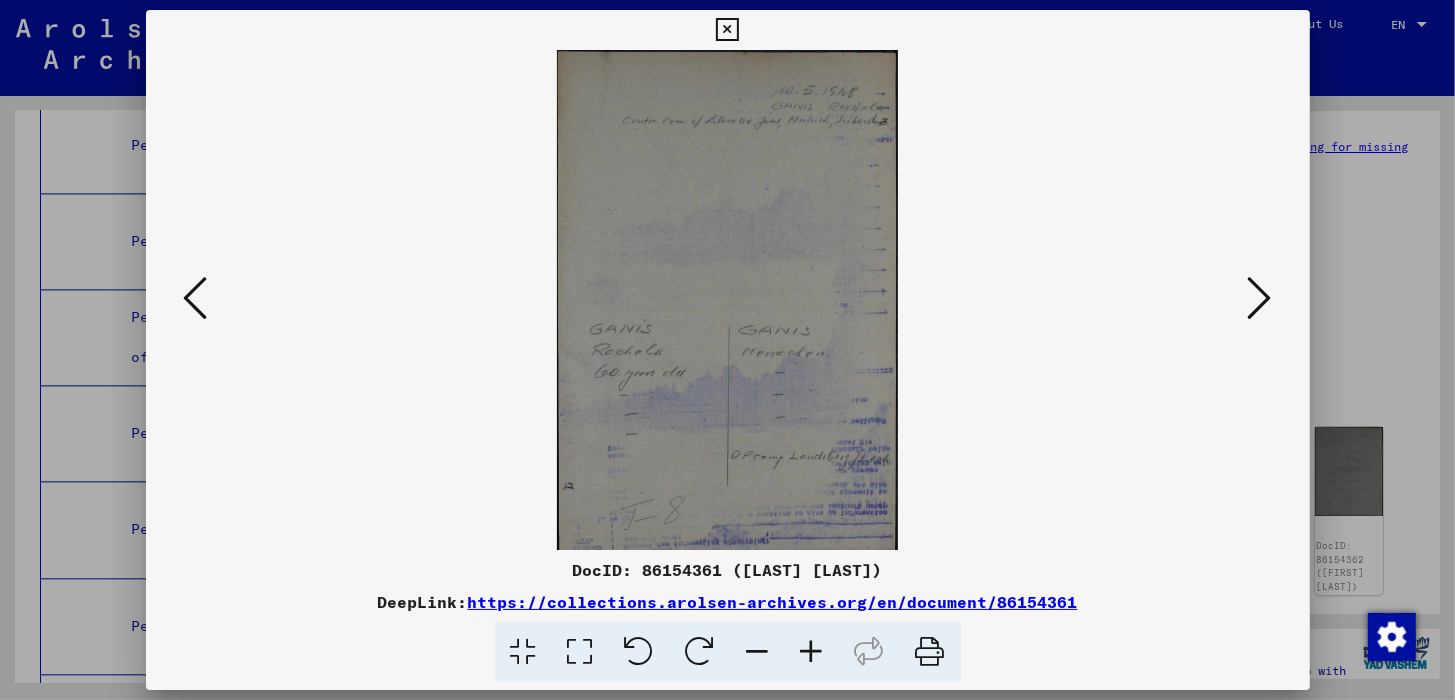 click at bounding box center [812, 652] 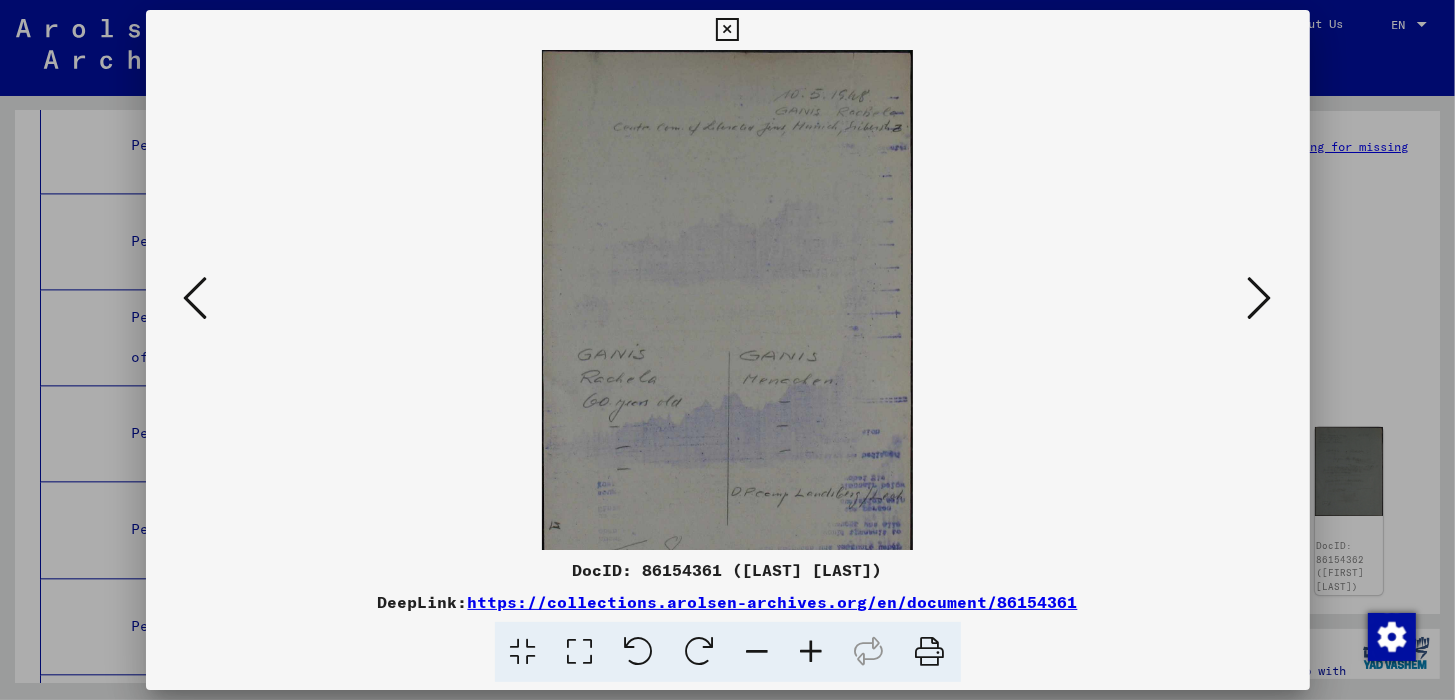 click at bounding box center [812, 652] 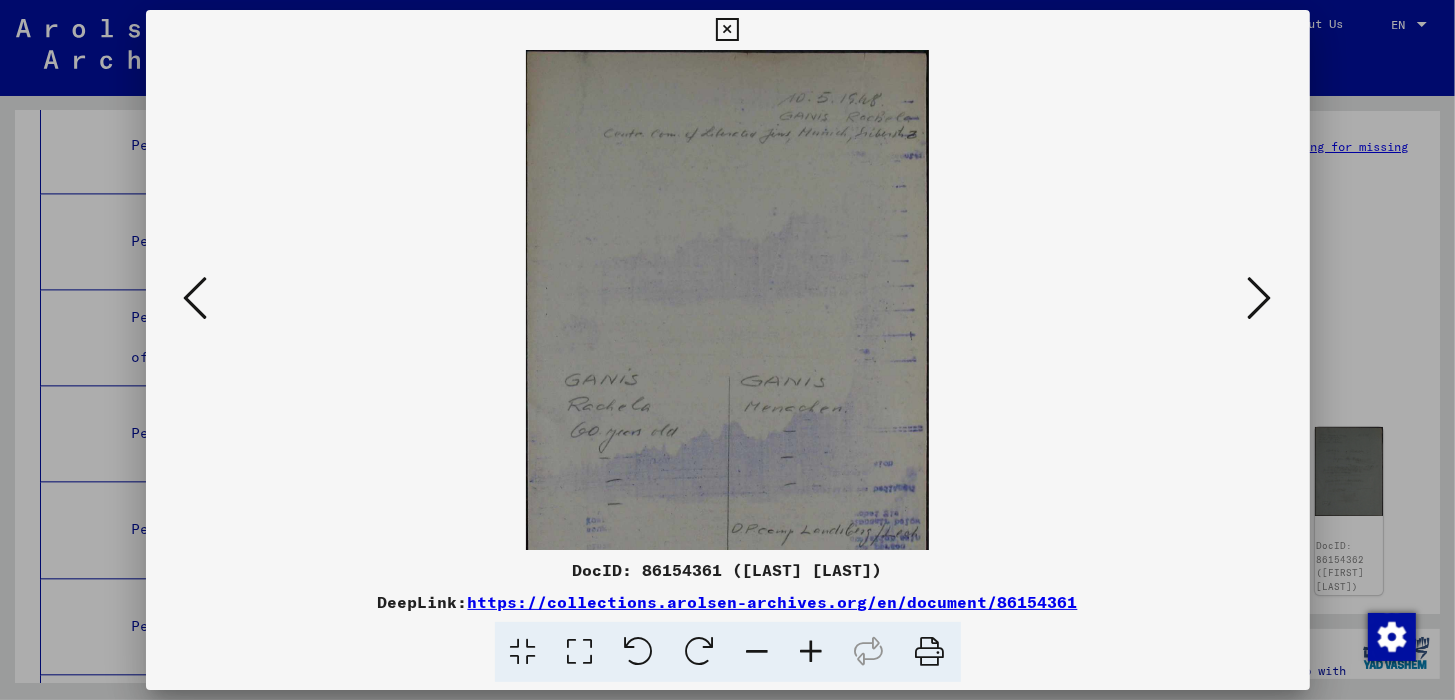 click at bounding box center [812, 652] 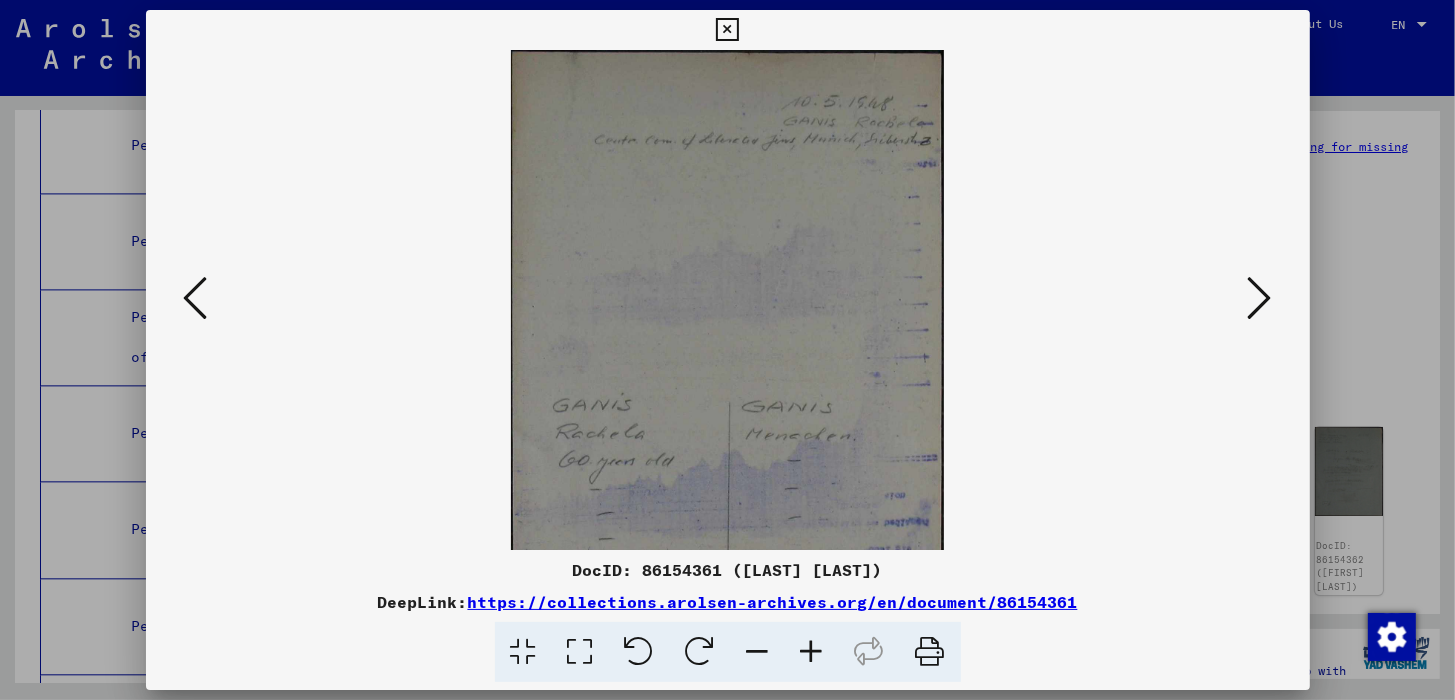 click at bounding box center [812, 652] 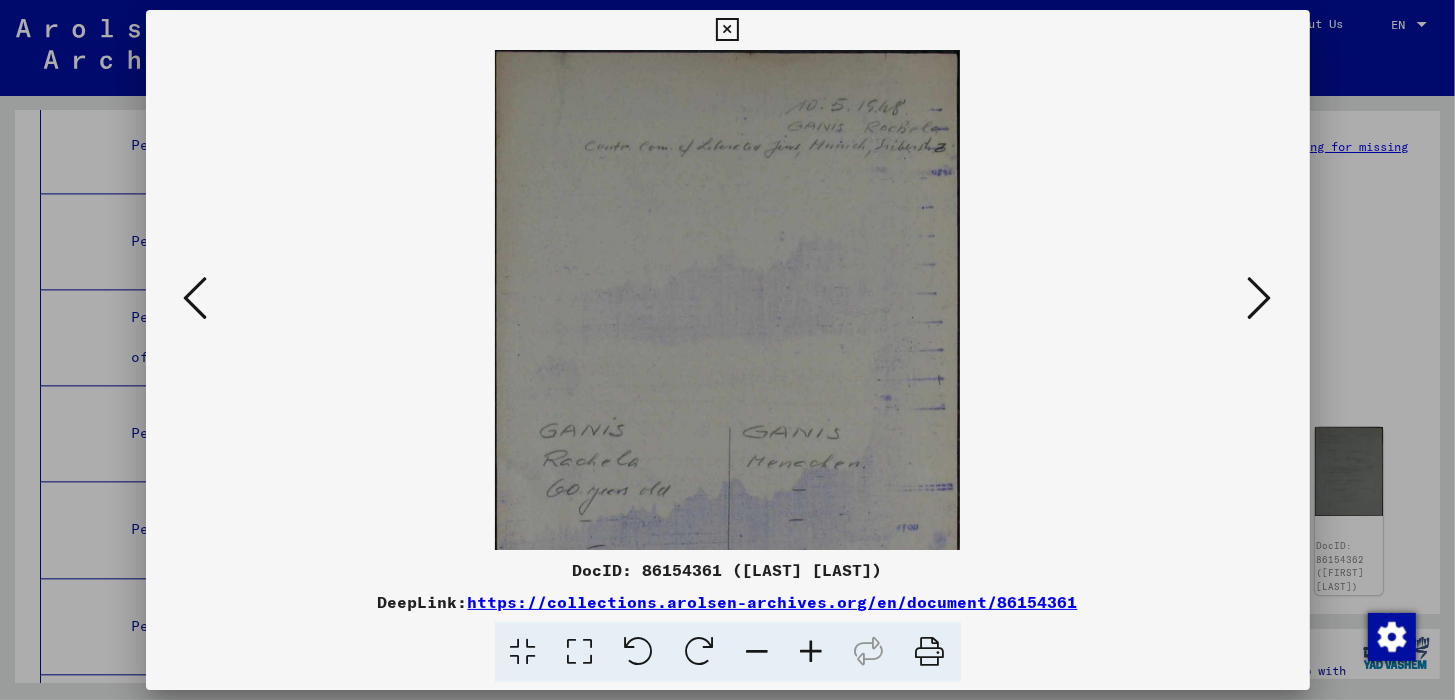 click at bounding box center [812, 652] 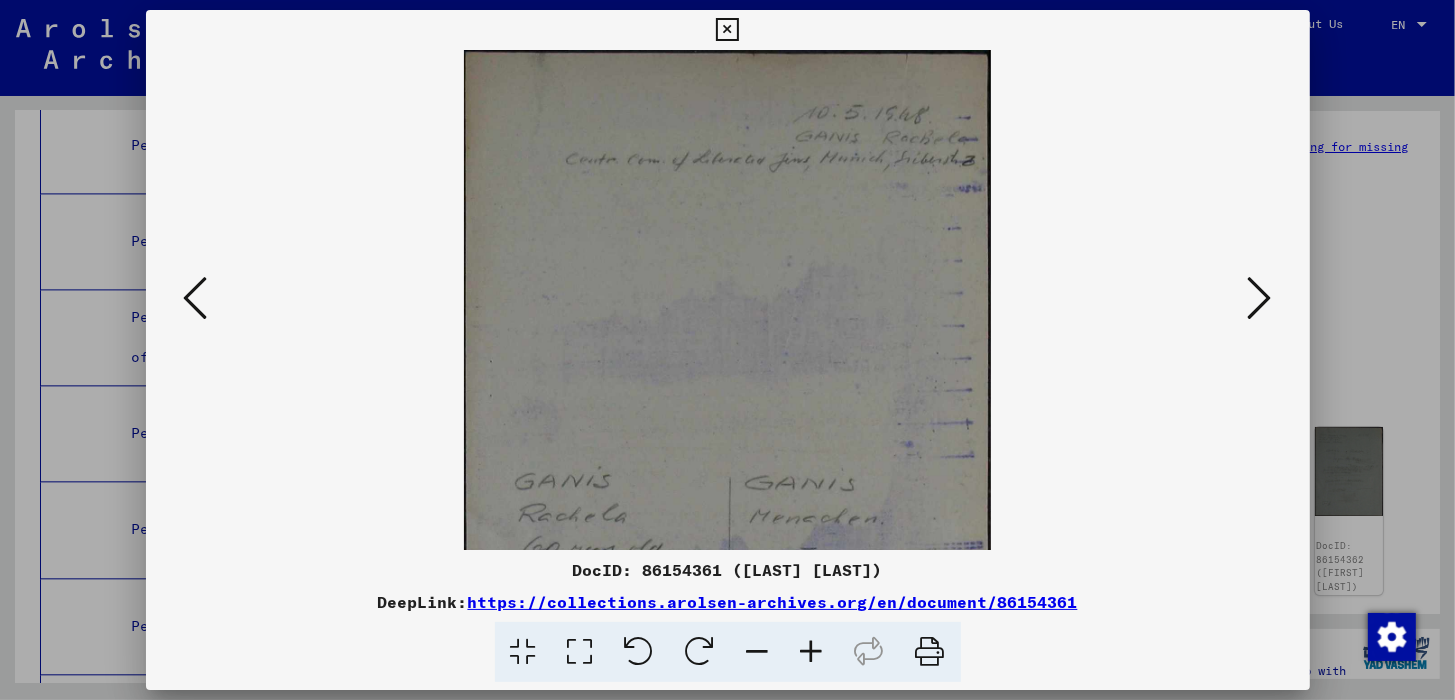 click at bounding box center (812, 652) 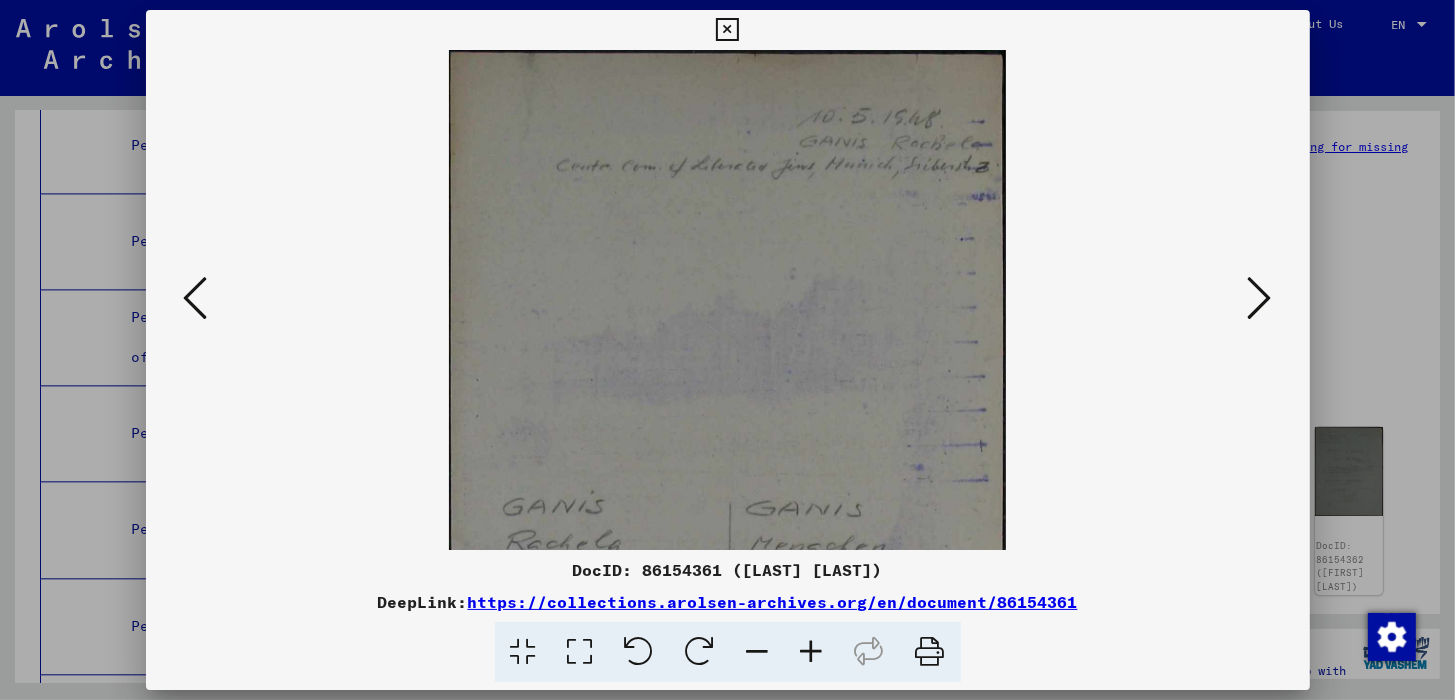 click at bounding box center (812, 652) 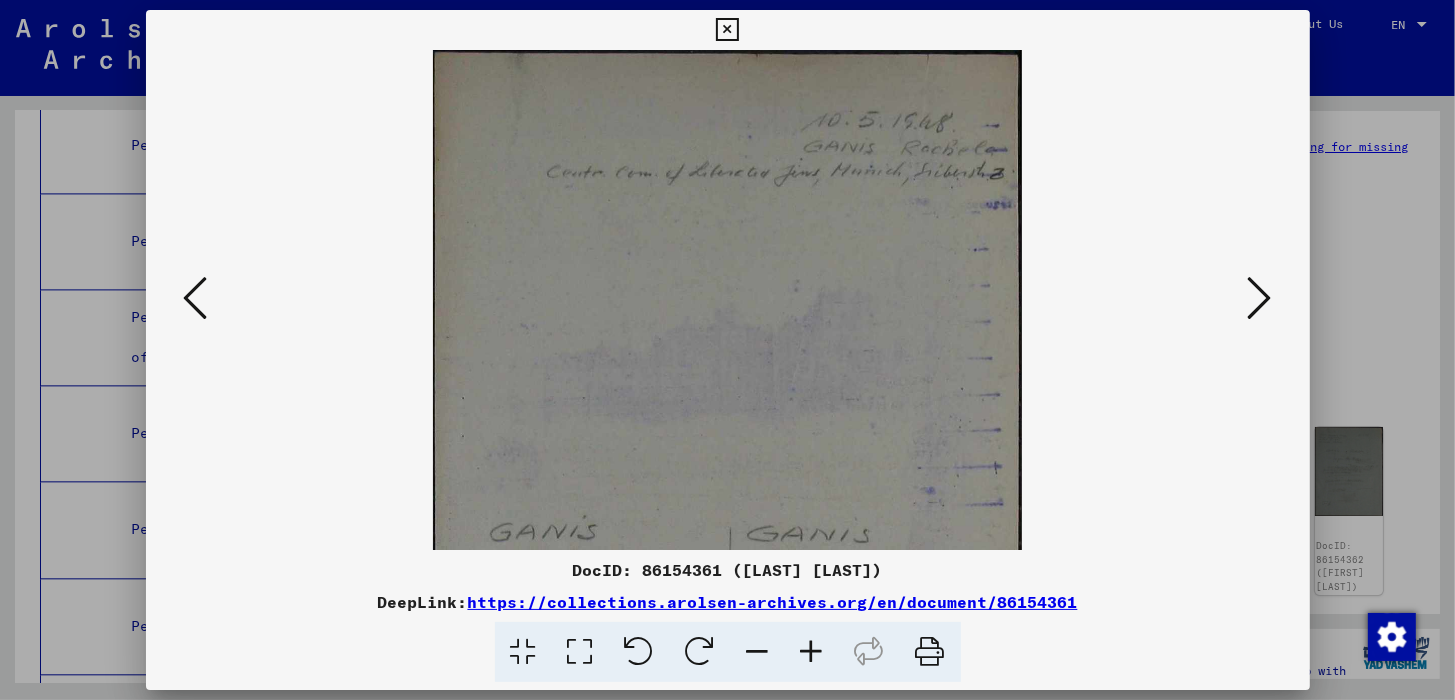 click at bounding box center [812, 652] 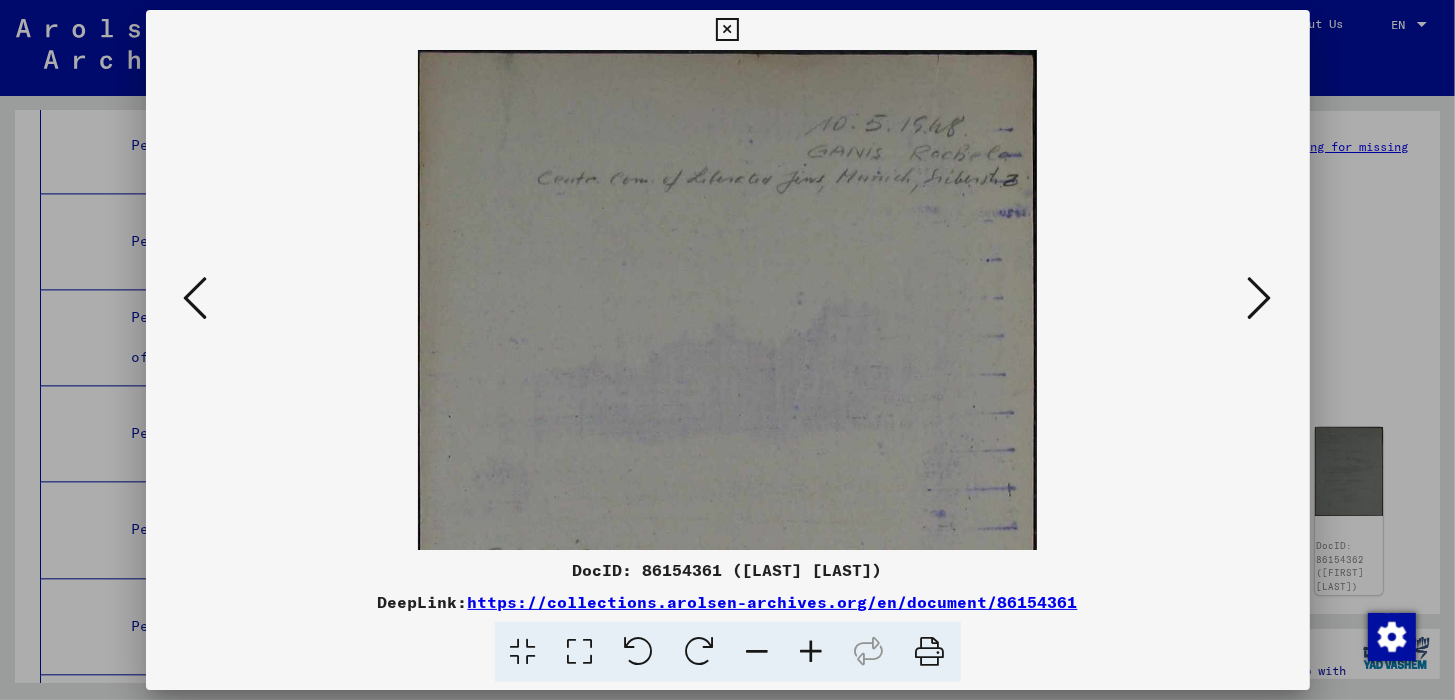 click at bounding box center [812, 652] 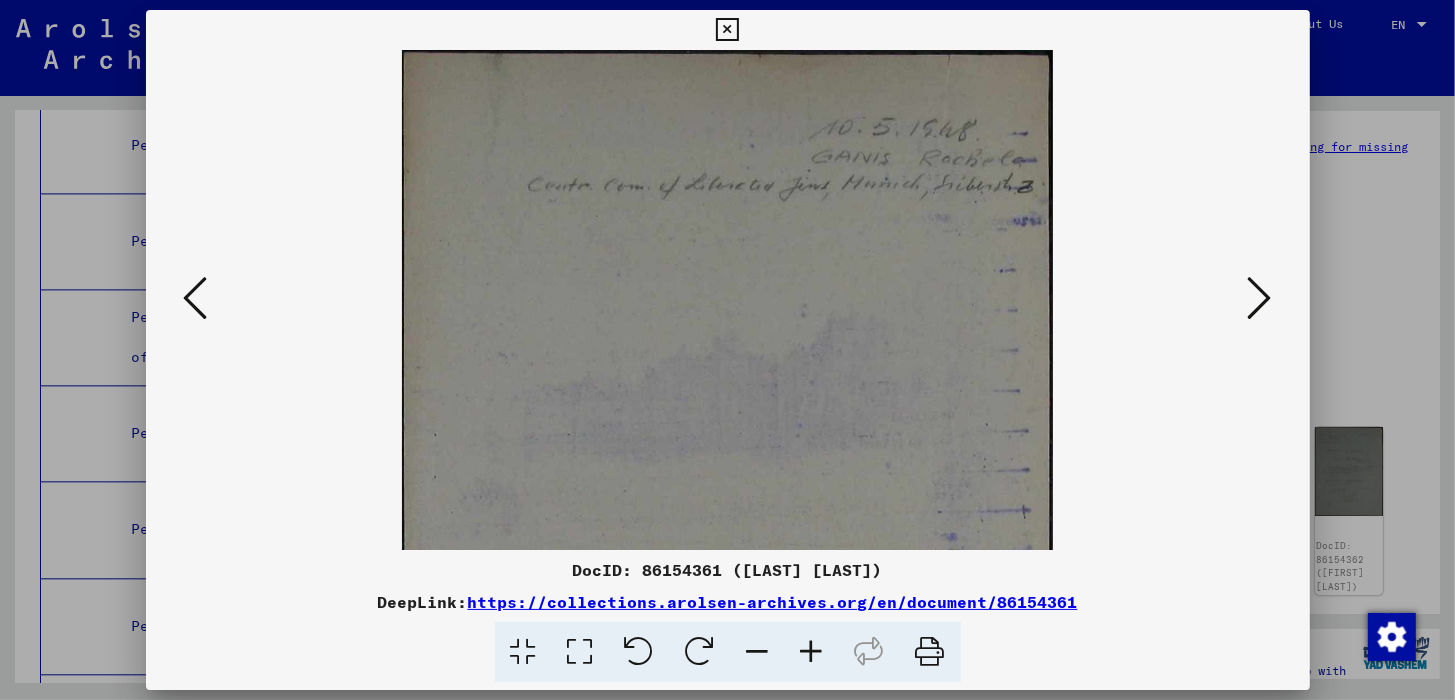 click at bounding box center [812, 652] 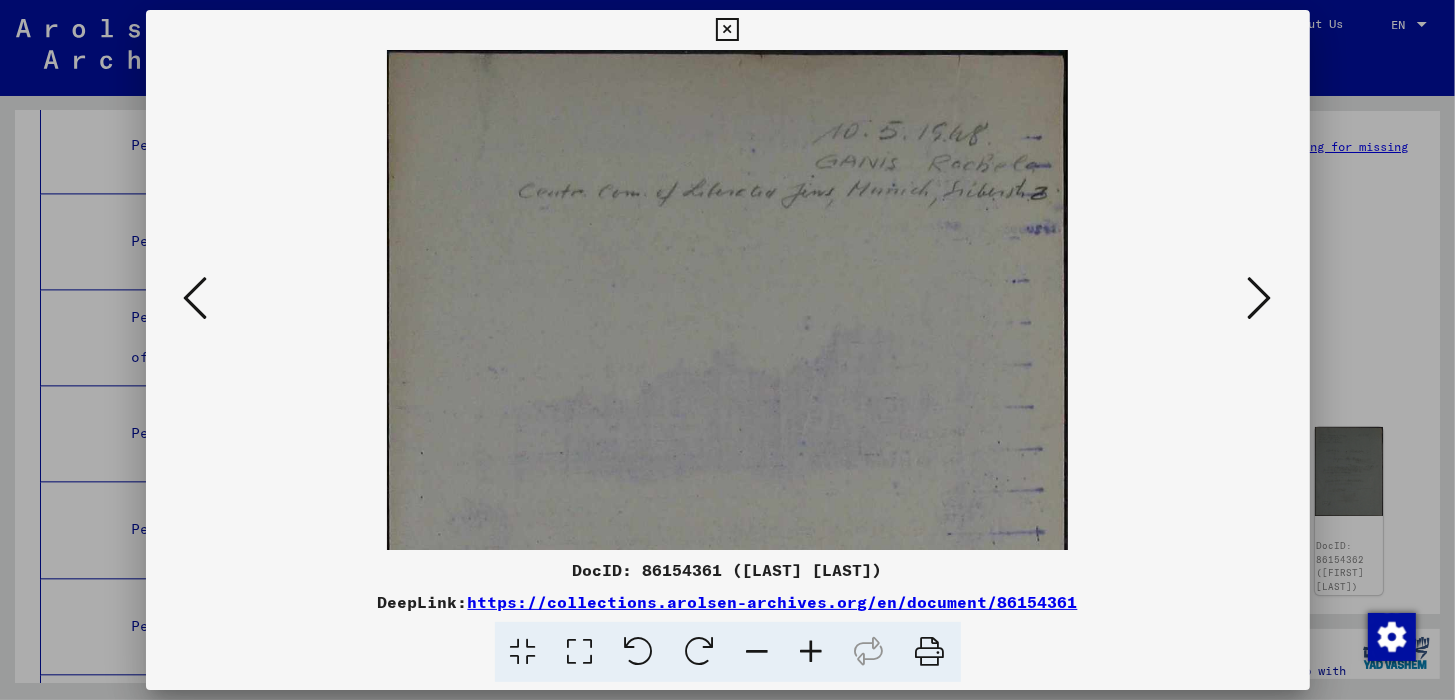 click at bounding box center [812, 652] 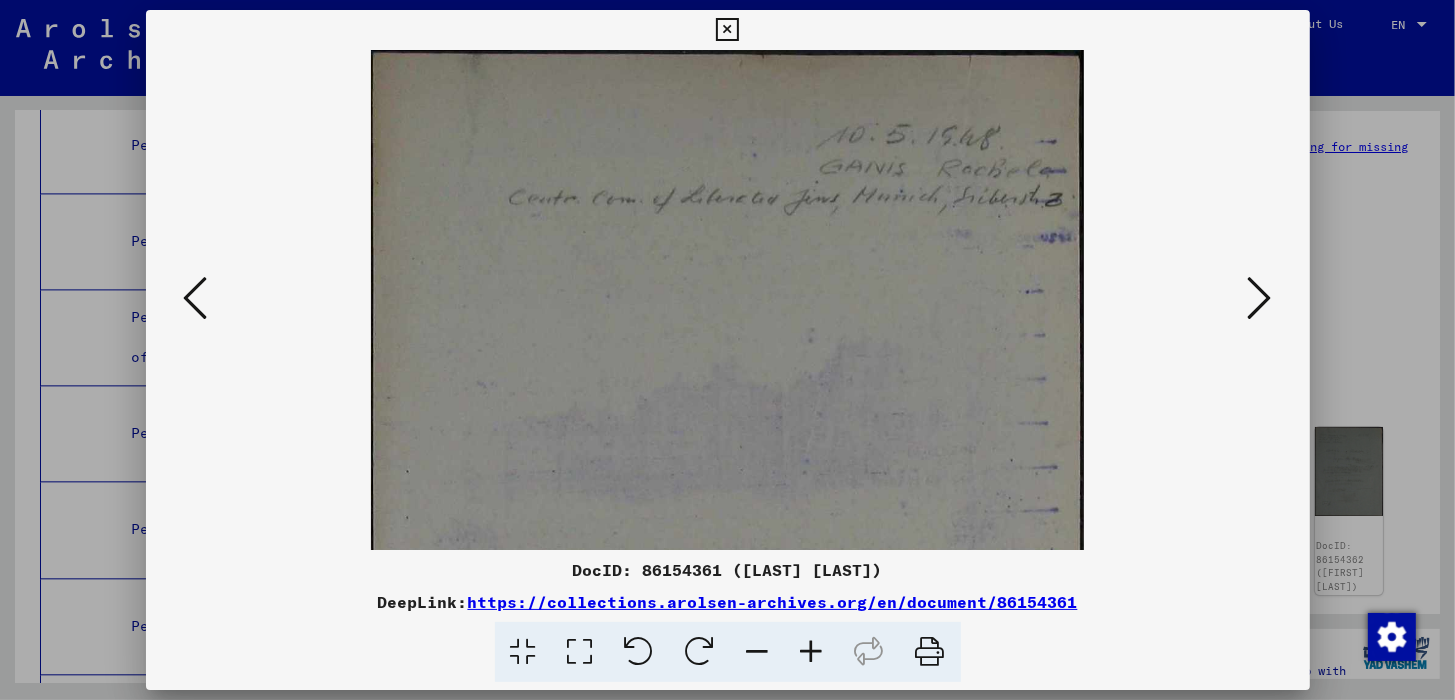 click at bounding box center (812, 652) 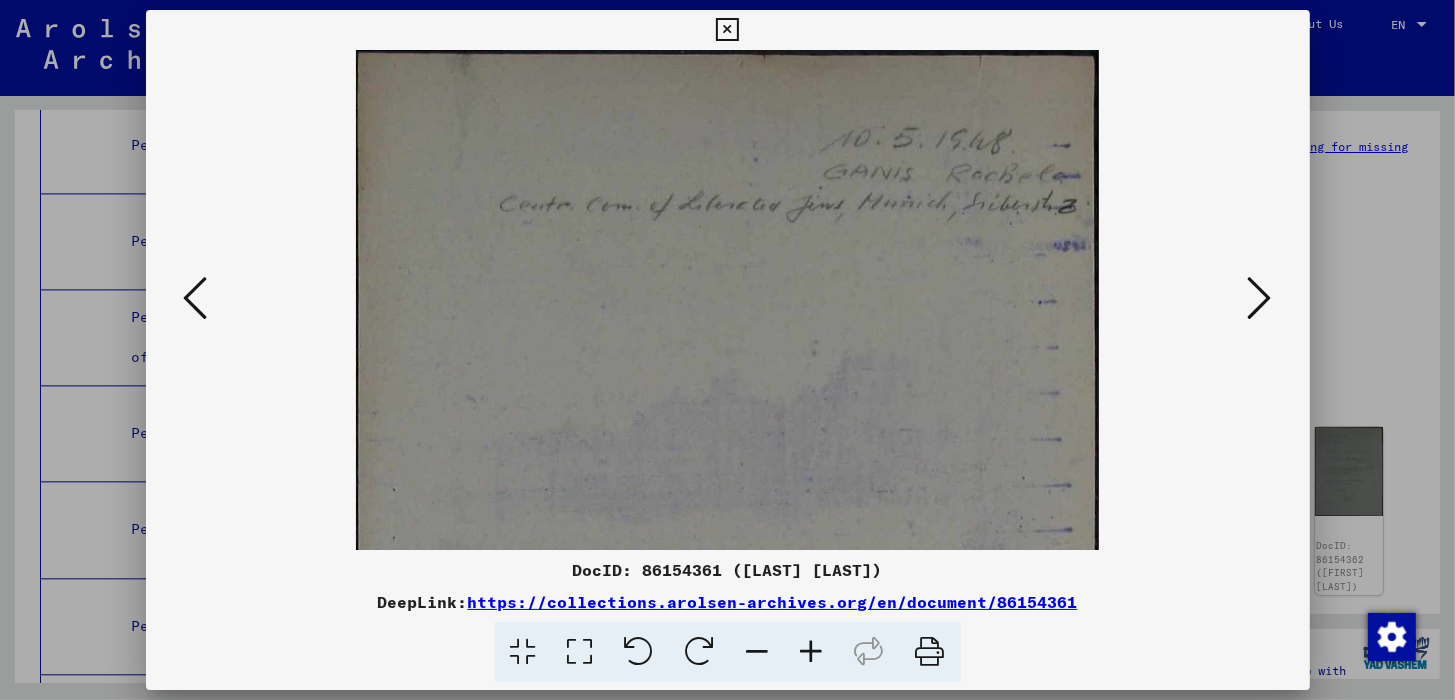 click at bounding box center (812, 652) 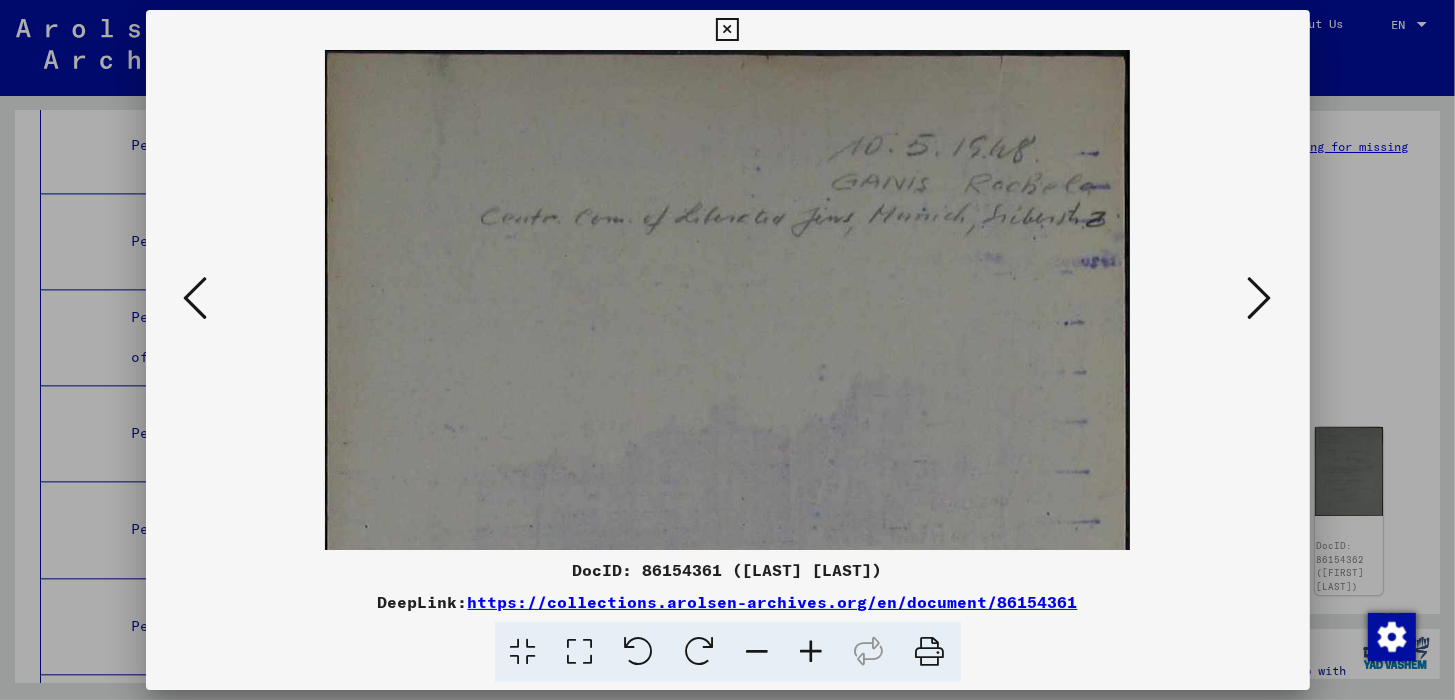 click at bounding box center [812, 652] 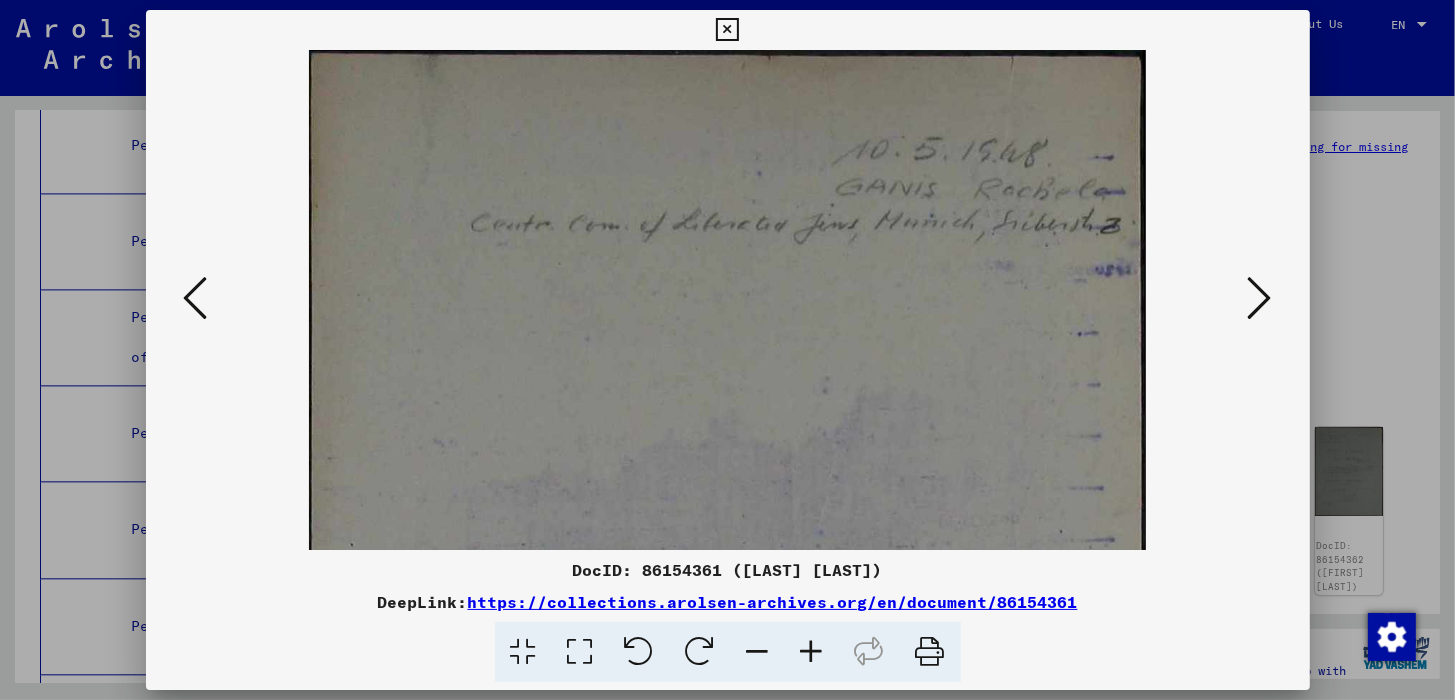 click at bounding box center [812, 652] 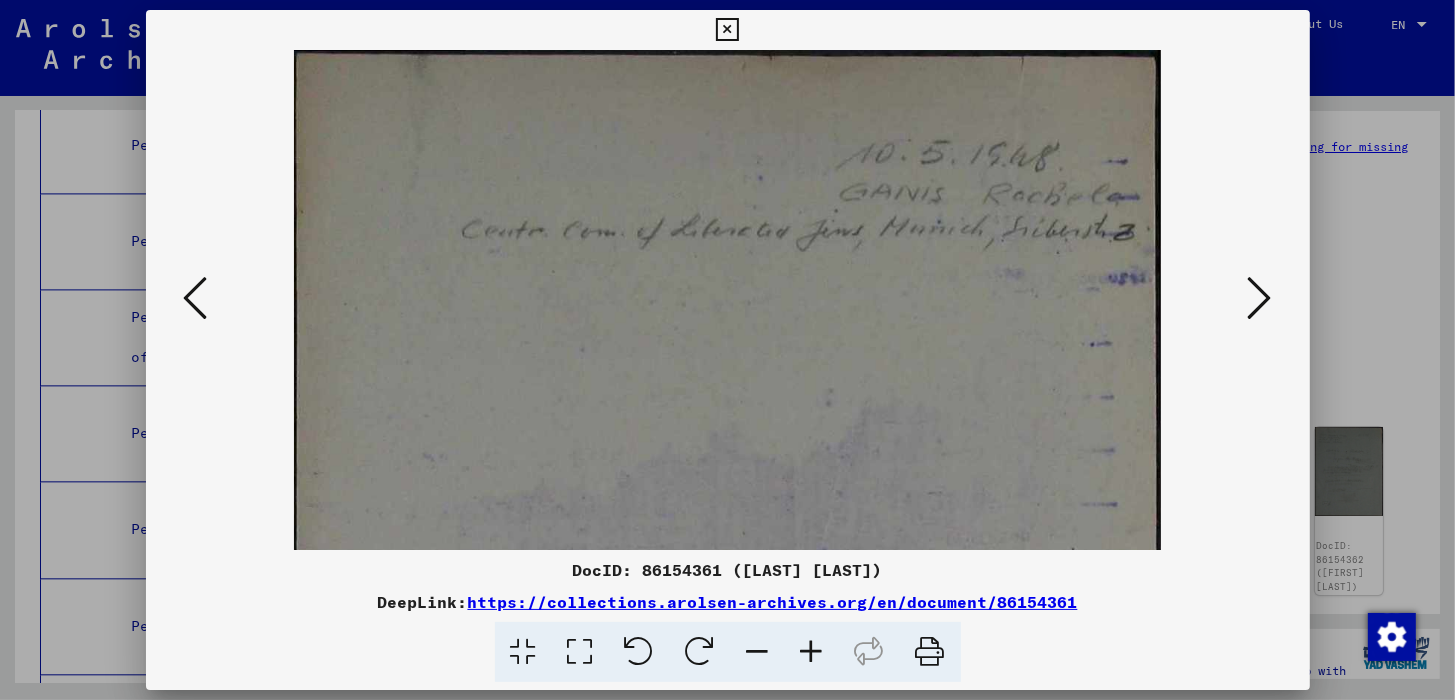 click at bounding box center [812, 652] 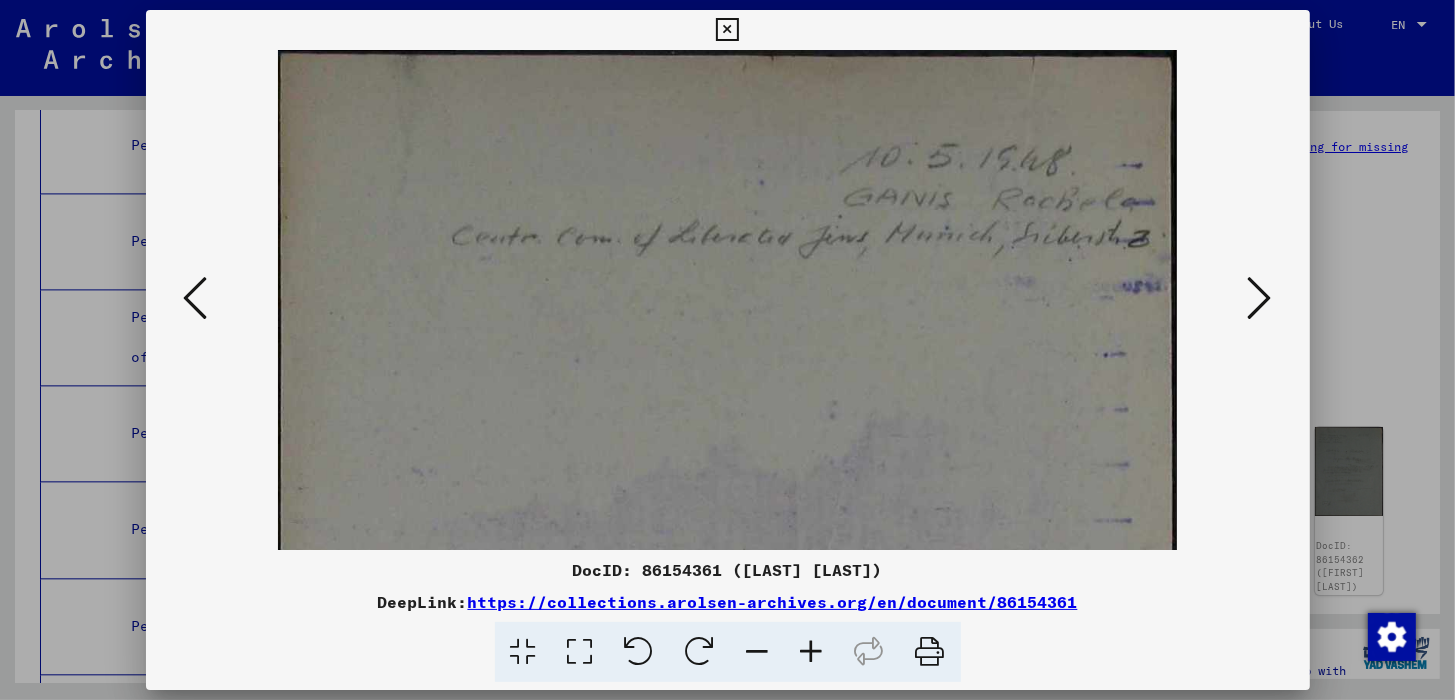 click at bounding box center (812, 652) 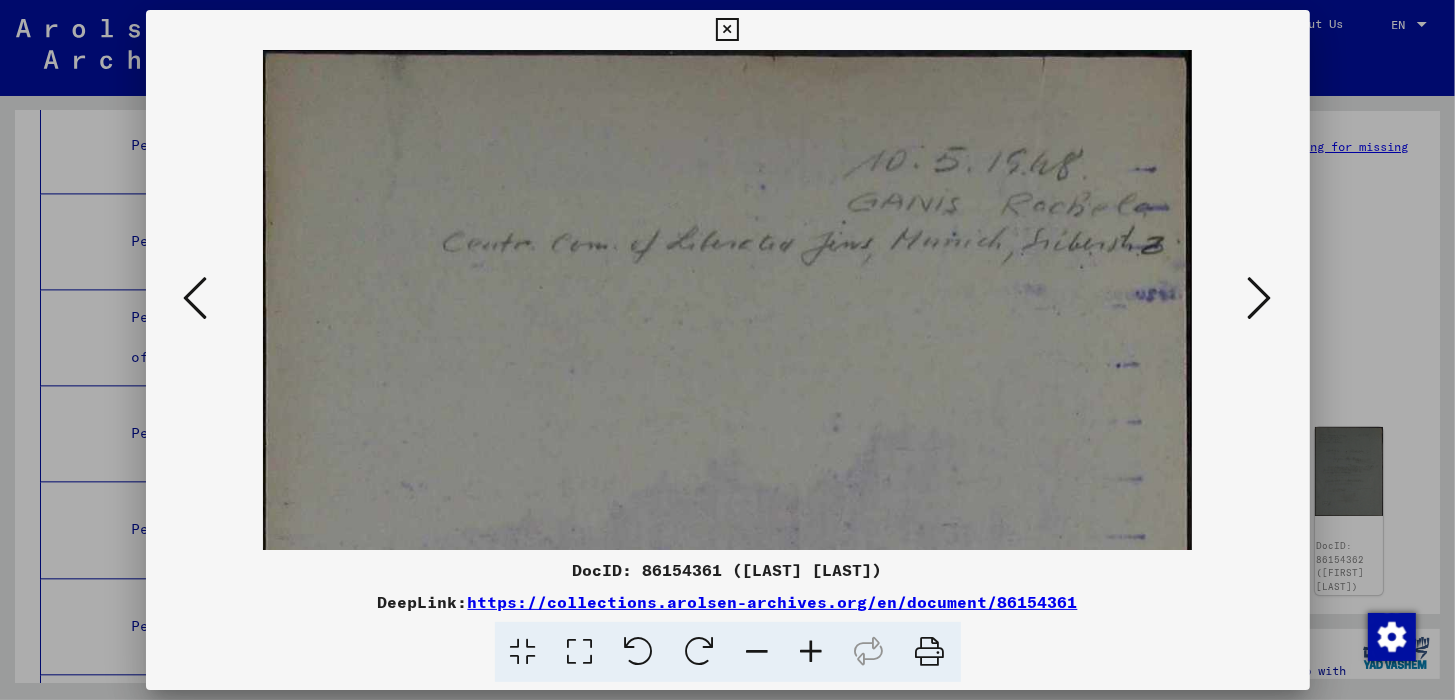 click at bounding box center (812, 652) 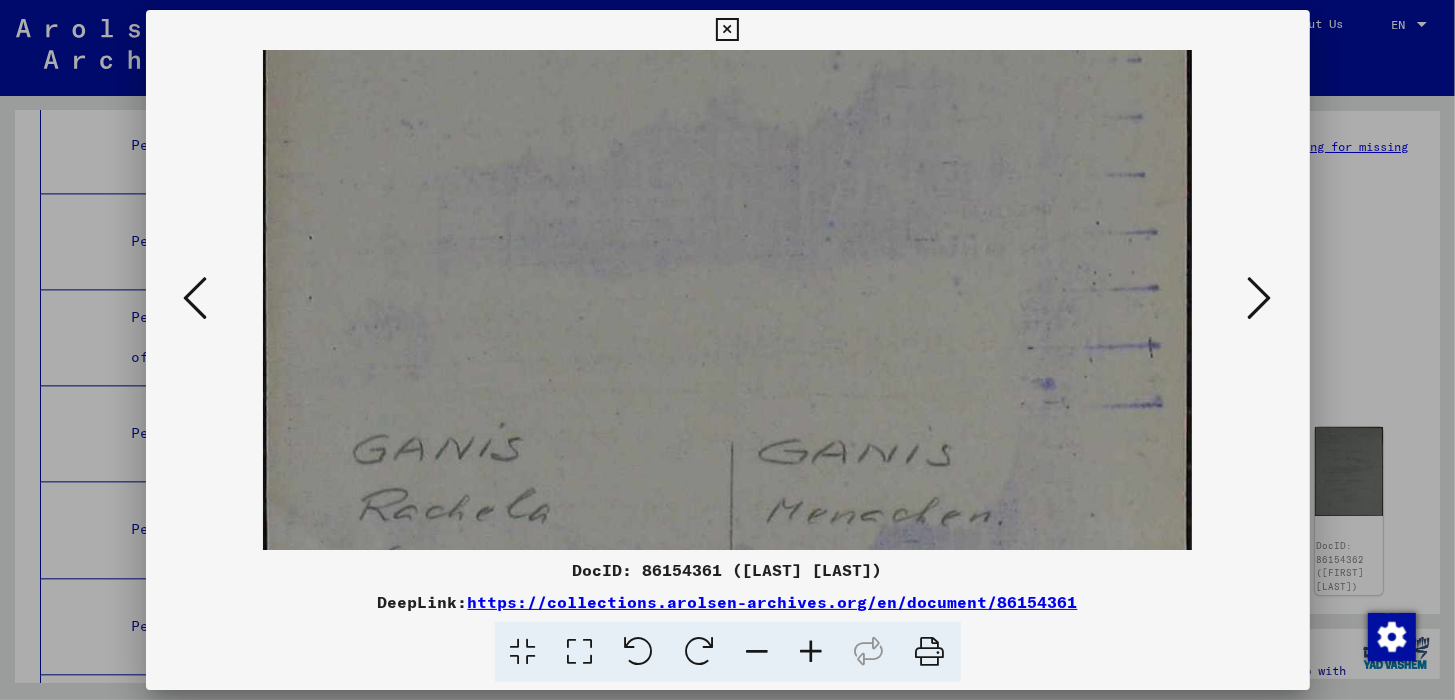 drag, startPoint x: 809, startPoint y: 476, endPoint x: 901, endPoint y: 66, distance: 420.1952 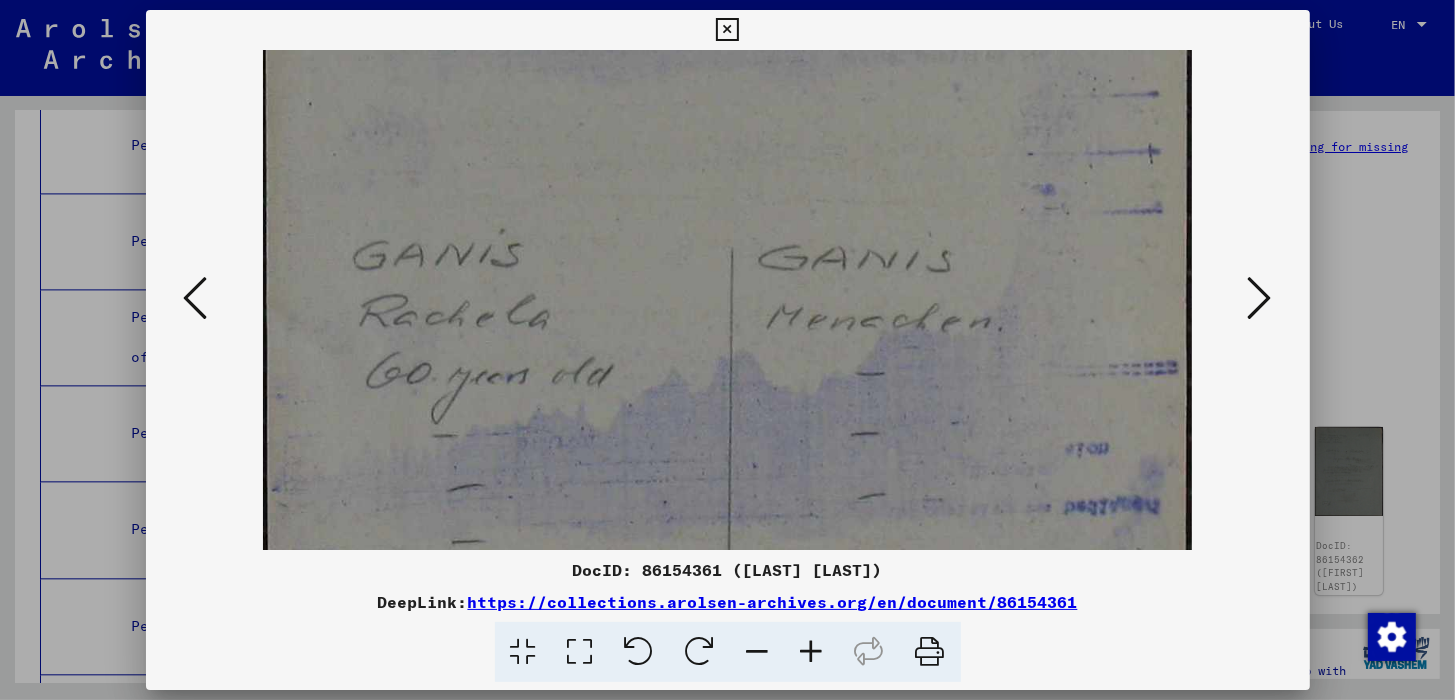 drag, startPoint x: 842, startPoint y: 360, endPoint x: 871, endPoint y: 106, distance: 255.65015 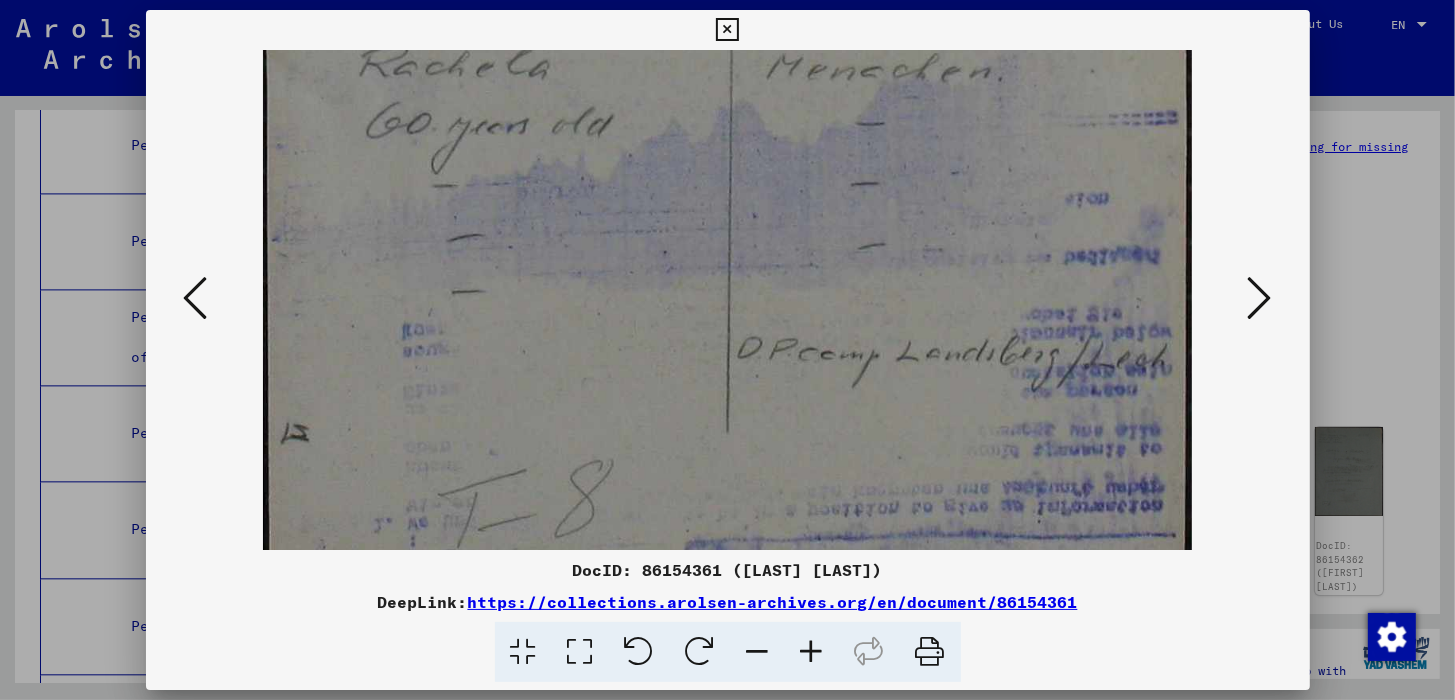 scroll, scrollTop: 924, scrollLeft: 0, axis: vertical 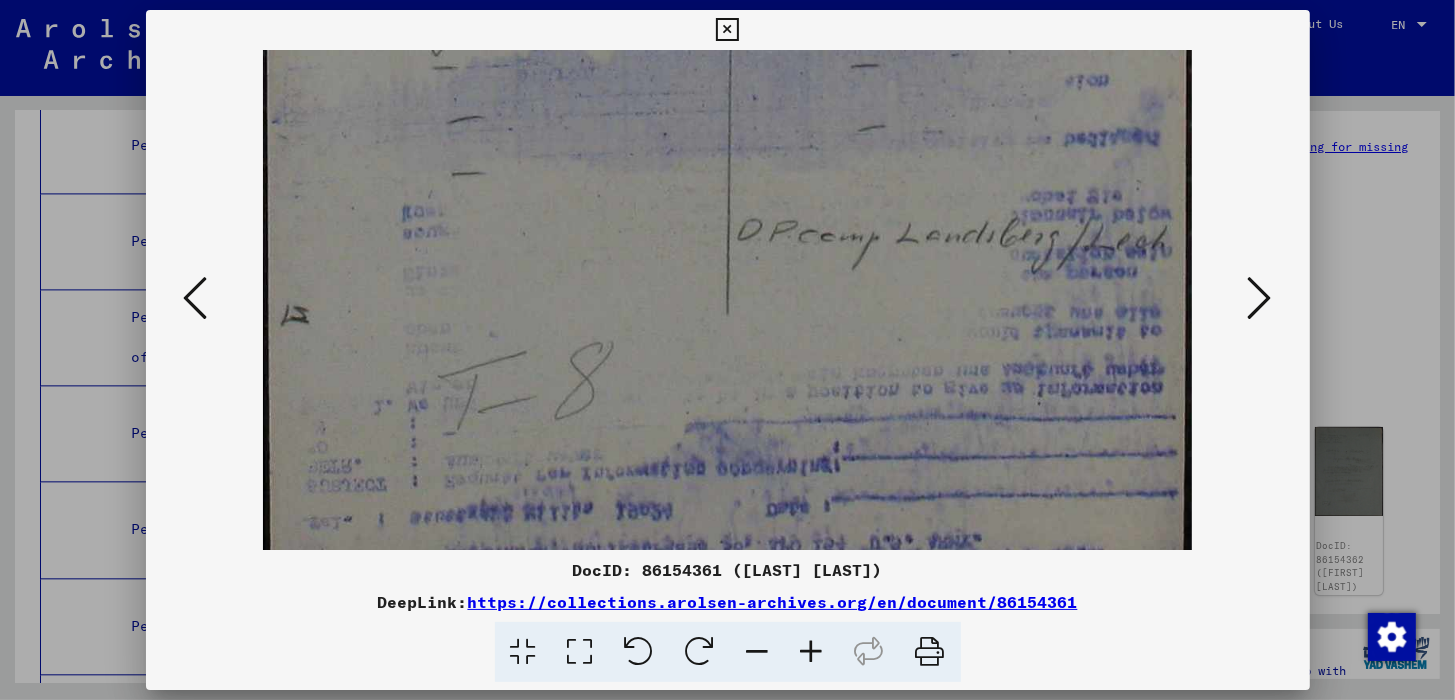 drag, startPoint x: 850, startPoint y: 342, endPoint x: 854, endPoint y: 74, distance: 268.02985 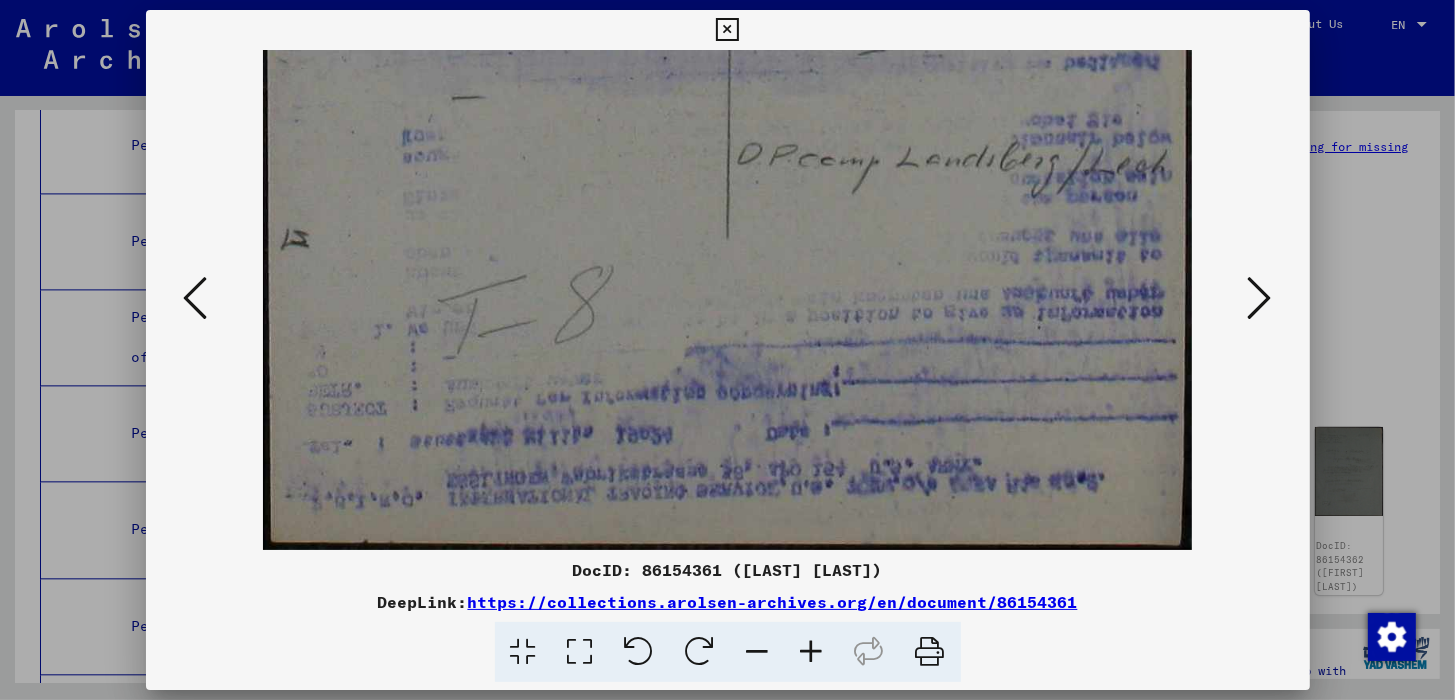 drag, startPoint x: 834, startPoint y: 310, endPoint x: 858, endPoint y: 37, distance: 274.05292 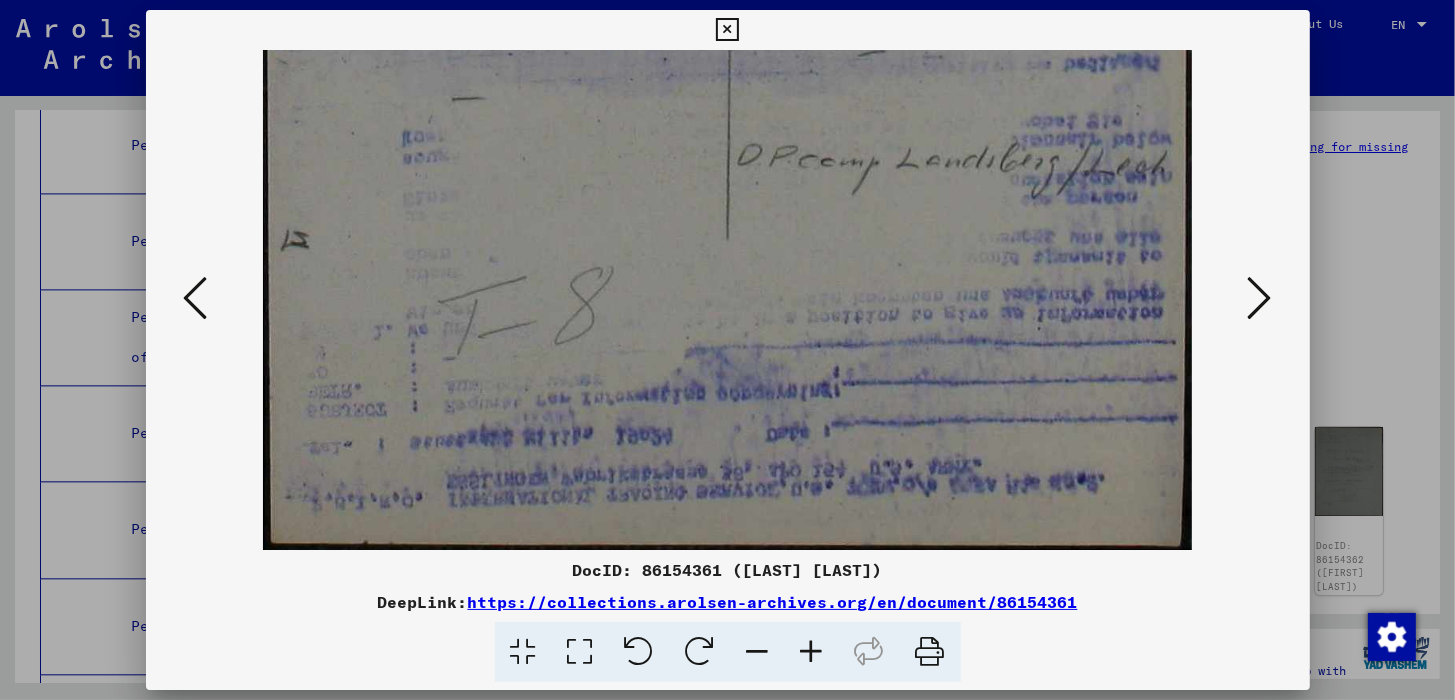 click at bounding box center (1260, 298) 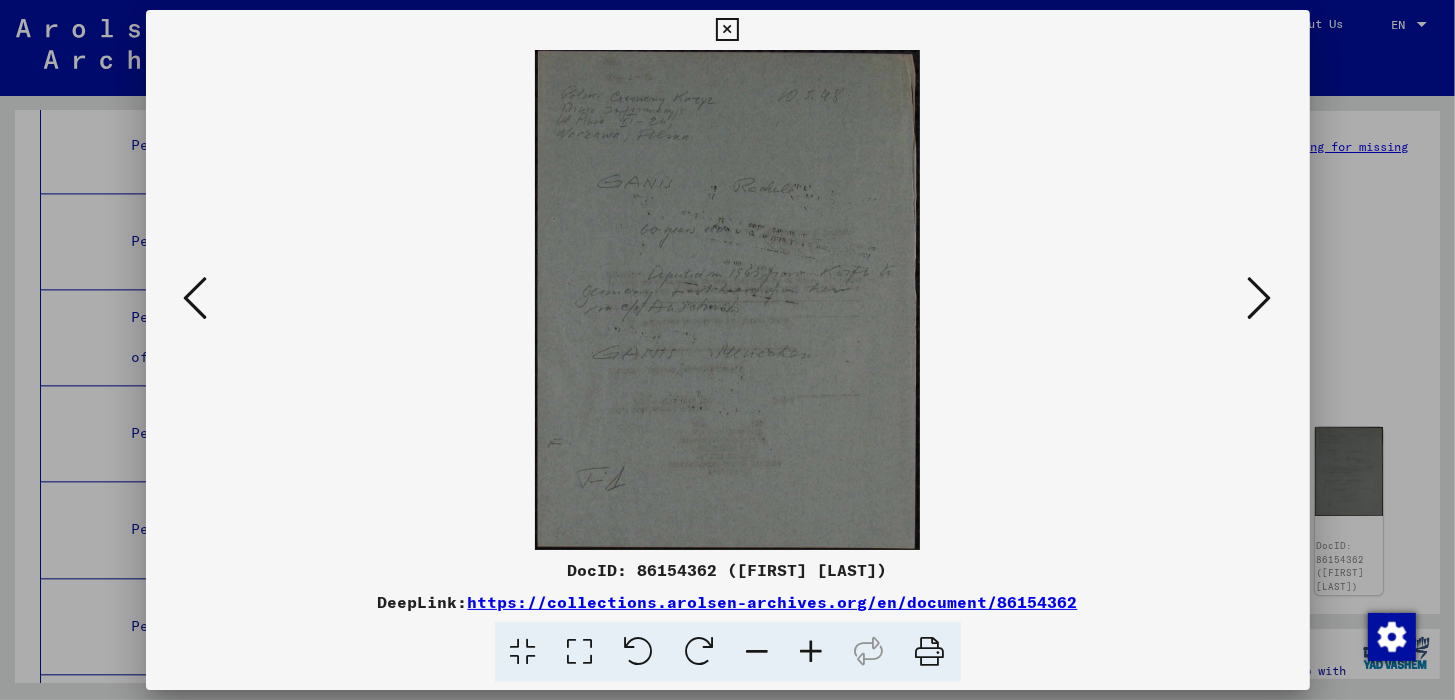 click at bounding box center [812, 652] 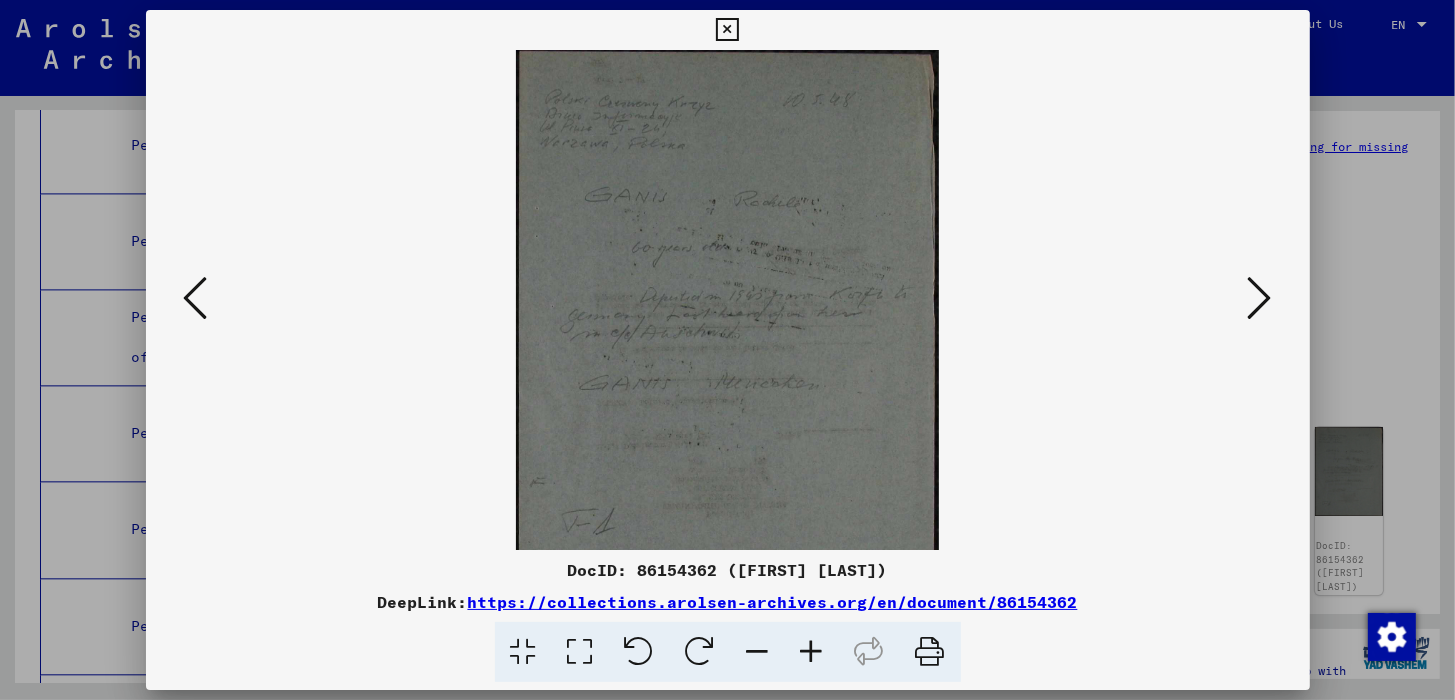 click at bounding box center (812, 652) 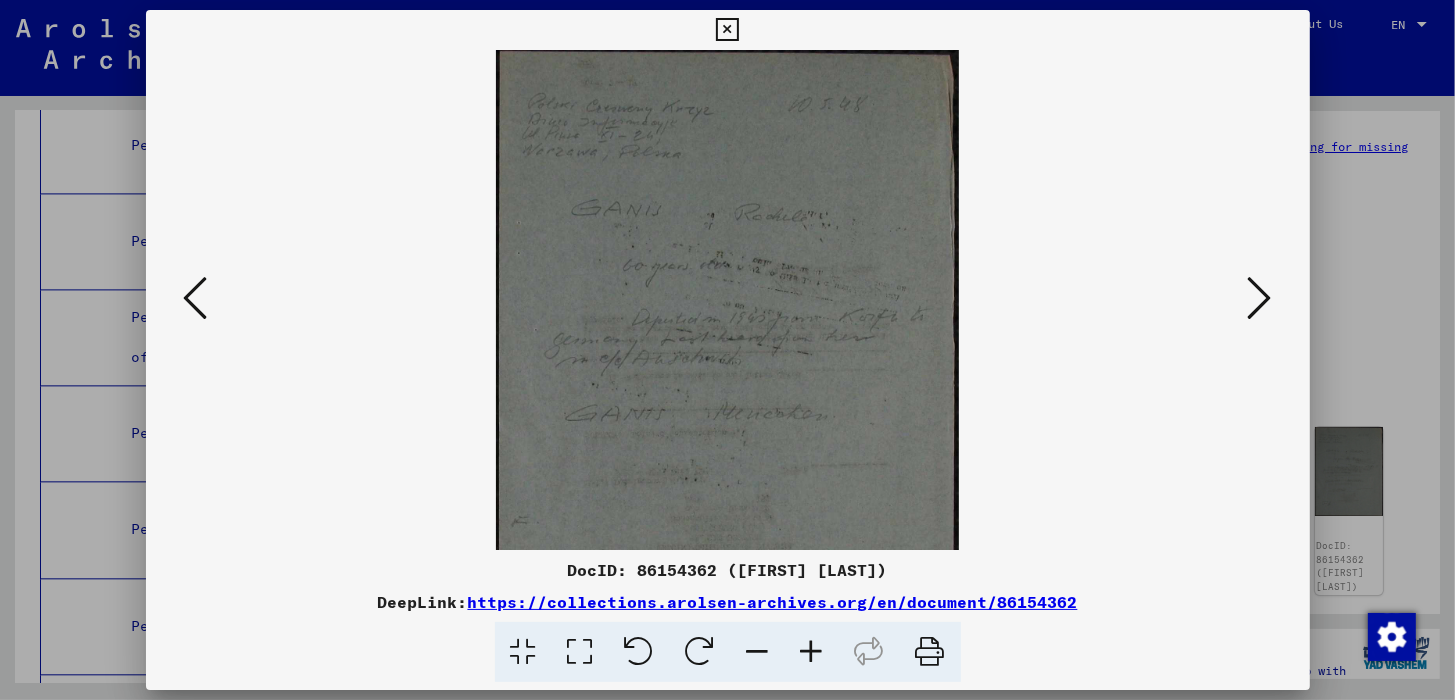 click at bounding box center [812, 652] 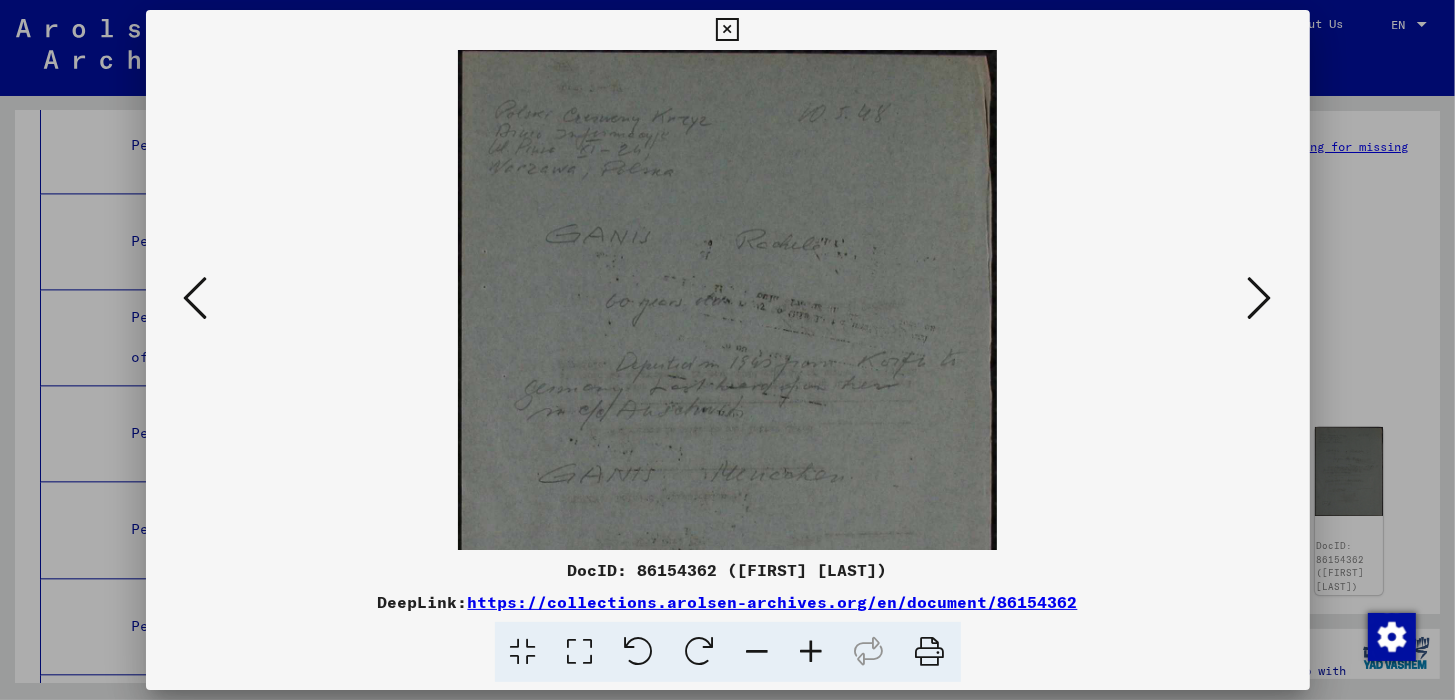 click at bounding box center [812, 652] 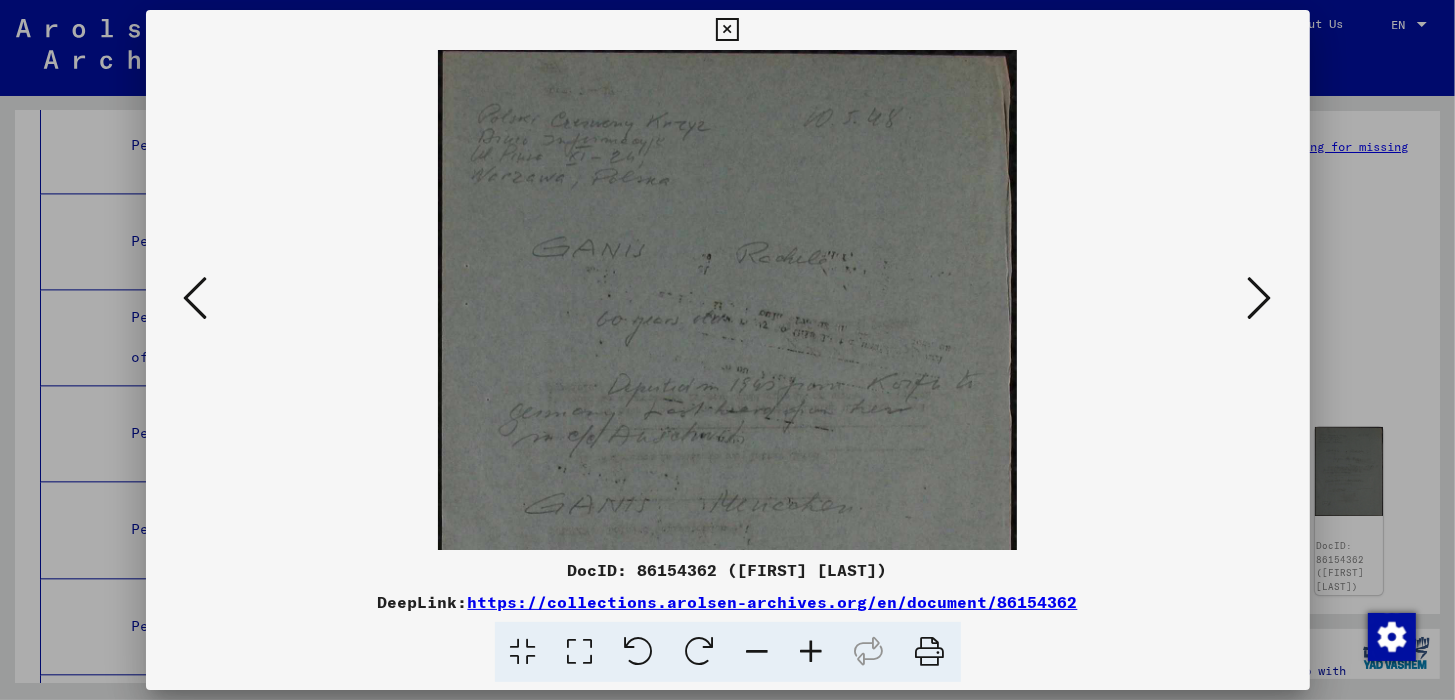 click at bounding box center [812, 652] 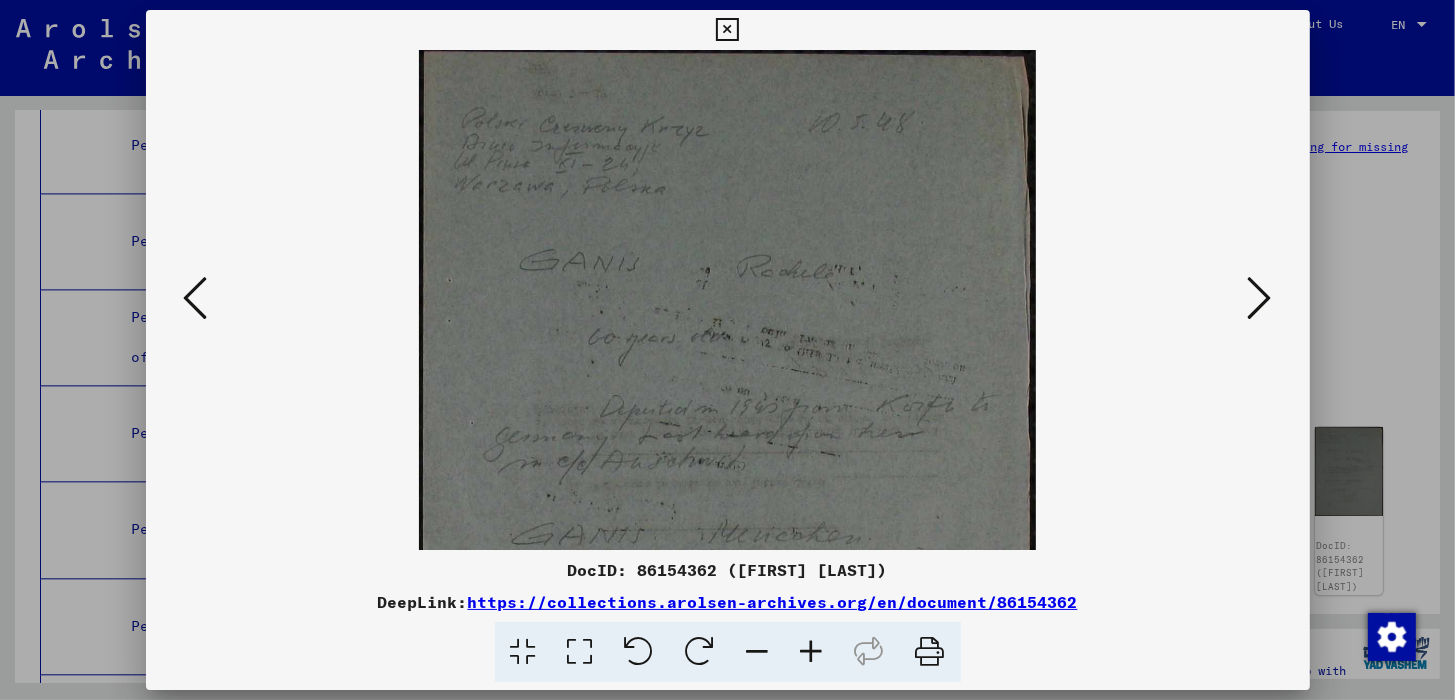 click at bounding box center (812, 652) 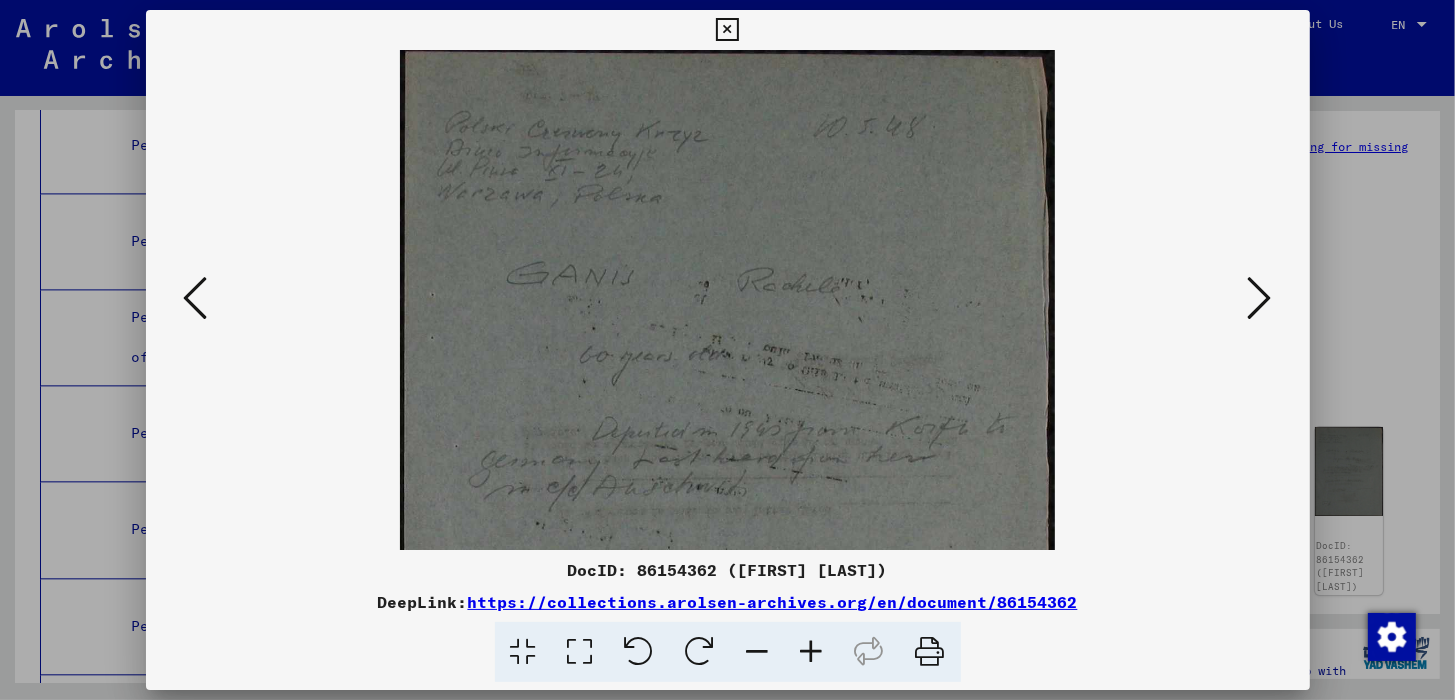 click at bounding box center (812, 652) 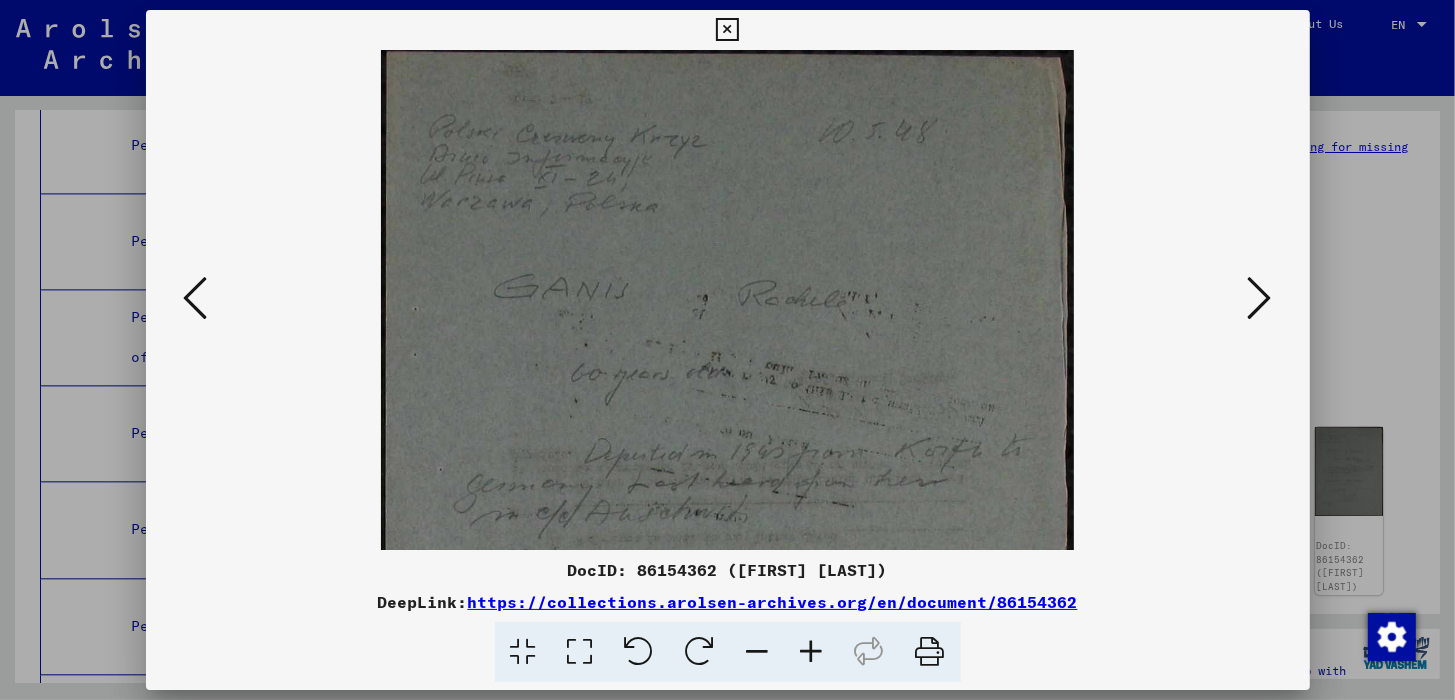 click at bounding box center [812, 652] 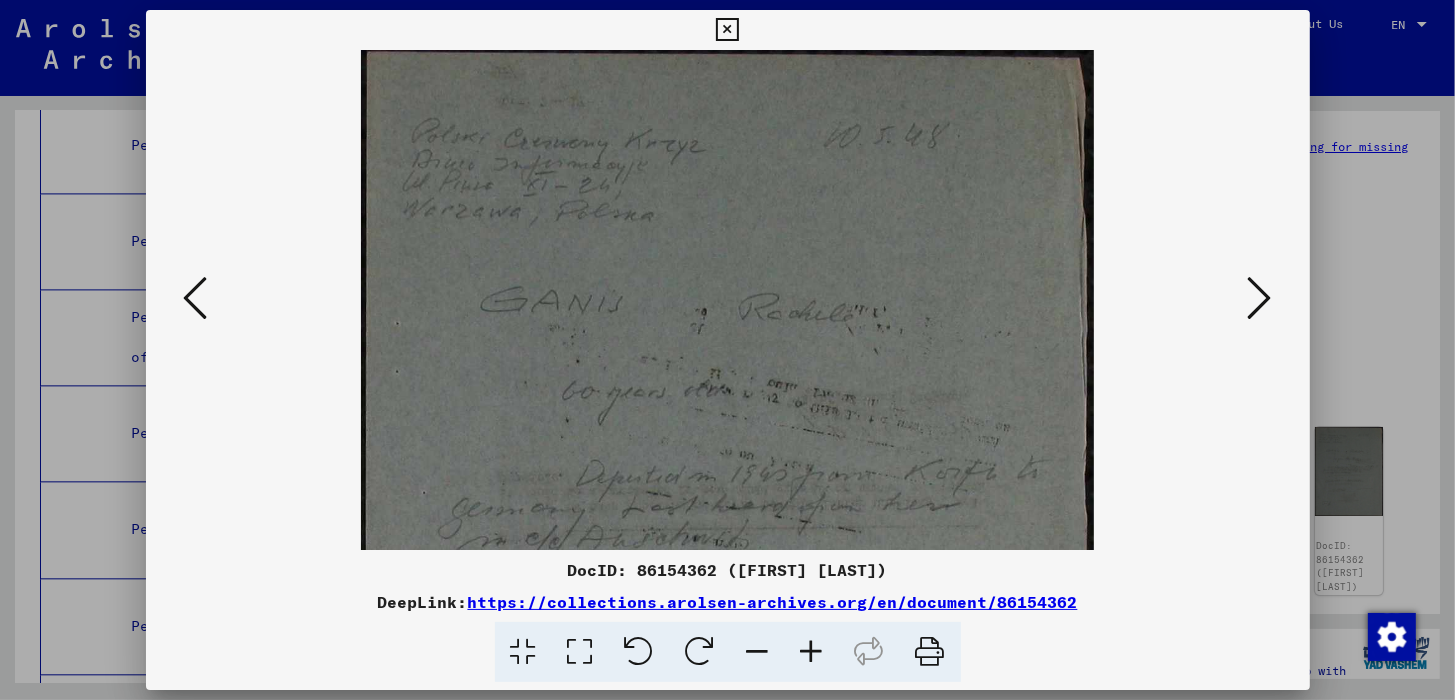 click at bounding box center (812, 652) 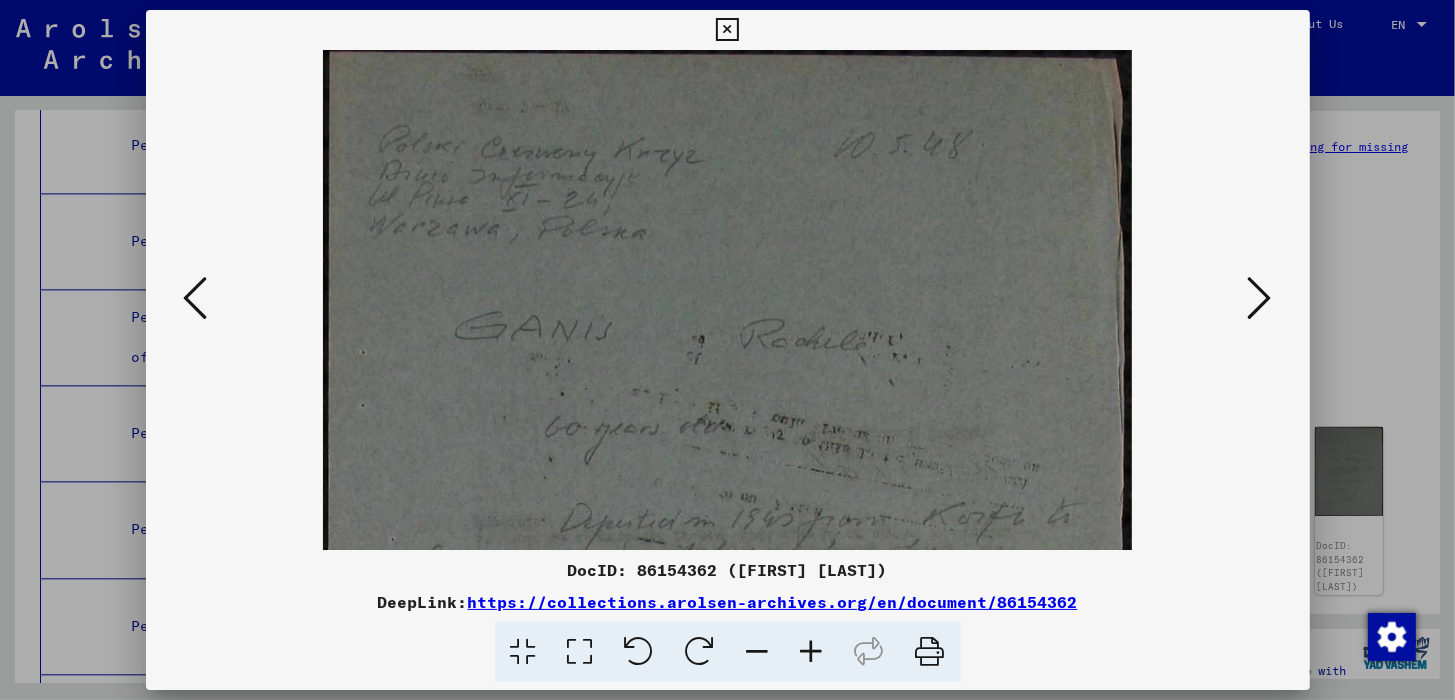 click at bounding box center [812, 652] 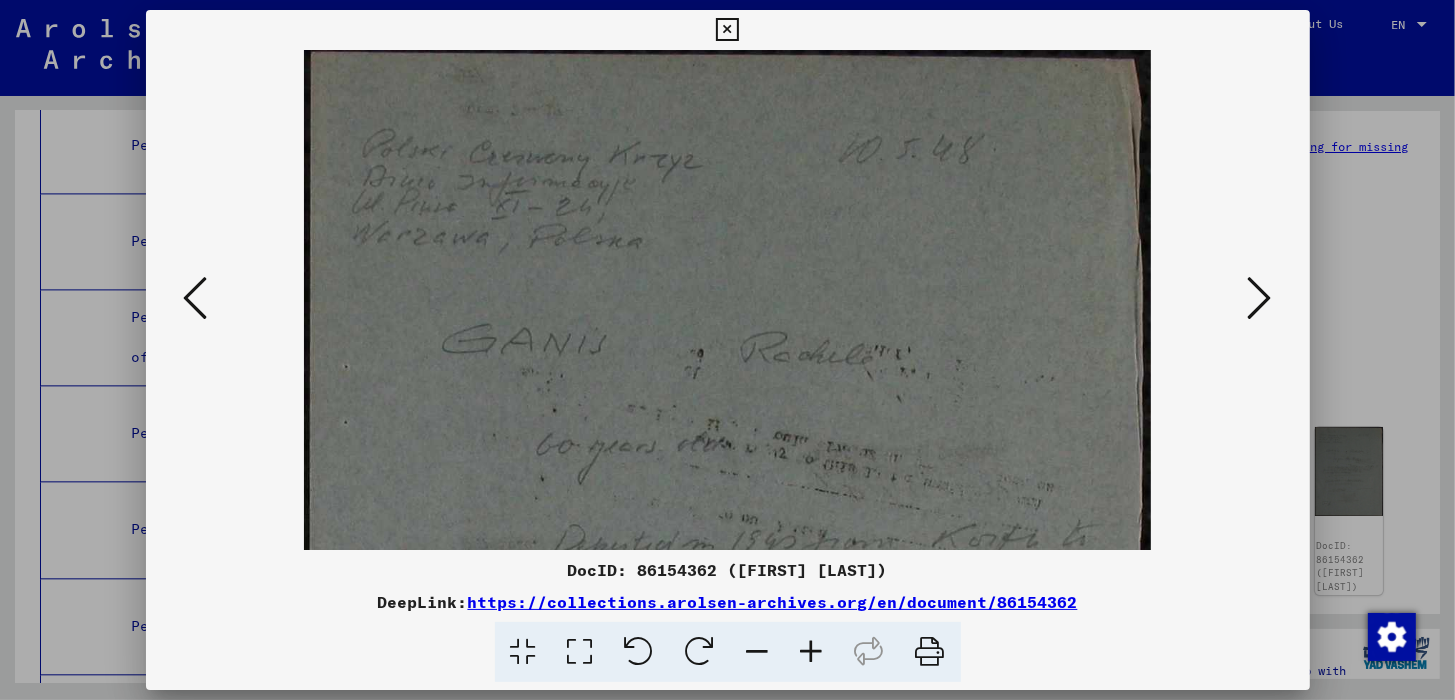 click at bounding box center (812, 652) 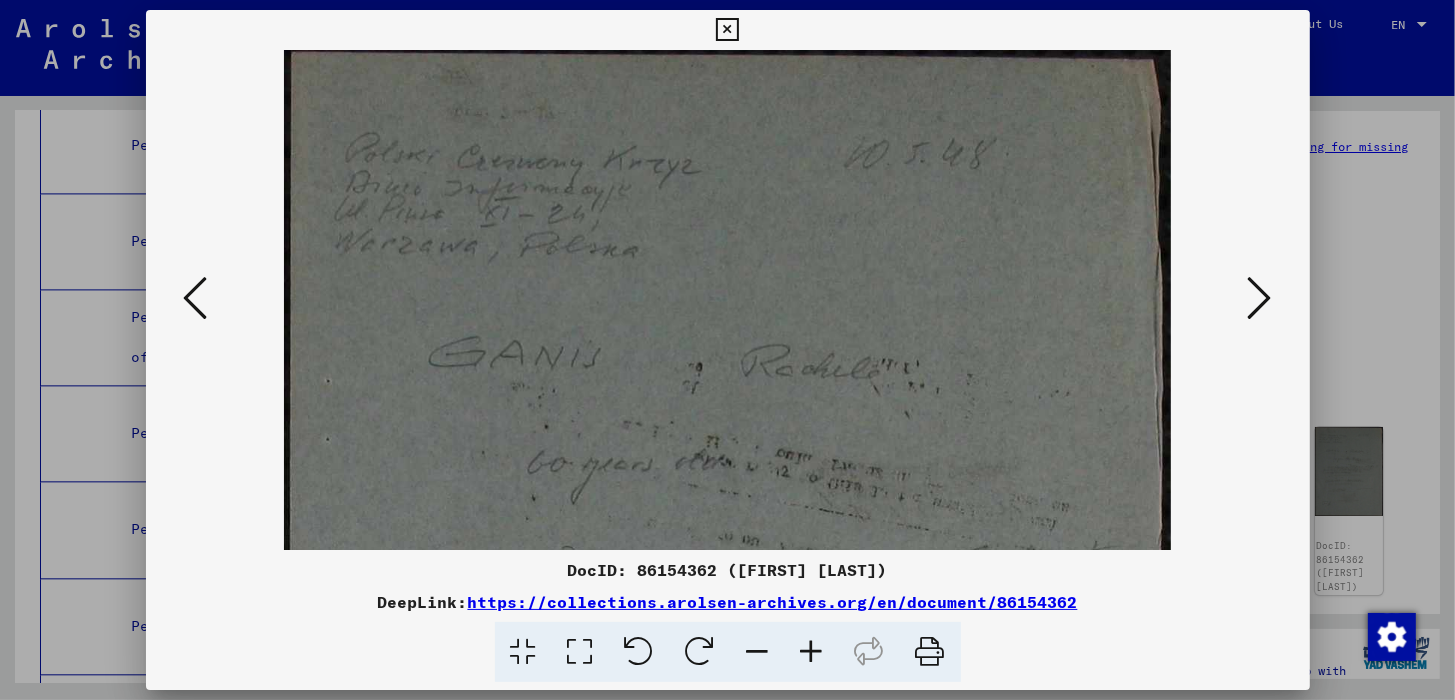 click at bounding box center (812, 652) 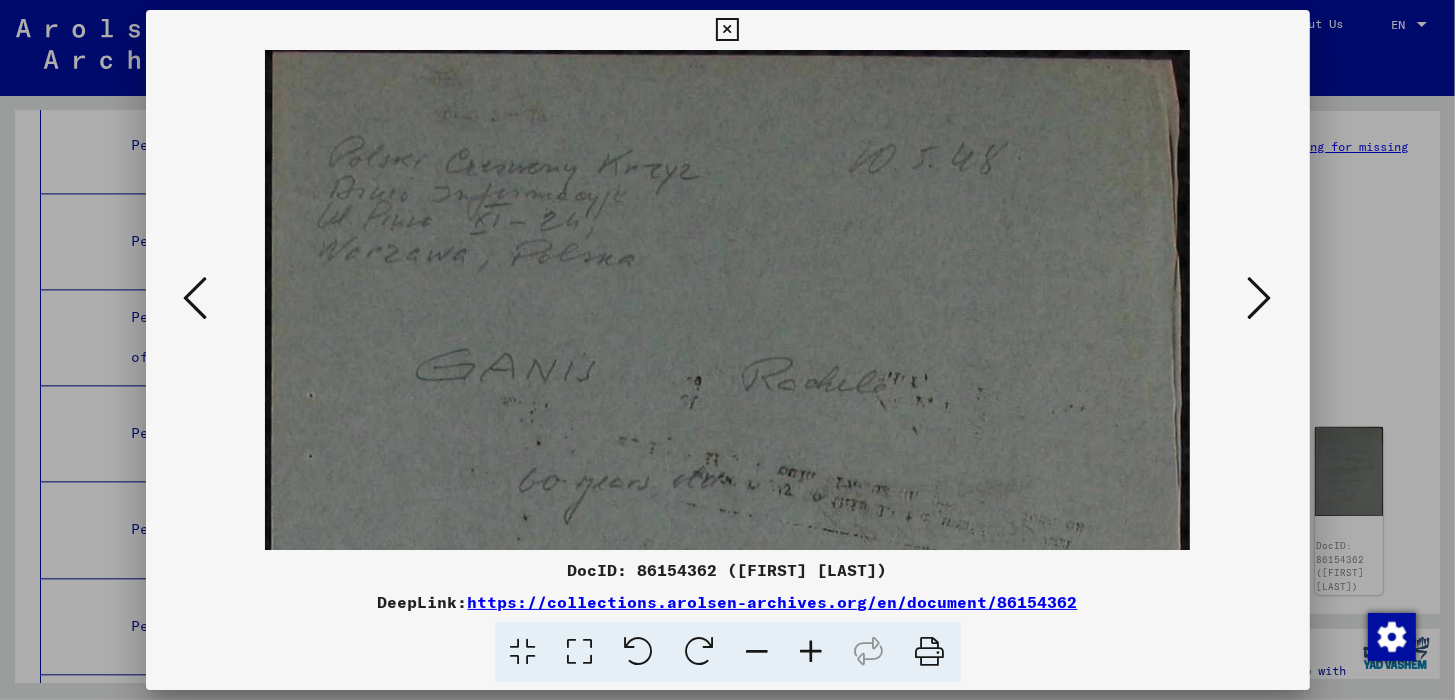 click at bounding box center (812, 652) 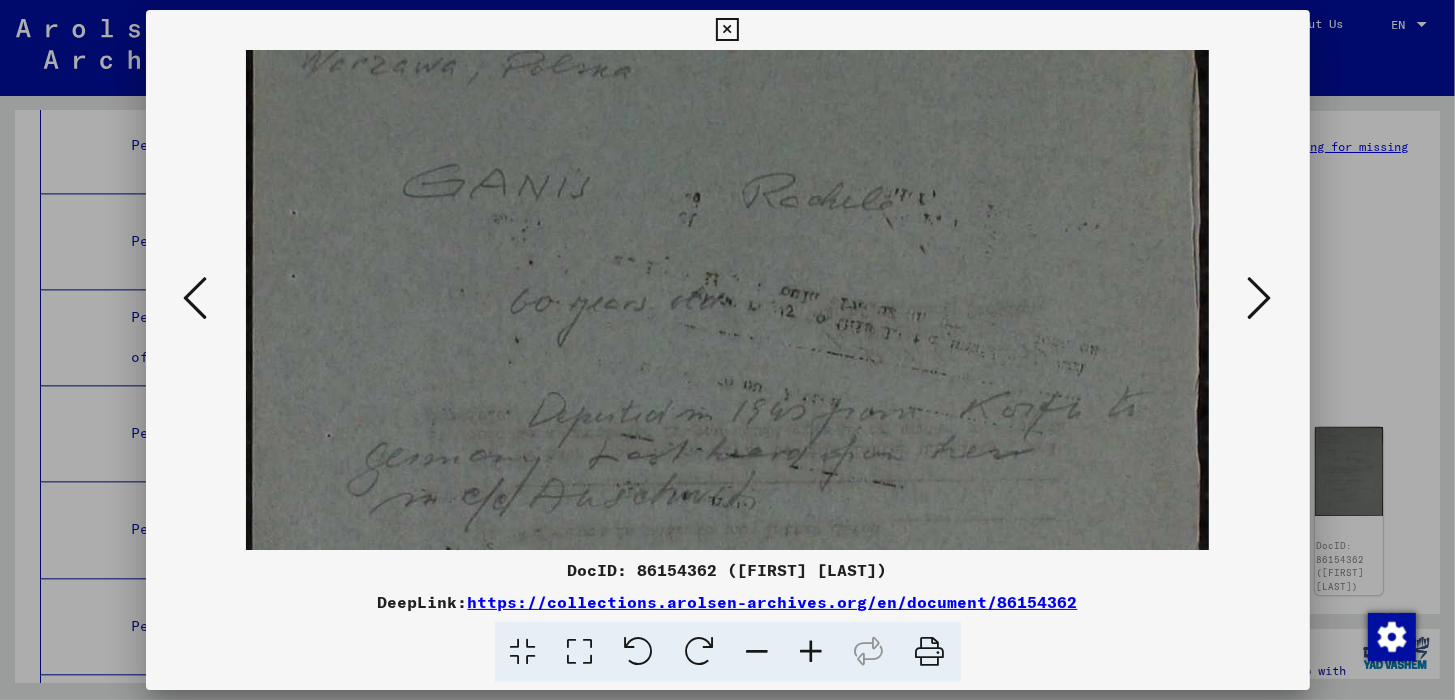 drag, startPoint x: 885, startPoint y: 364, endPoint x: 895, endPoint y: 108, distance: 256.19525 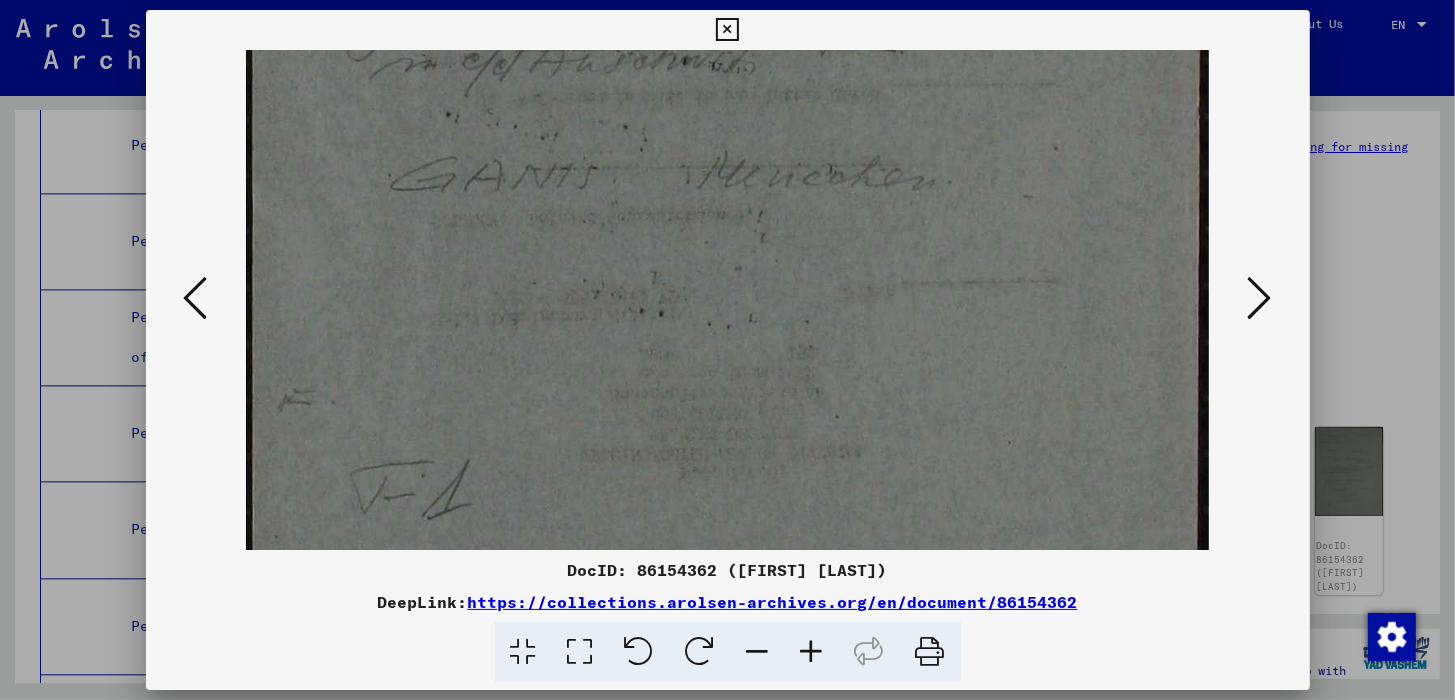 drag, startPoint x: 916, startPoint y: 399, endPoint x: 937, endPoint y: 111, distance: 288.76462 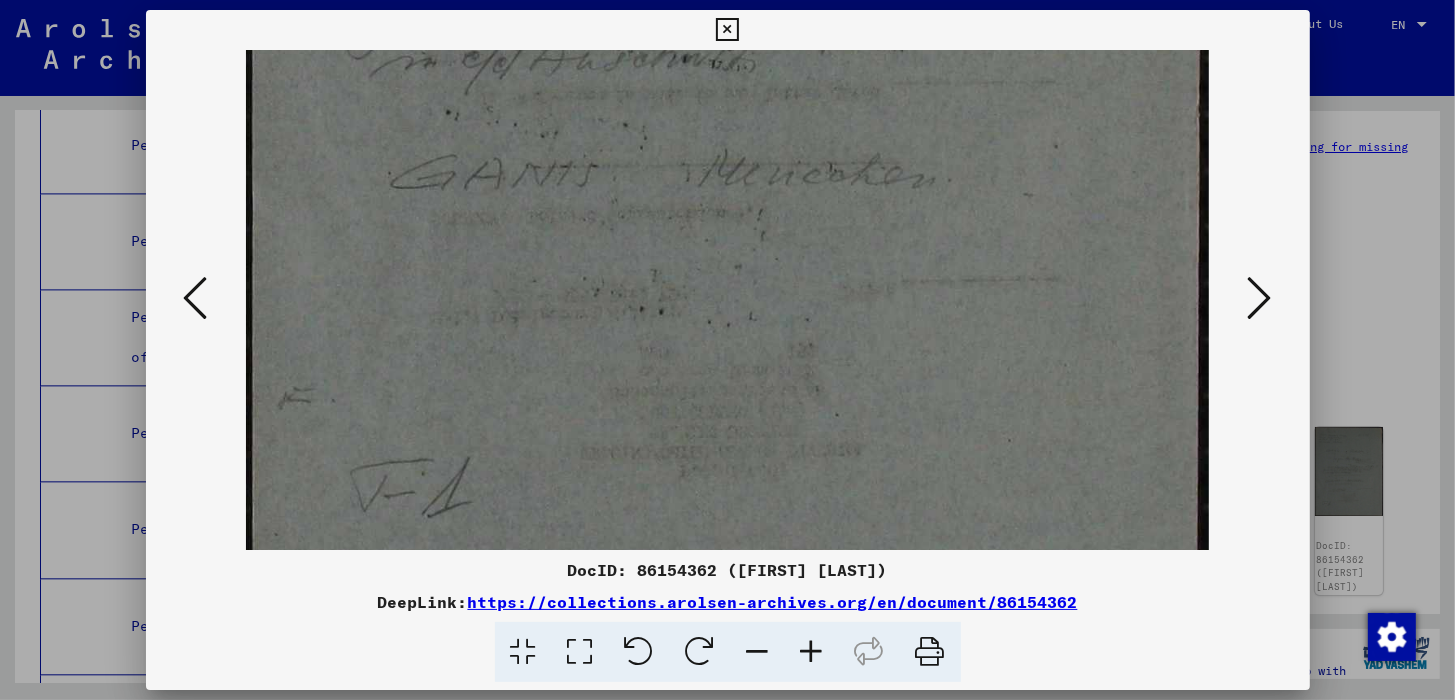 click at bounding box center (1260, 298) 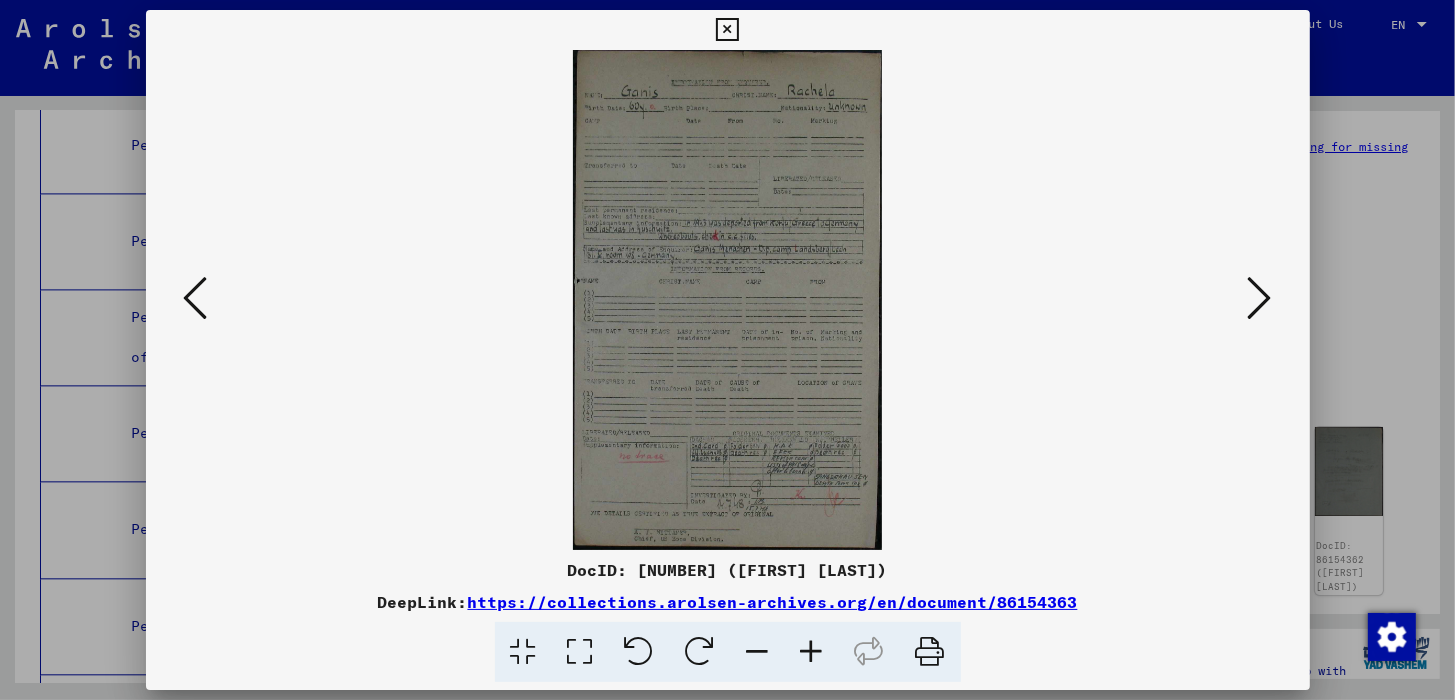 scroll, scrollTop: 0, scrollLeft: 0, axis: both 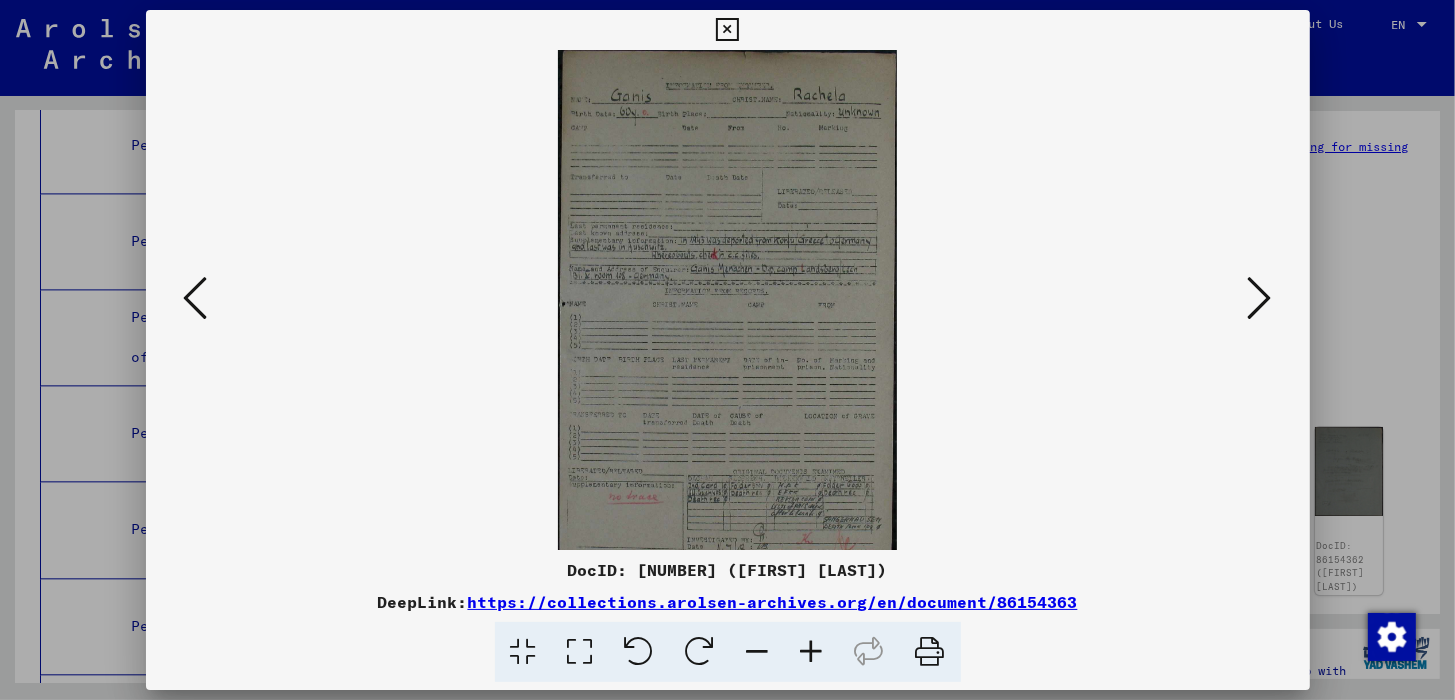 click at bounding box center [812, 652] 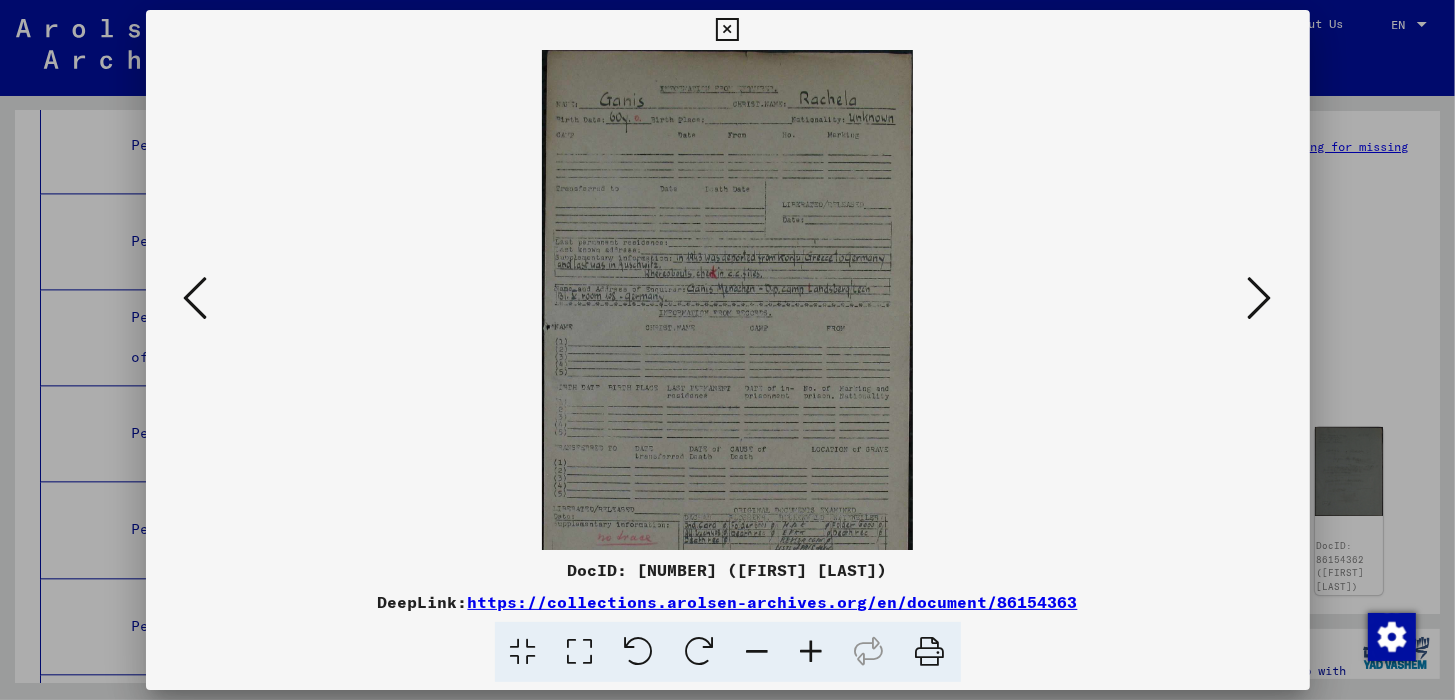 click at bounding box center (812, 652) 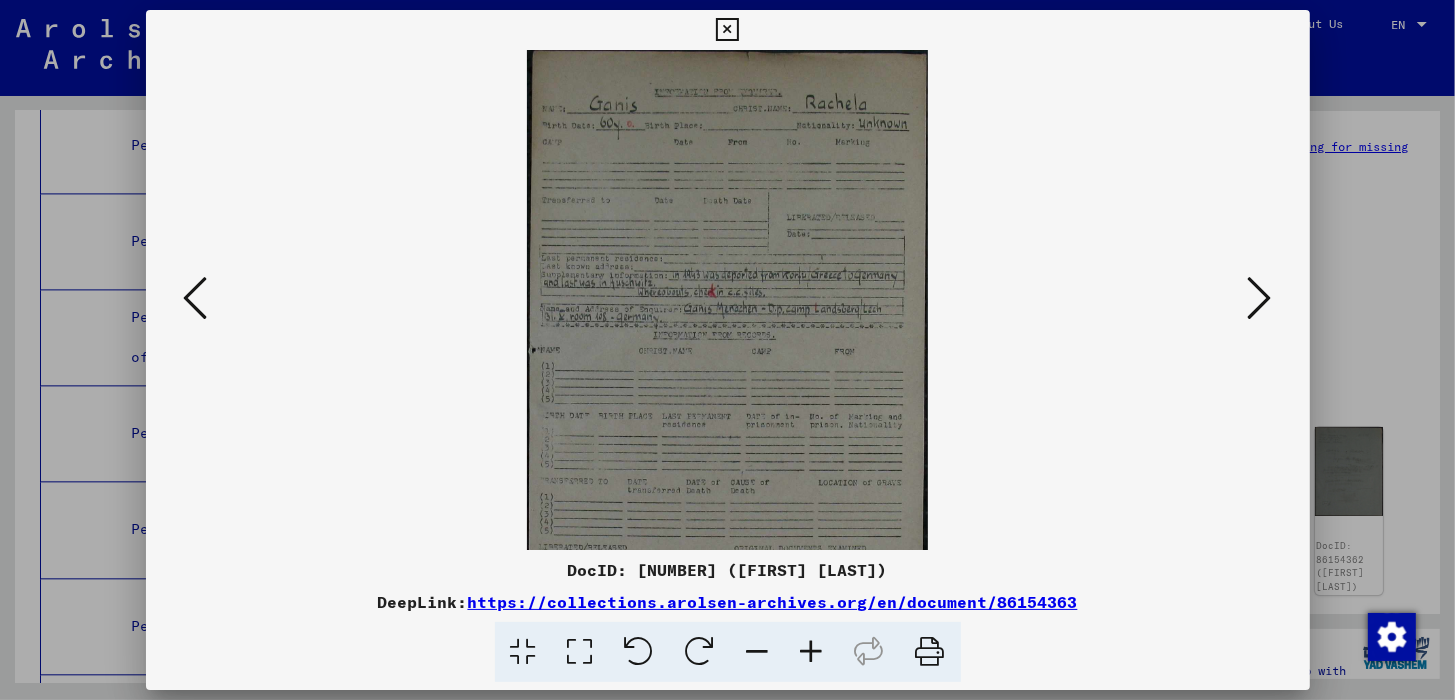 click at bounding box center (812, 652) 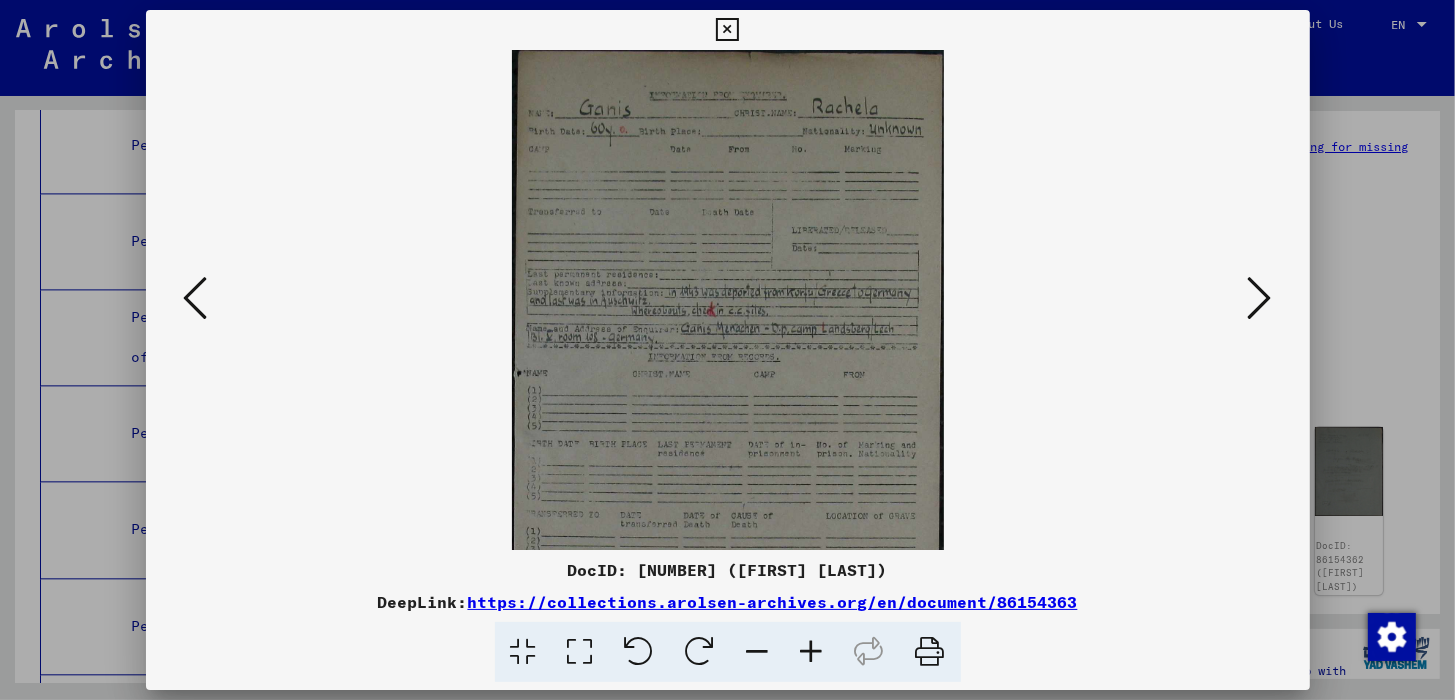 click at bounding box center (812, 652) 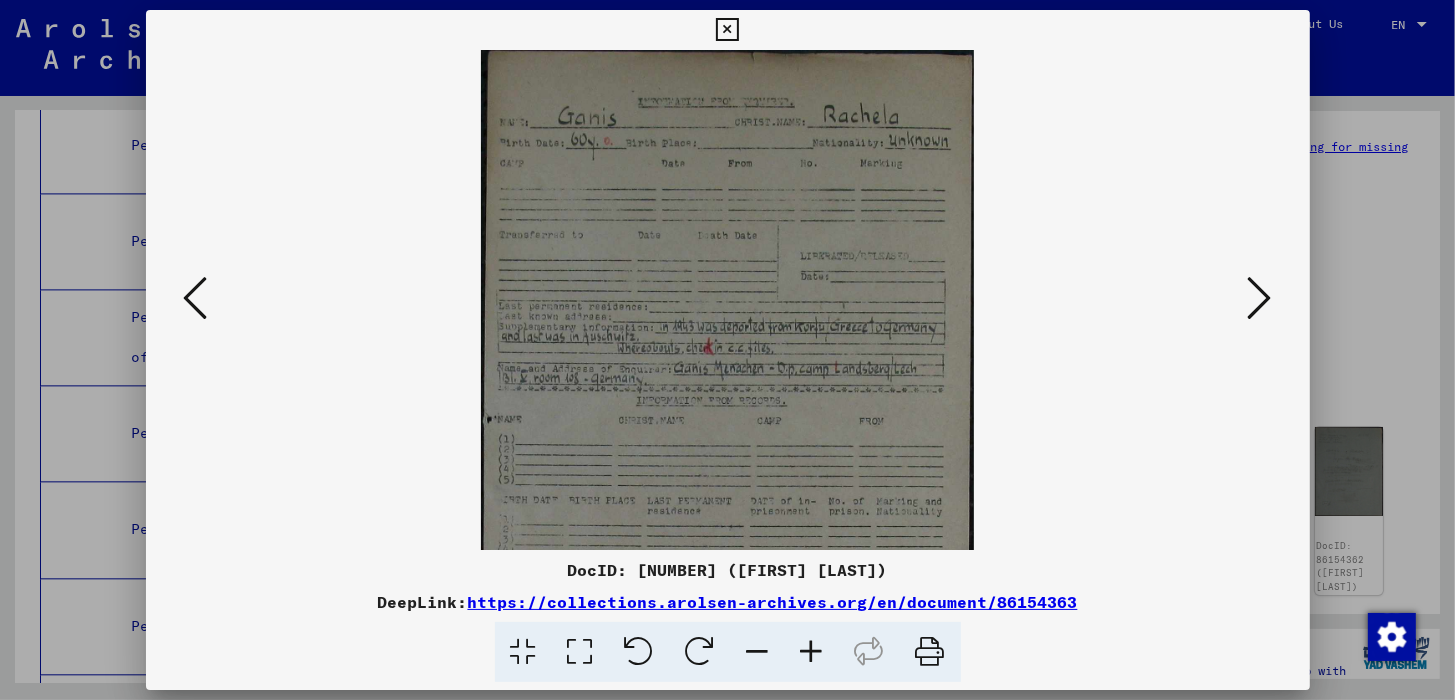 click at bounding box center (812, 652) 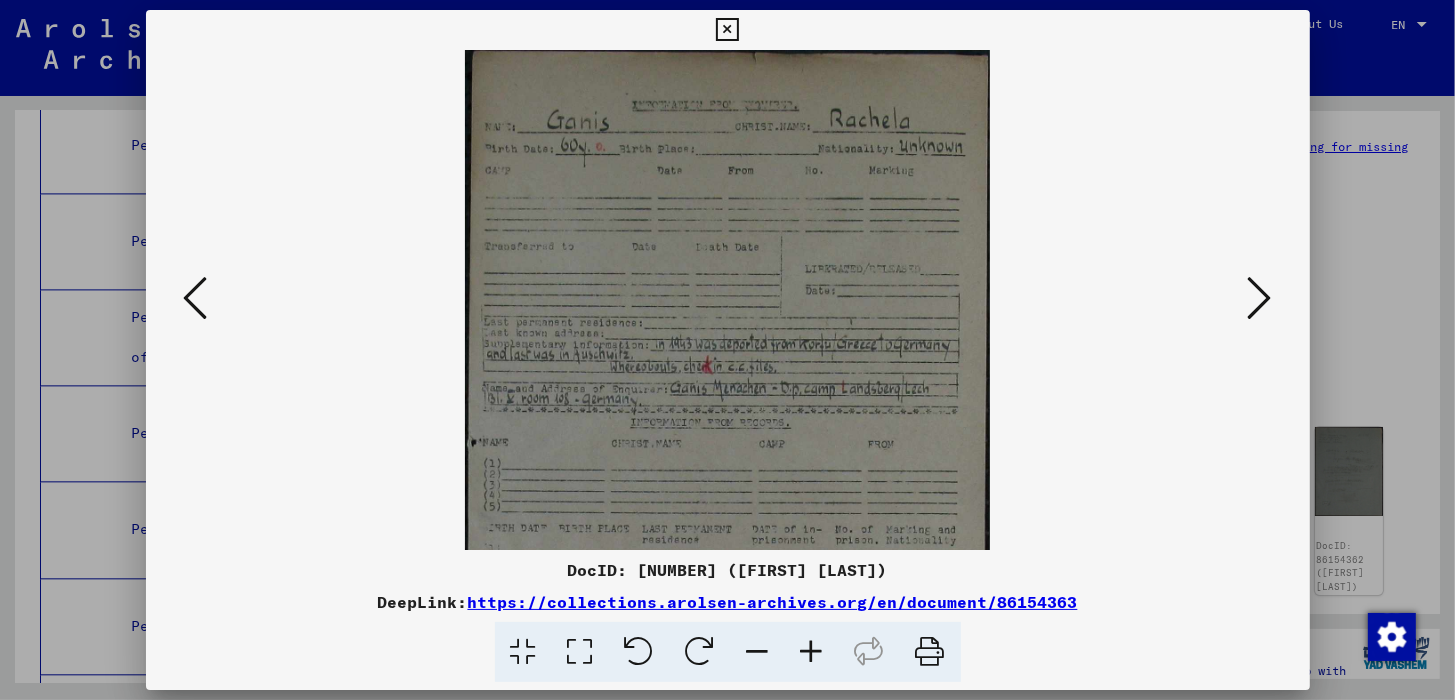 click at bounding box center [812, 652] 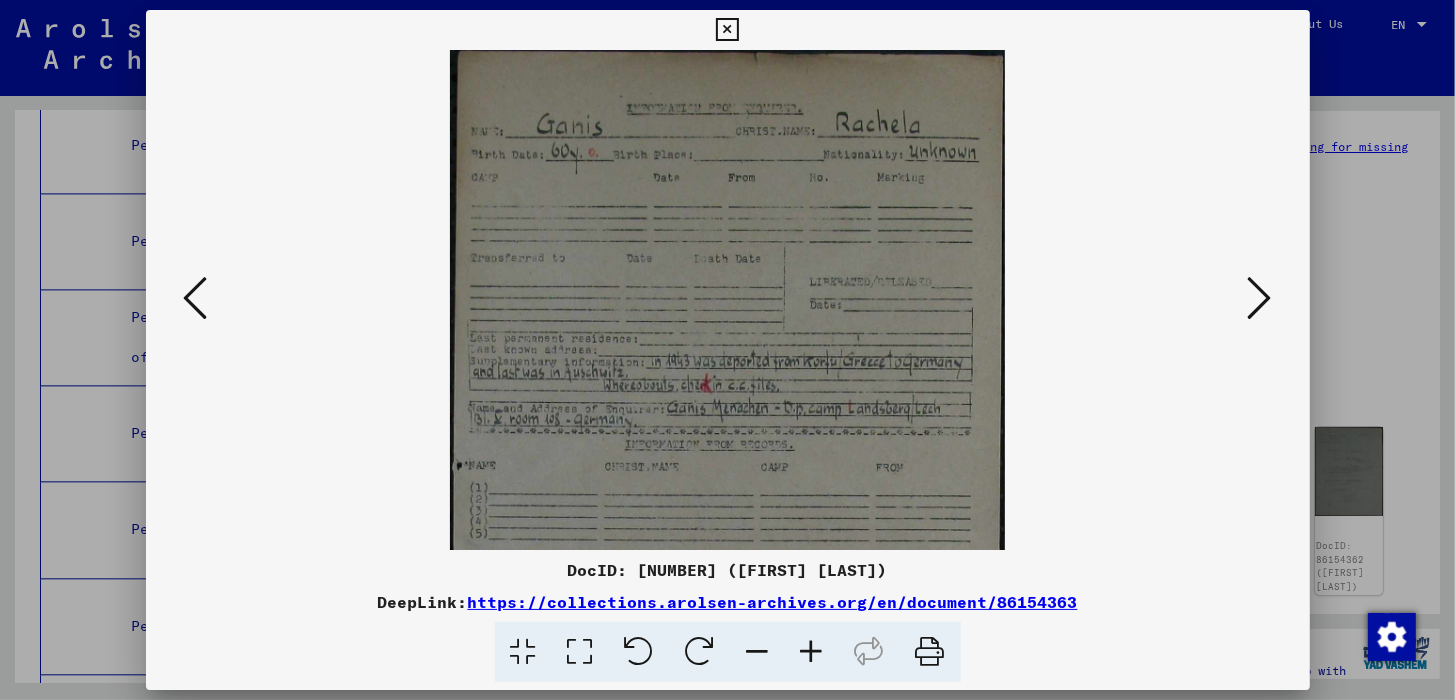 click at bounding box center (812, 652) 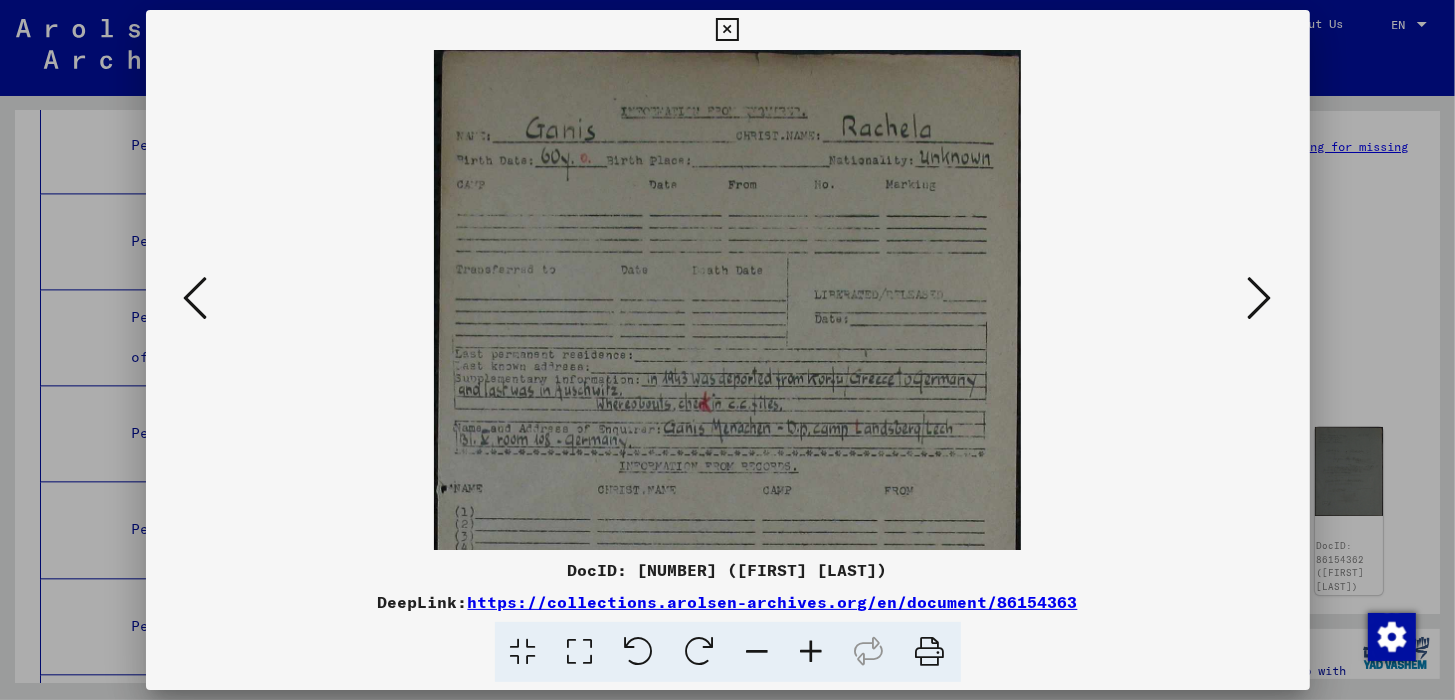 click at bounding box center (812, 652) 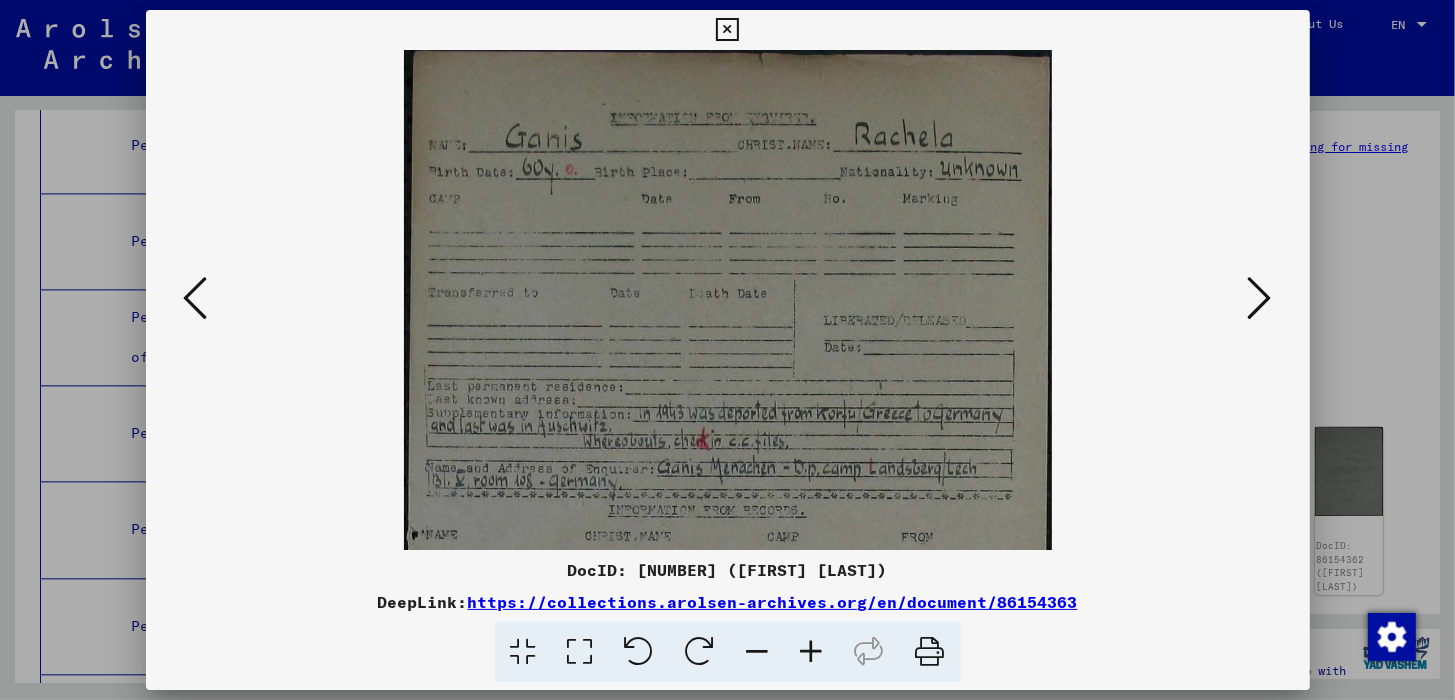 click at bounding box center (812, 652) 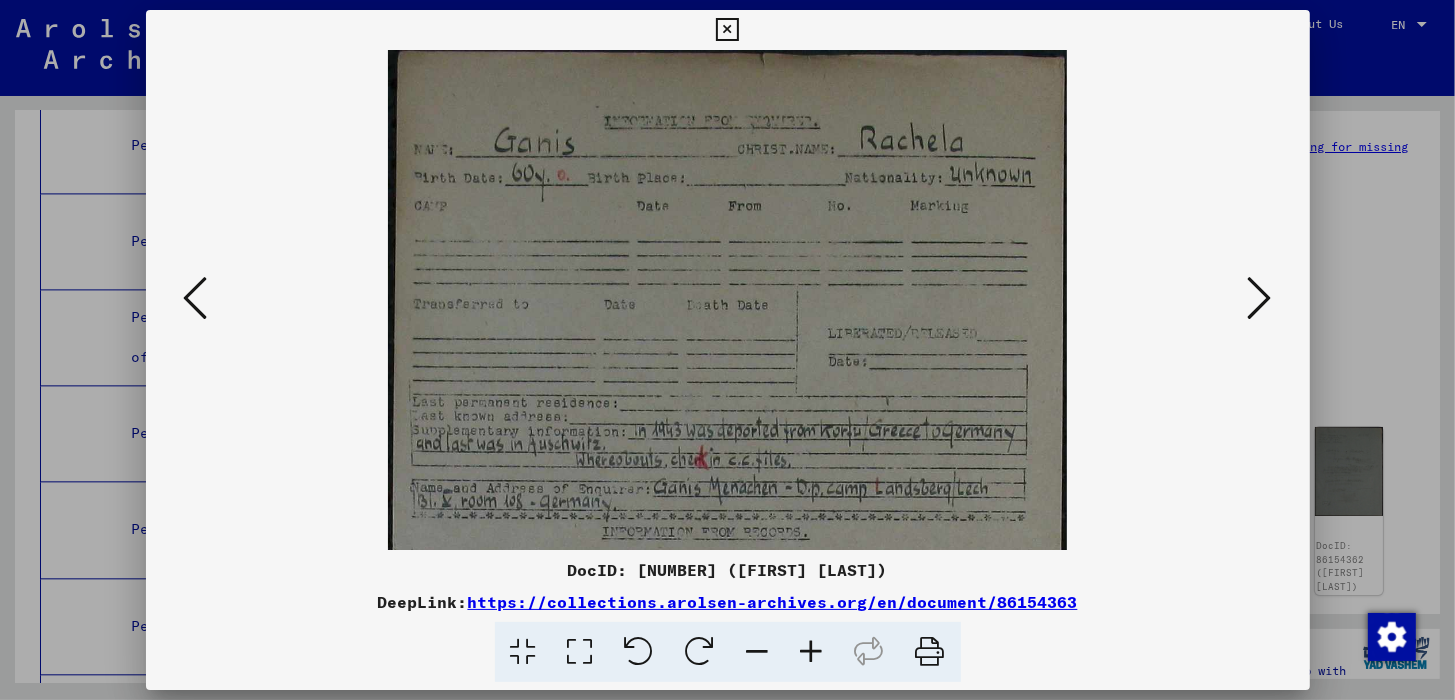 click at bounding box center (812, 652) 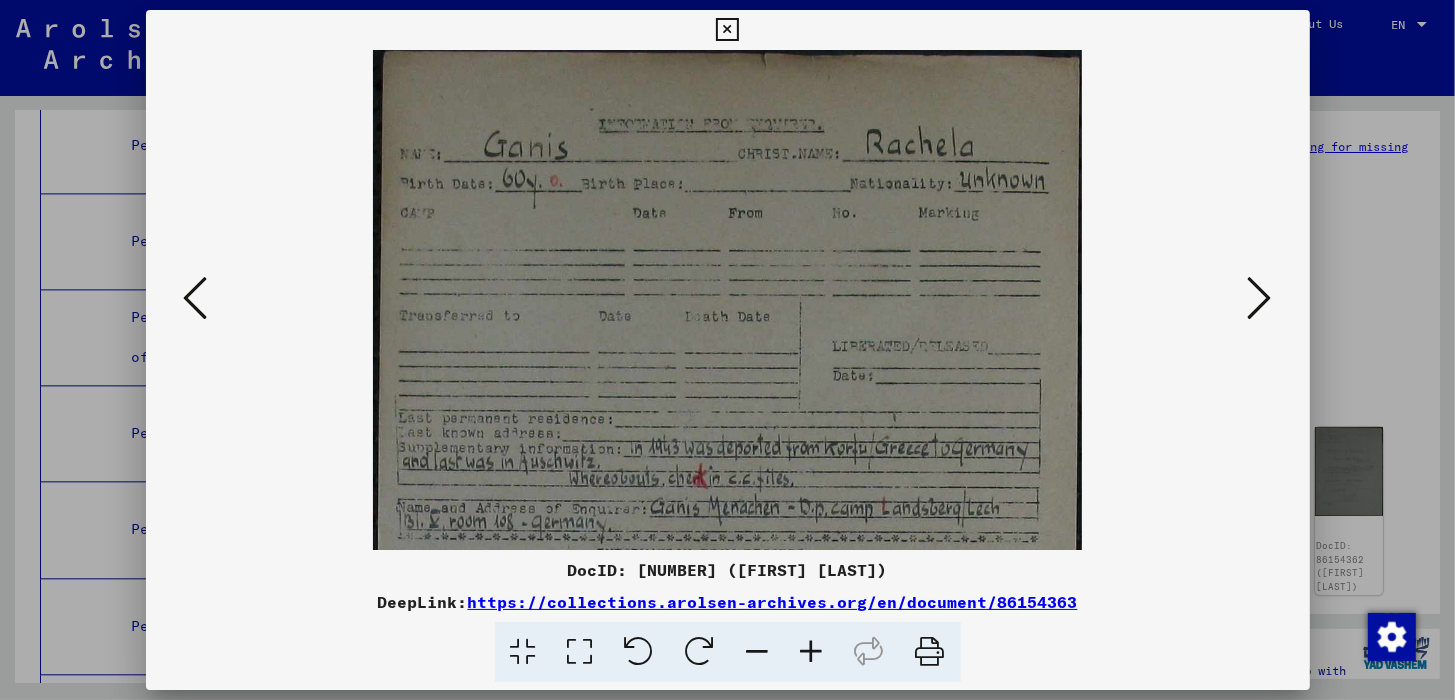 click at bounding box center (812, 652) 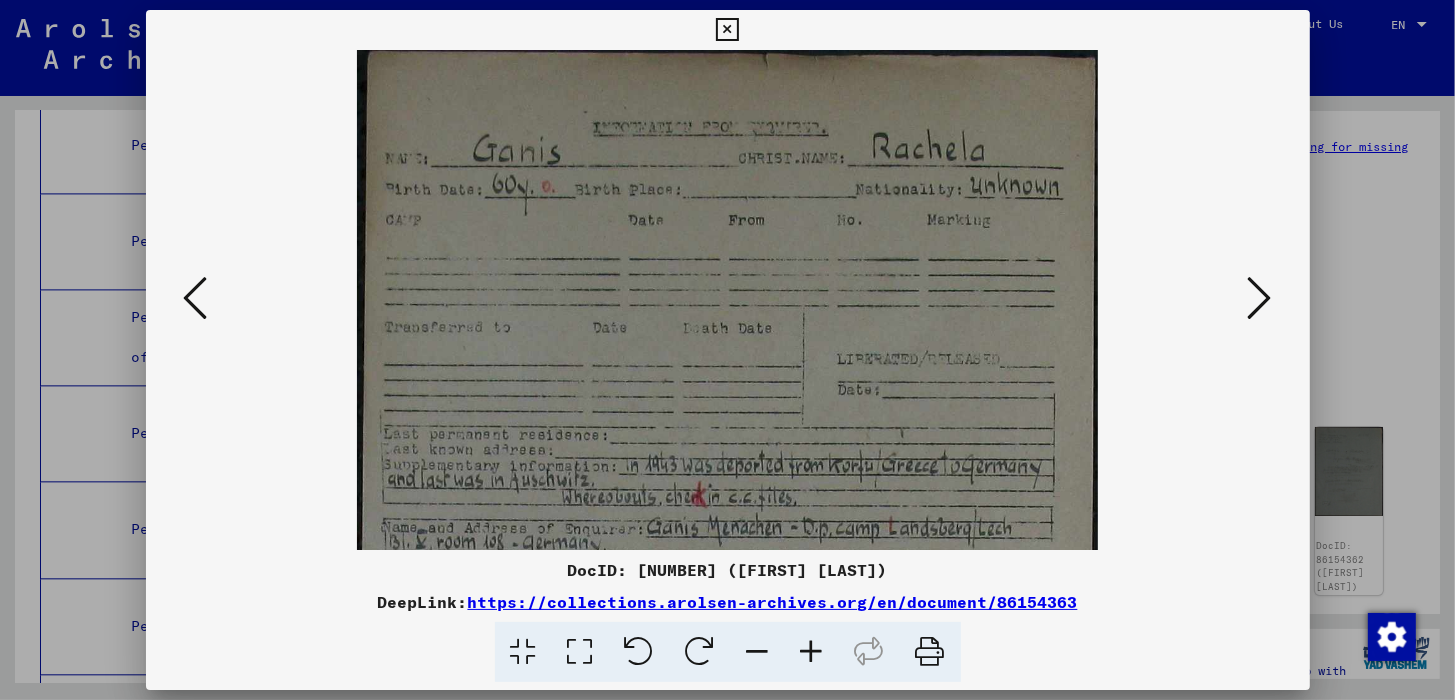 click at bounding box center (812, 652) 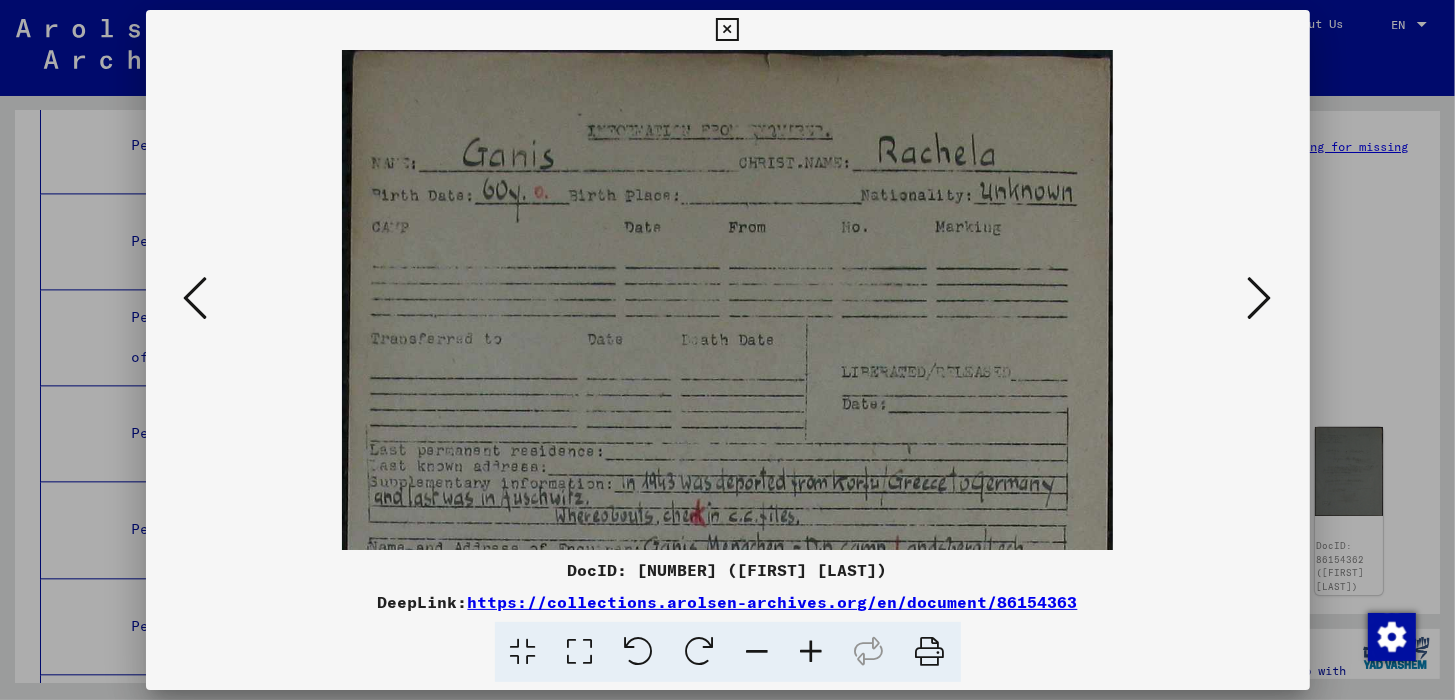 click at bounding box center (812, 652) 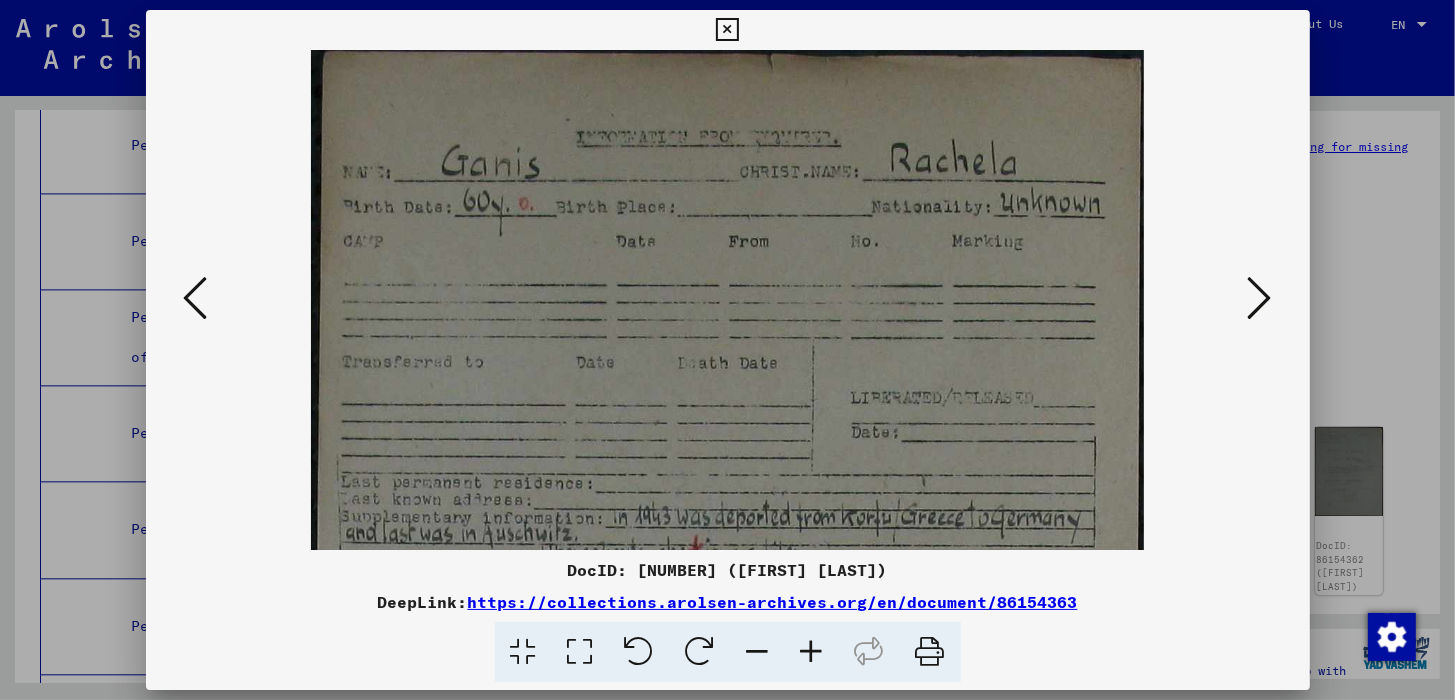 click at bounding box center [812, 652] 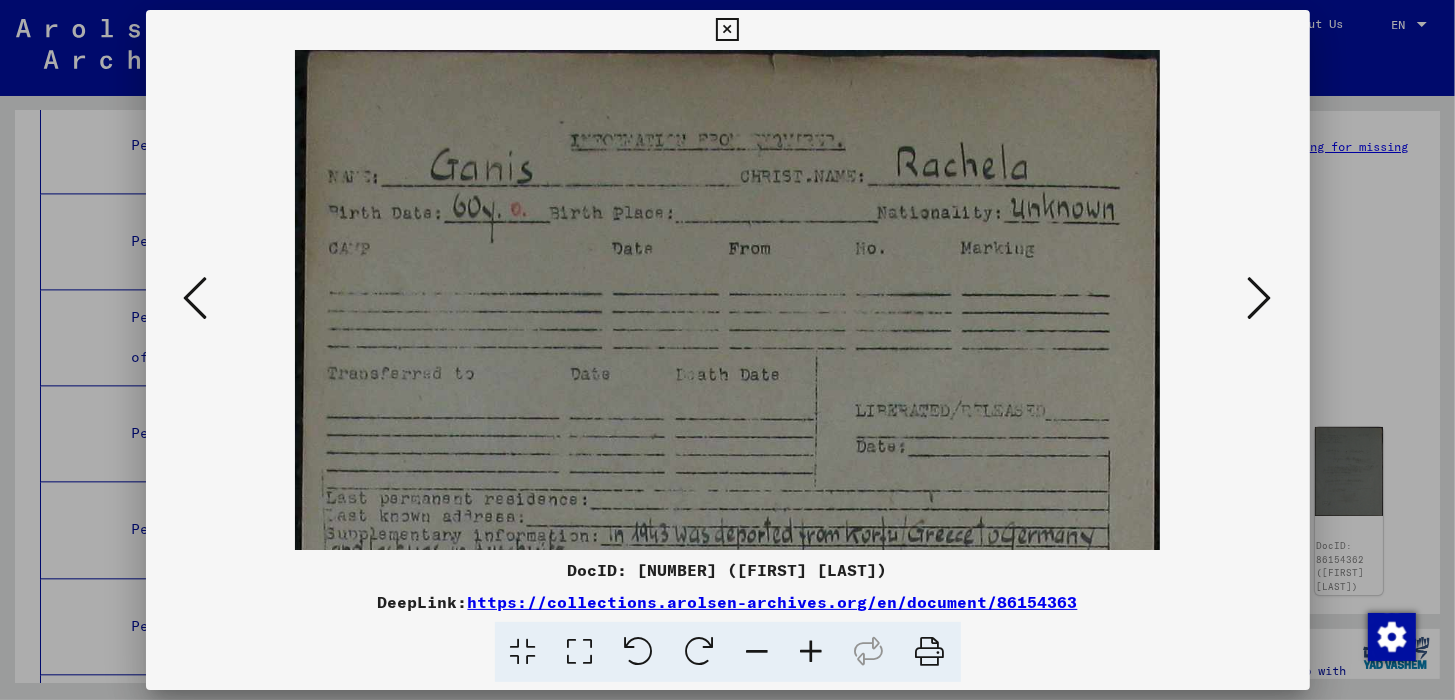 click at bounding box center [812, 652] 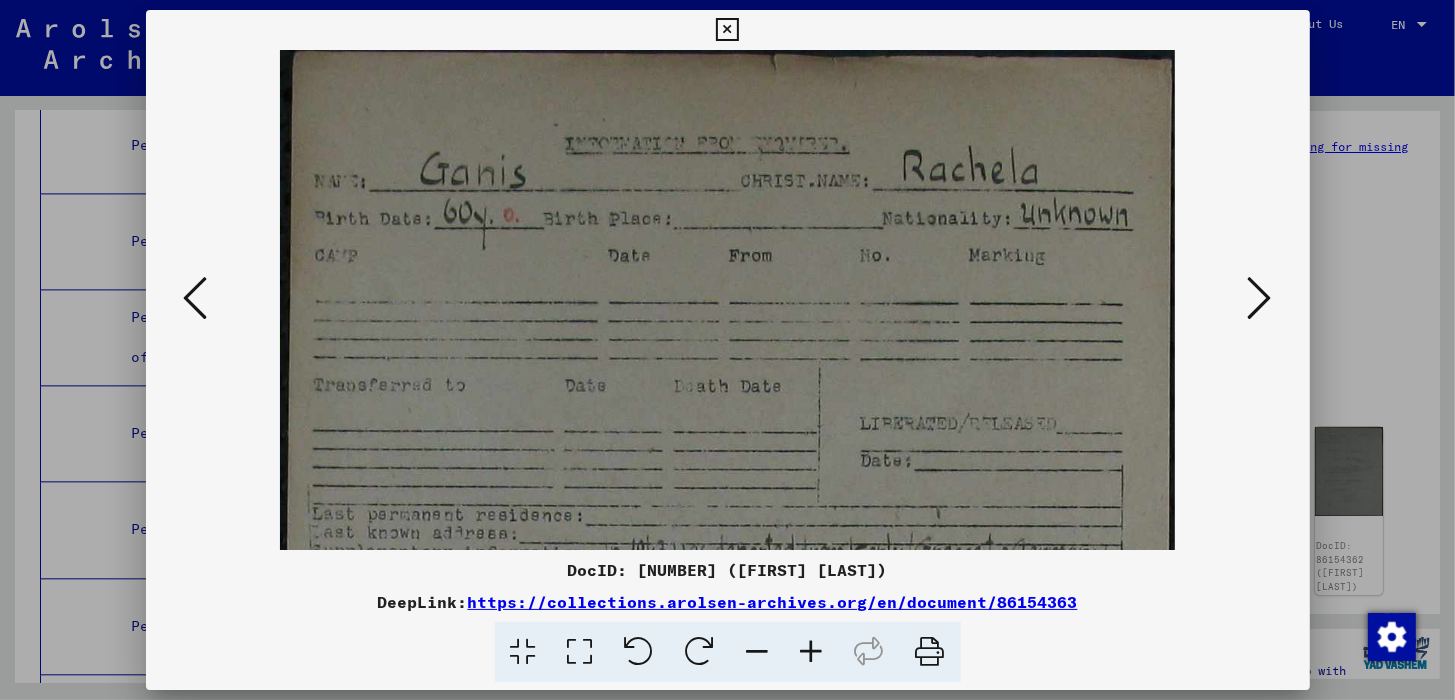 click at bounding box center [812, 652] 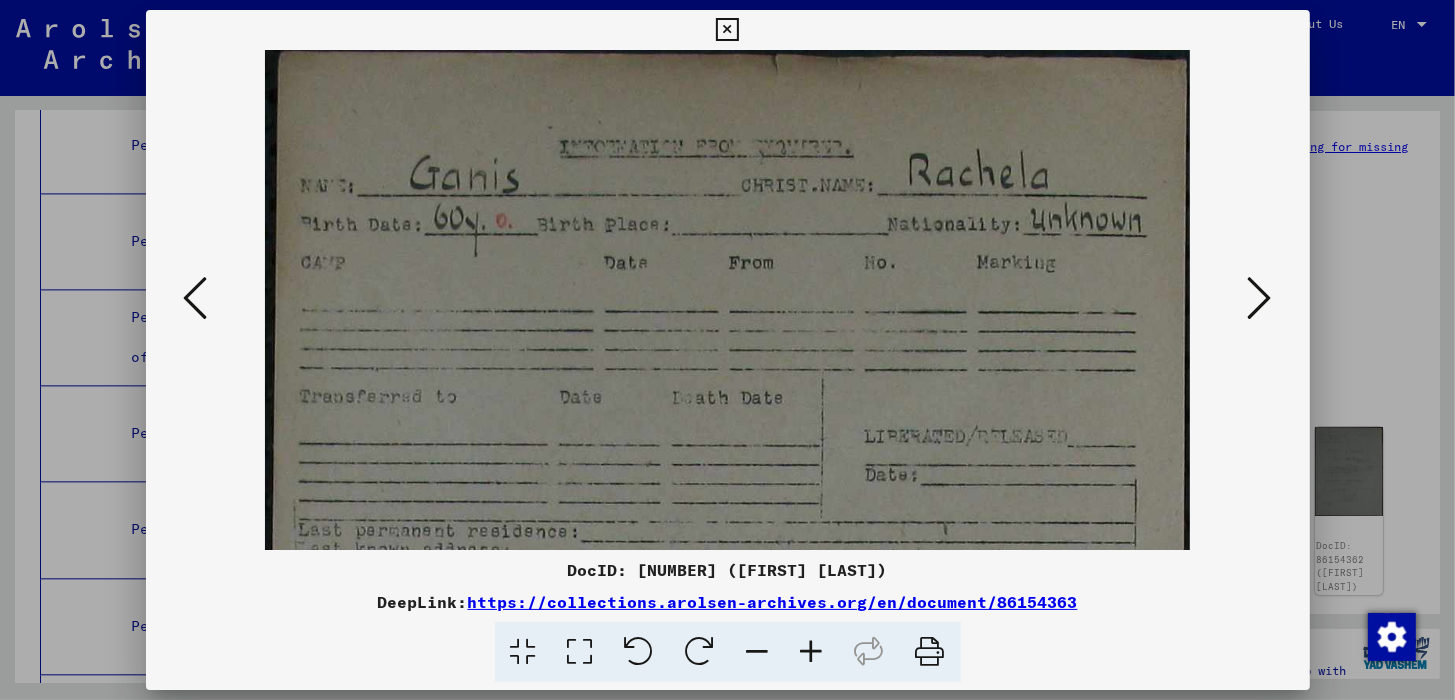 click at bounding box center [812, 652] 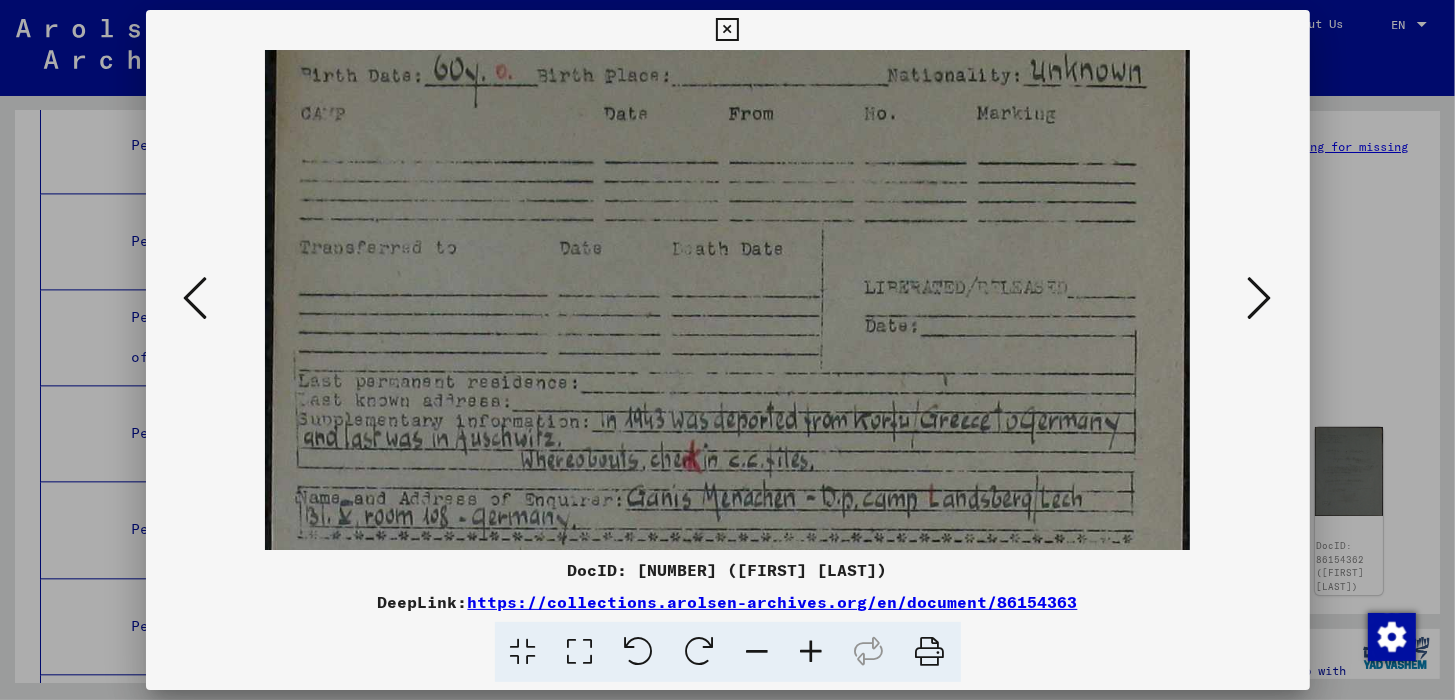 scroll, scrollTop: 319, scrollLeft: 0, axis: vertical 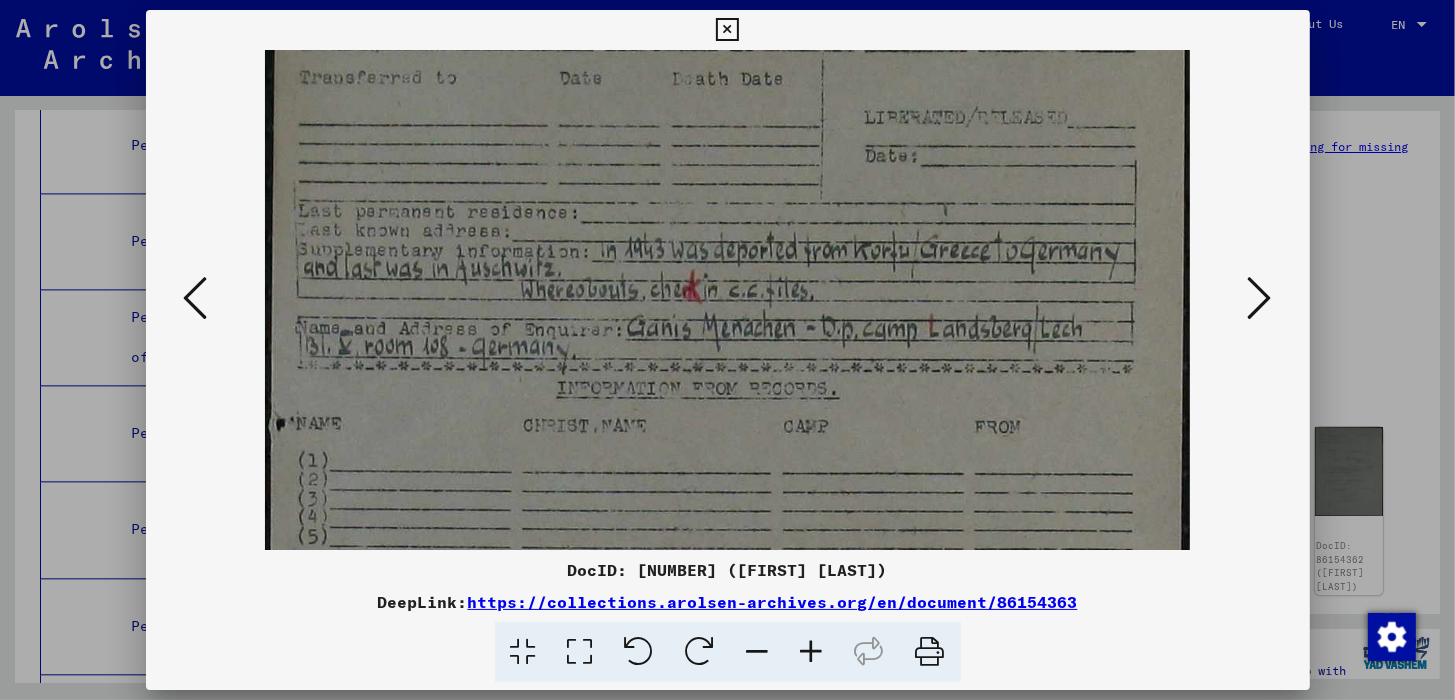 drag, startPoint x: 779, startPoint y: 486, endPoint x: 842, endPoint y: 169, distance: 323.19962 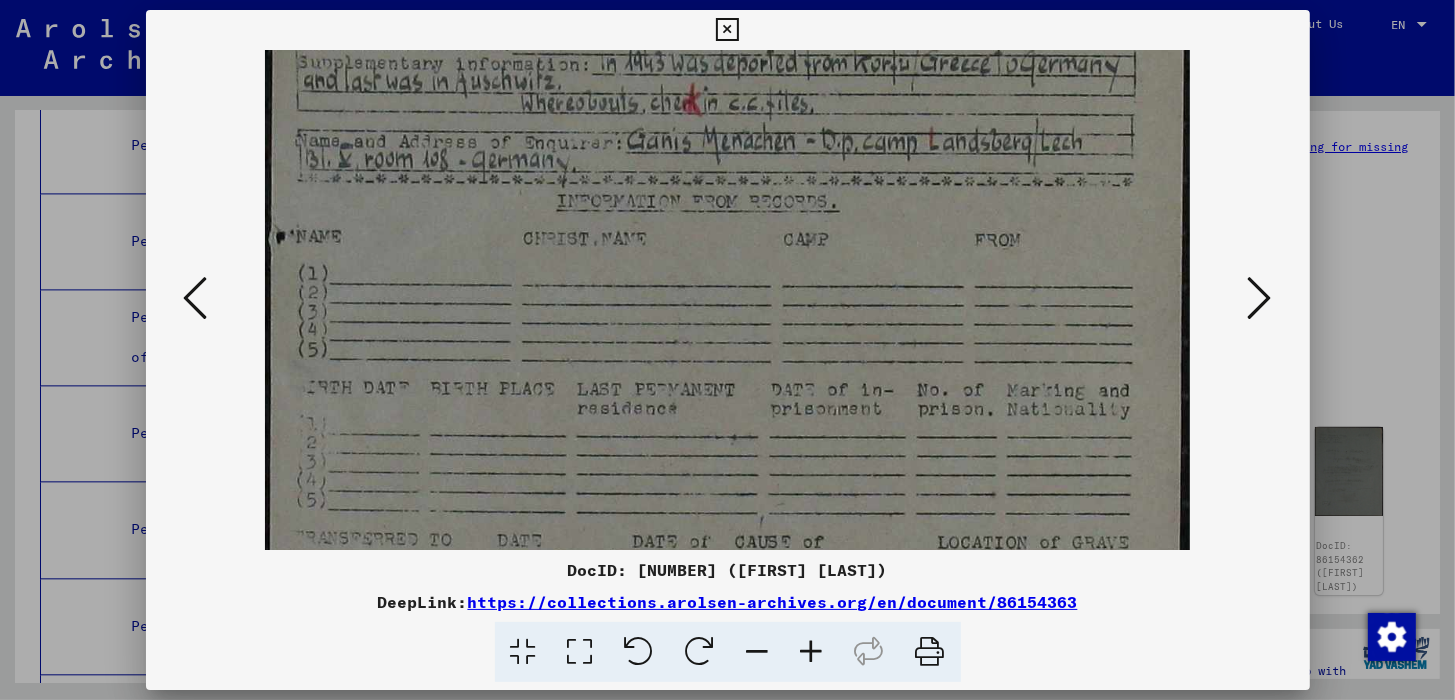 scroll, scrollTop: 591, scrollLeft: 0, axis: vertical 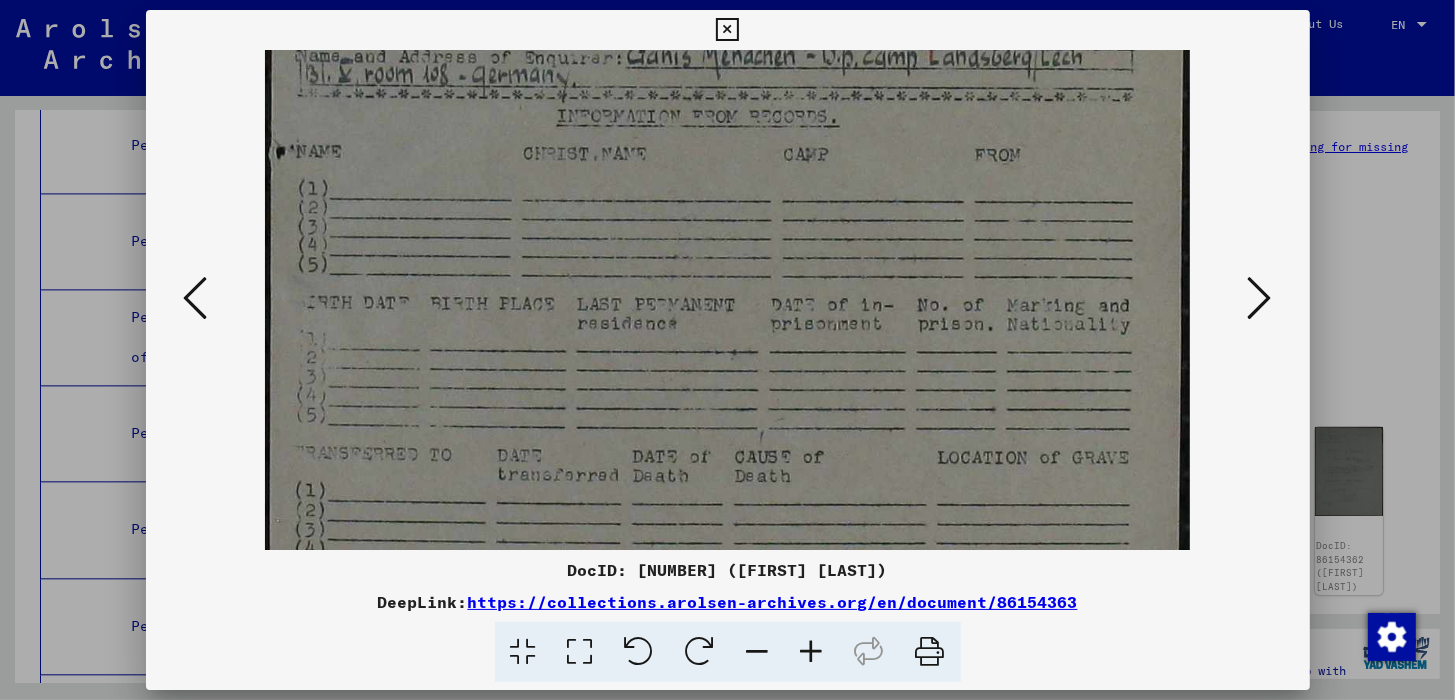 drag, startPoint x: 810, startPoint y: 383, endPoint x: 860, endPoint y: 114, distance: 273.6074 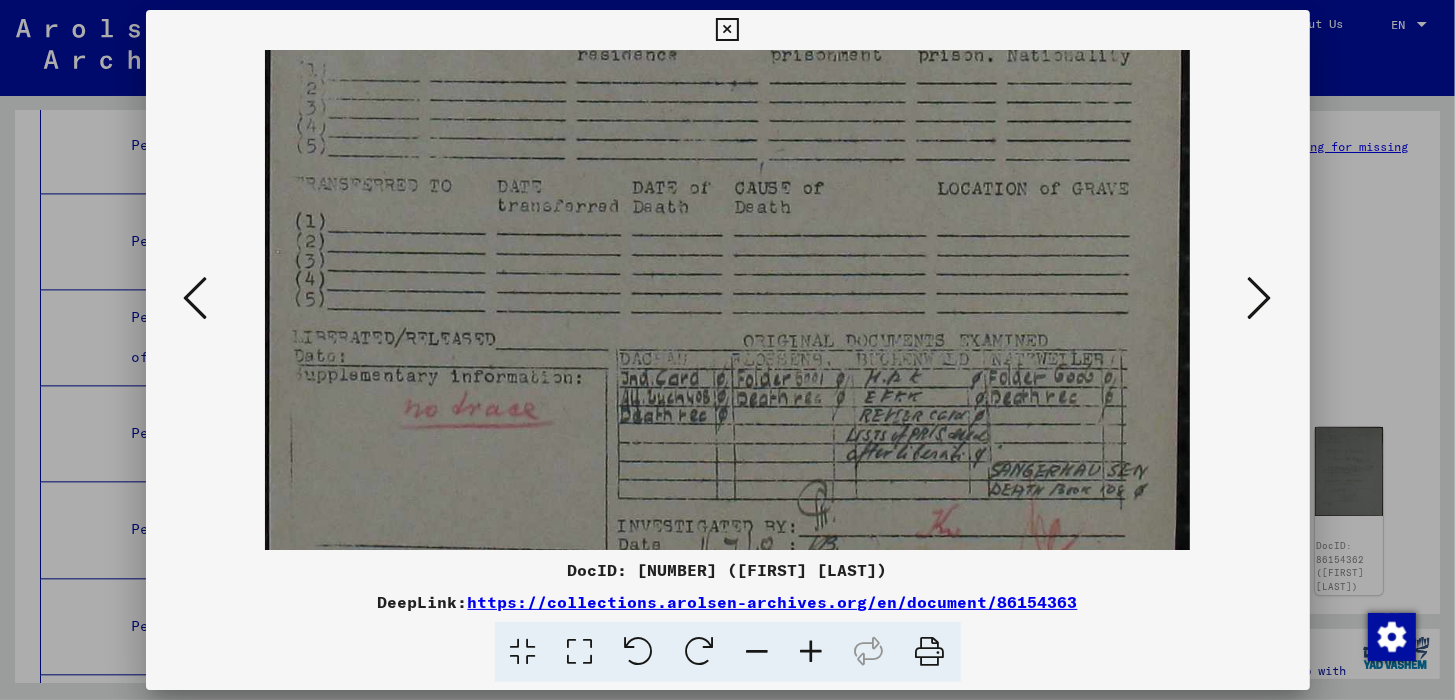 scroll, scrollTop: 885, scrollLeft: 0, axis: vertical 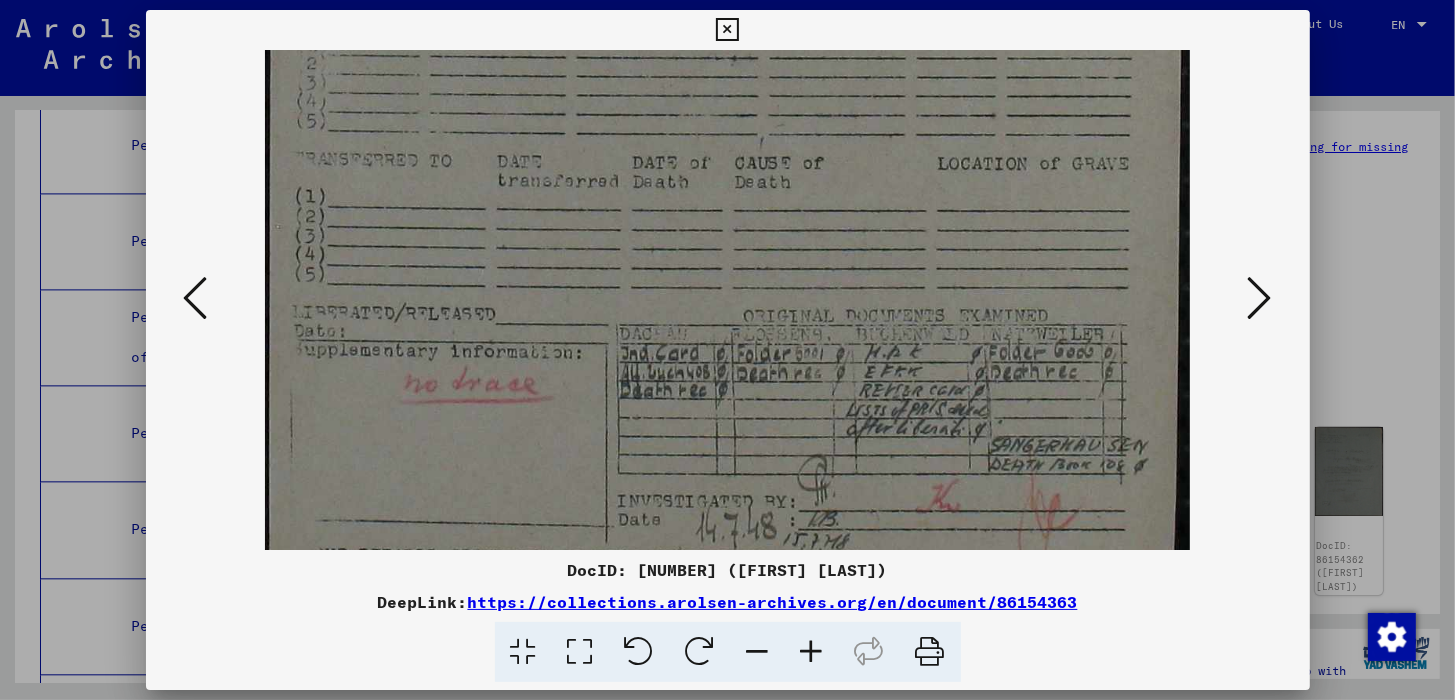 drag, startPoint x: 863, startPoint y: 327, endPoint x: 892, endPoint y: 32, distance: 296.422 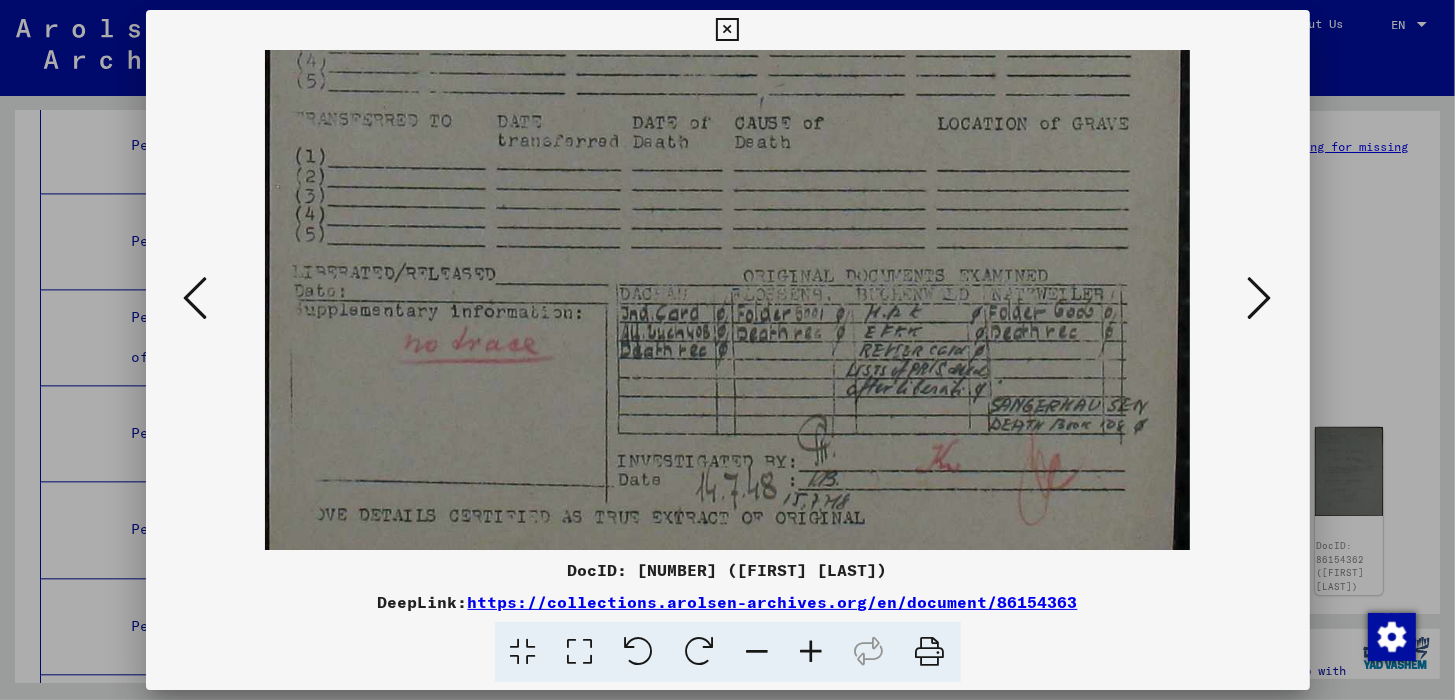 scroll, scrollTop: 1000, scrollLeft: 0, axis: vertical 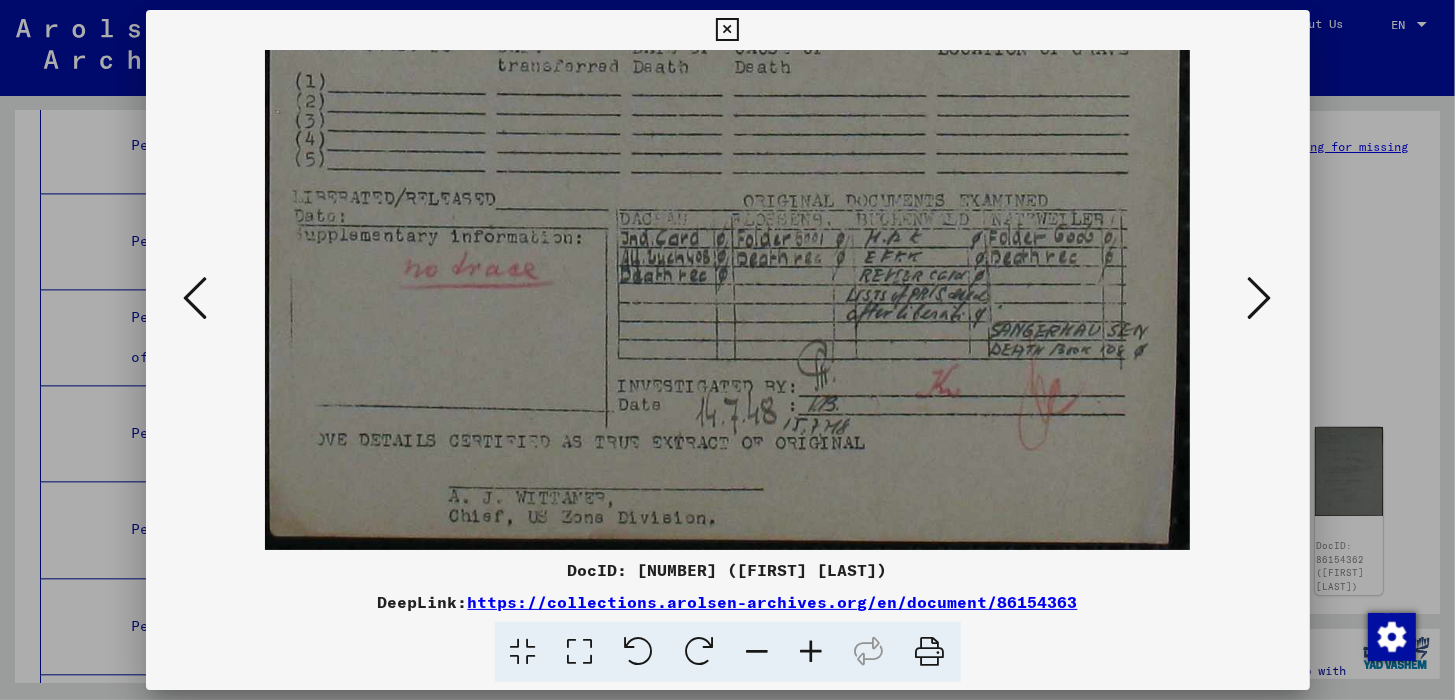 drag, startPoint x: 780, startPoint y: 498, endPoint x: 706, endPoint y: 282, distance: 228.32433 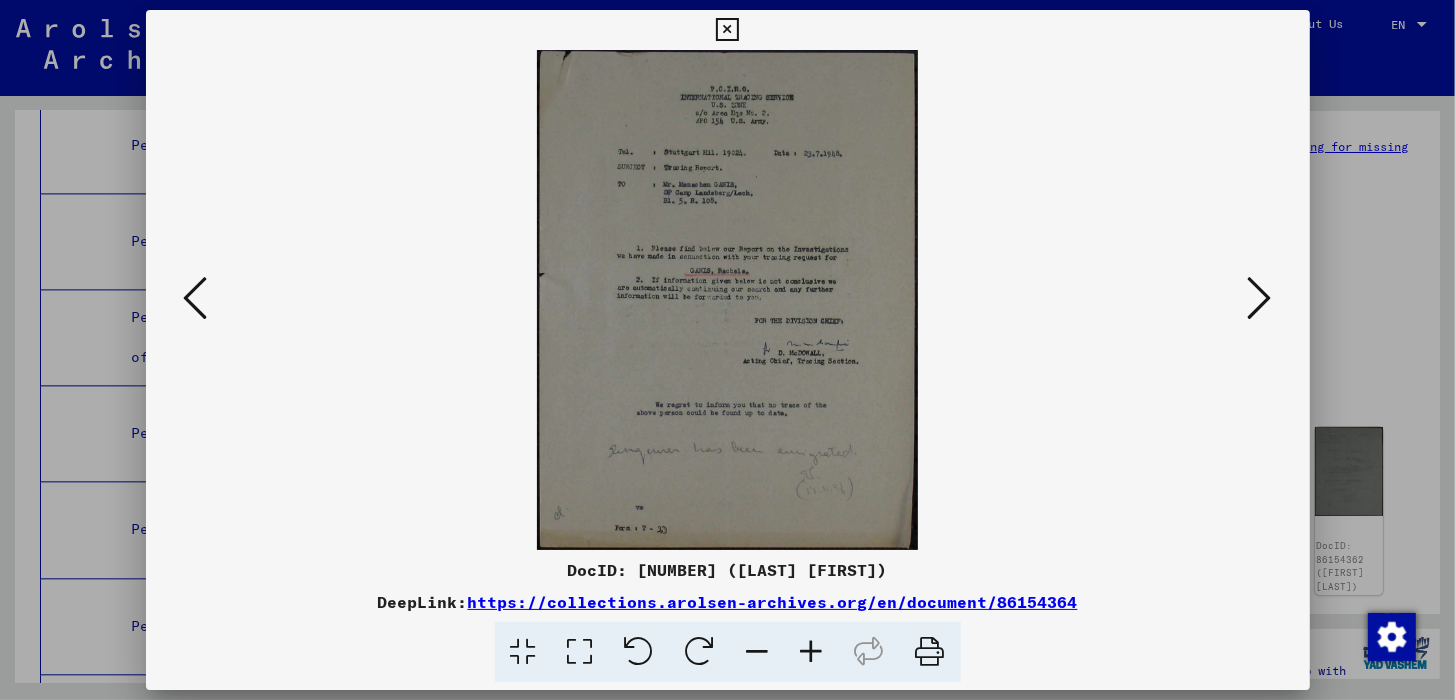 click at bounding box center (812, 652) 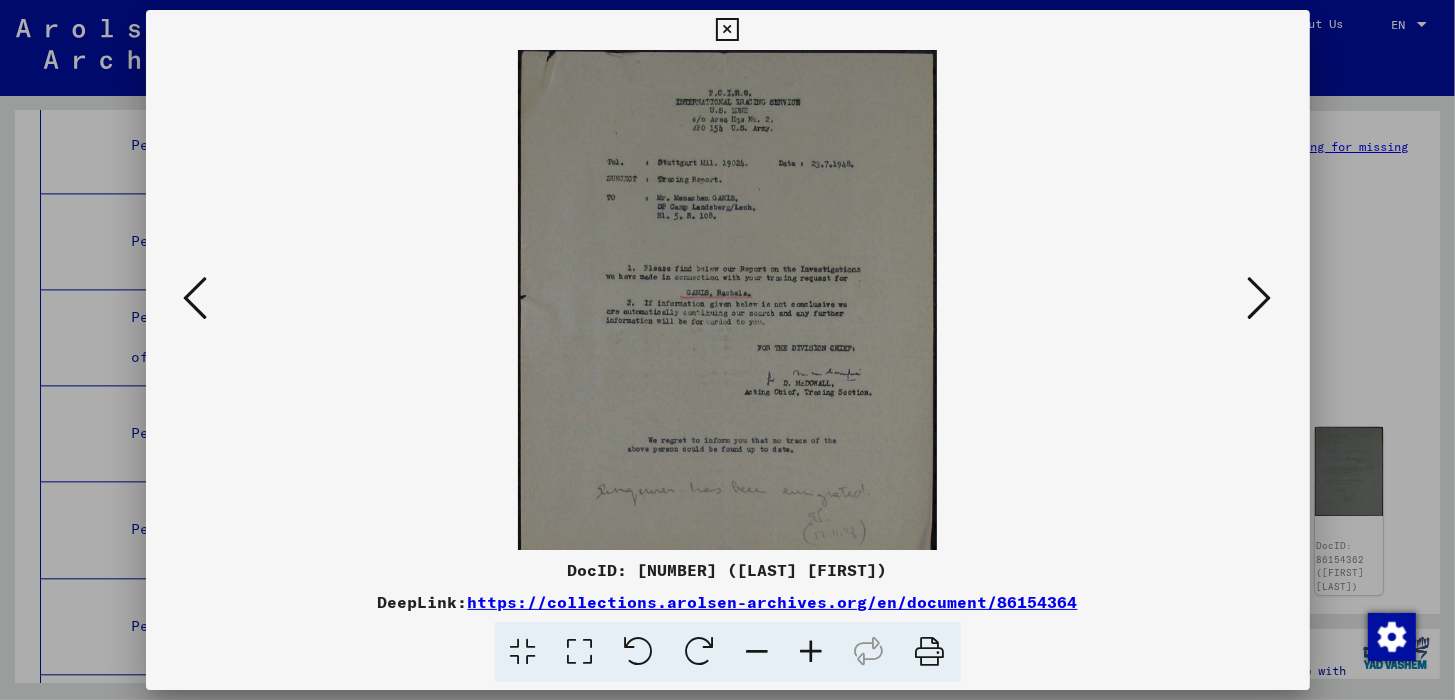 click at bounding box center [812, 652] 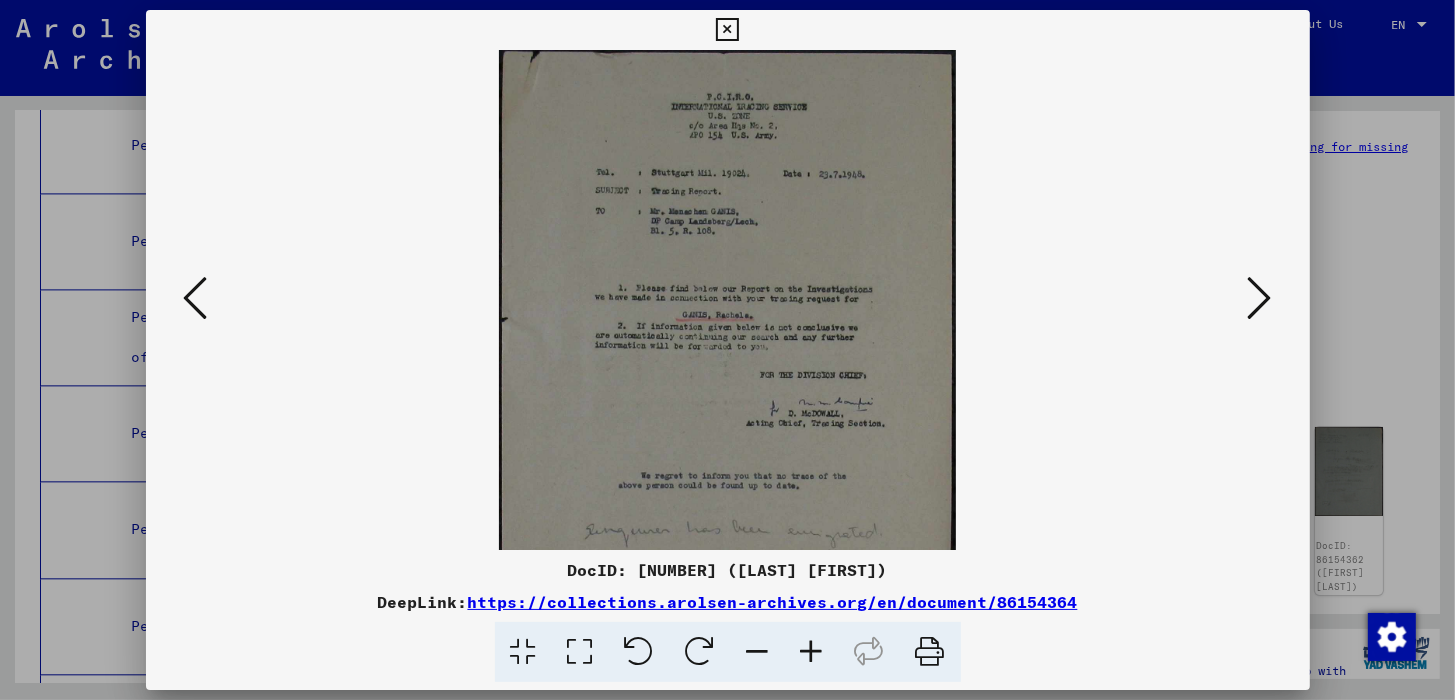 click at bounding box center [812, 652] 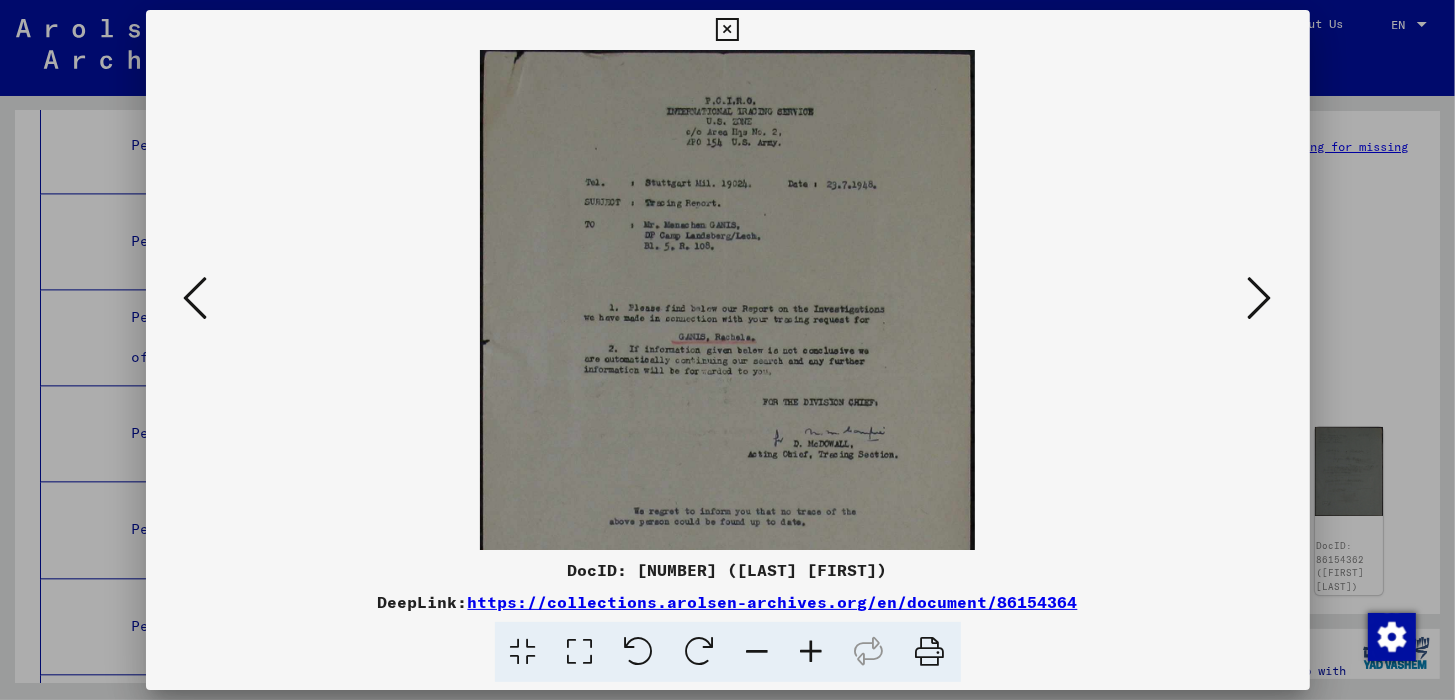 click at bounding box center [812, 652] 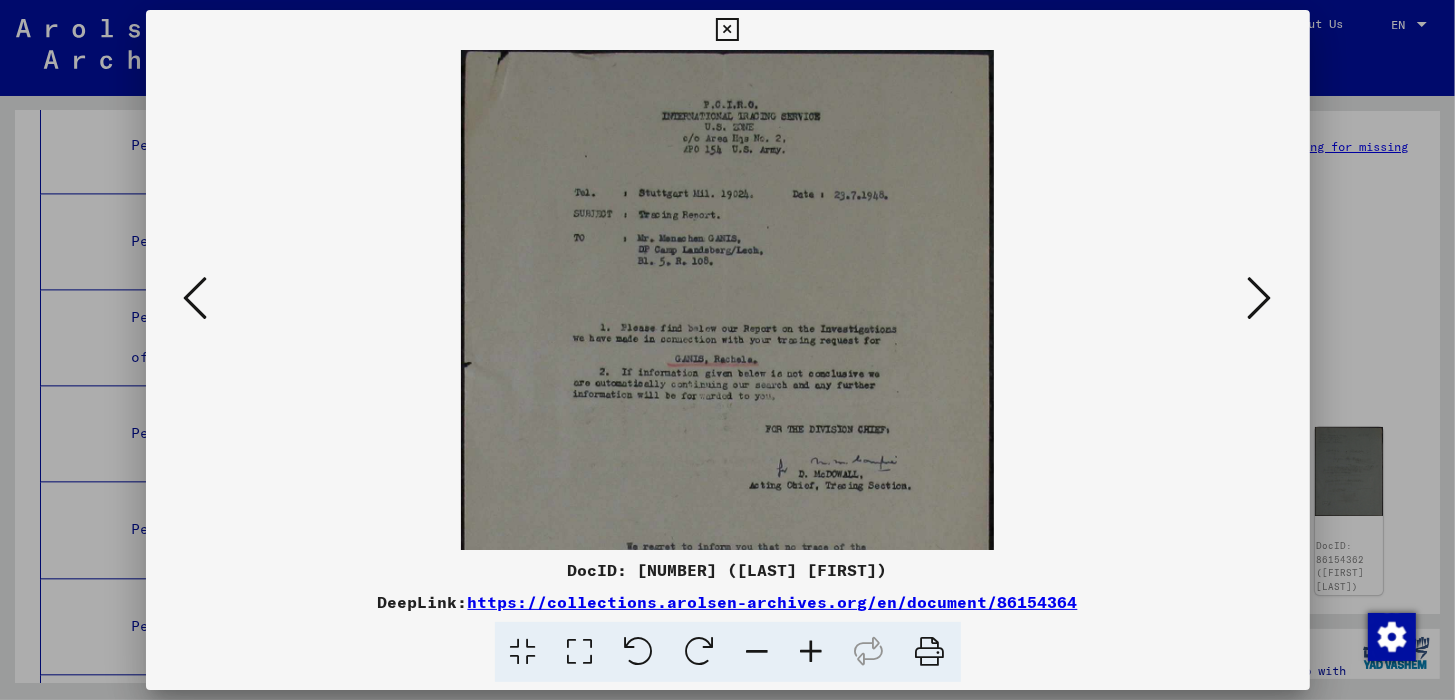 click at bounding box center (812, 652) 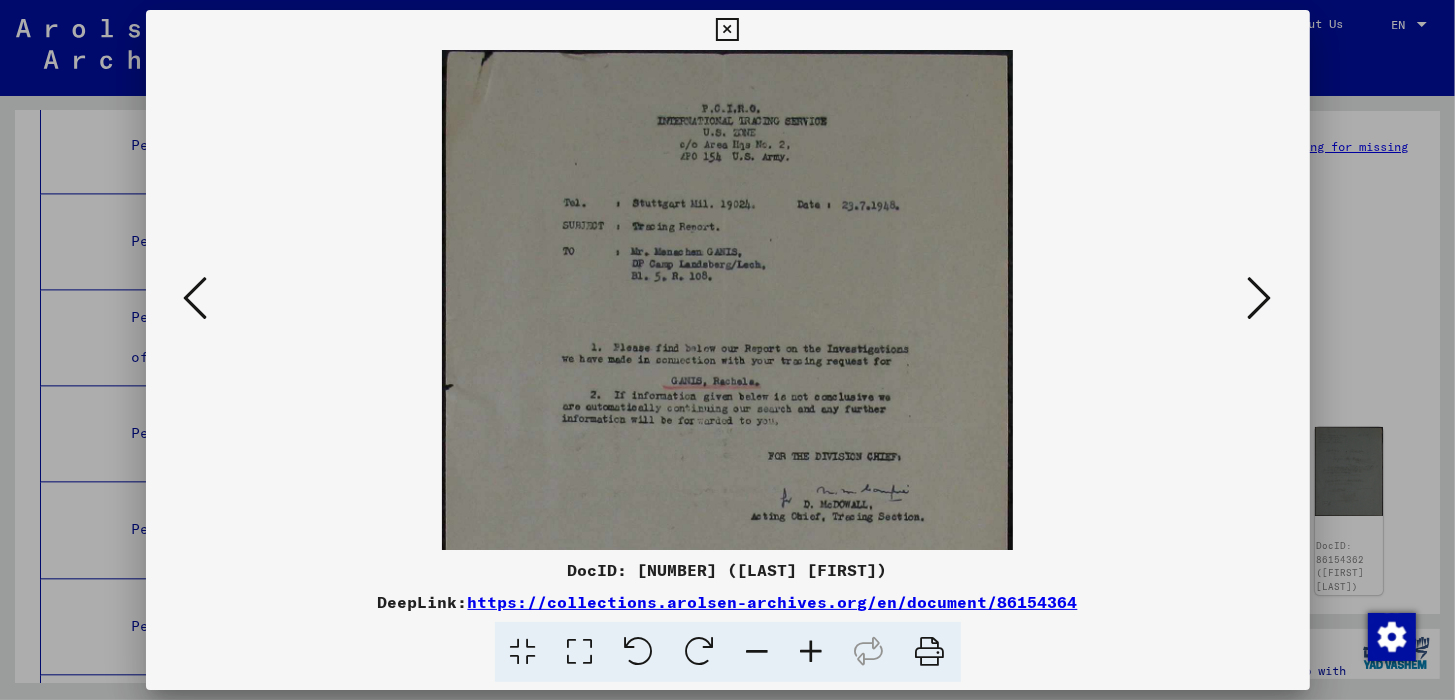 click at bounding box center (812, 652) 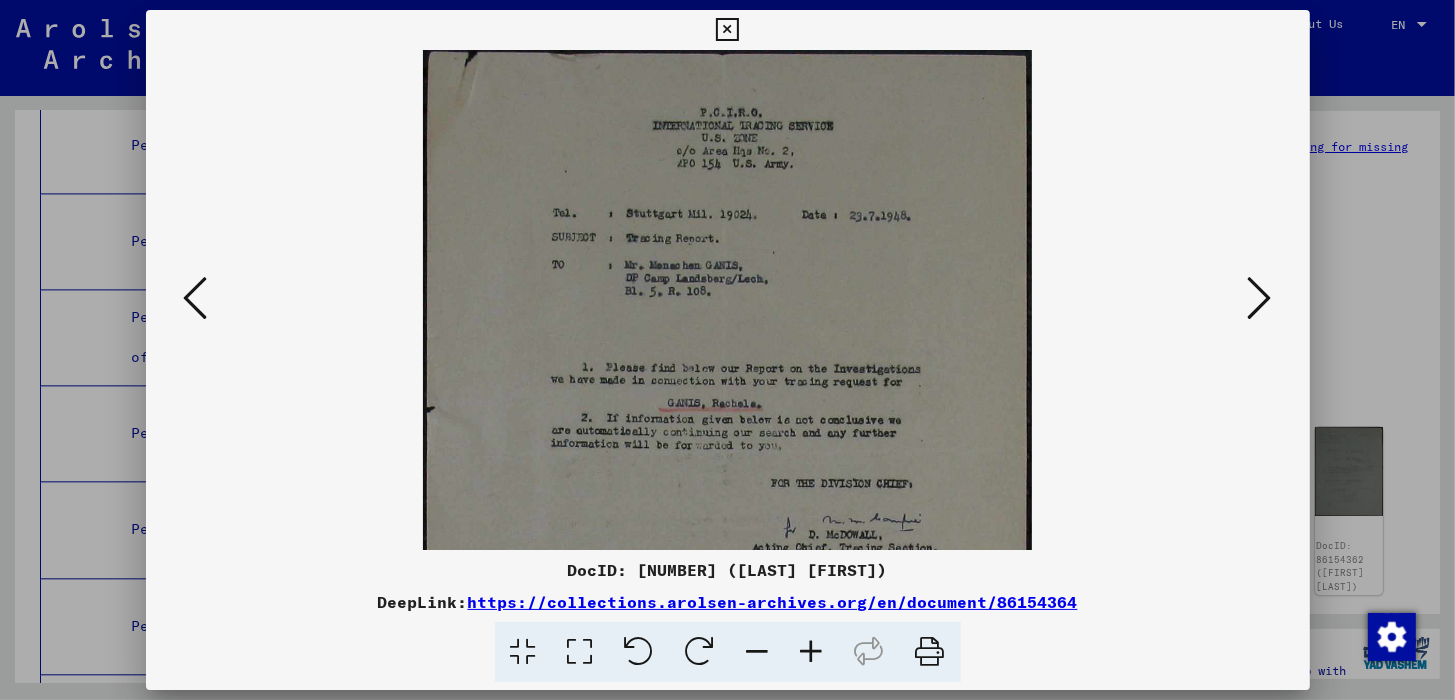 click at bounding box center [812, 652] 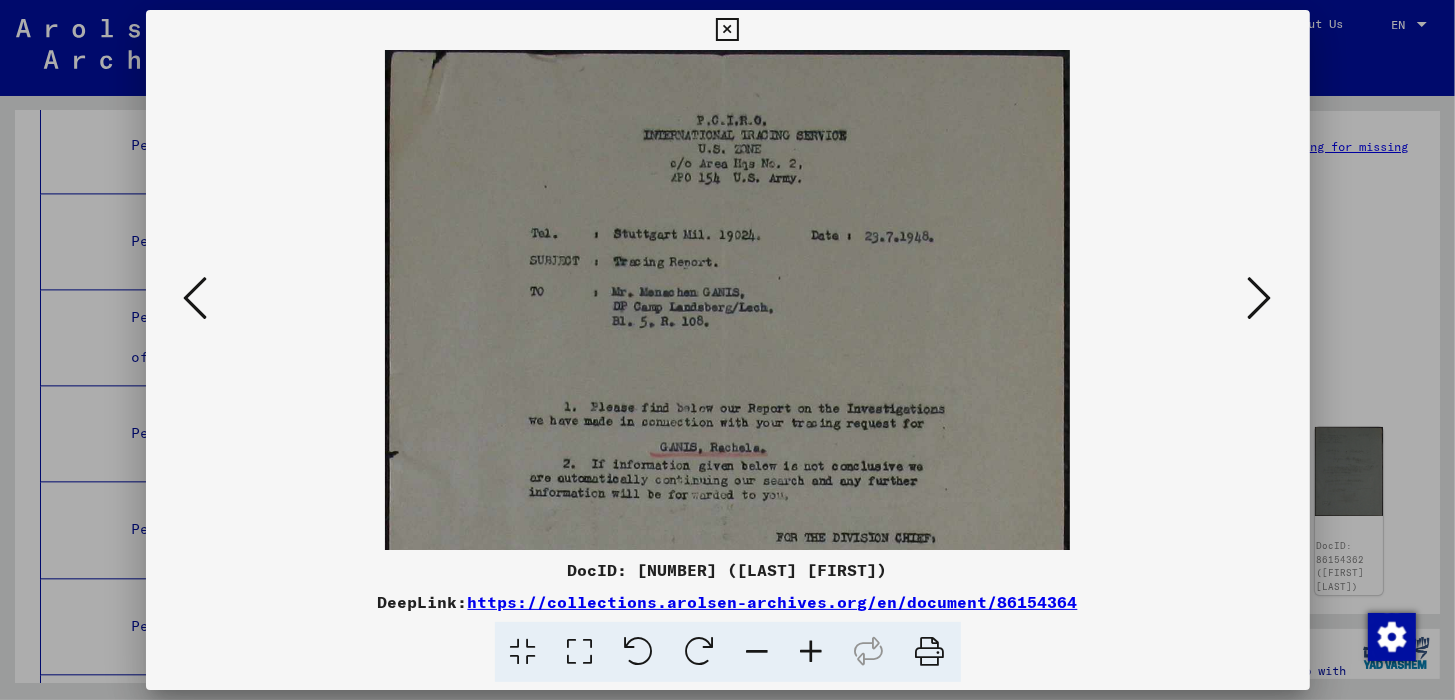 click at bounding box center [812, 652] 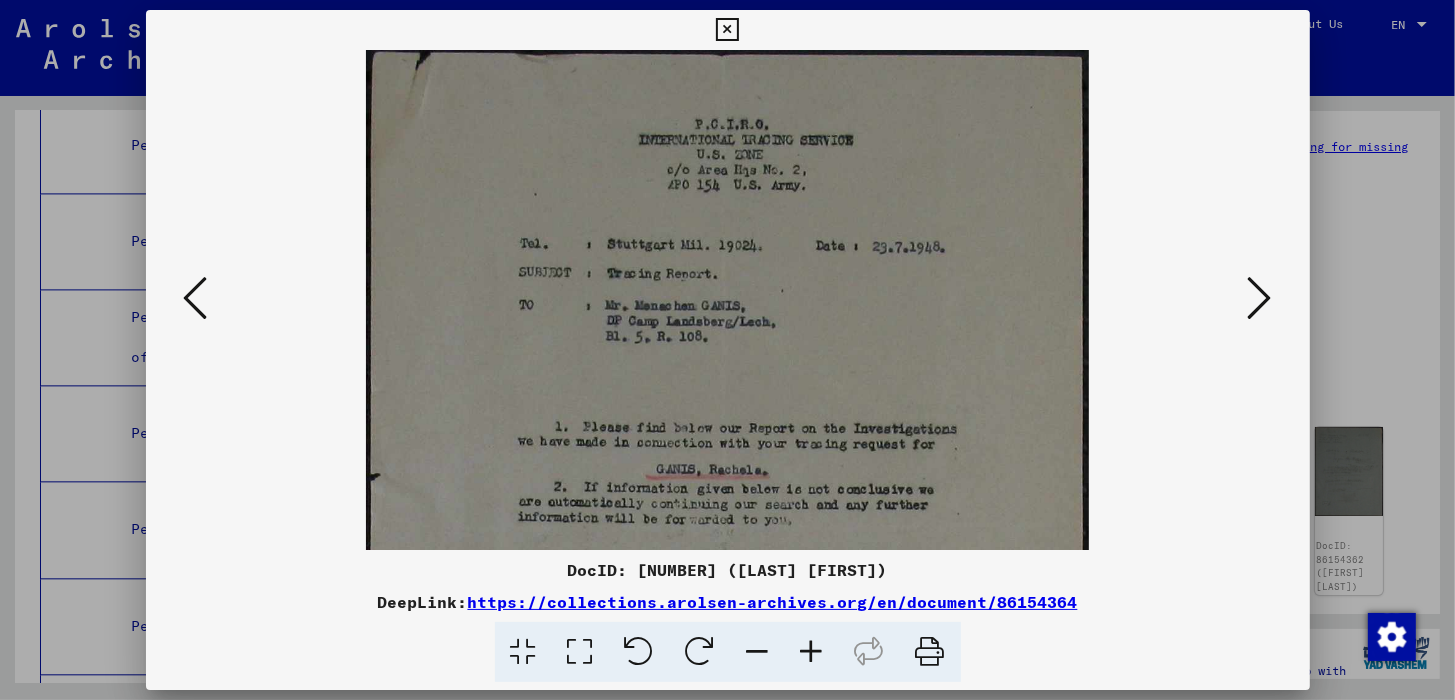 click at bounding box center [812, 652] 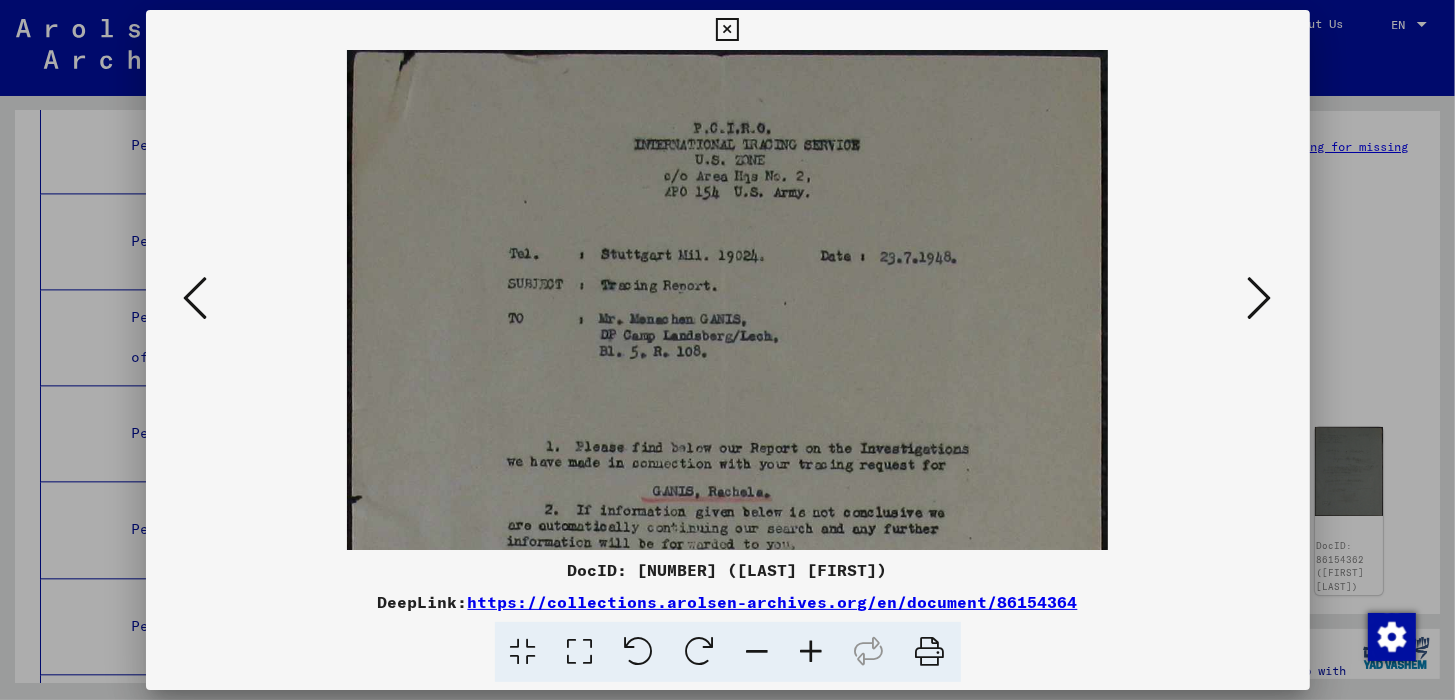 click at bounding box center (812, 652) 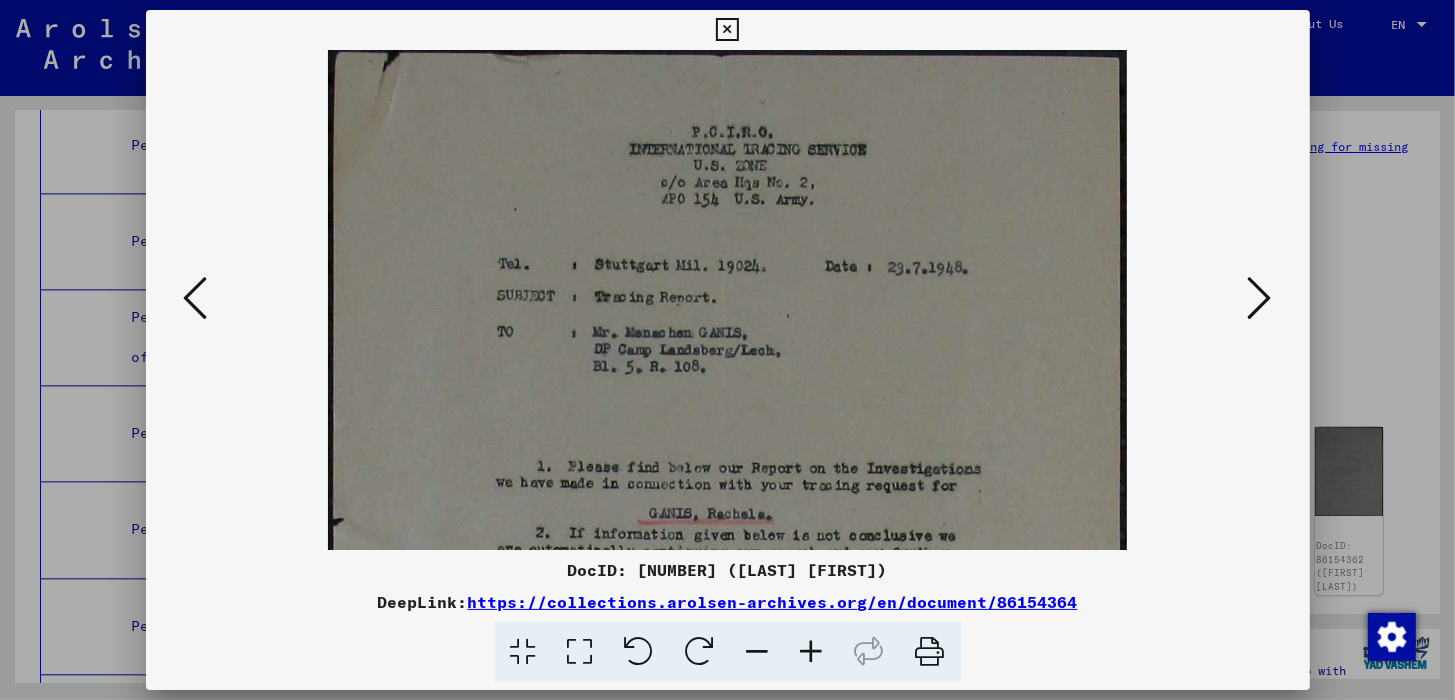 click at bounding box center (812, 652) 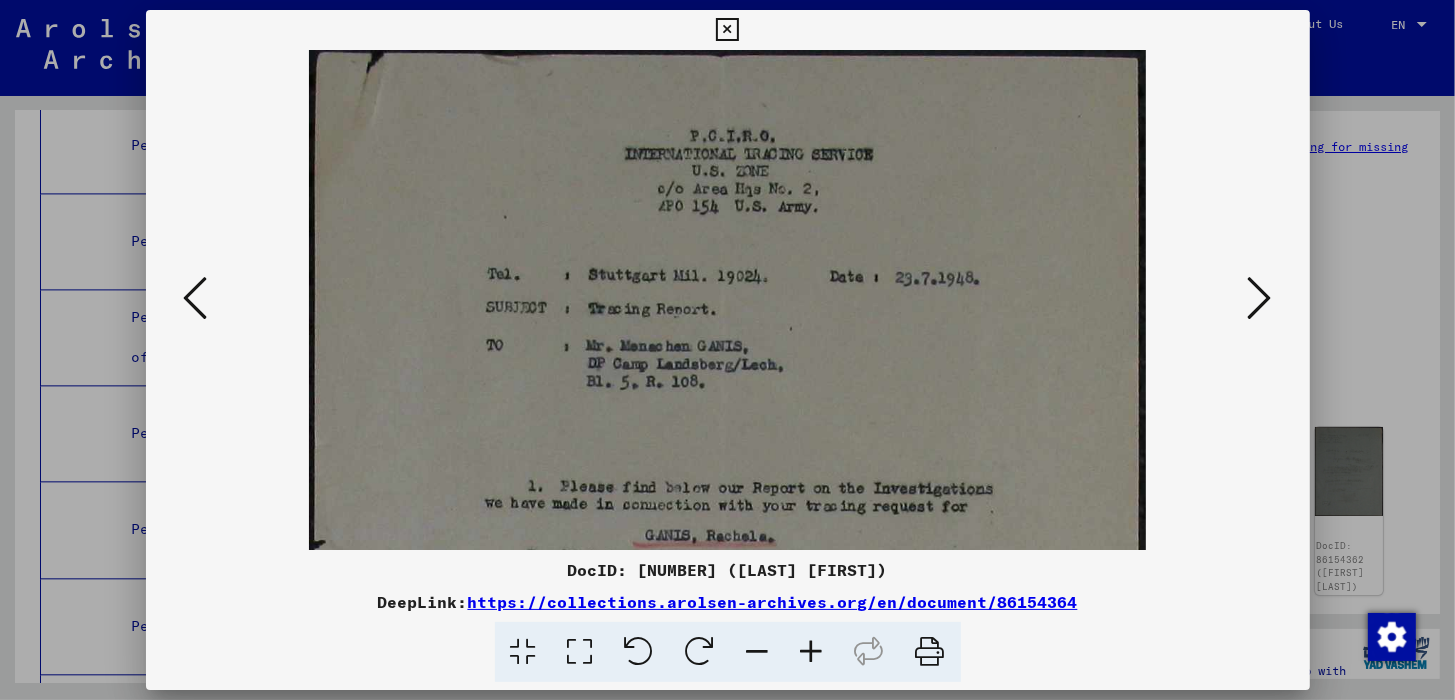 click at bounding box center (812, 652) 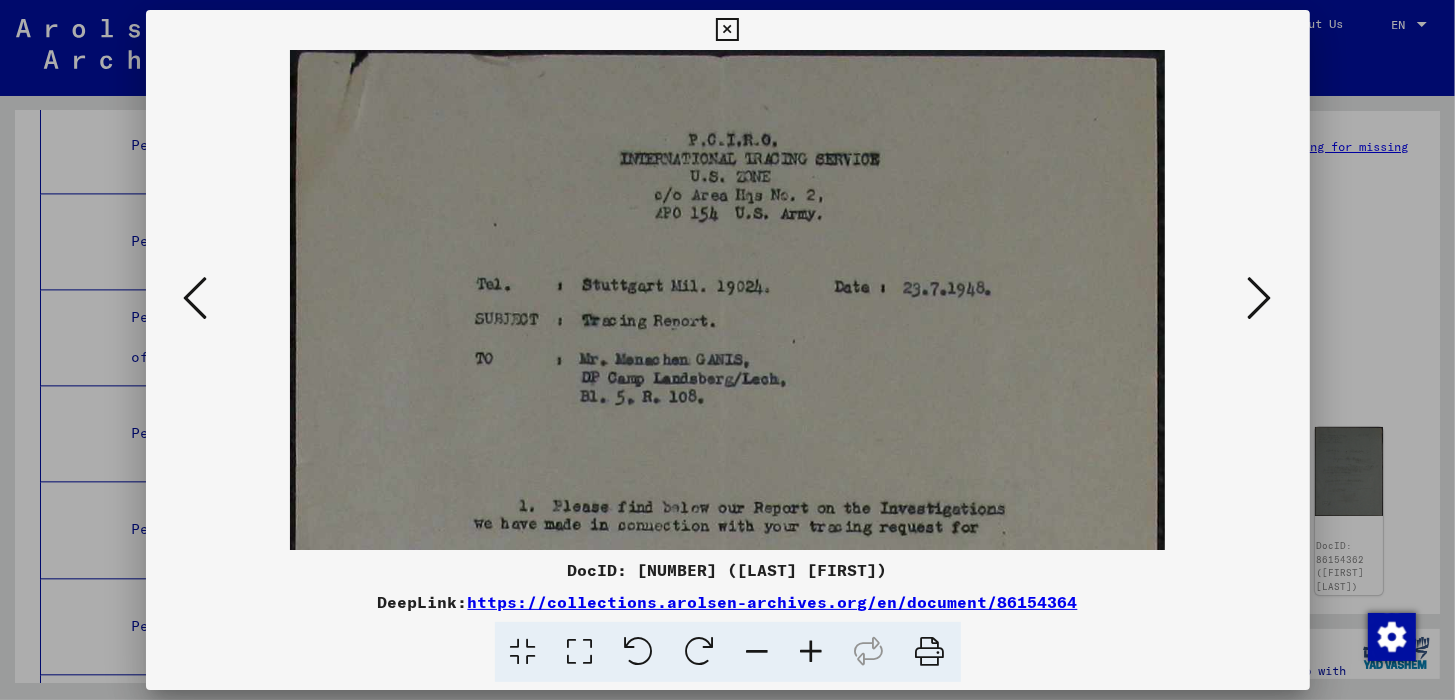 click at bounding box center (812, 652) 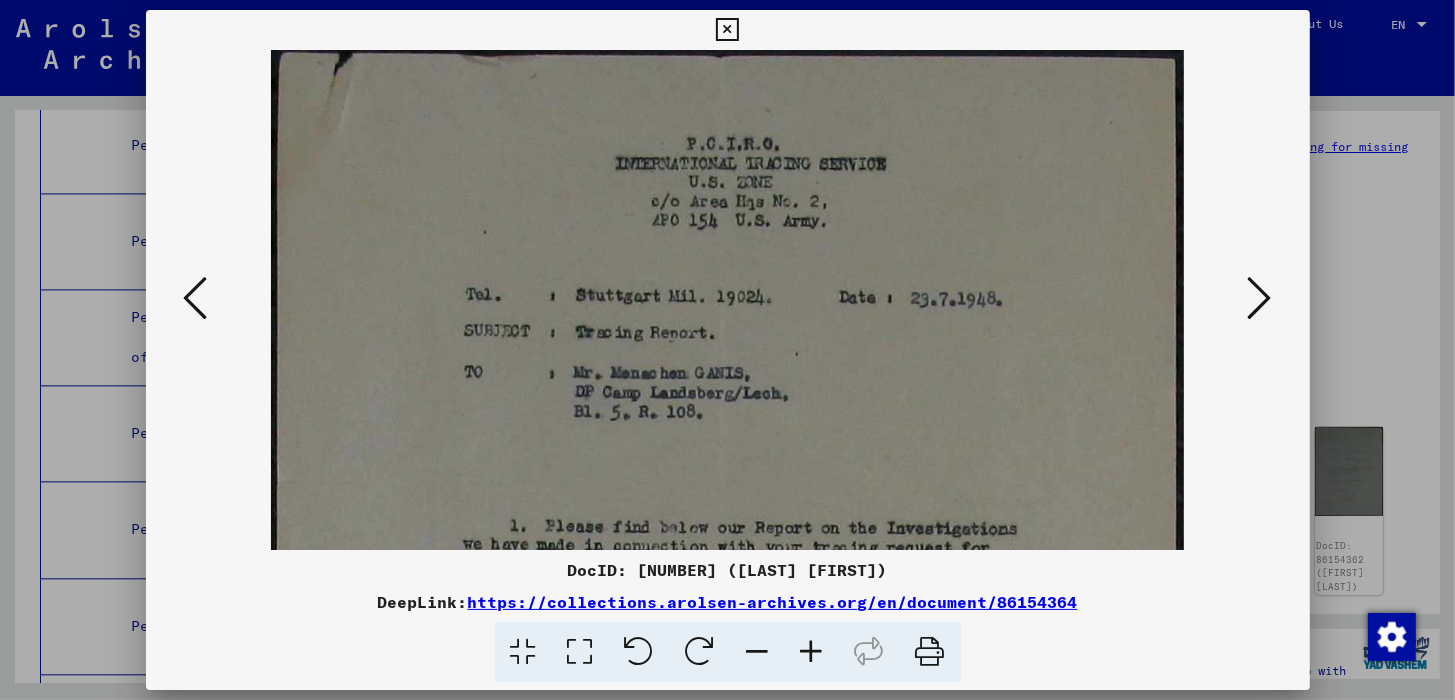 click at bounding box center [812, 652] 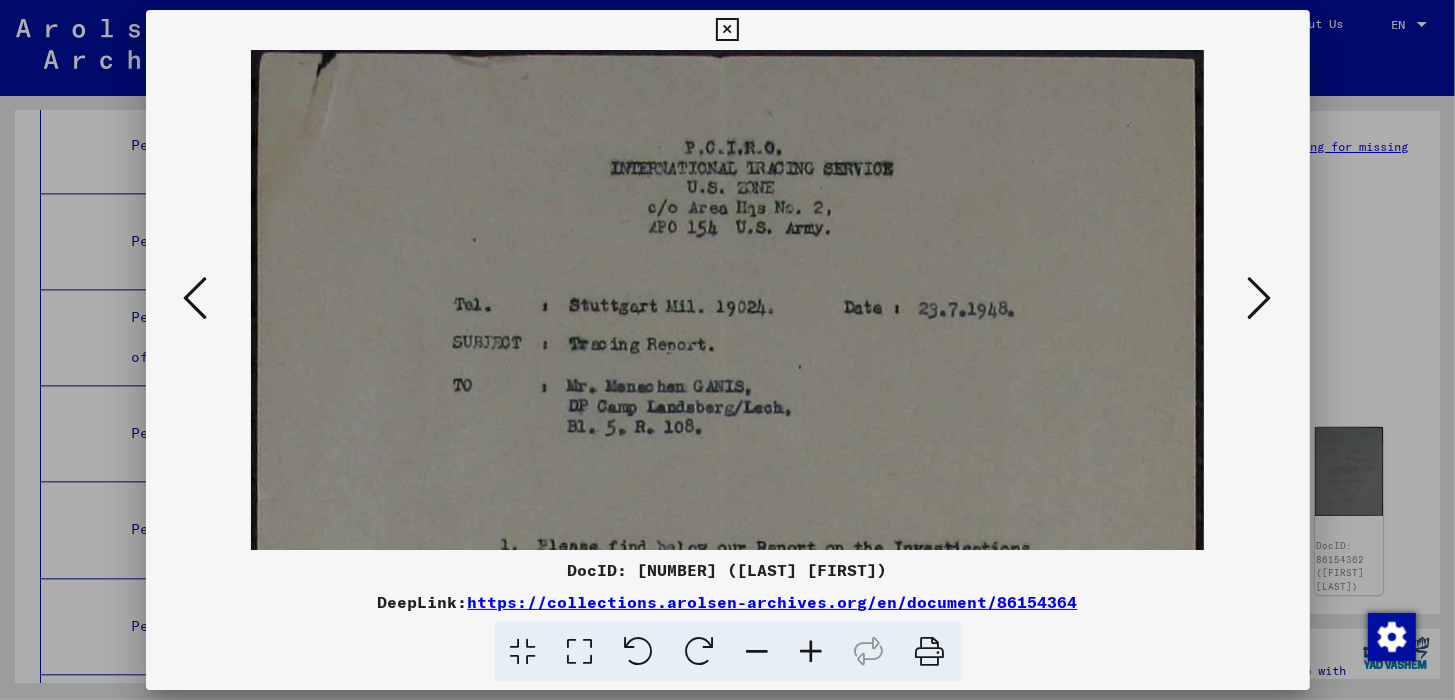 click at bounding box center [812, 652] 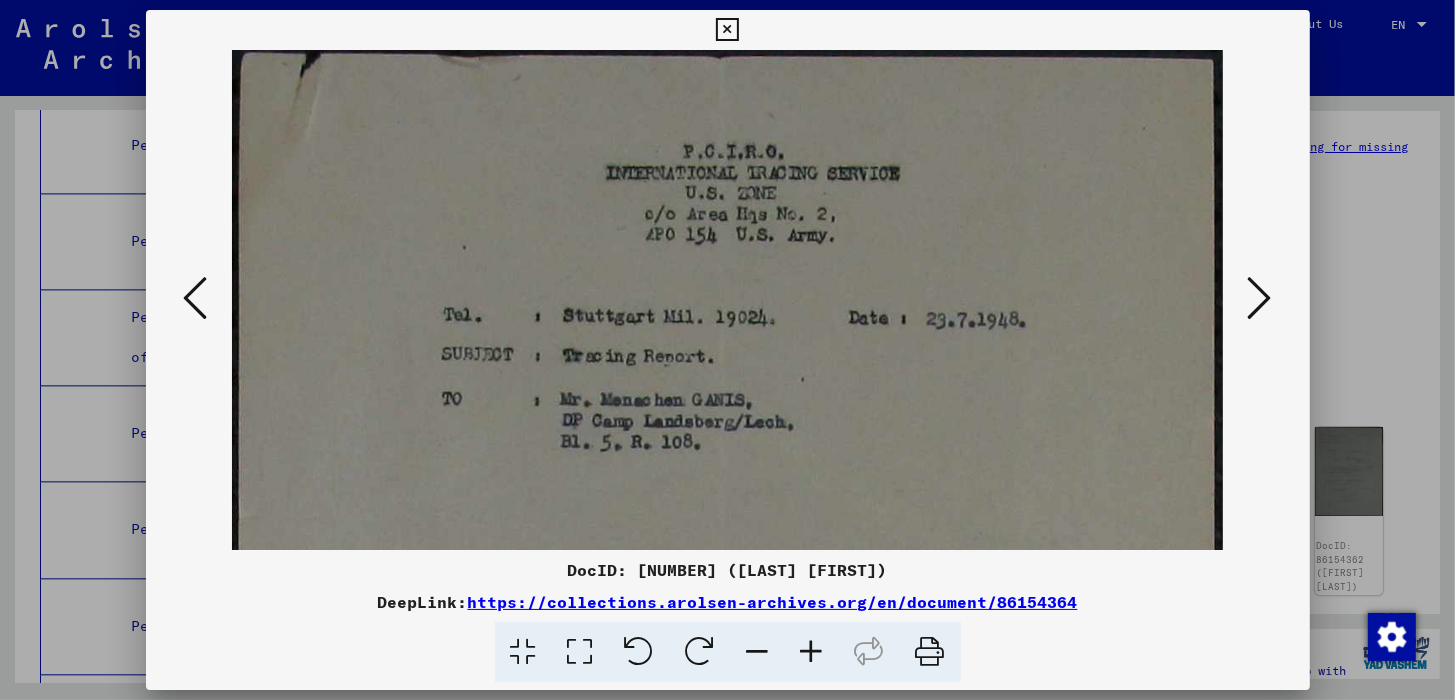 click at bounding box center (812, 652) 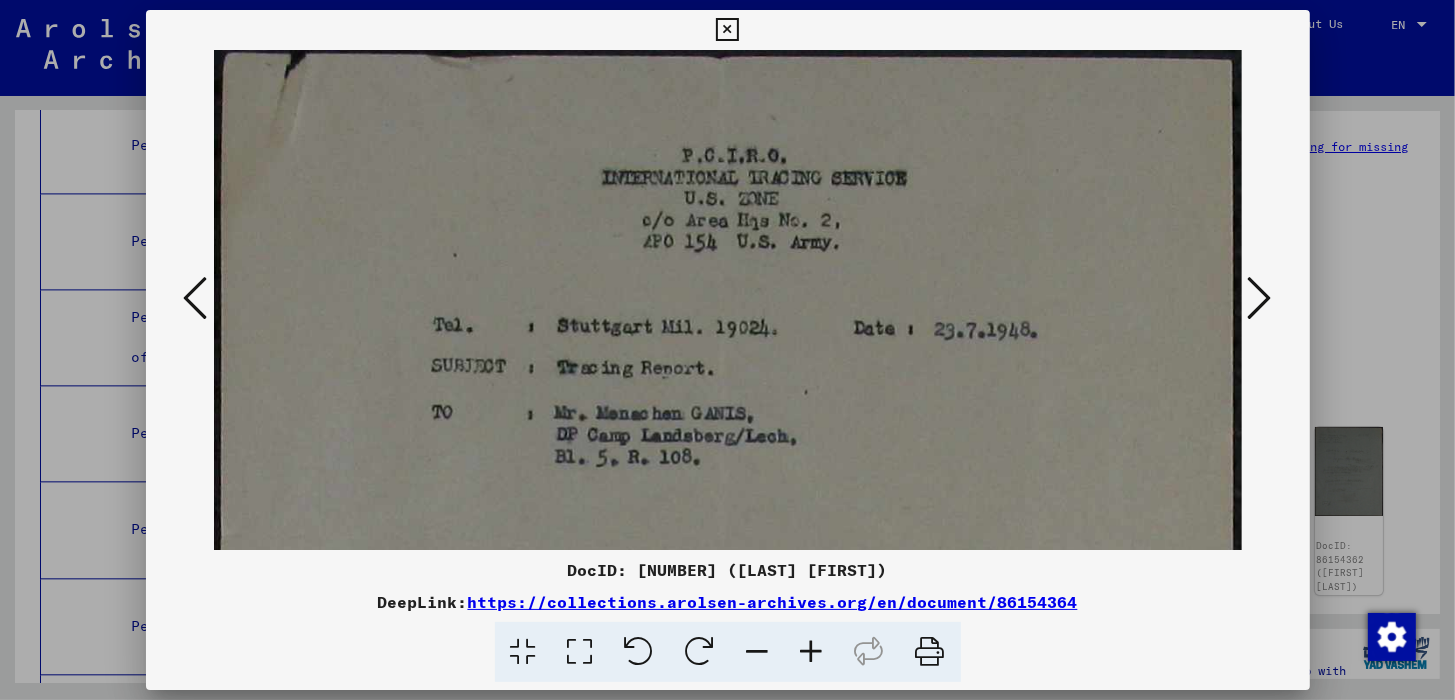 click at bounding box center (812, 652) 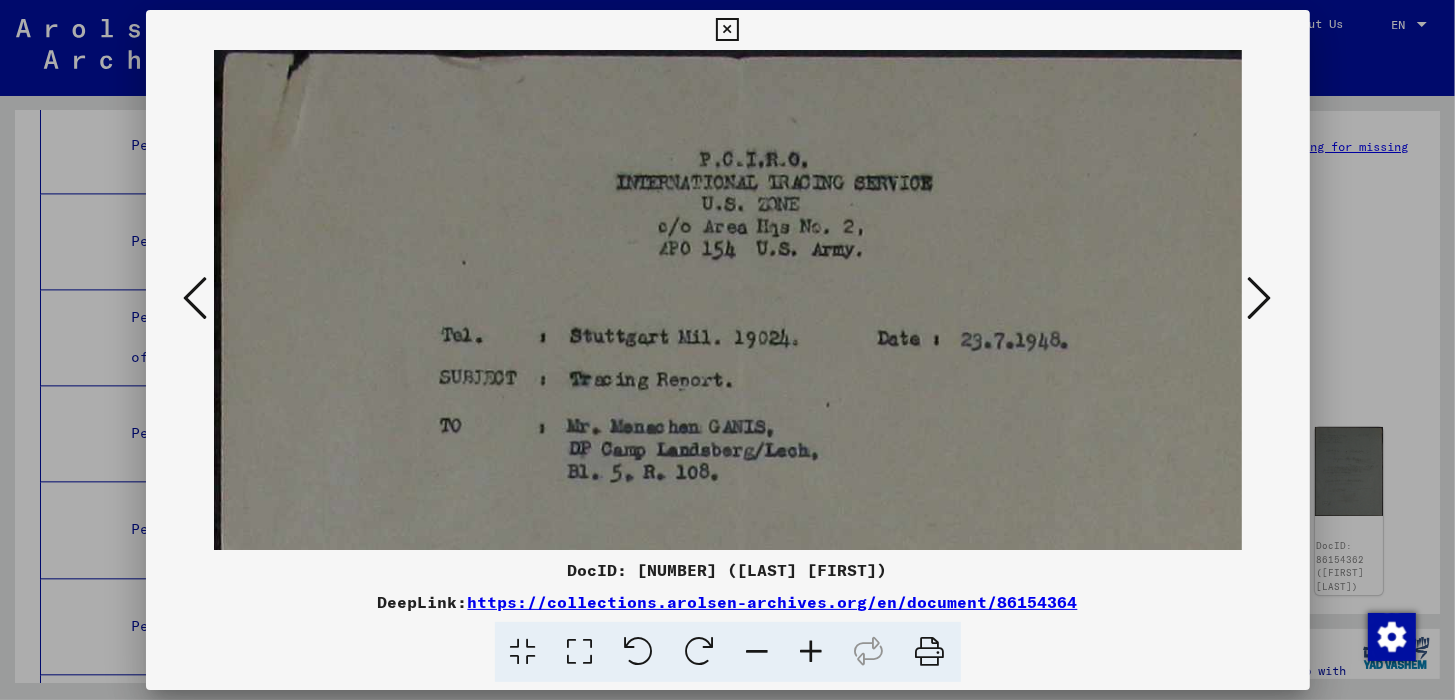 click at bounding box center [812, 652] 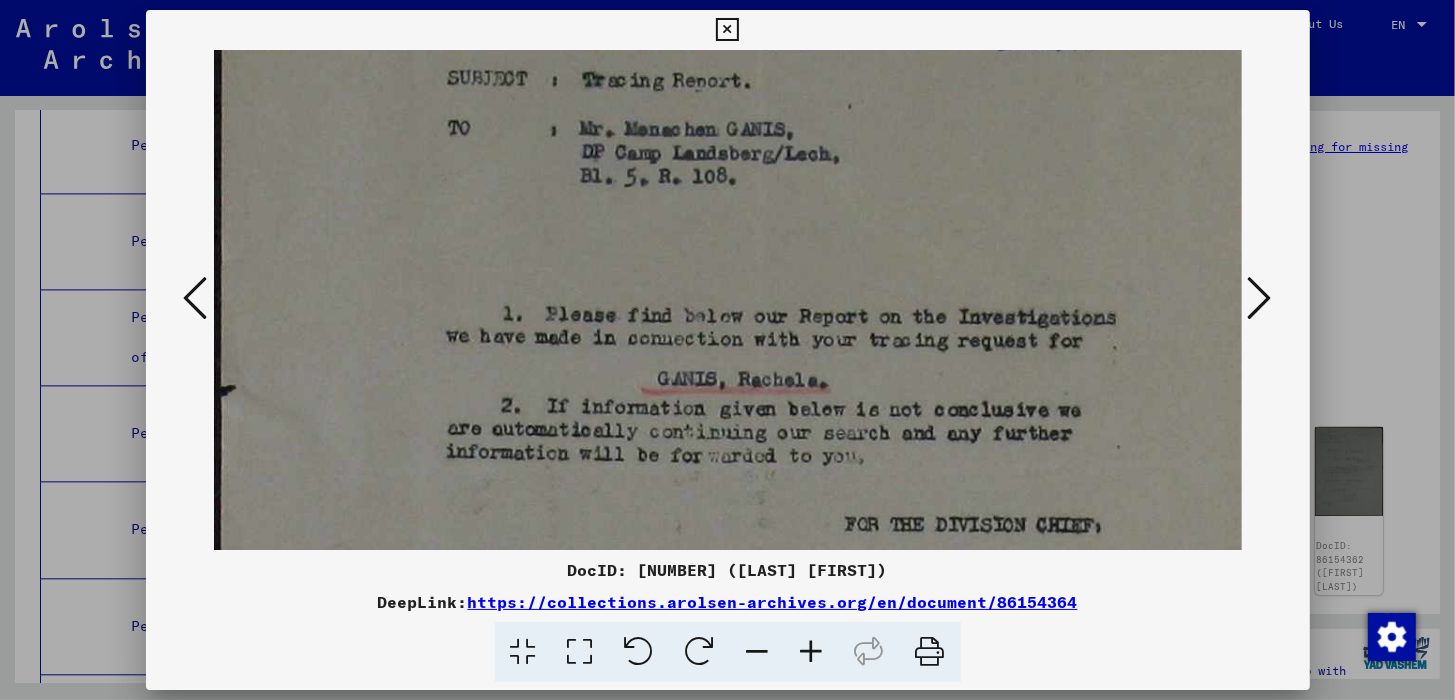 drag, startPoint x: 884, startPoint y: 466, endPoint x: 917, endPoint y: 60, distance: 407.33893 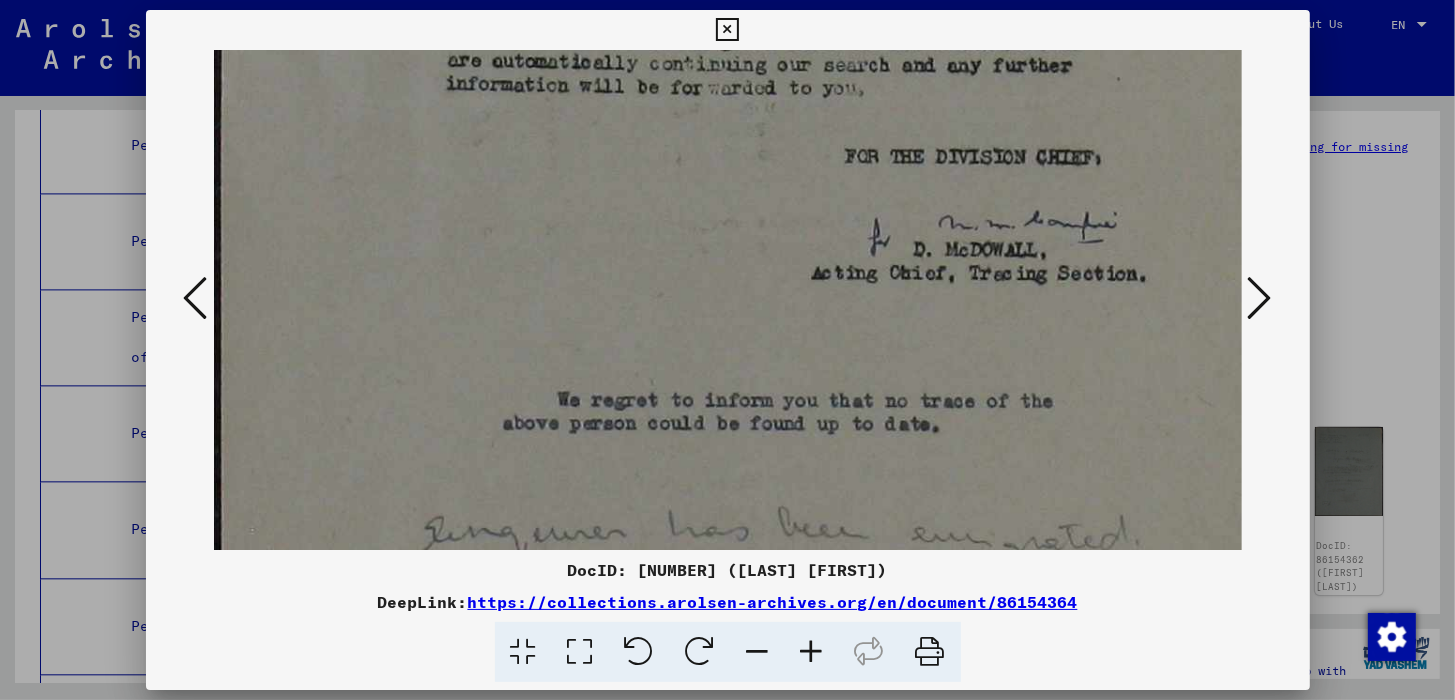 scroll, scrollTop: 683, scrollLeft: 0, axis: vertical 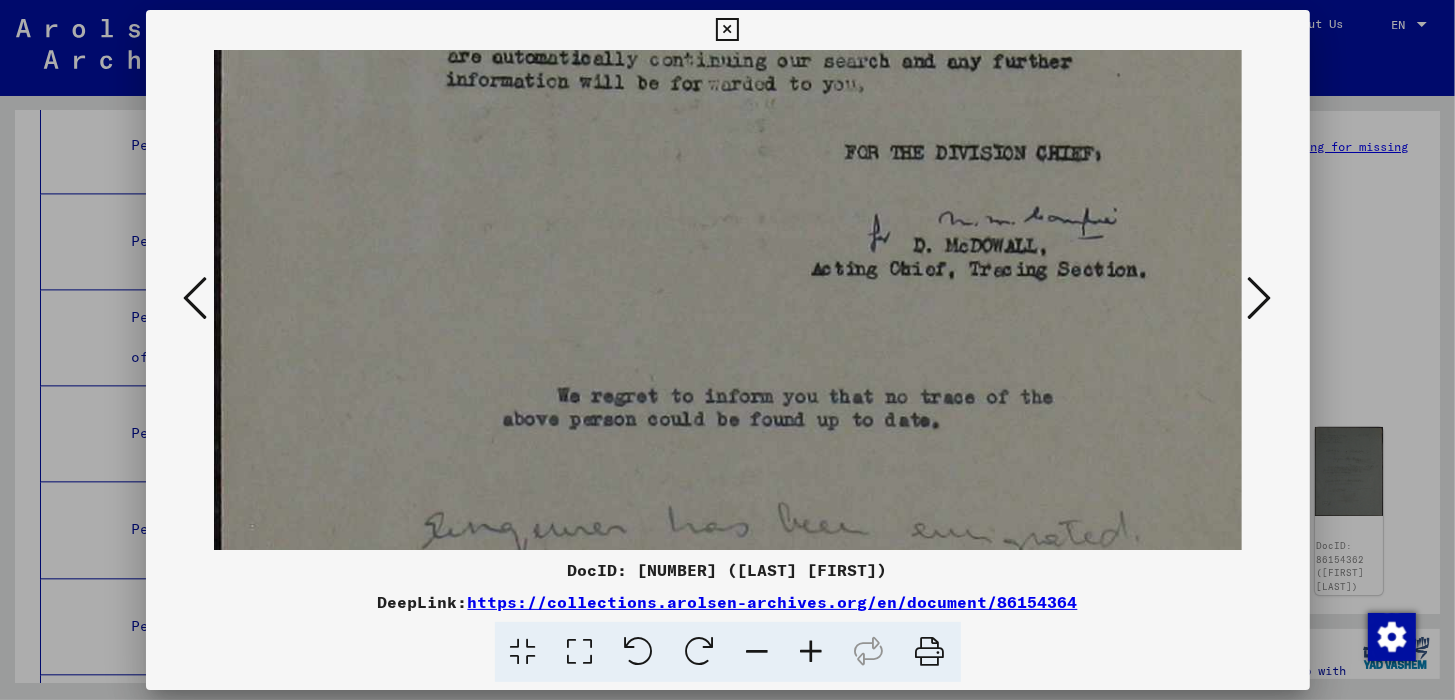 drag, startPoint x: 721, startPoint y: 386, endPoint x: 751, endPoint y: 97, distance: 290.55292 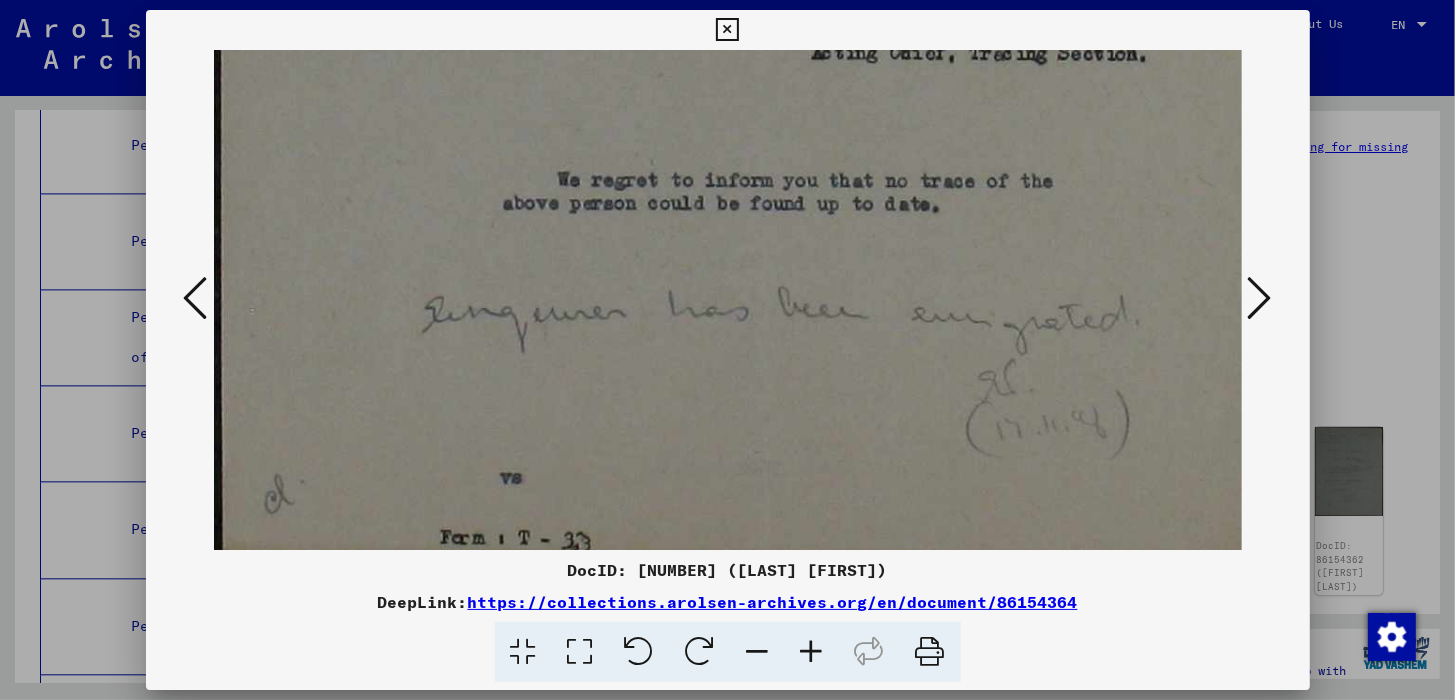 scroll, scrollTop: 950, scrollLeft: 0, axis: vertical 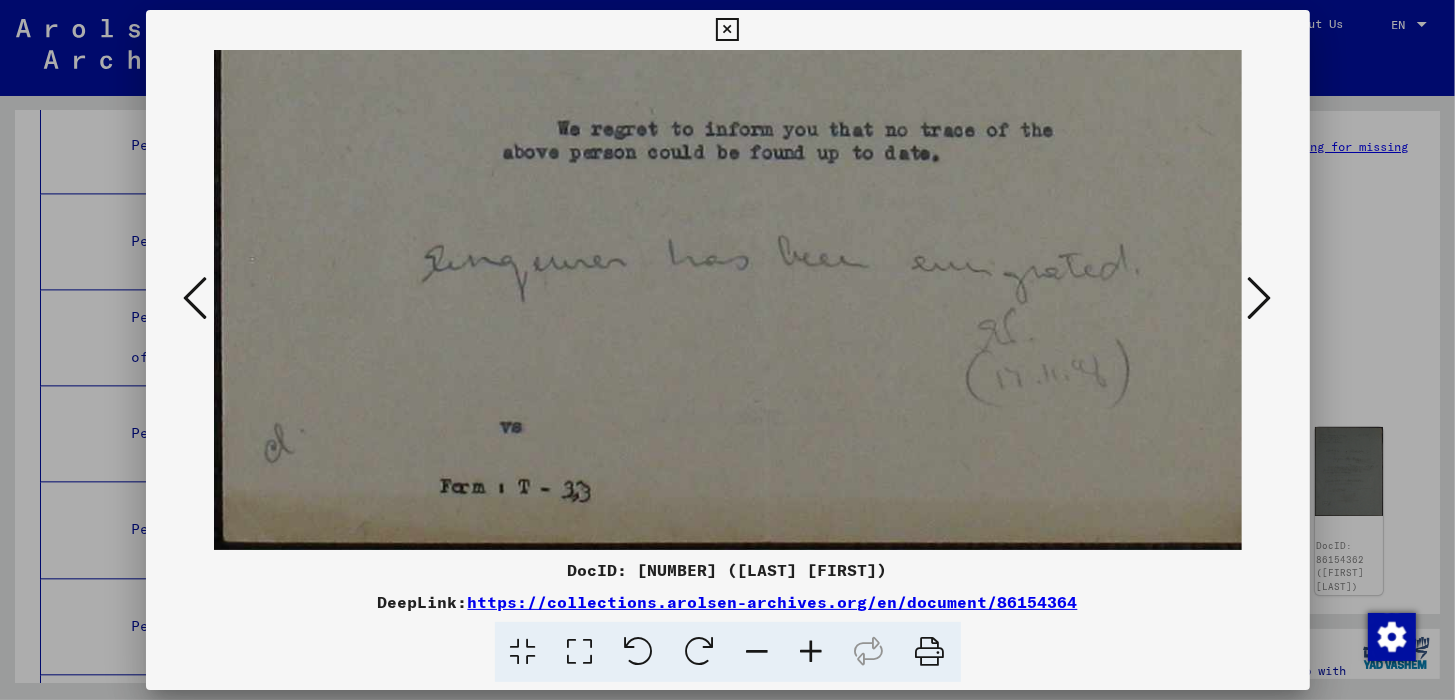 drag, startPoint x: 735, startPoint y: 379, endPoint x: 771, endPoint y: 102, distance: 279.32956 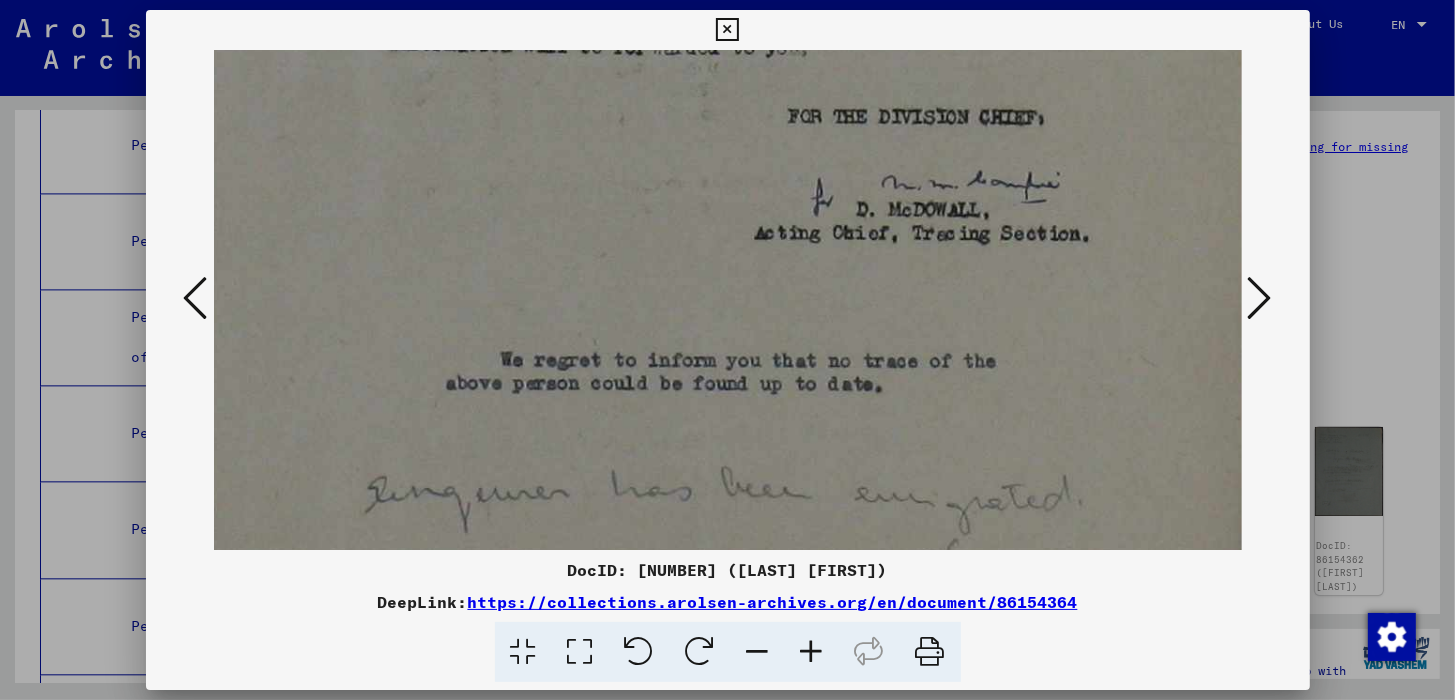 scroll, scrollTop: 717, scrollLeft: 57, axis: both 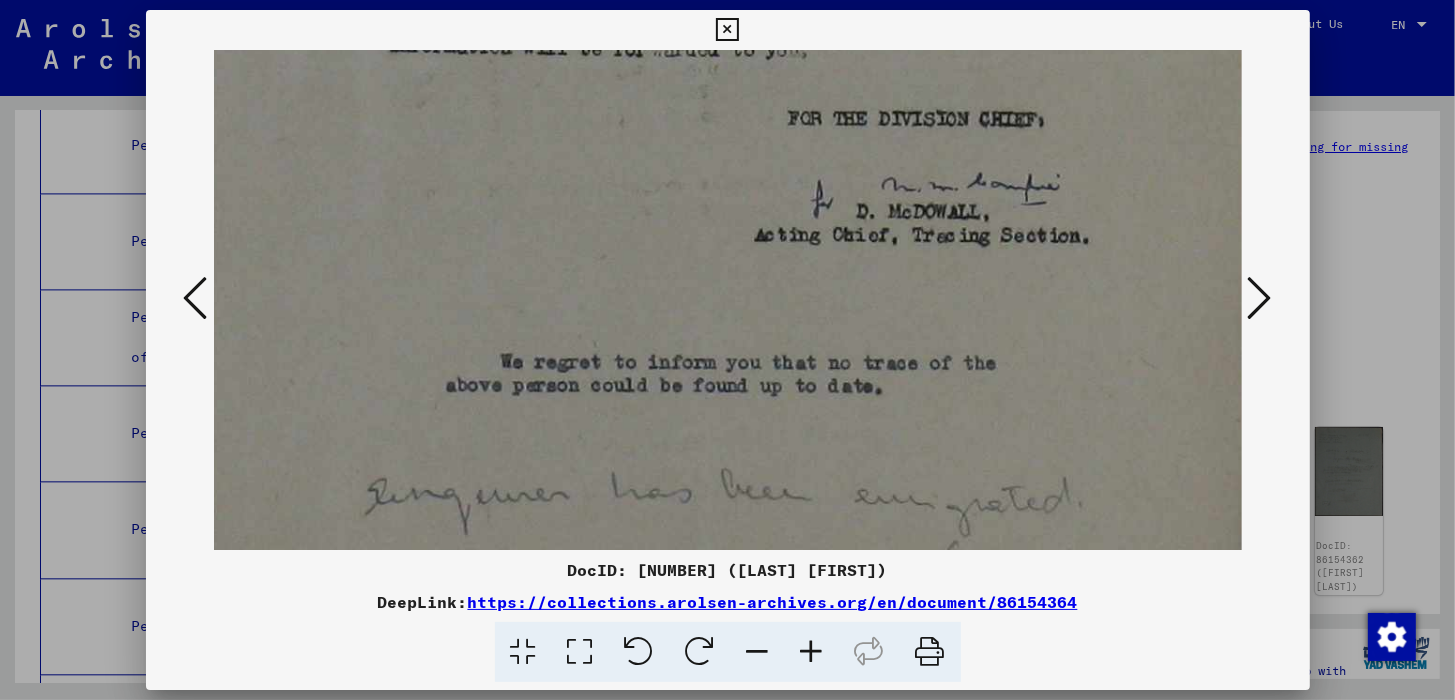 drag, startPoint x: 740, startPoint y: 212, endPoint x: 684, endPoint y: 446, distance: 240.60756 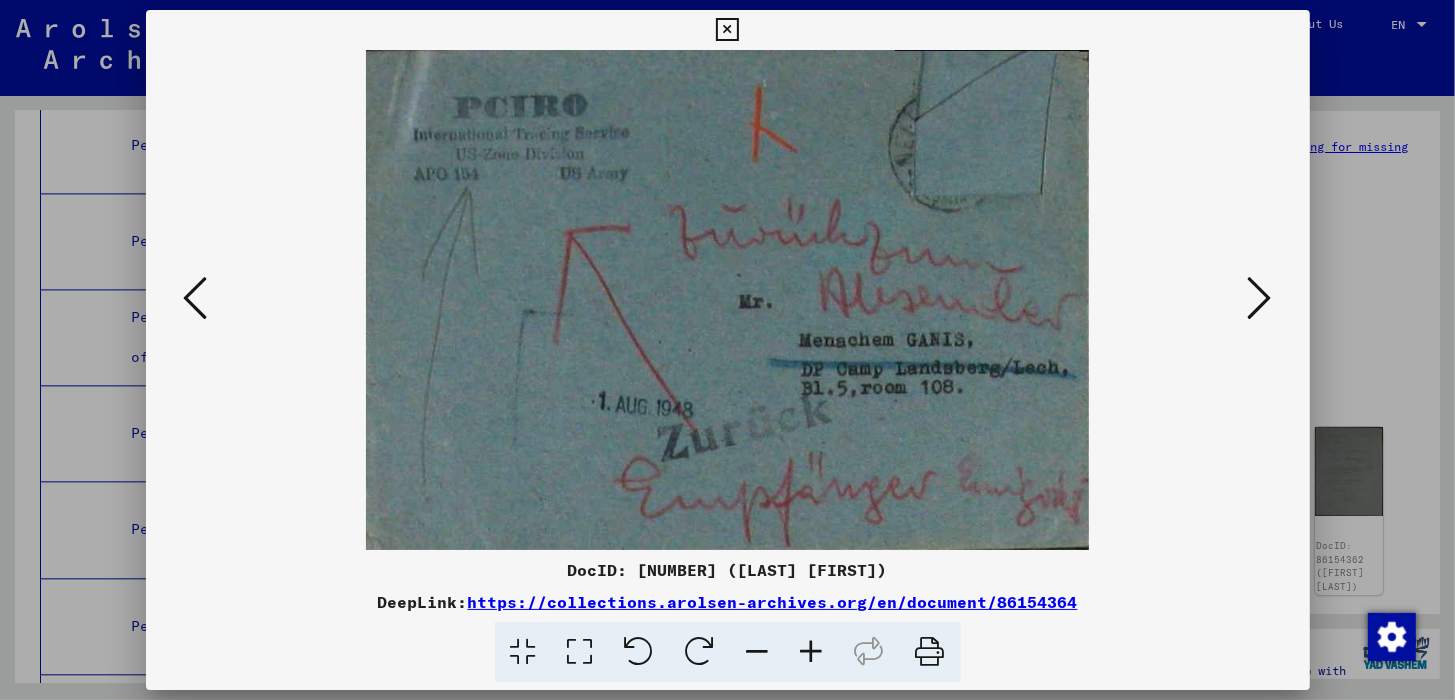 scroll, scrollTop: 0, scrollLeft: 0, axis: both 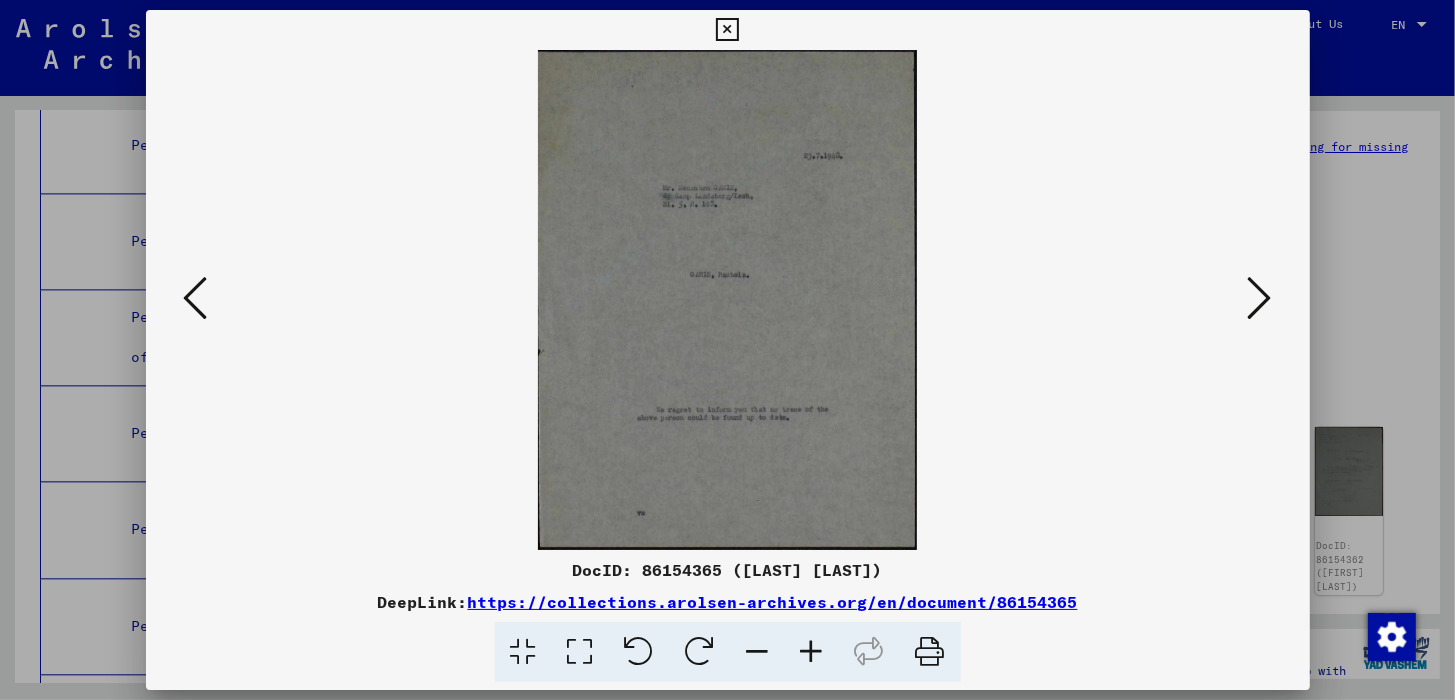 click at bounding box center [812, 652] 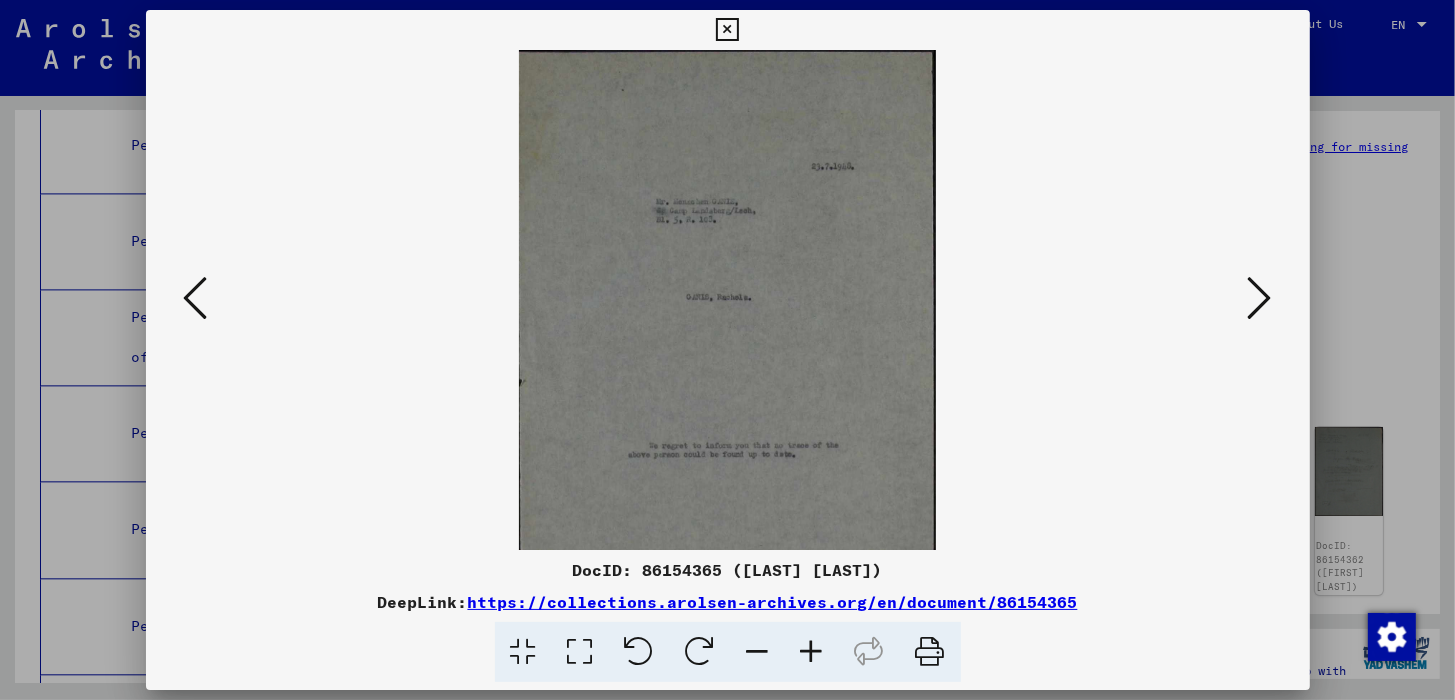 click at bounding box center [812, 652] 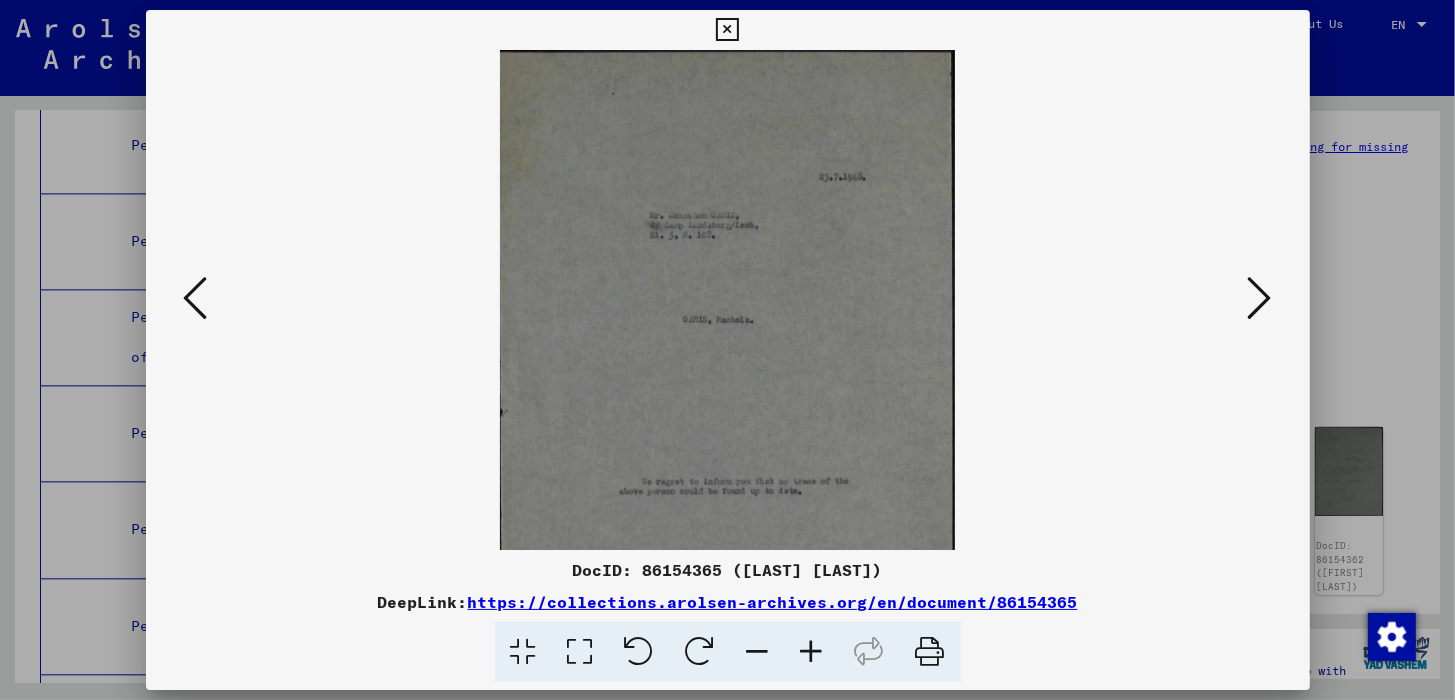 click at bounding box center [812, 652] 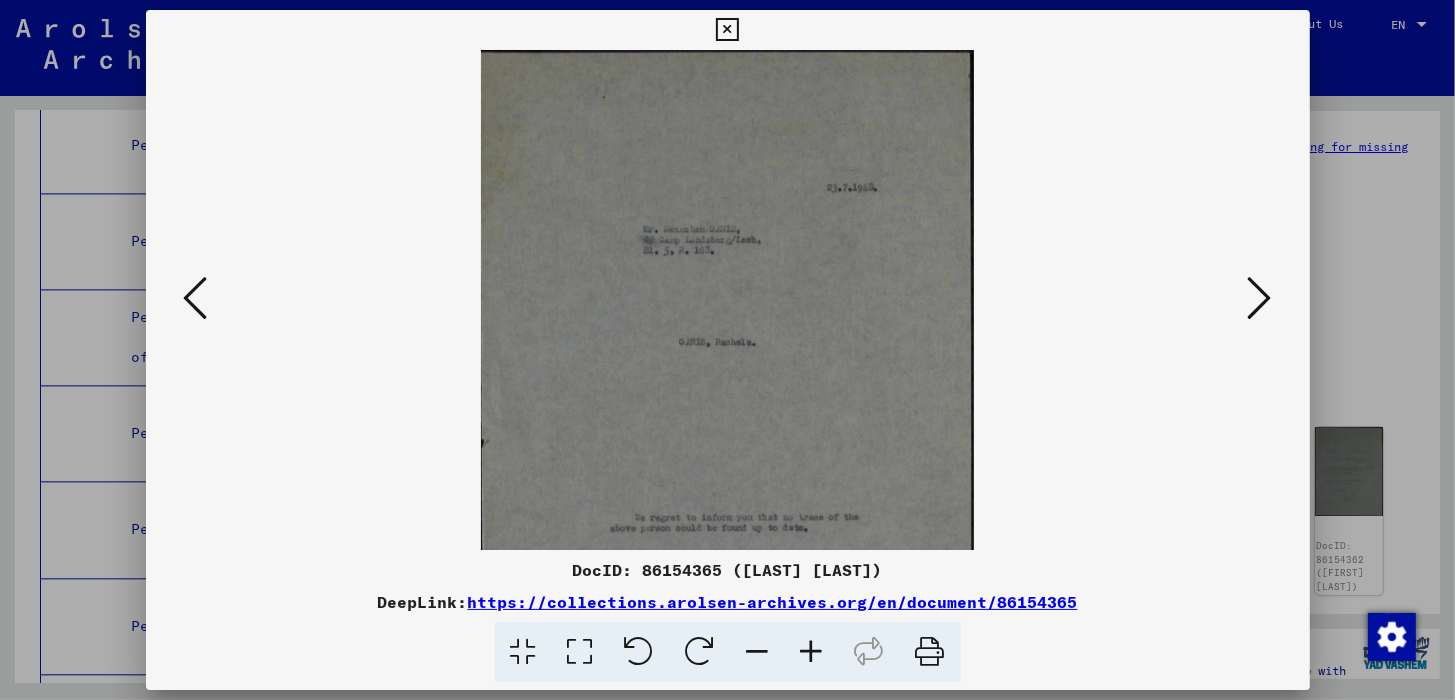 click at bounding box center [812, 652] 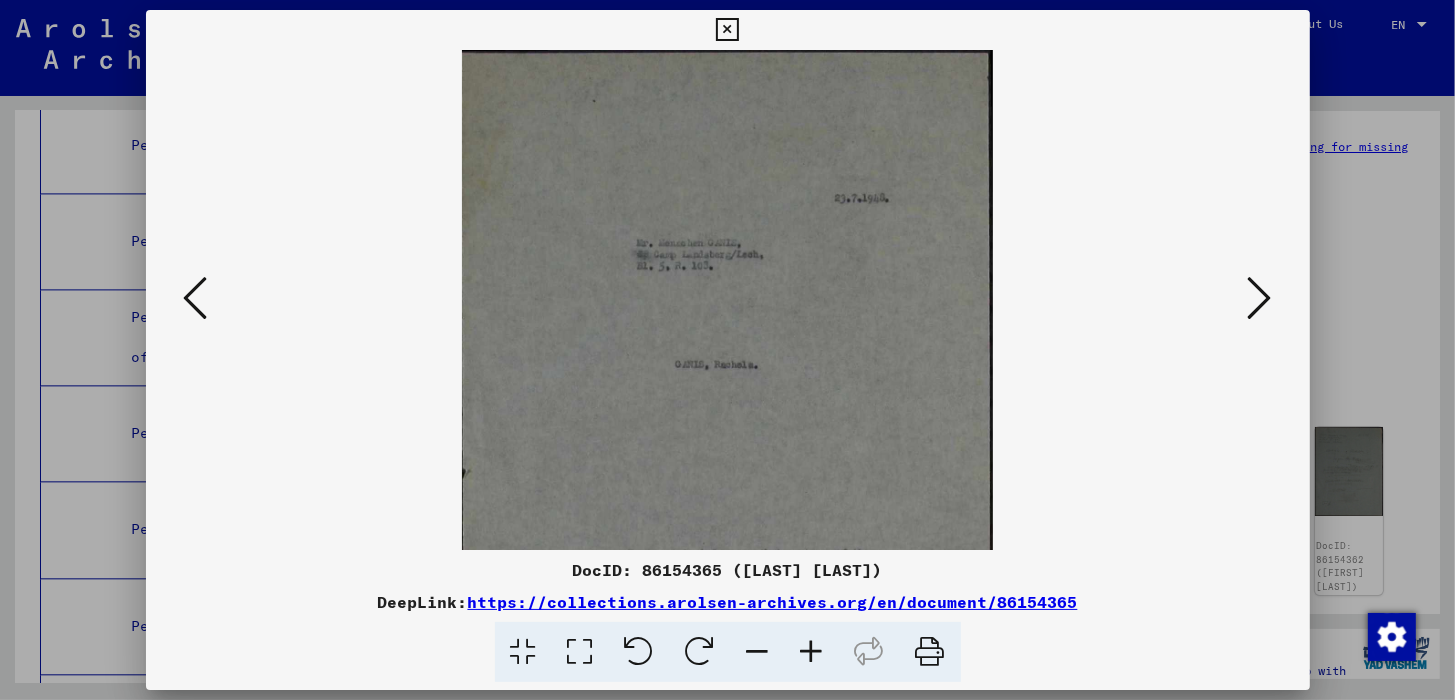 click at bounding box center (812, 652) 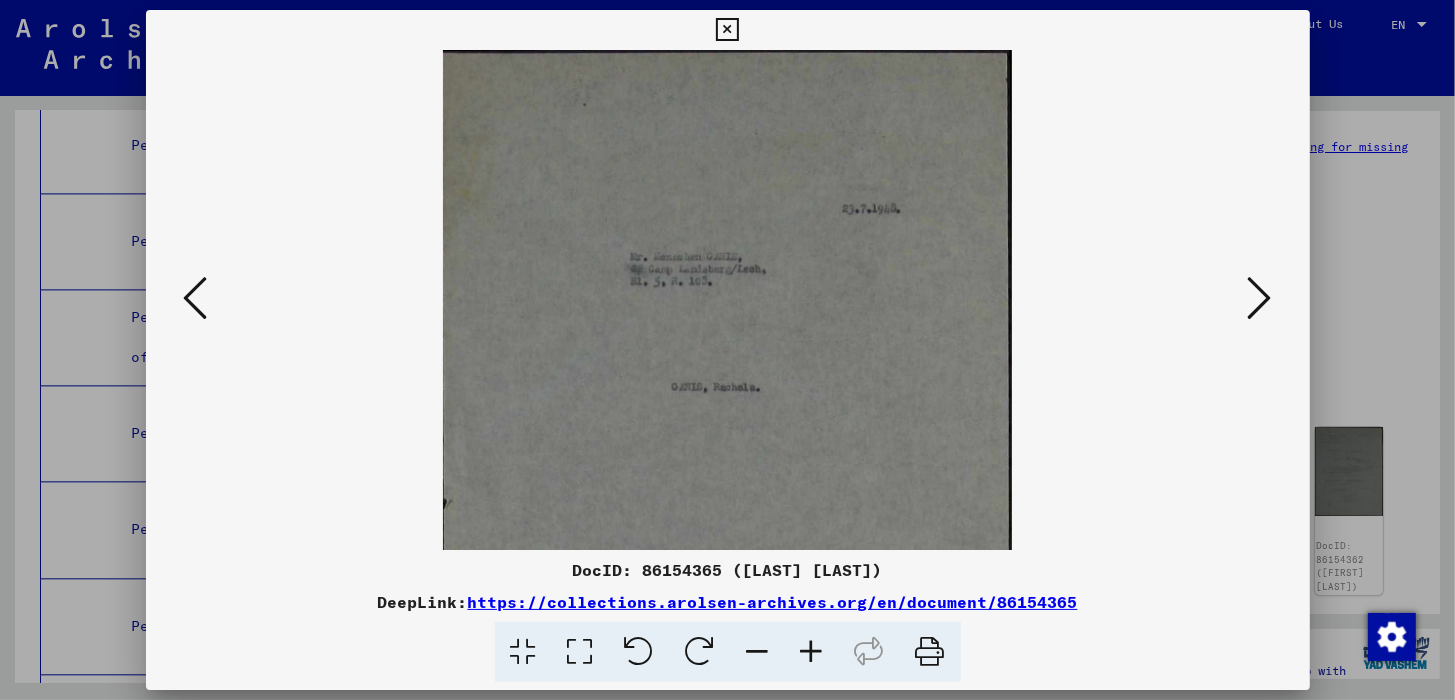 click at bounding box center [812, 652] 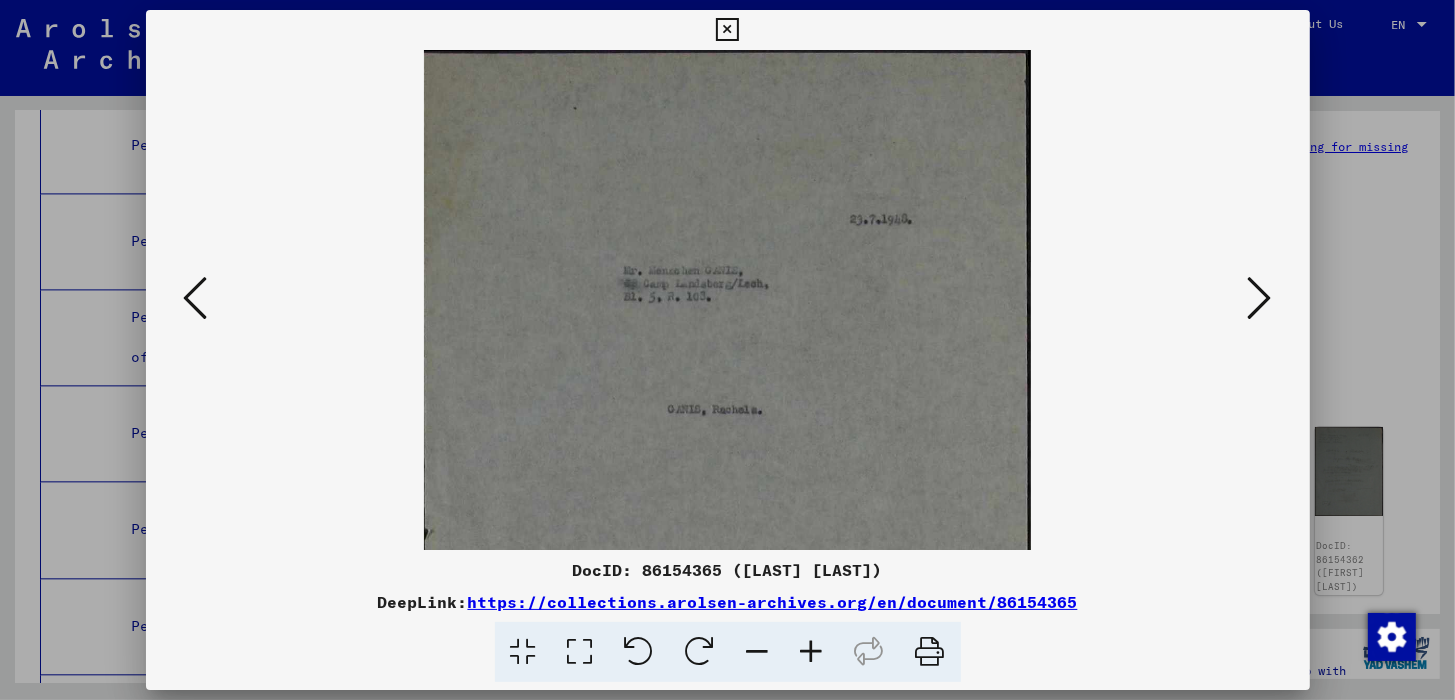 click at bounding box center [812, 652] 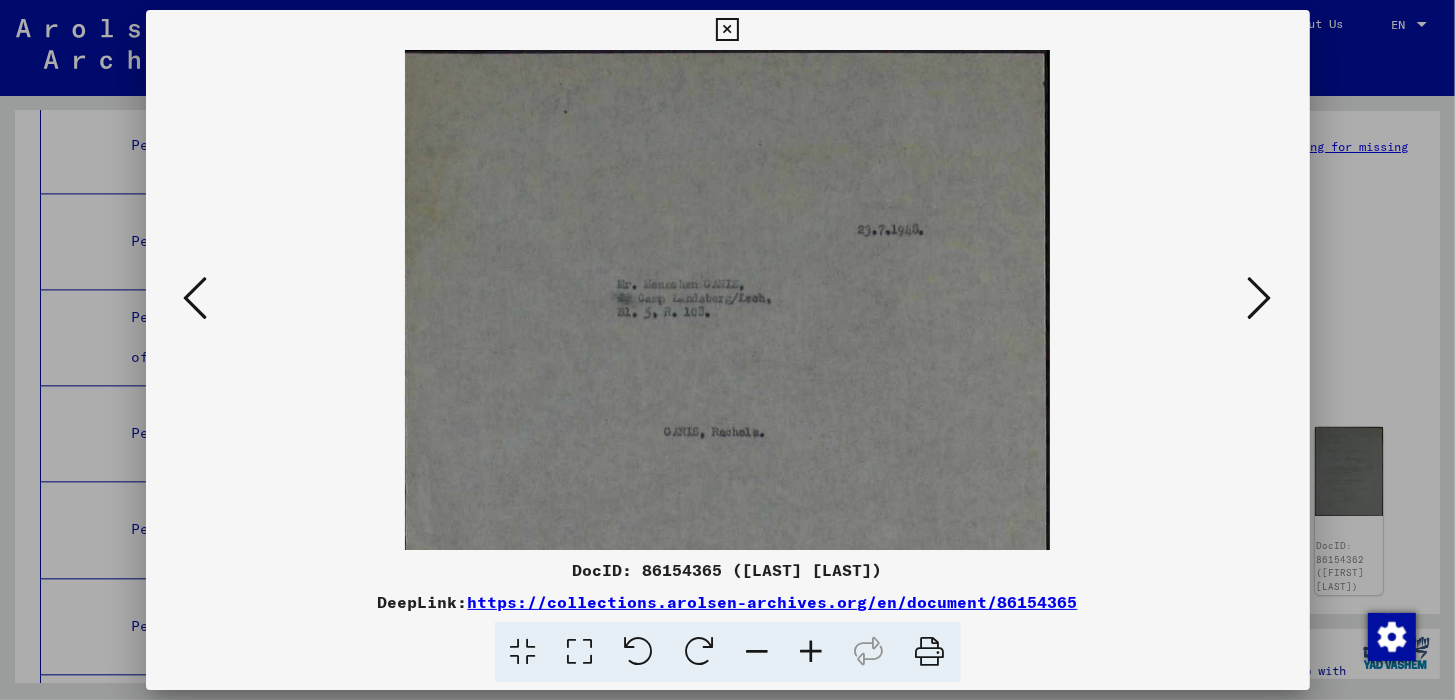 click at bounding box center (812, 652) 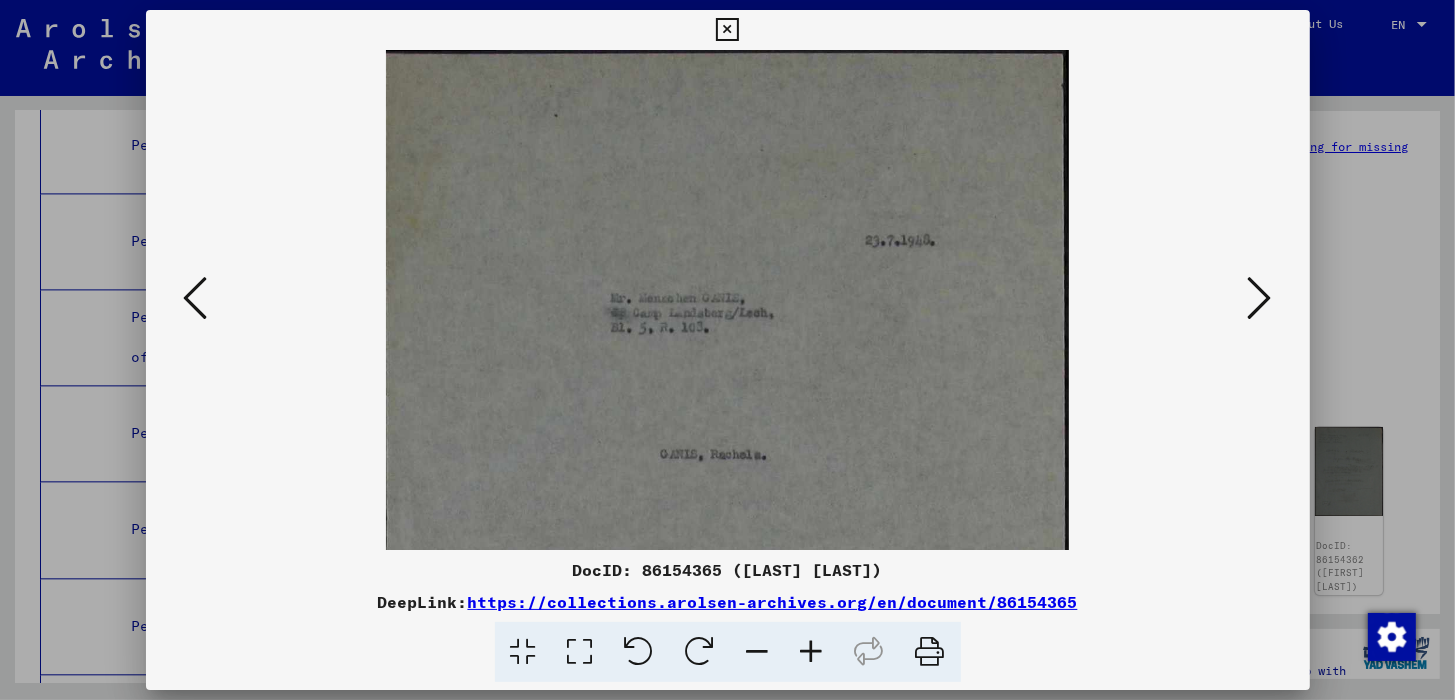 click at bounding box center [812, 652] 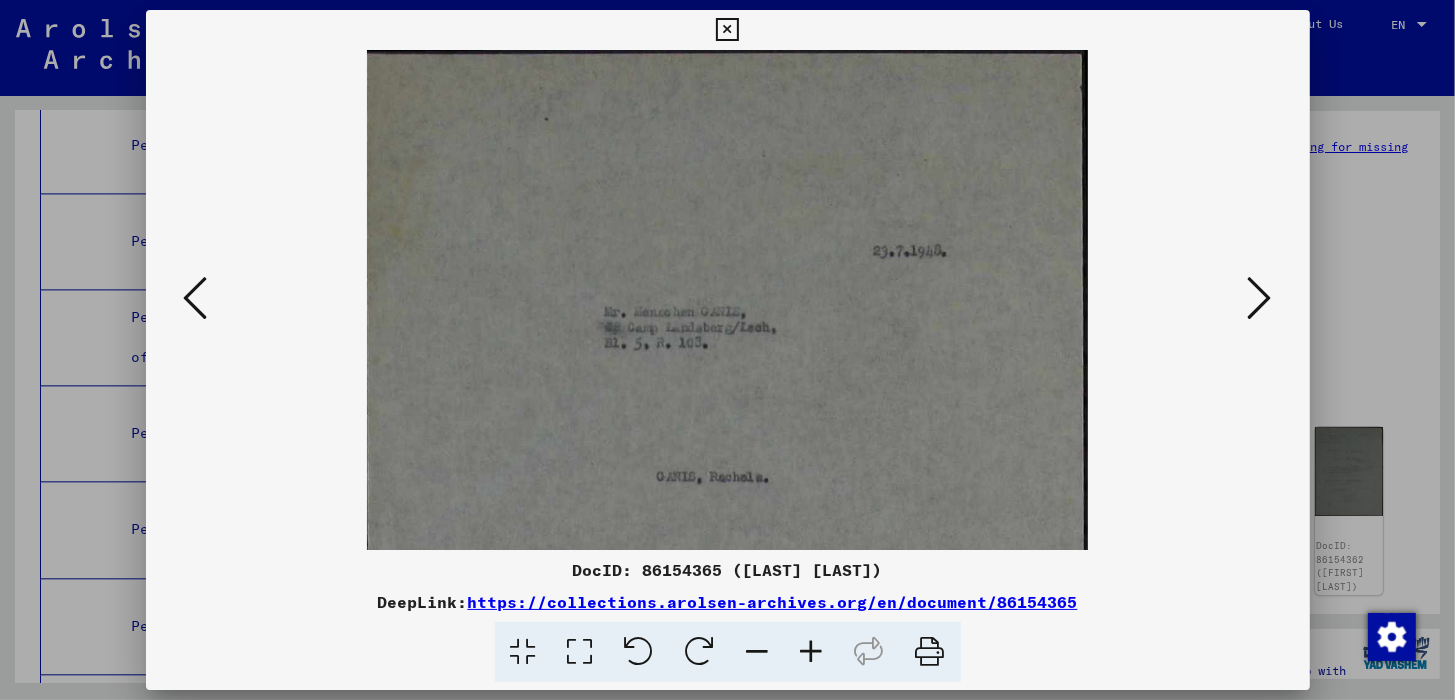click at bounding box center (812, 652) 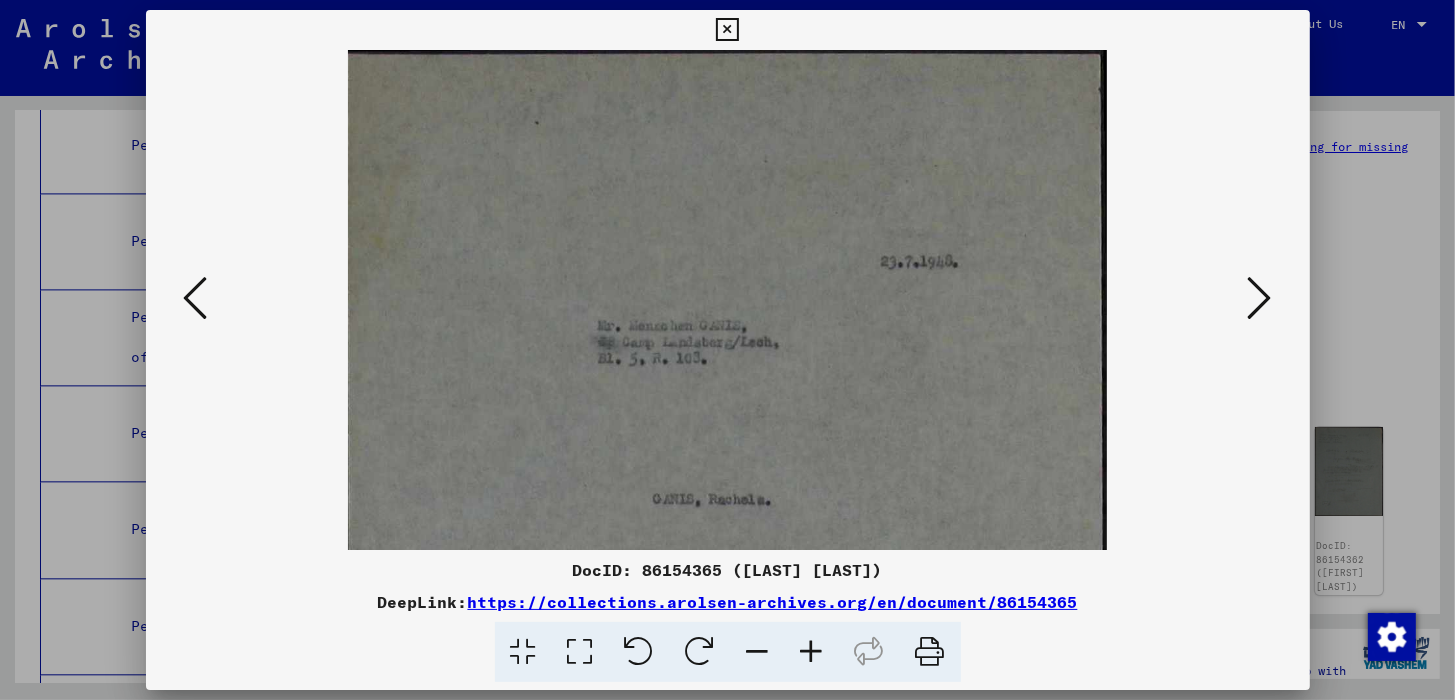 click at bounding box center [812, 652] 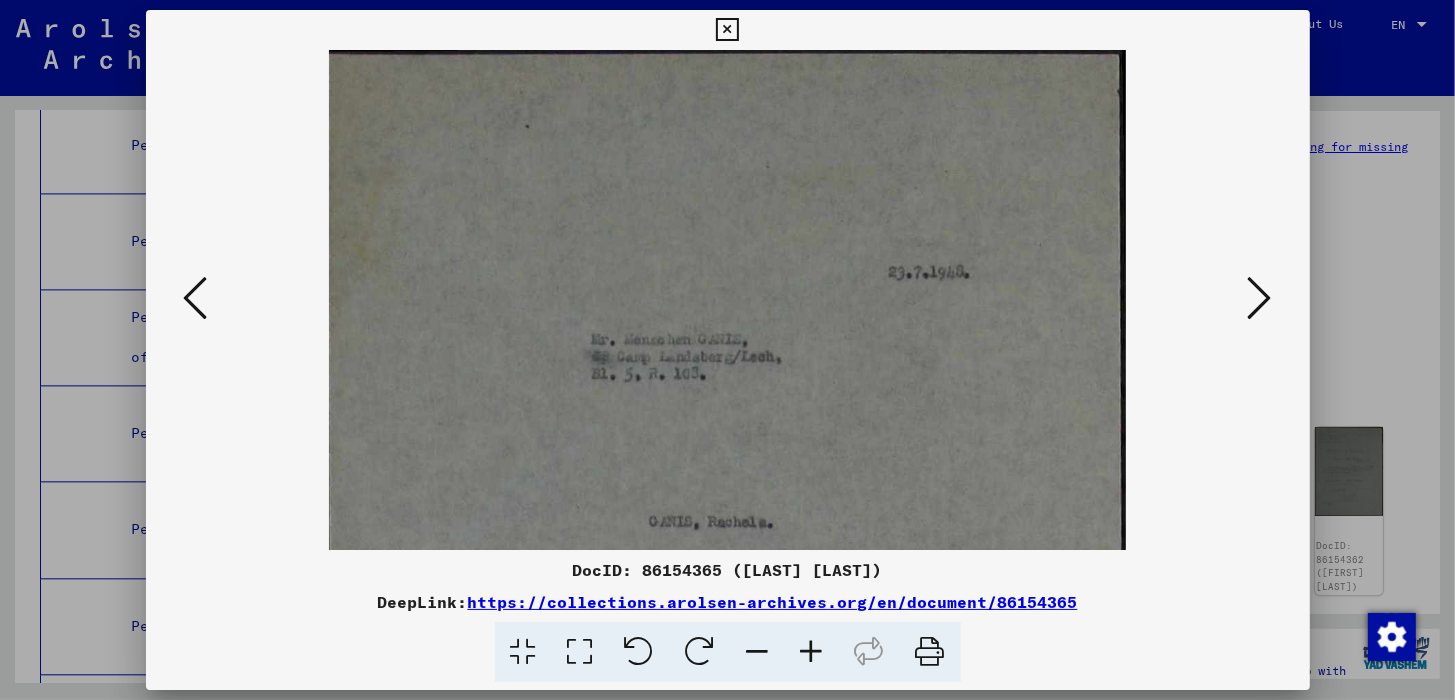 drag, startPoint x: 807, startPoint y: 642, endPoint x: 825, endPoint y: 532, distance: 111.463 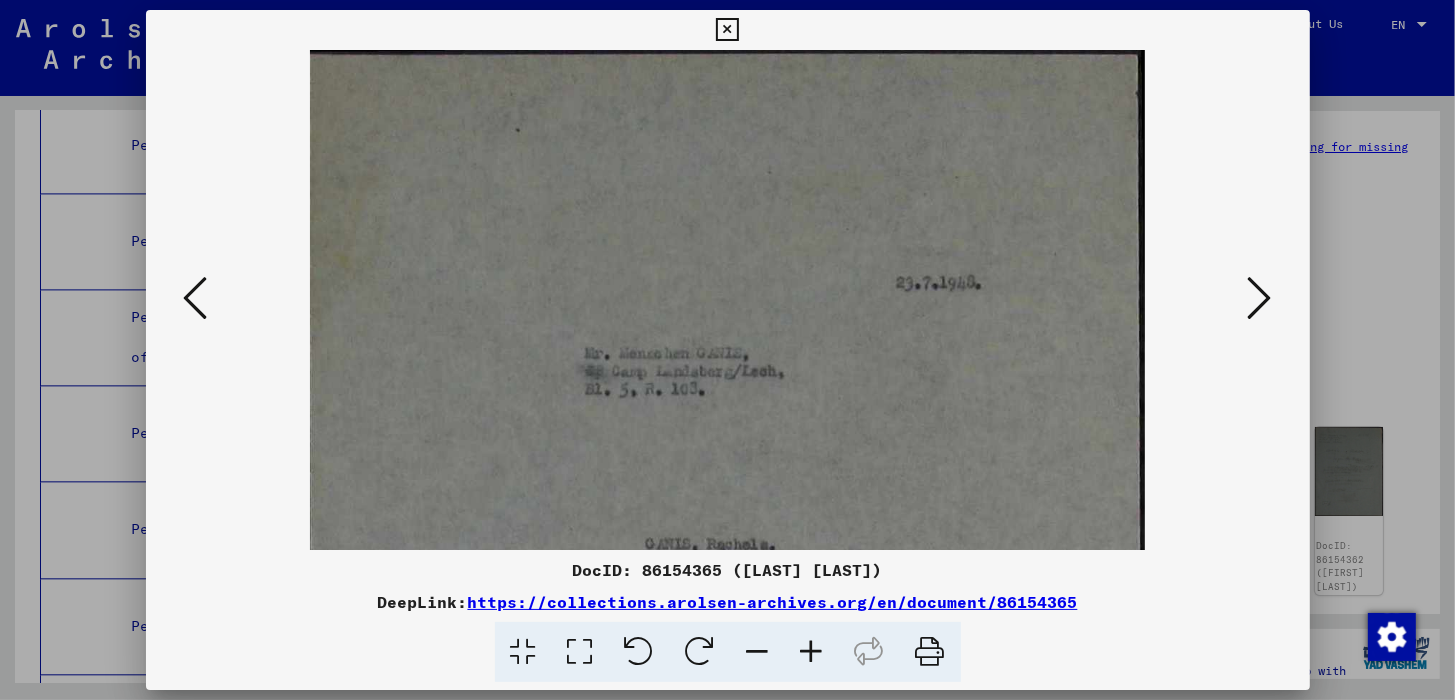 scroll, scrollTop: 241, scrollLeft: 0, axis: vertical 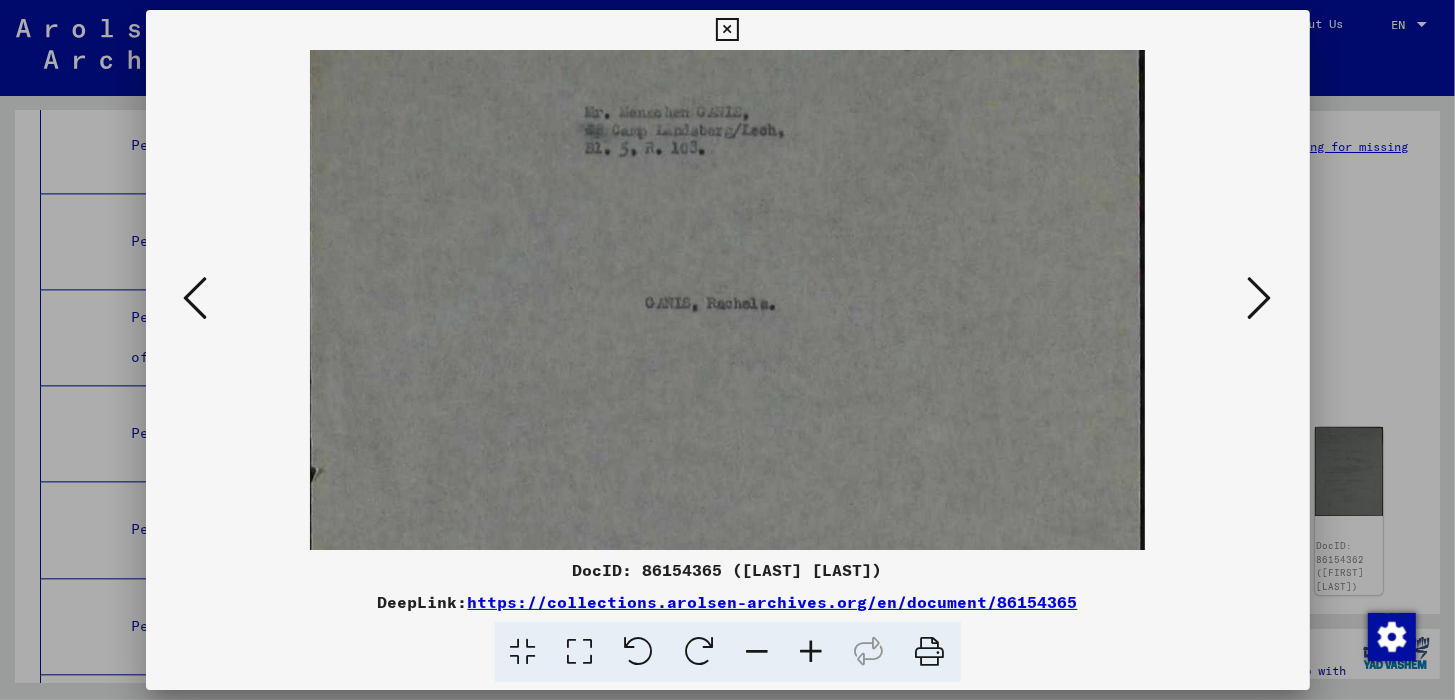 click at bounding box center [727, 359] 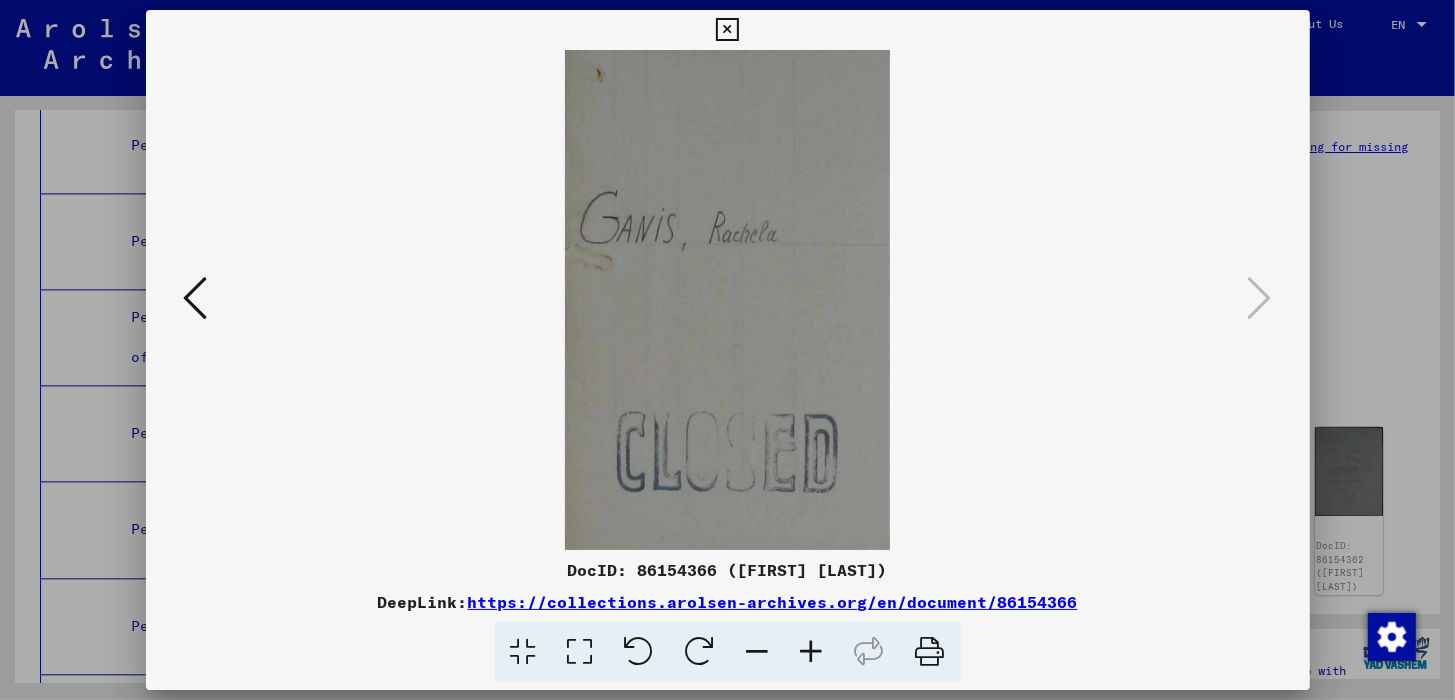 click at bounding box center (727, 30) 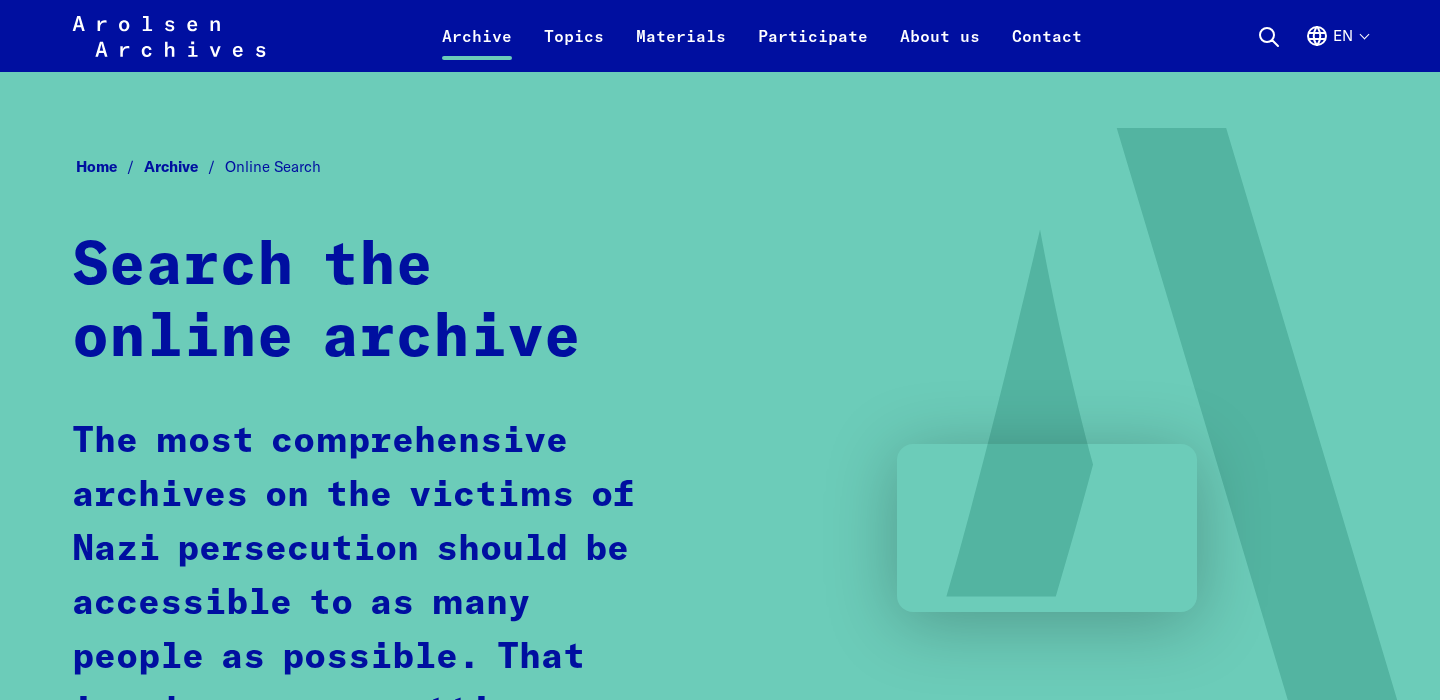 scroll, scrollTop: 899, scrollLeft: 0, axis: vertical 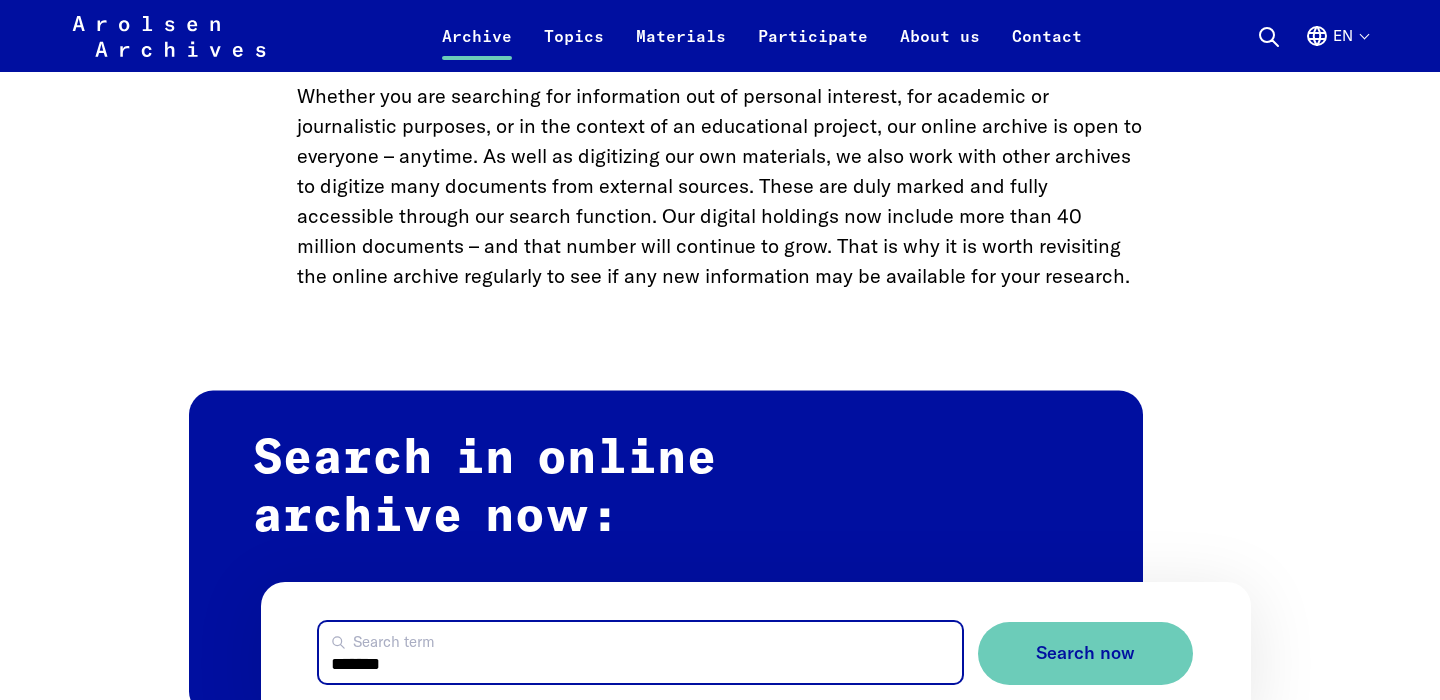 drag, startPoint x: 407, startPoint y: 666, endPoint x: 282, endPoint y: 667, distance: 125.004 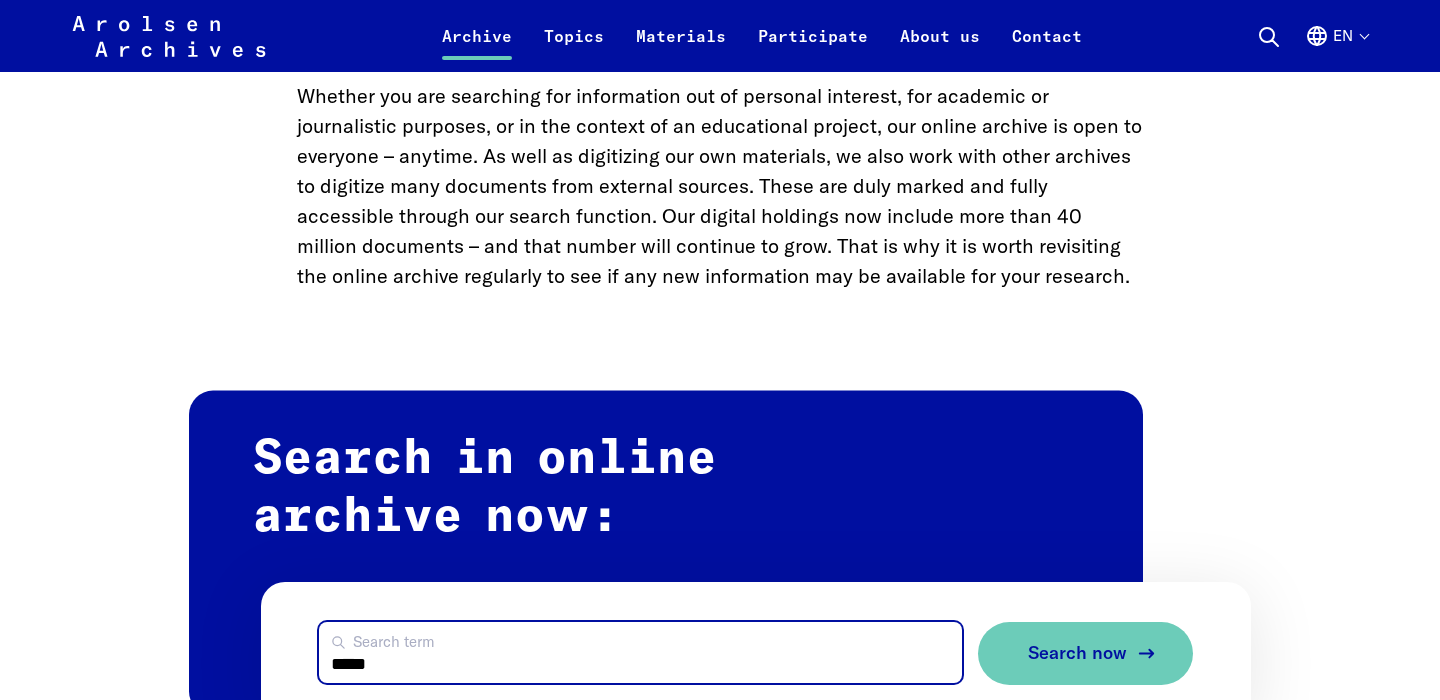 type on "*****" 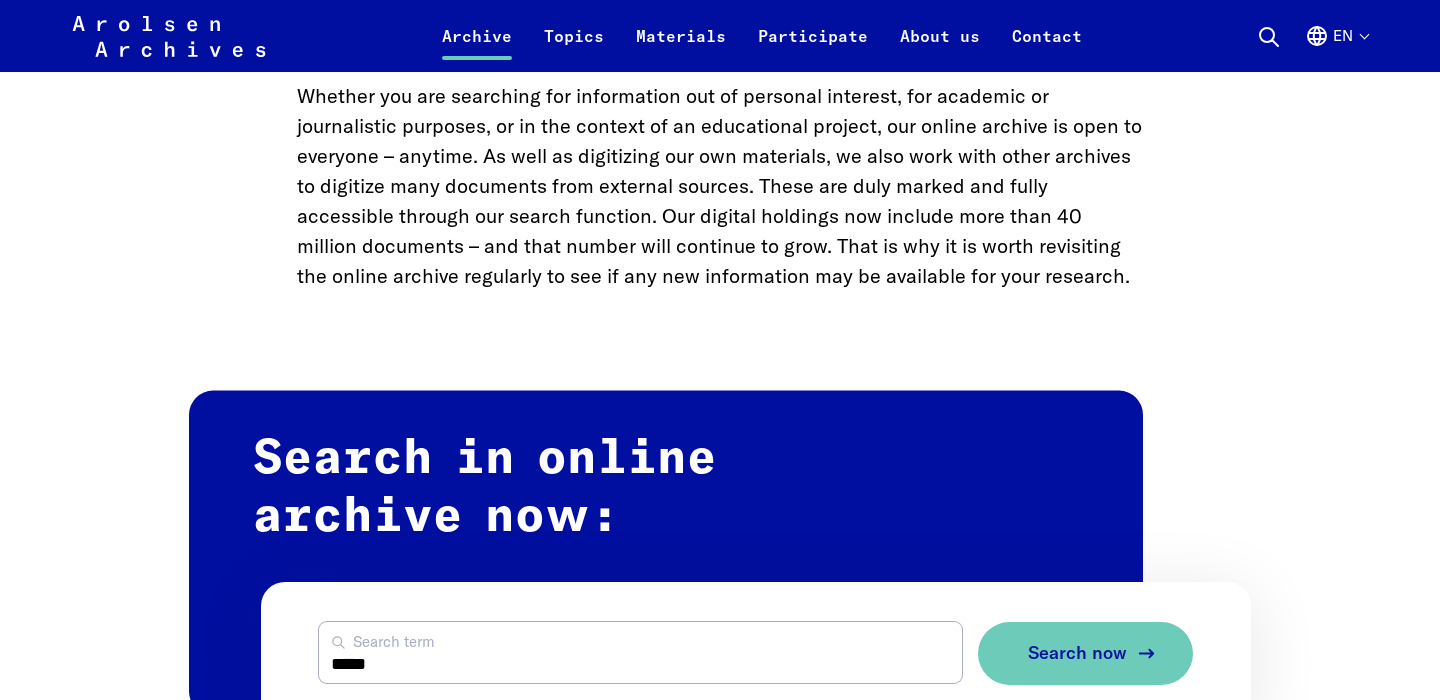 click on "Search now" at bounding box center (1085, 653) 